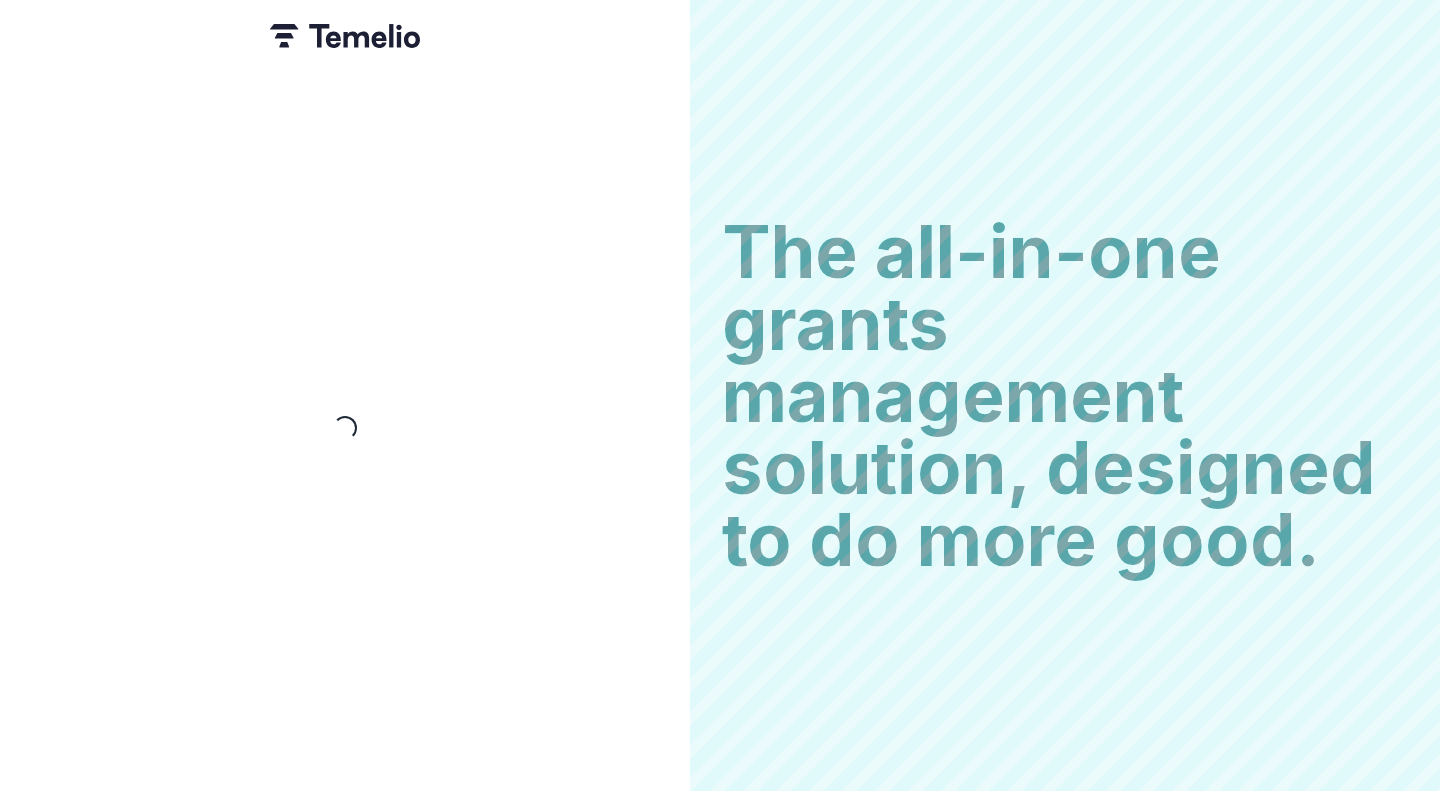 scroll, scrollTop: 0, scrollLeft: 0, axis: both 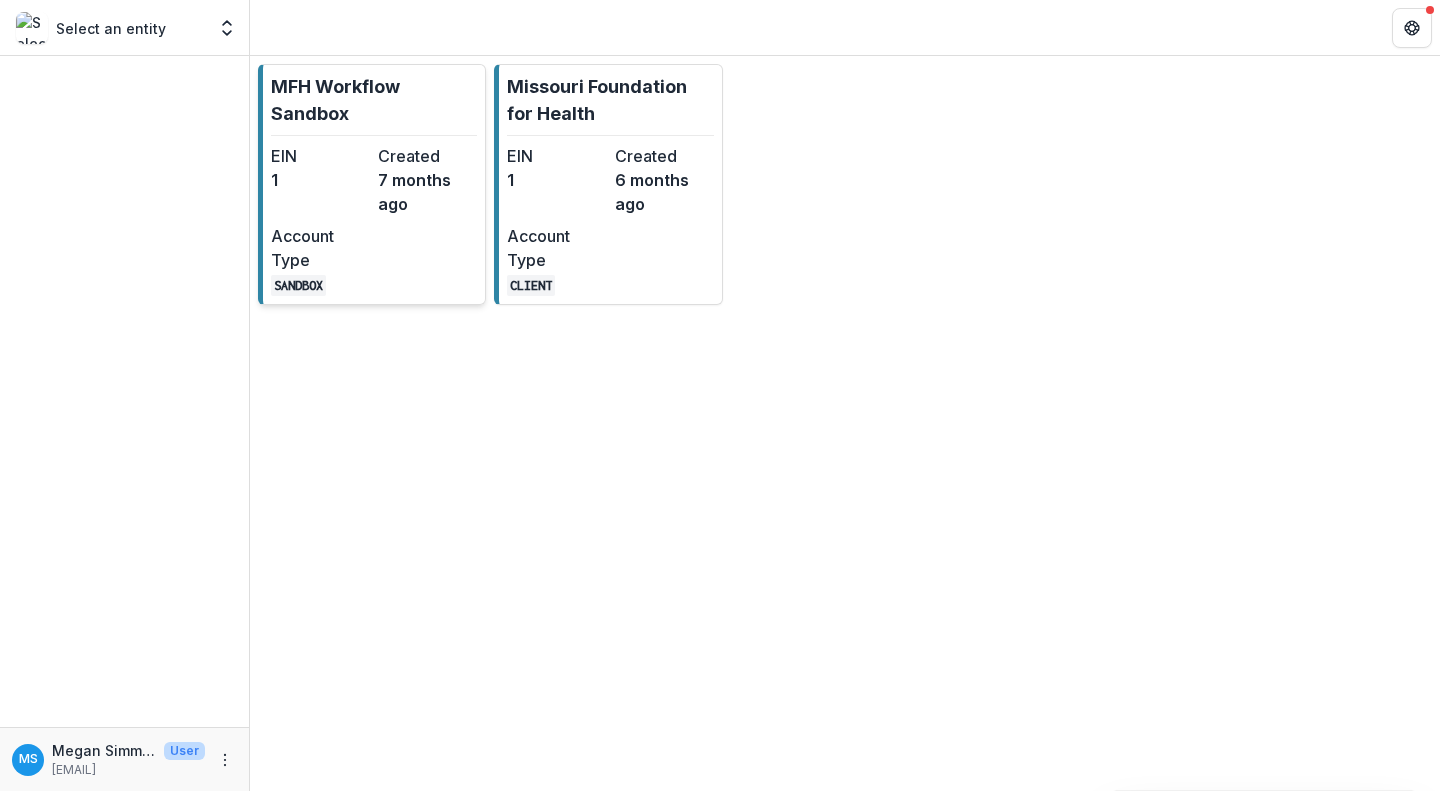 click on "7 months ago" at bounding box center (427, 192) 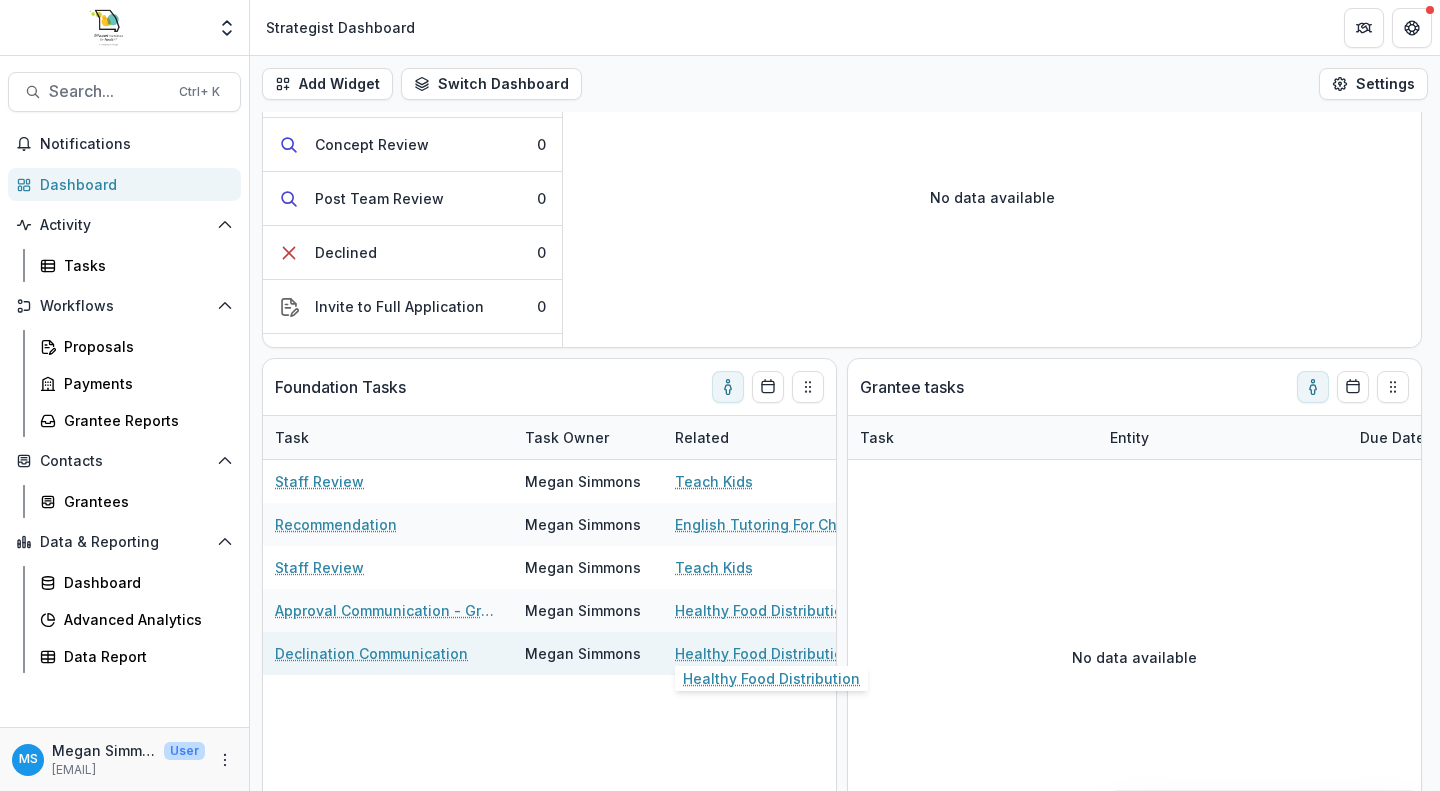 scroll, scrollTop: 231, scrollLeft: 0, axis: vertical 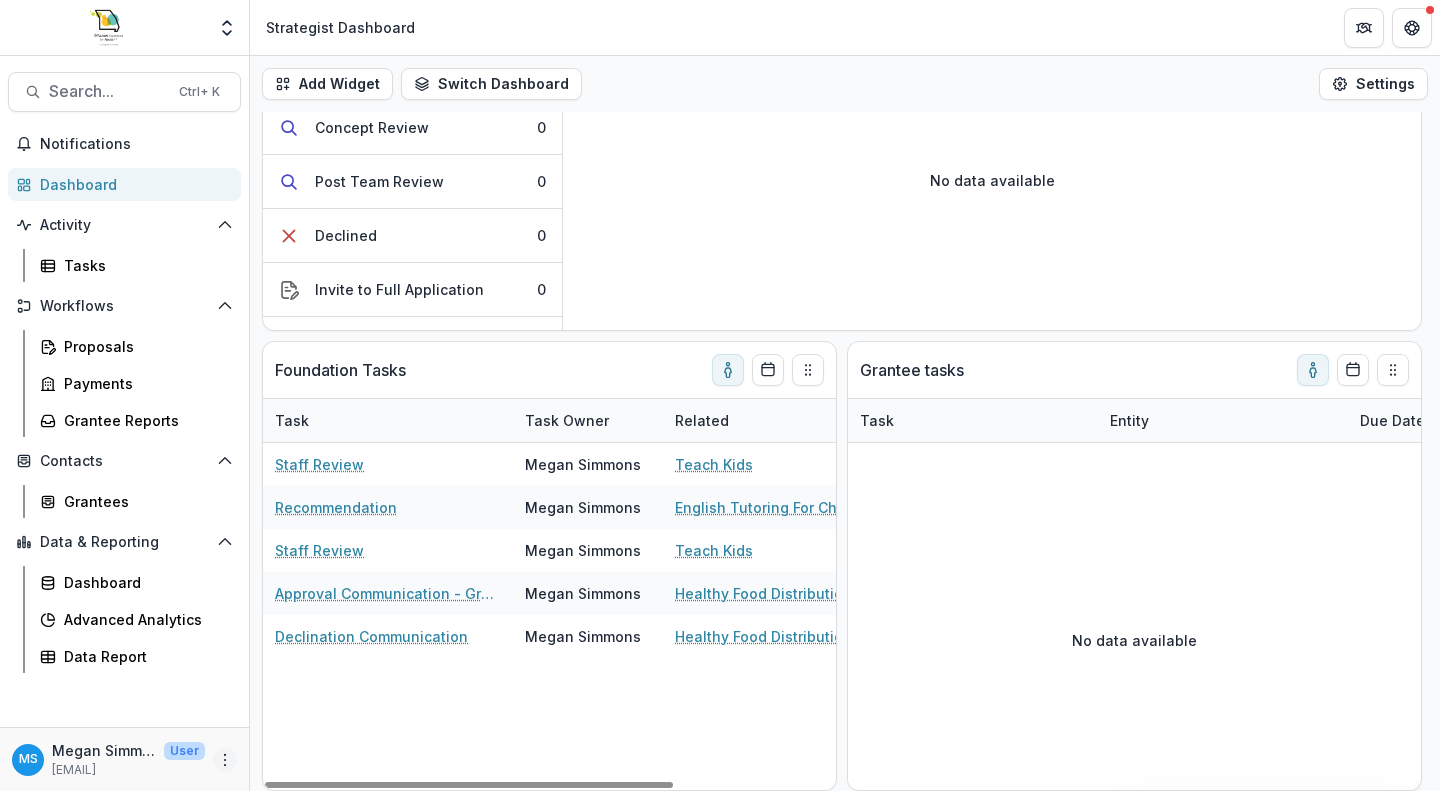 click 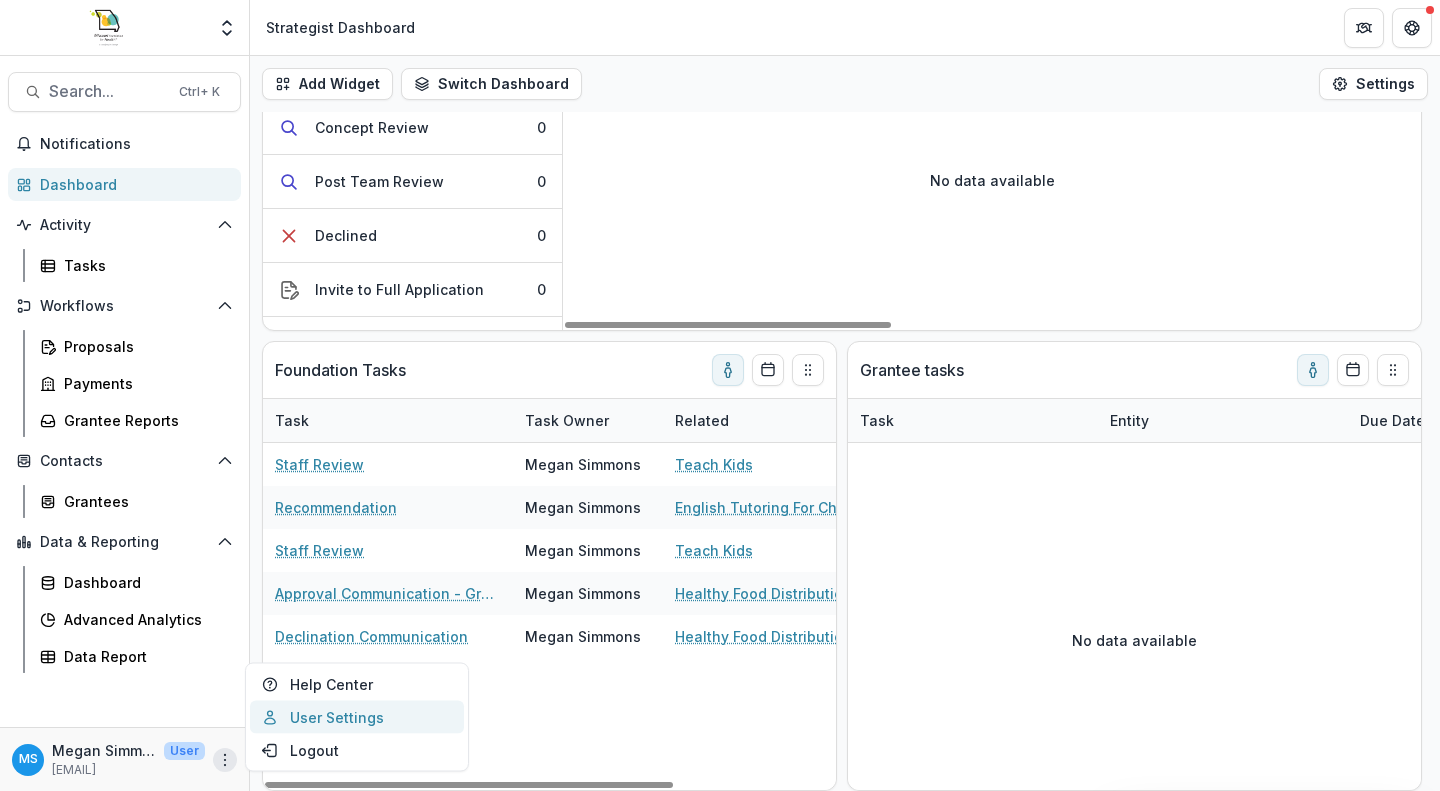 click on "User Settings" at bounding box center [357, 717] 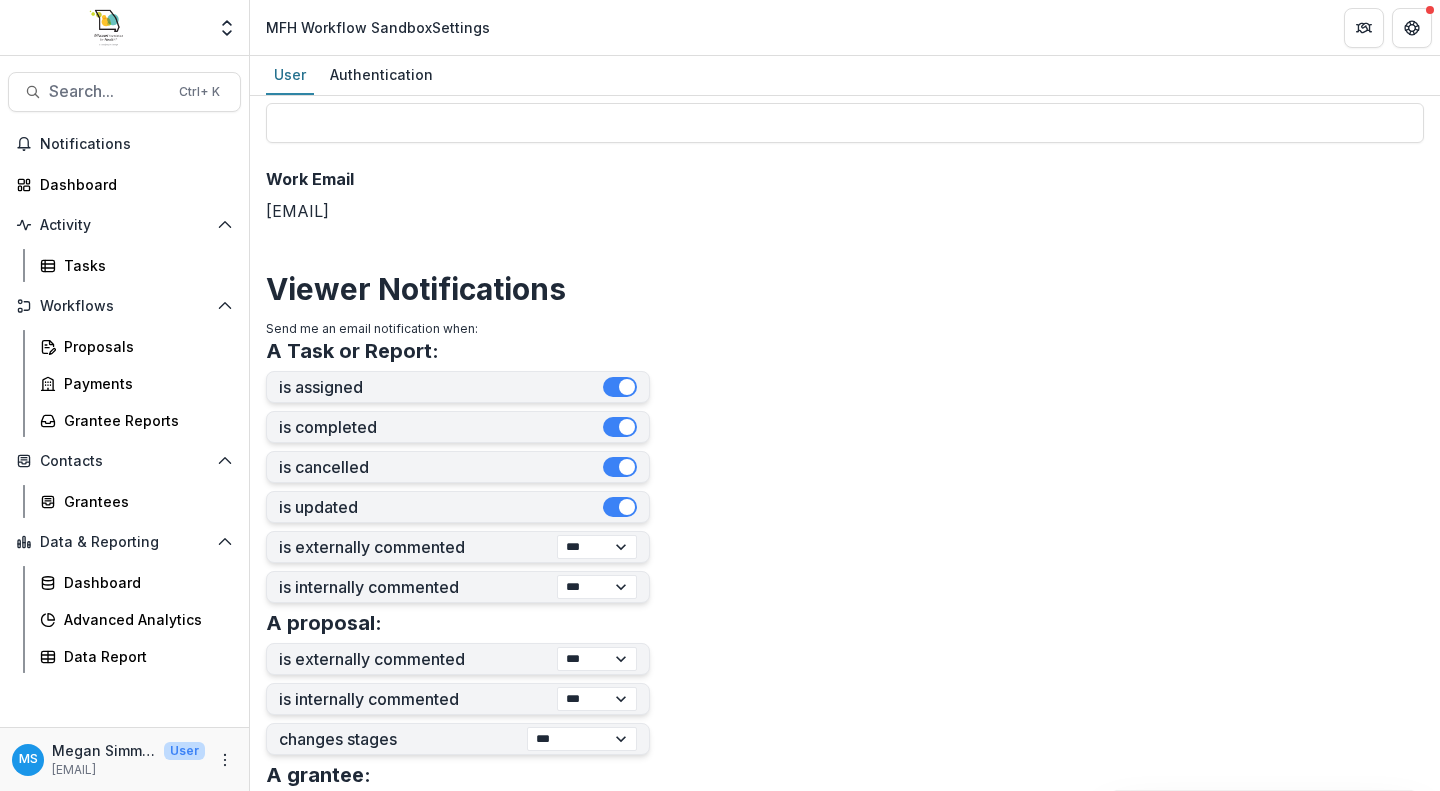 scroll, scrollTop: 277, scrollLeft: 0, axis: vertical 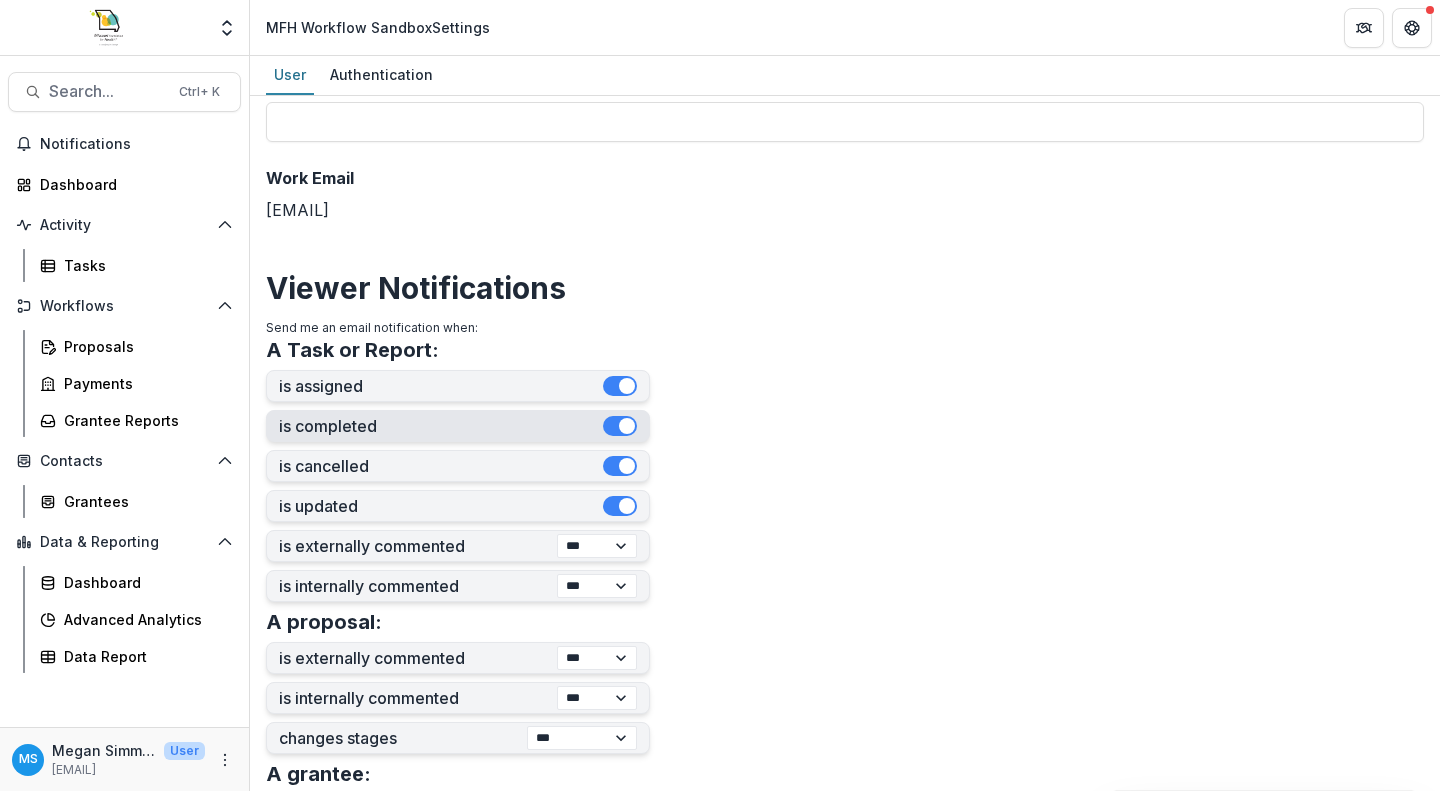 click at bounding box center [620, 426] 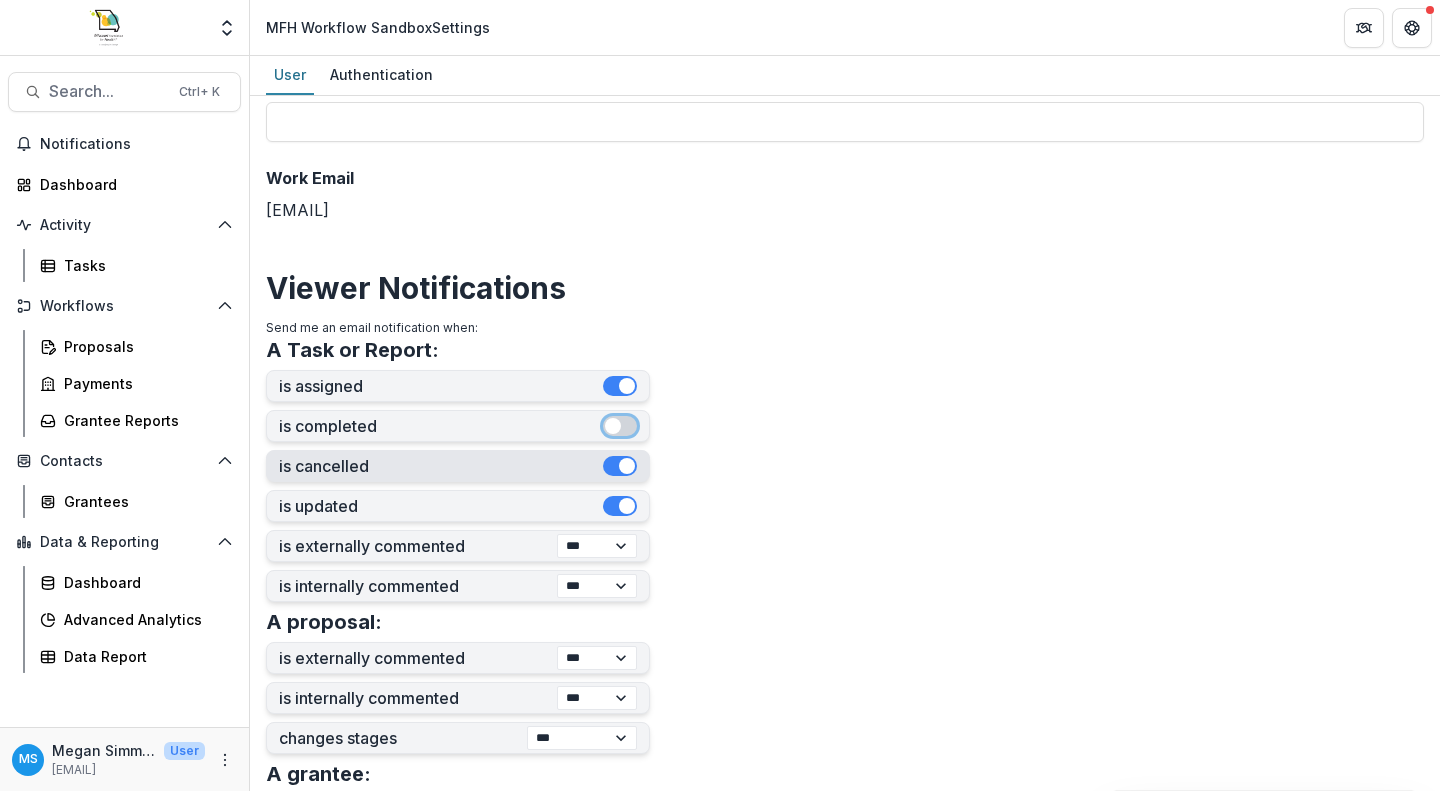 click at bounding box center [627, 466] 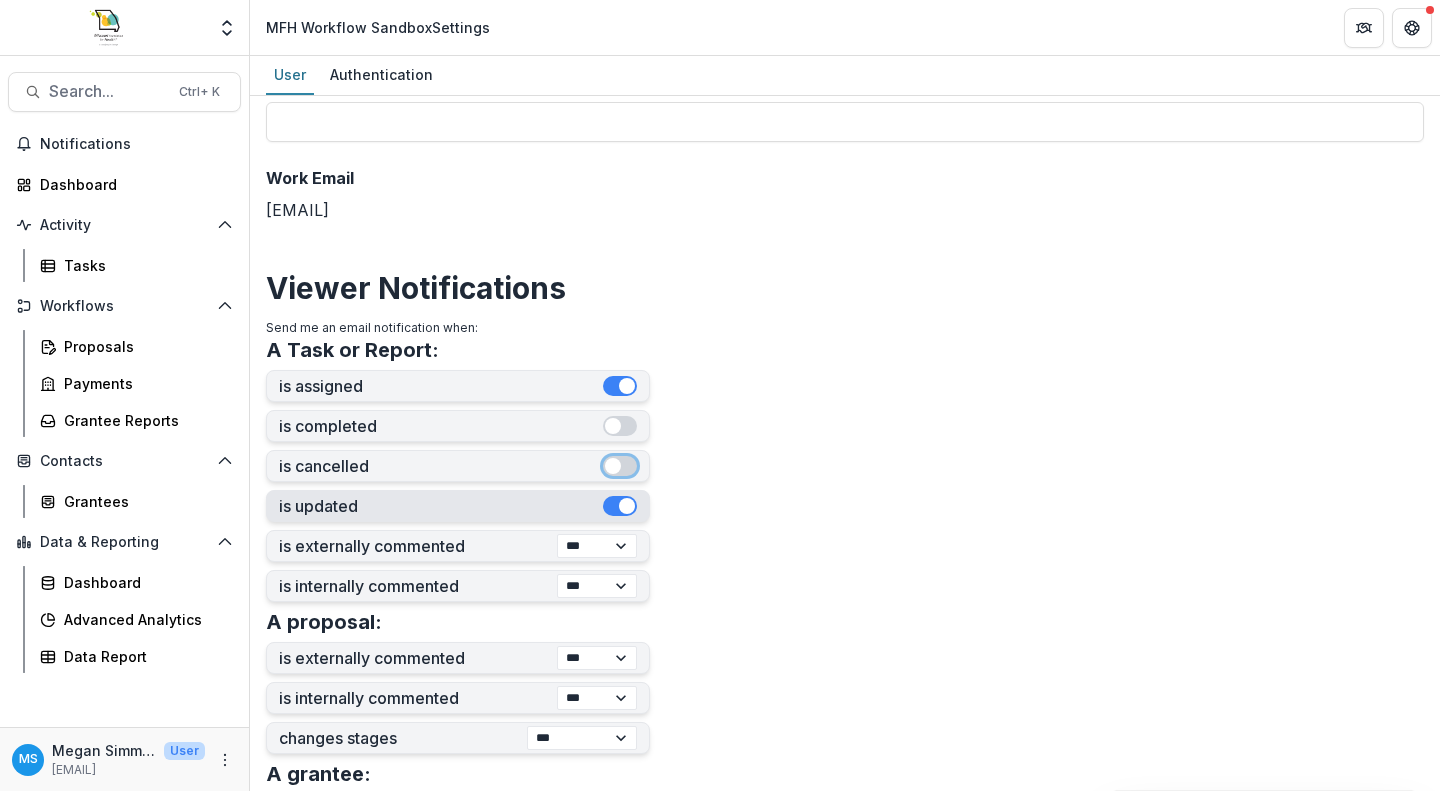 click at bounding box center [627, 506] 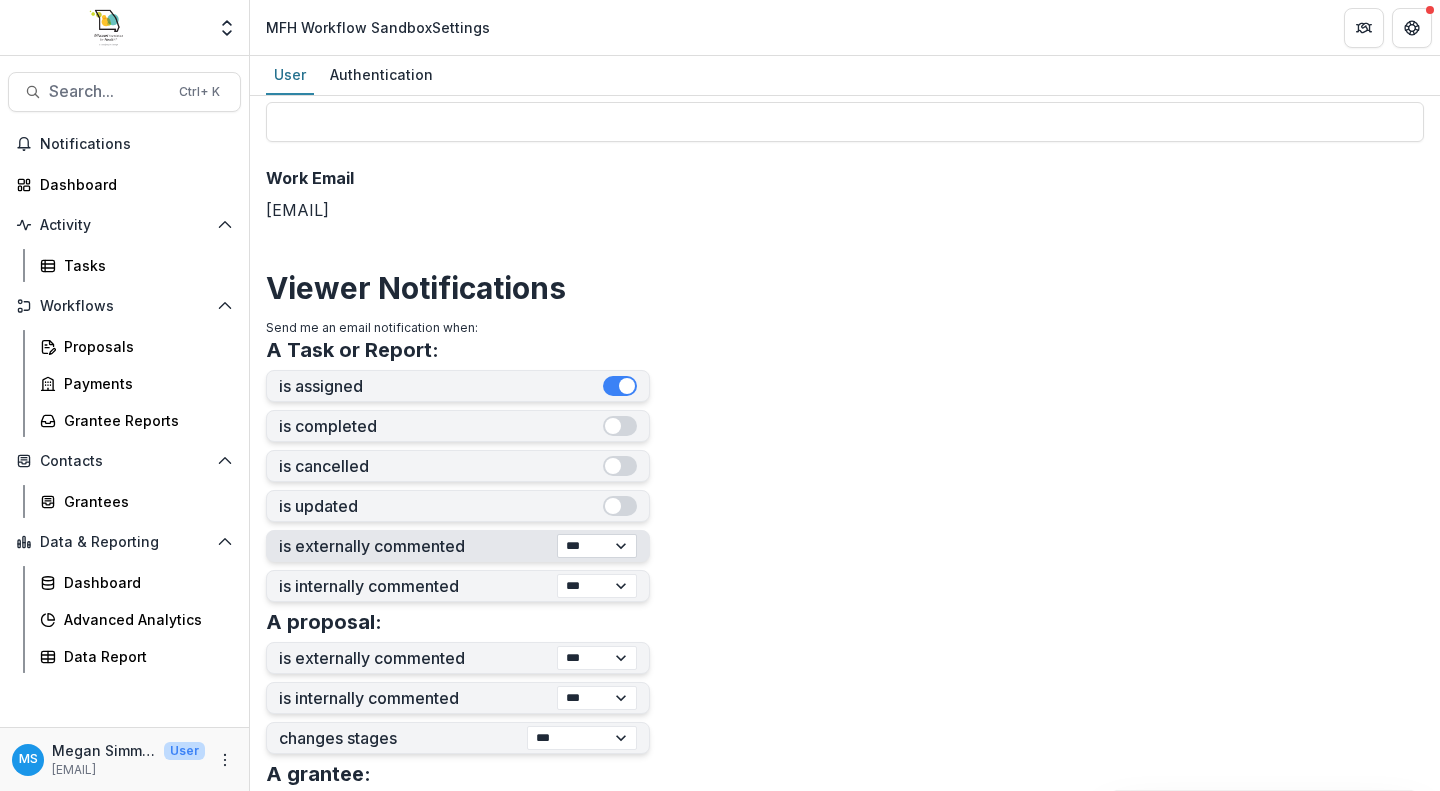 click on "*** ******** ****" at bounding box center (597, 546) 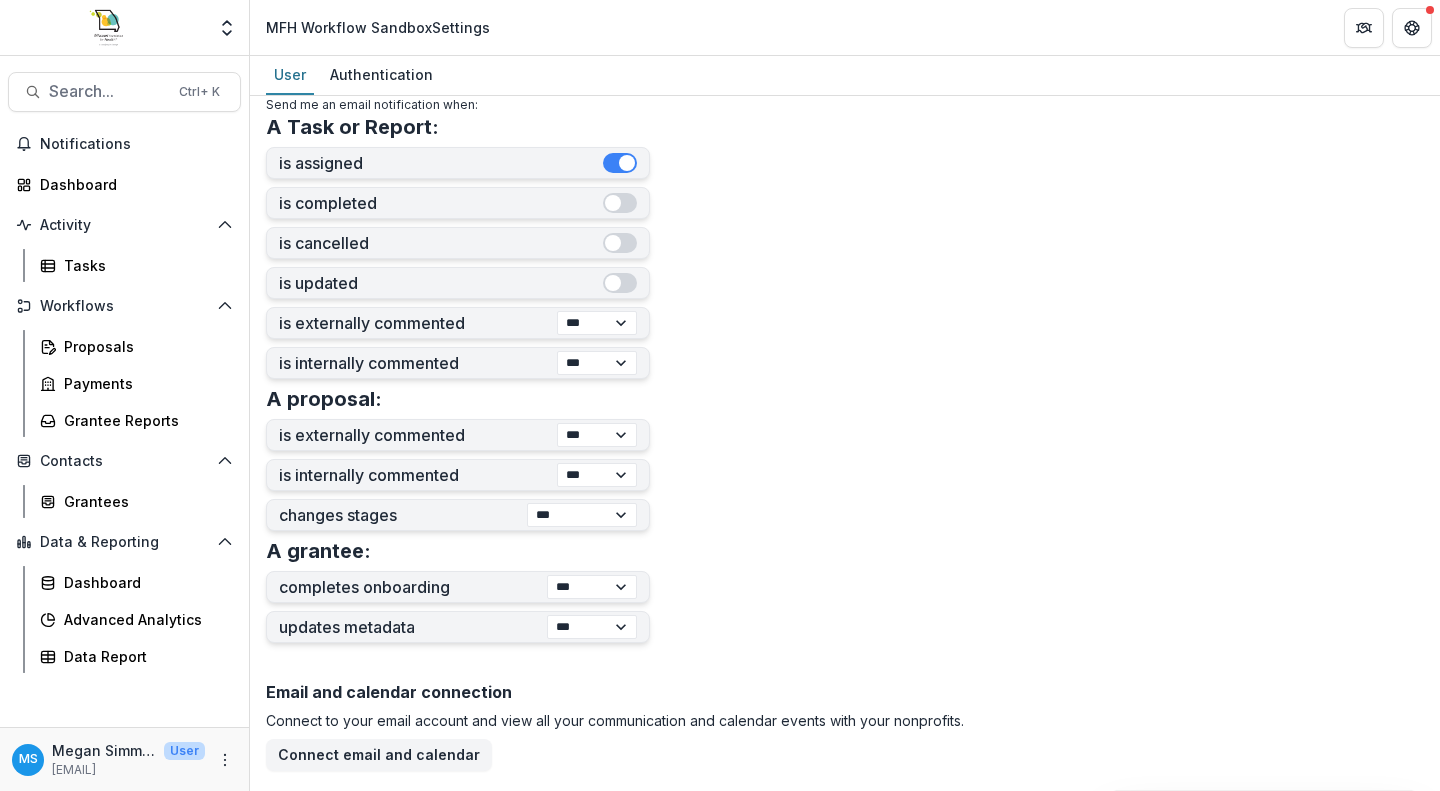 scroll, scrollTop: 533, scrollLeft: 0, axis: vertical 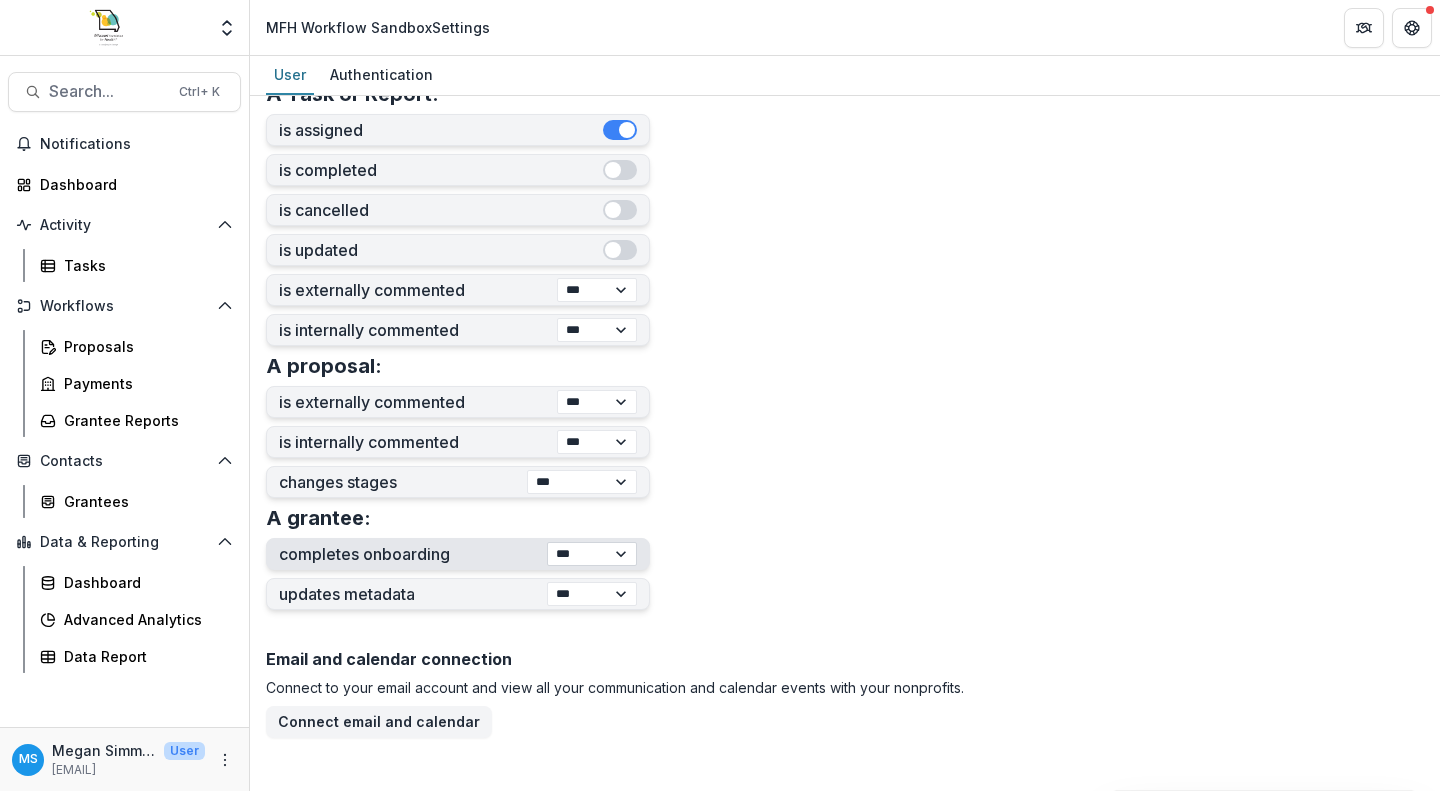 click on "**********" at bounding box center (592, 554) 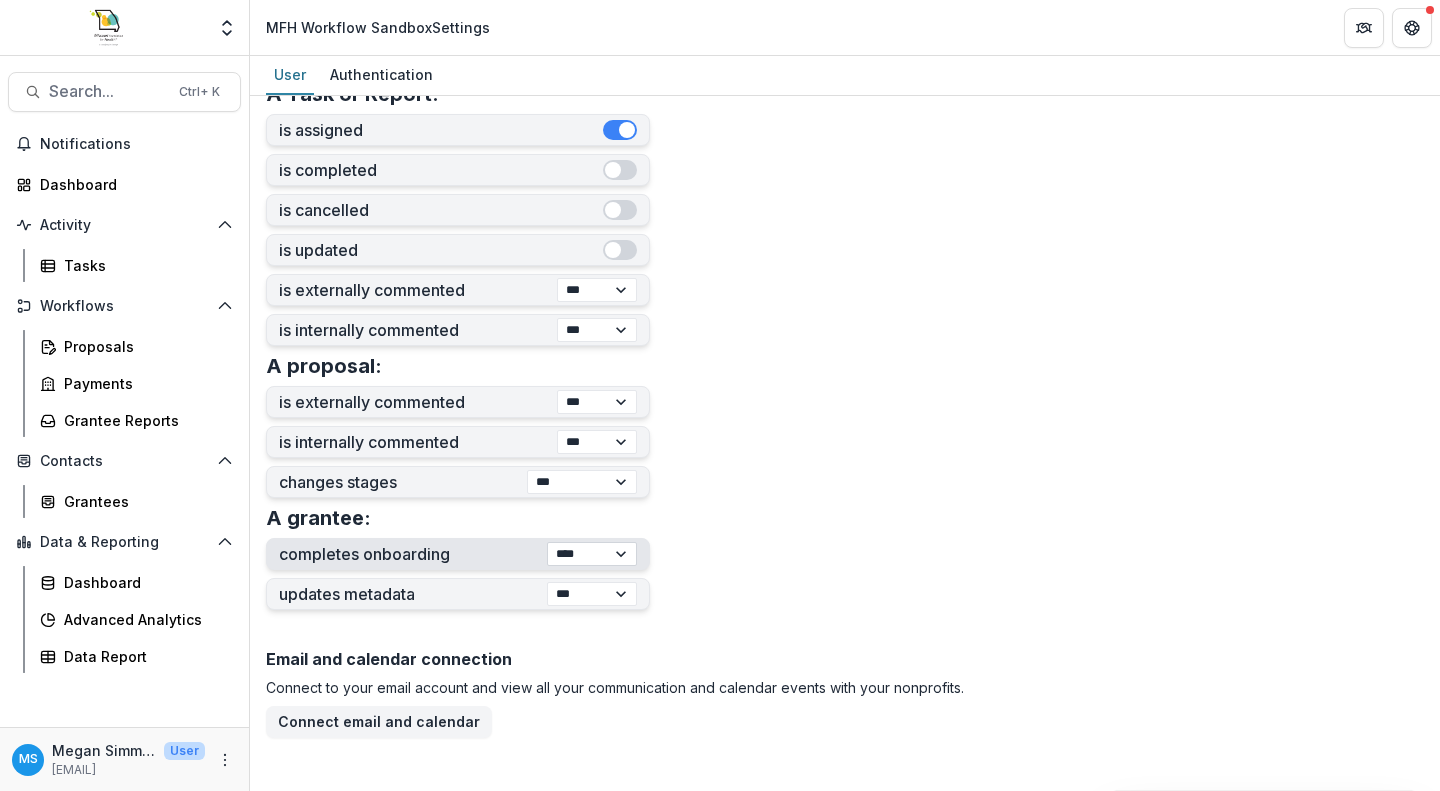click on "**********" at bounding box center [592, 554] 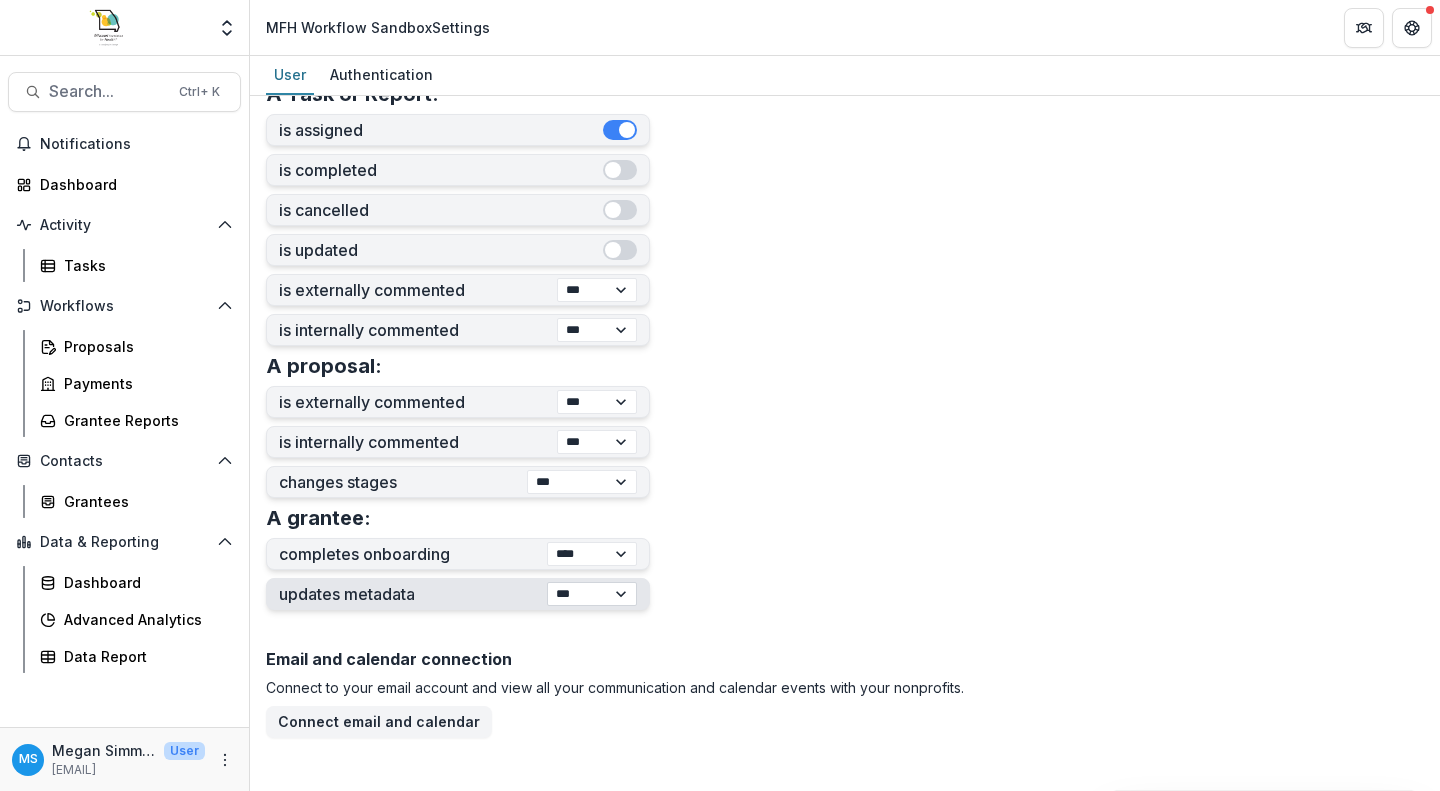 click on "**********" at bounding box center (592, 594) 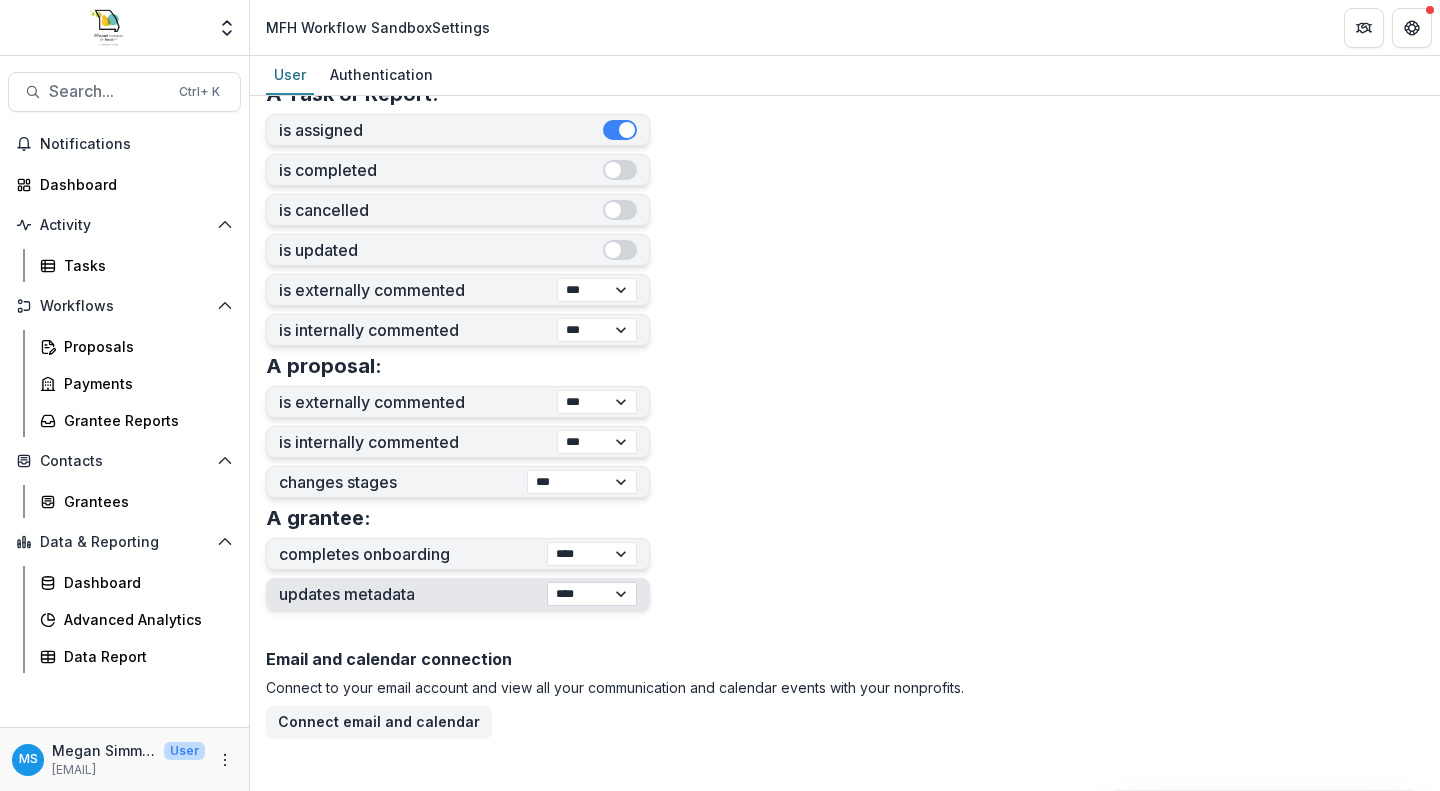 click on "**********" at bounding box center (592, 594) 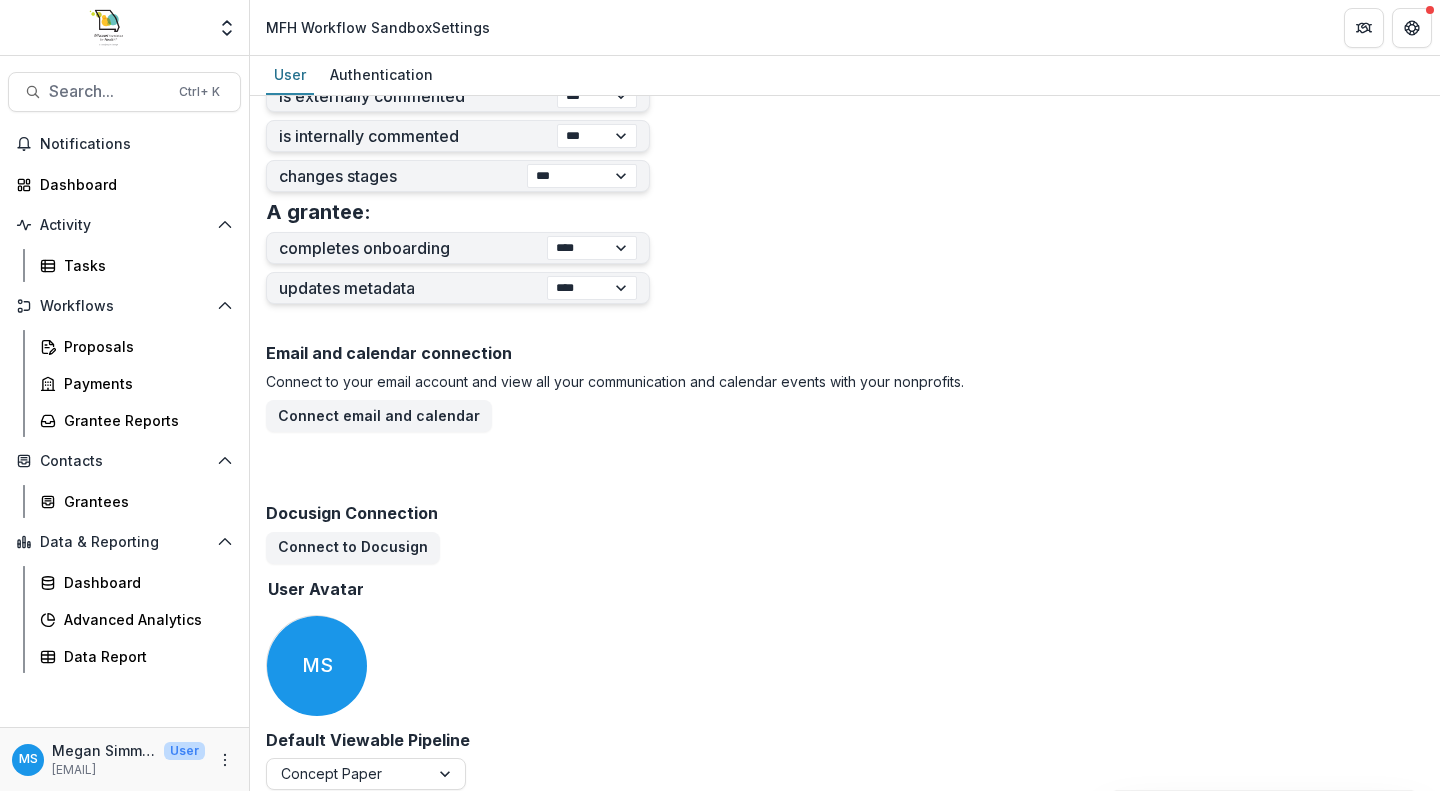 scroll, scrollTop: 854, scrollLeft: 0, axis: vertical 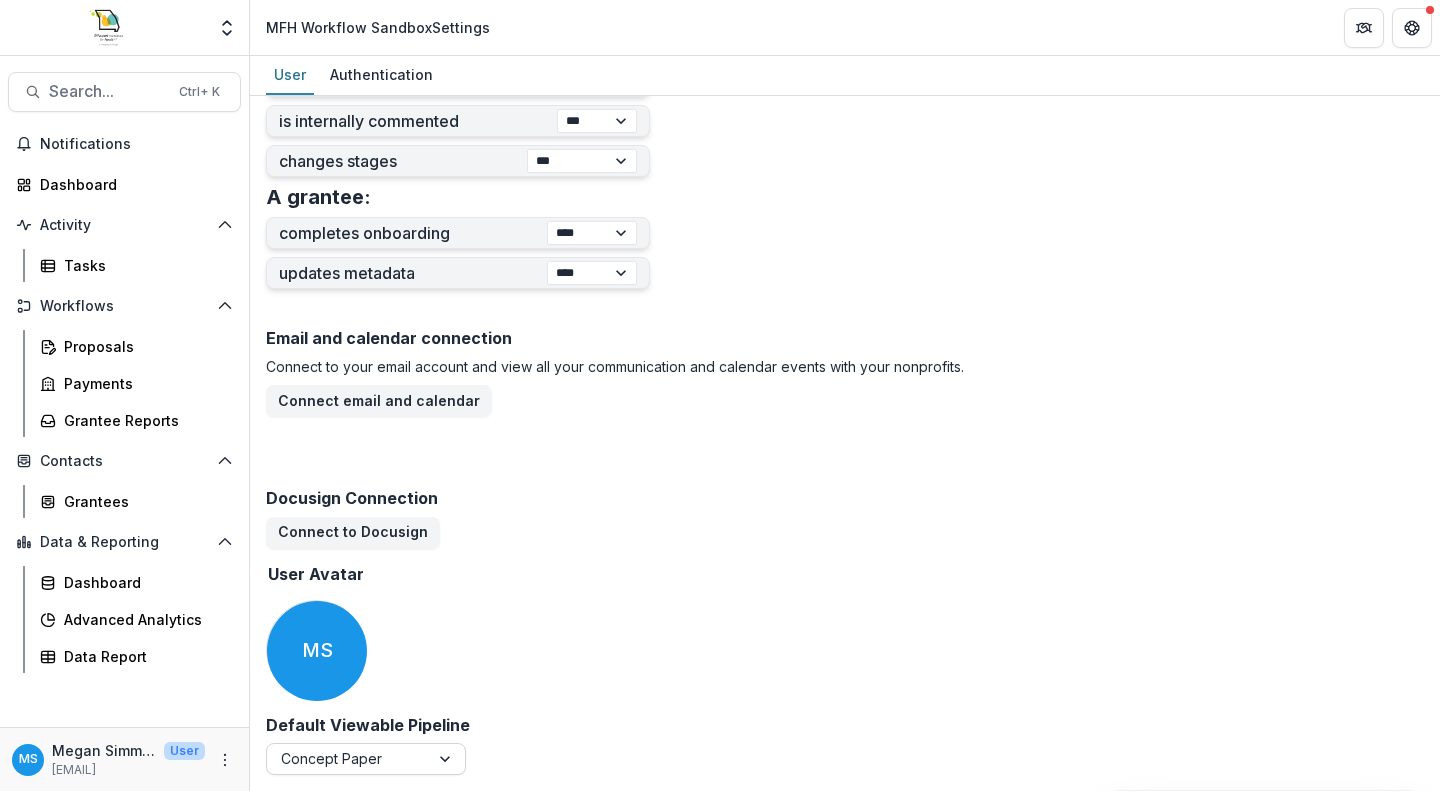 click at bounding box center (447, 759) 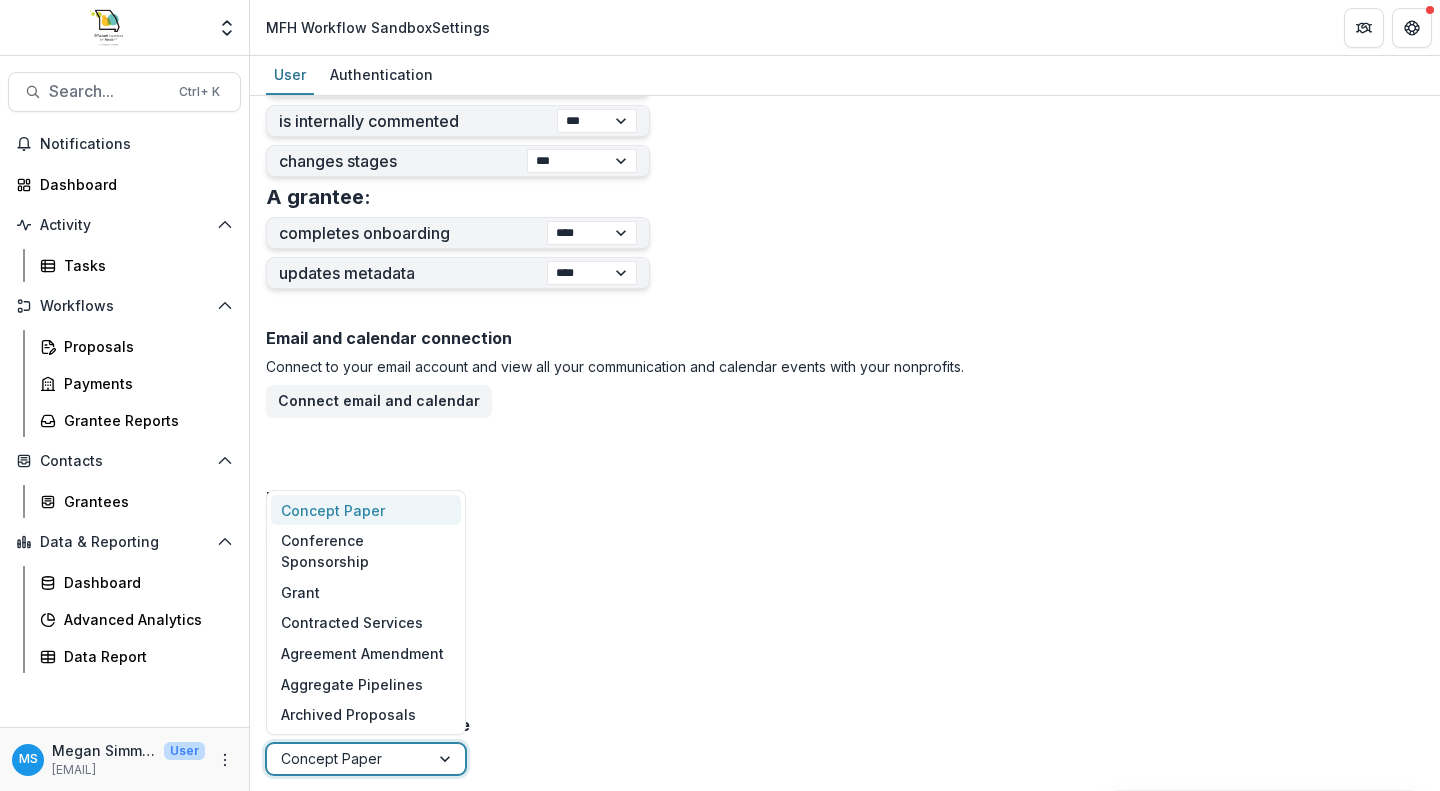 click on "Email and calendar connection Connect to your email account and view all your communication and calendar events with your nonprofits. Connect email and calendar Docusign Connection Connect to Docusign User Avatar Update MS" at bounding box center [845, 518] 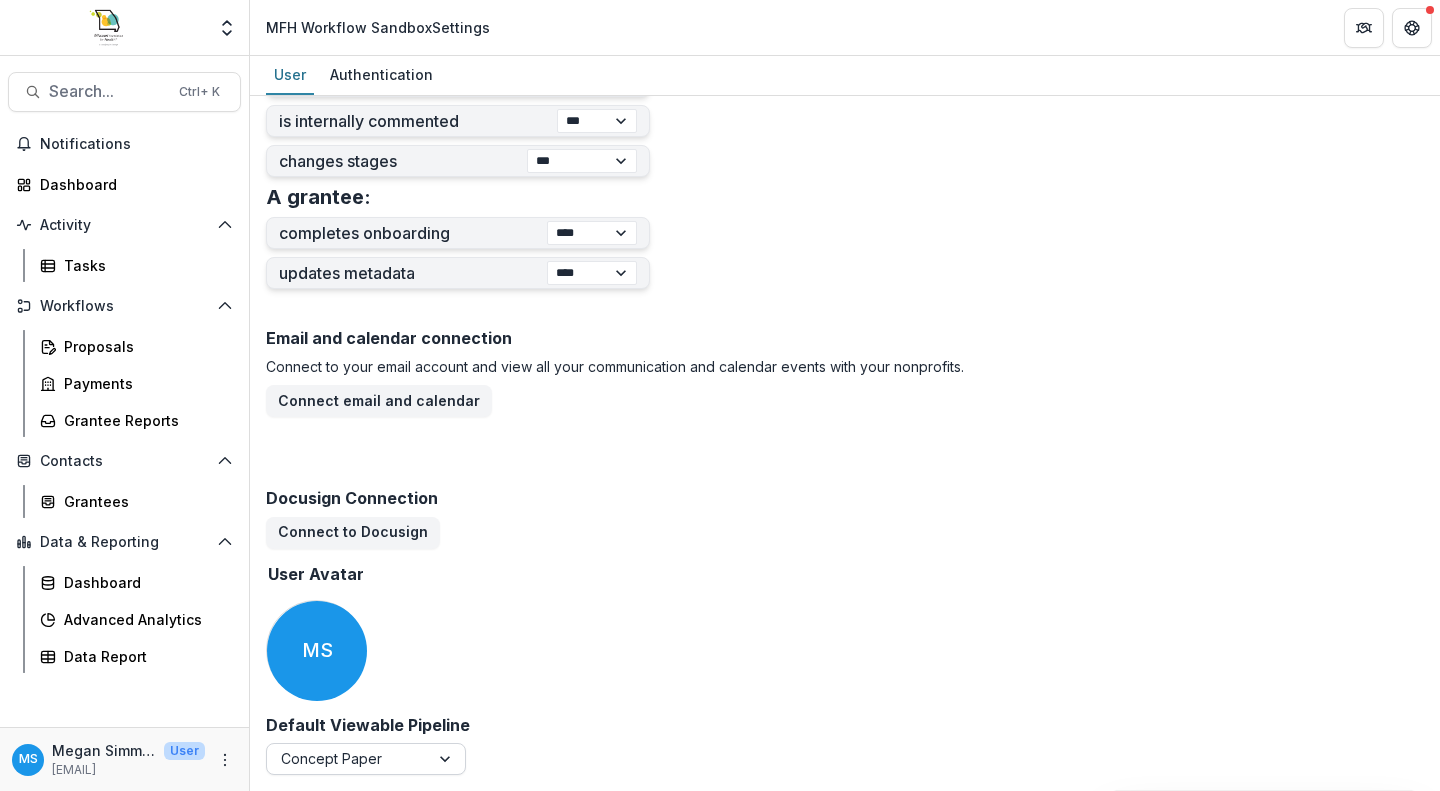 click at bounding box center [447, 759] 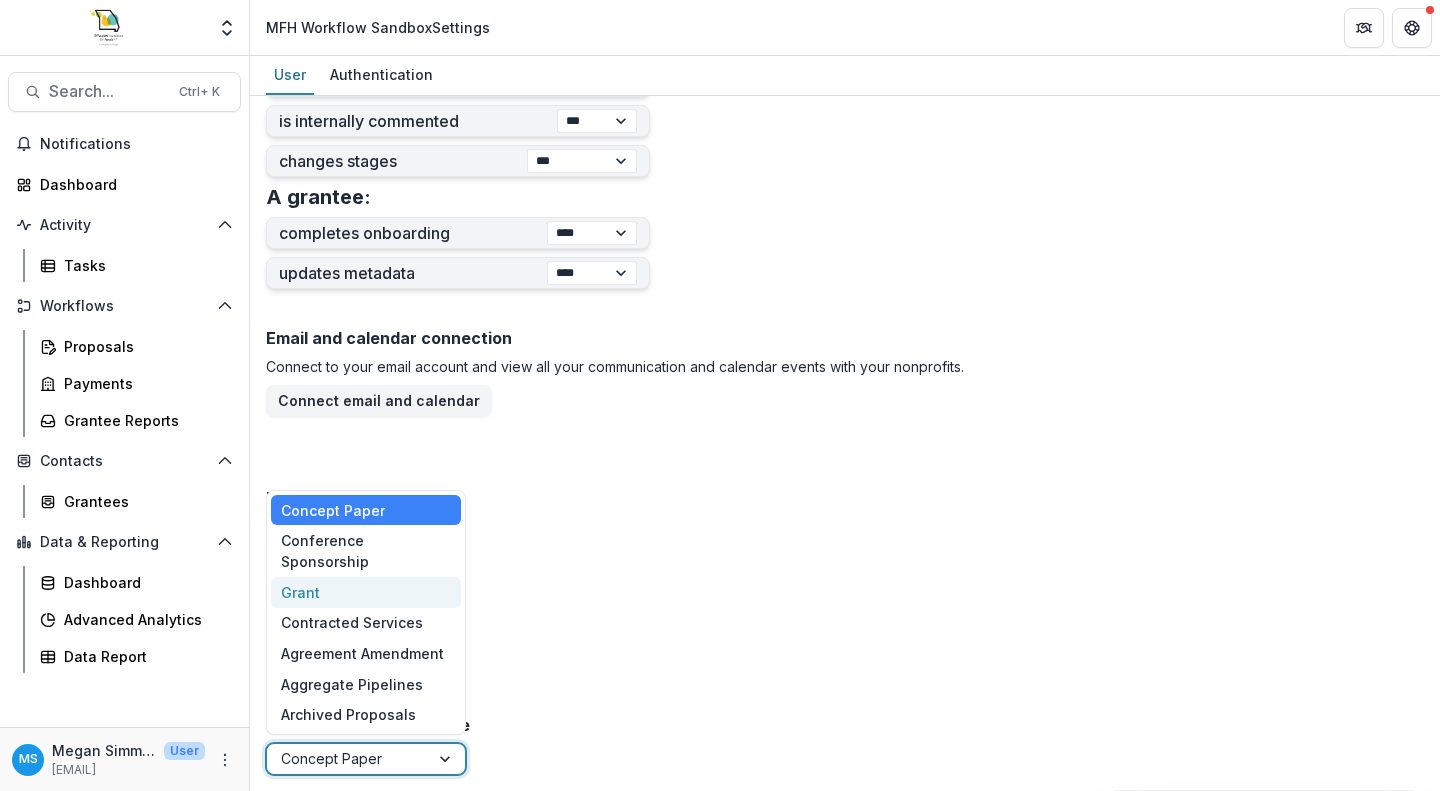 click on "Grant" at bounding box center (366, 592) 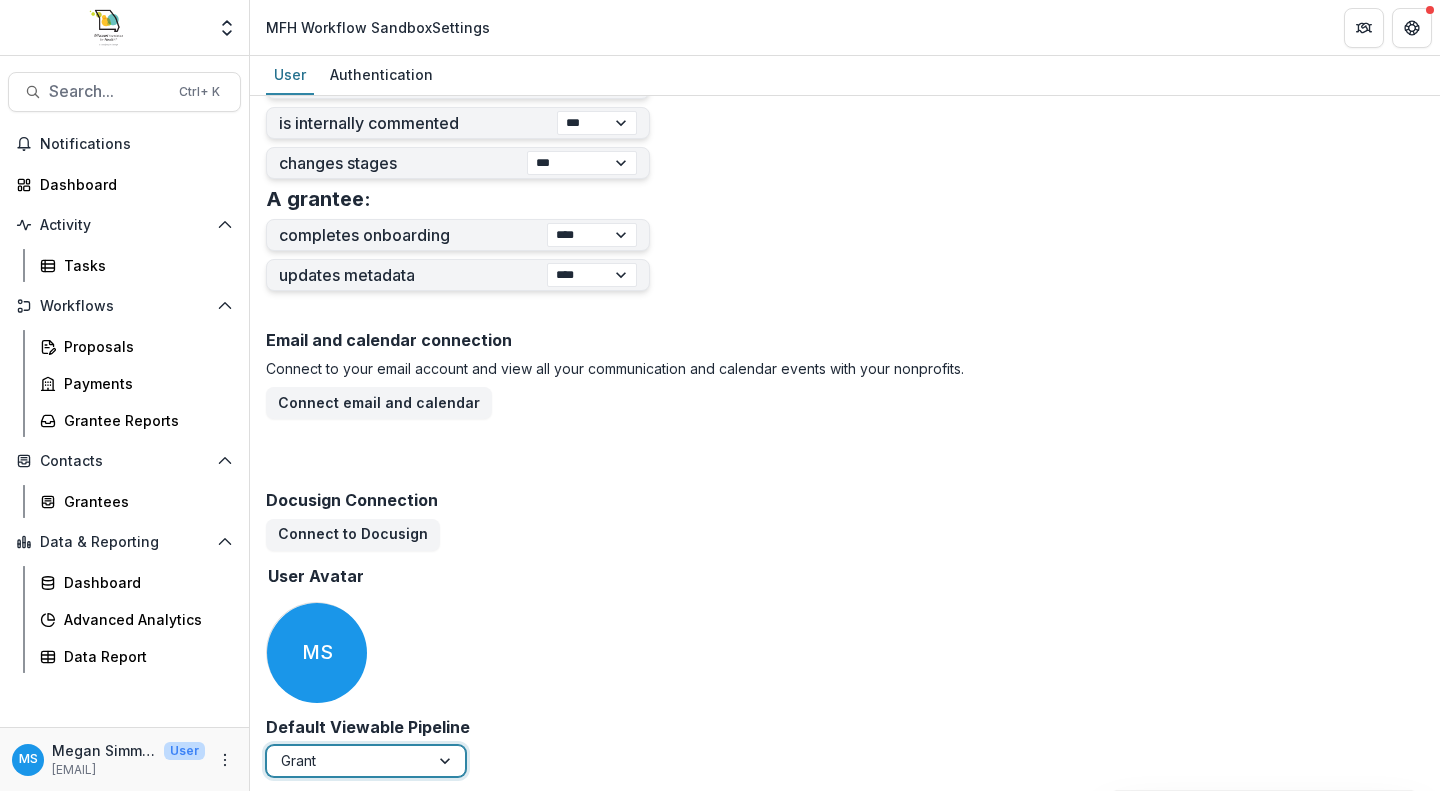 scroll, scrollTop: 854, scrollLeft: 0, axis: vertical 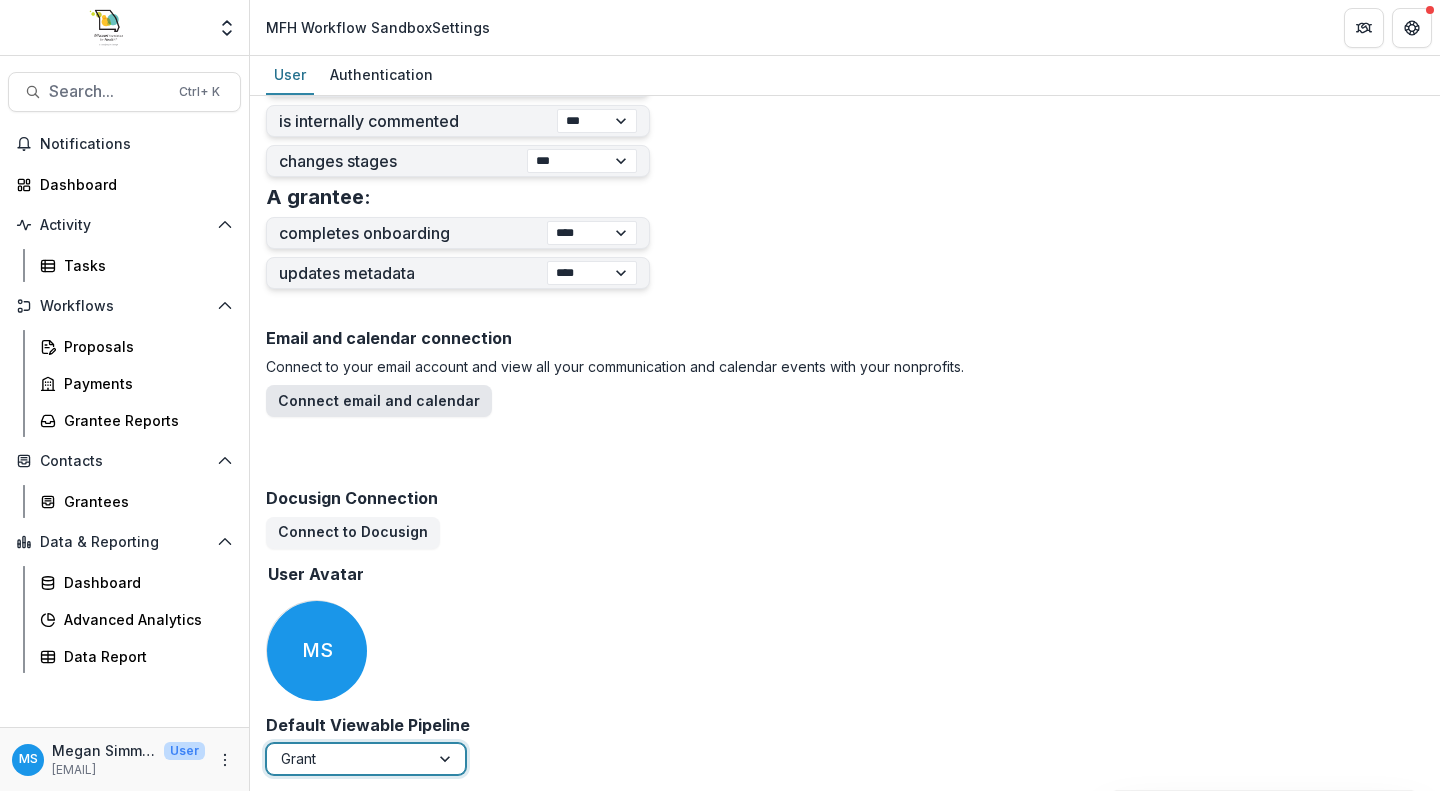 click on "Connect email and calendar" at bounding box center [379, 401] 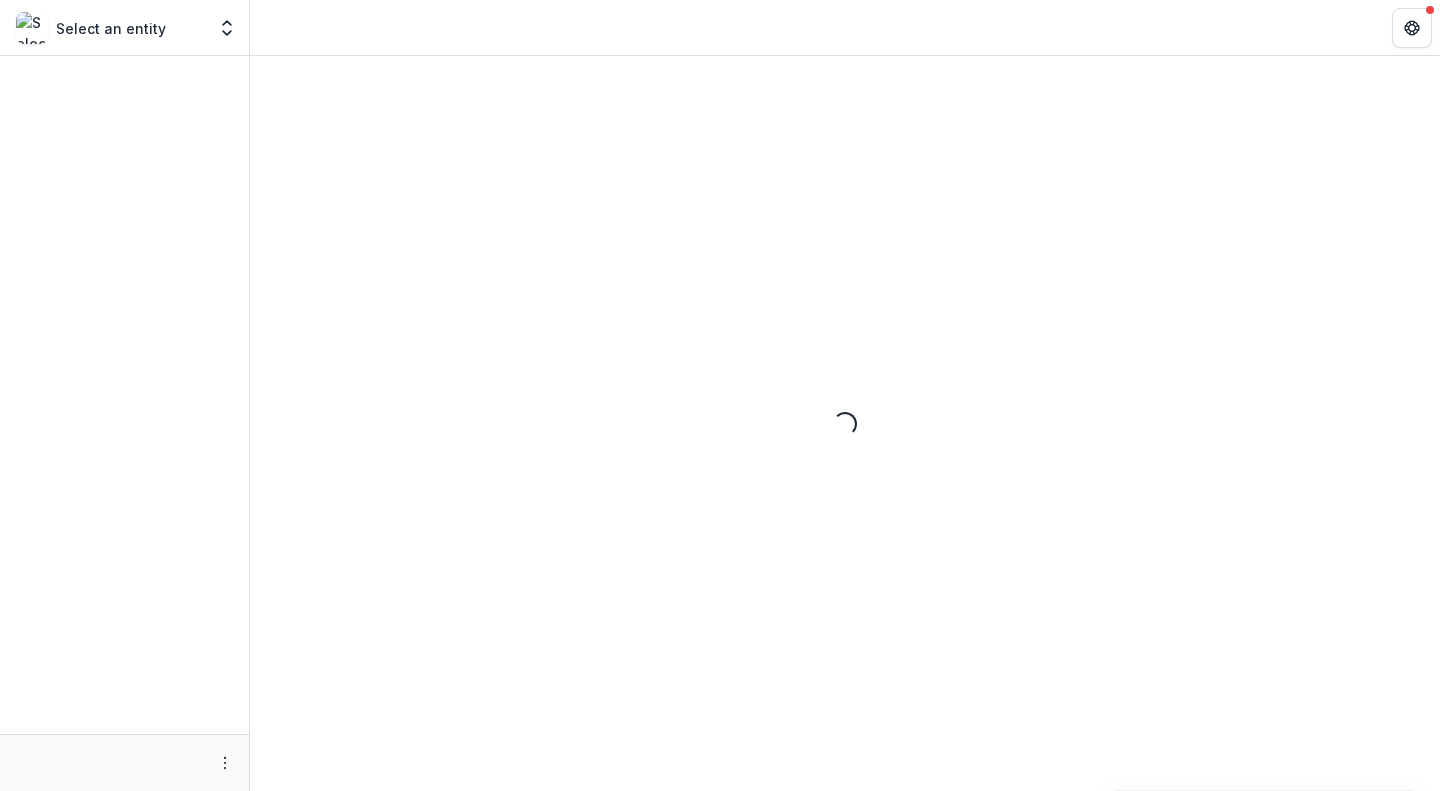 scroll, scrollTop: 0, scrollLeft: 0, axis: both 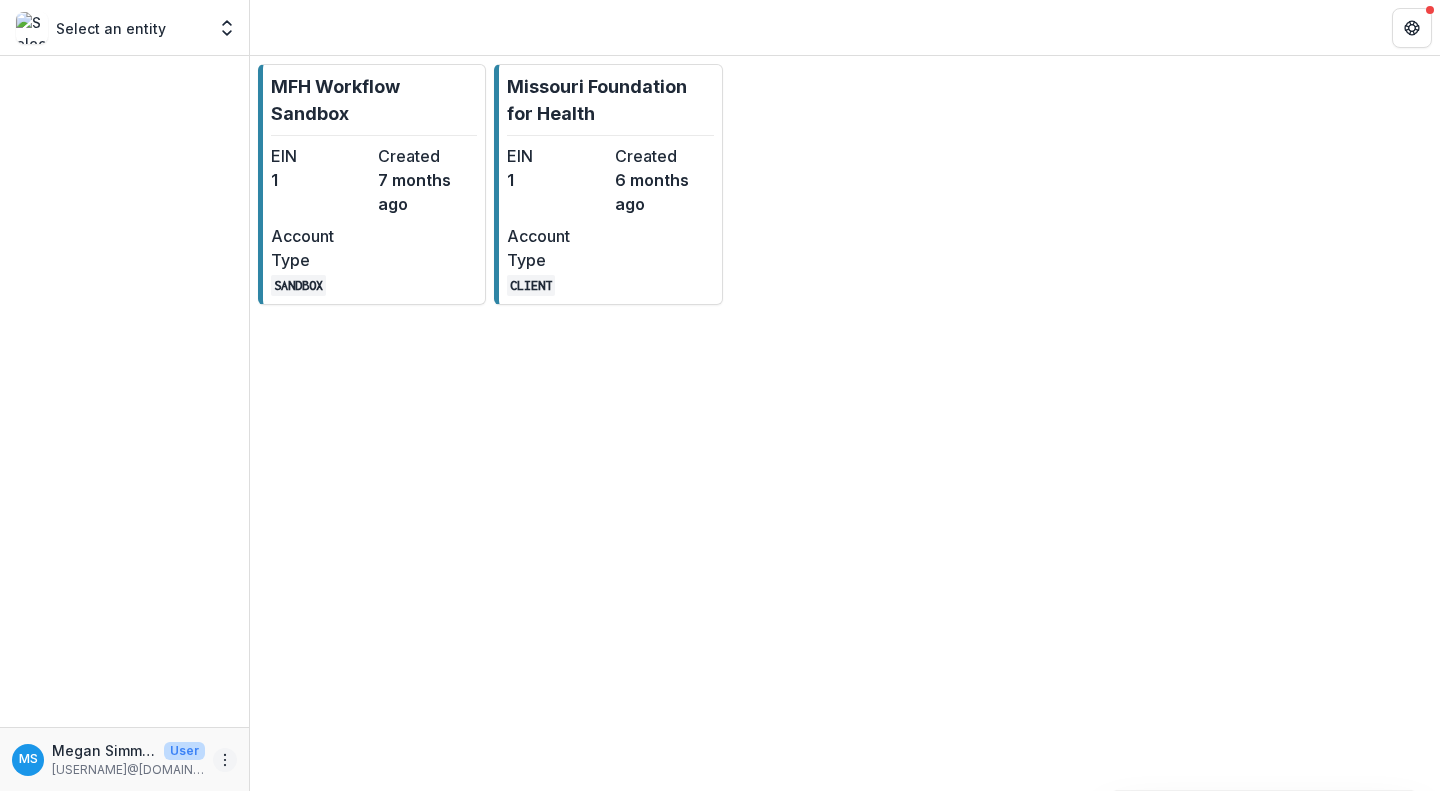 click 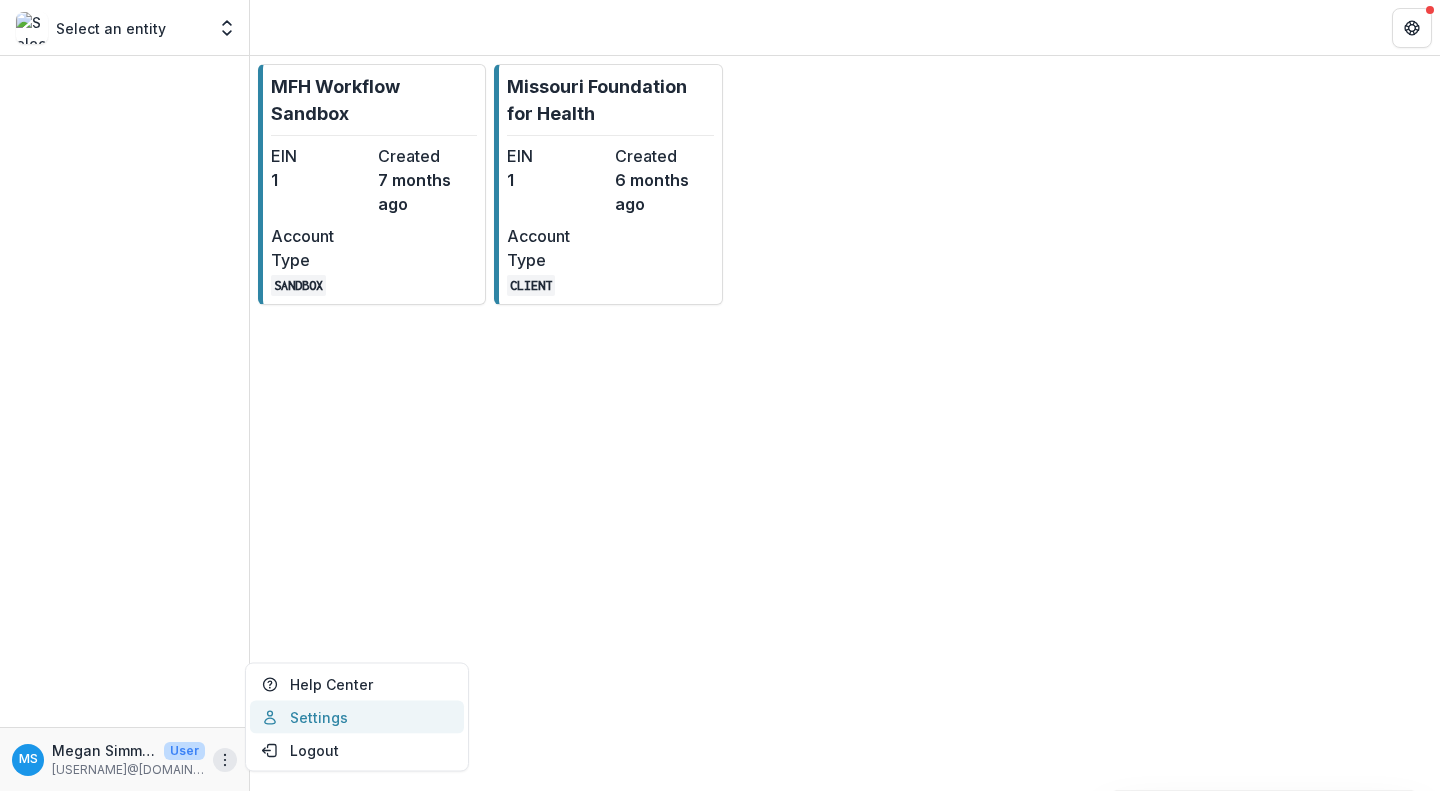 click on "Settings" at bounding box center (357, 717) 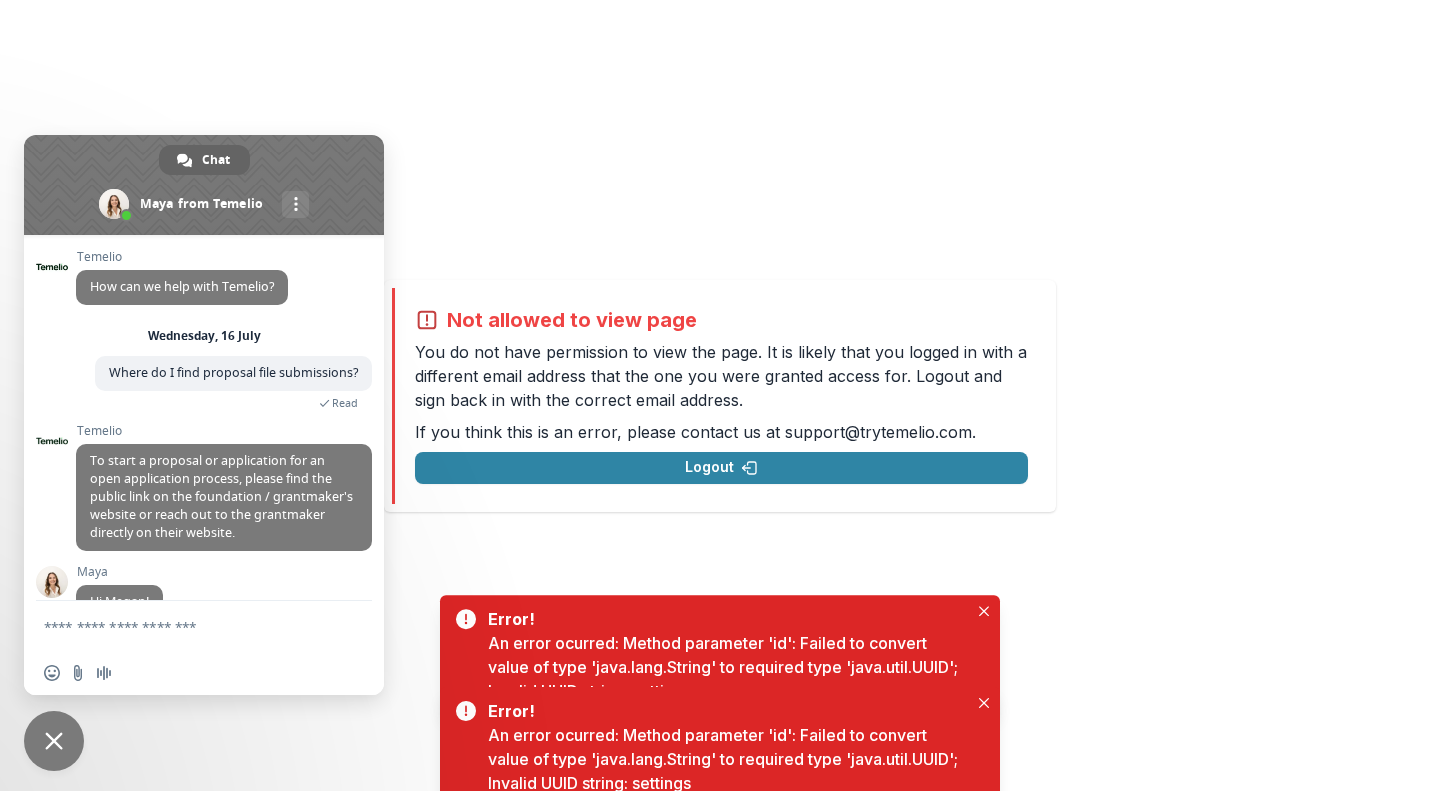 scroll, scrollTop: 394, scrollLeft: 0, axis: vertical 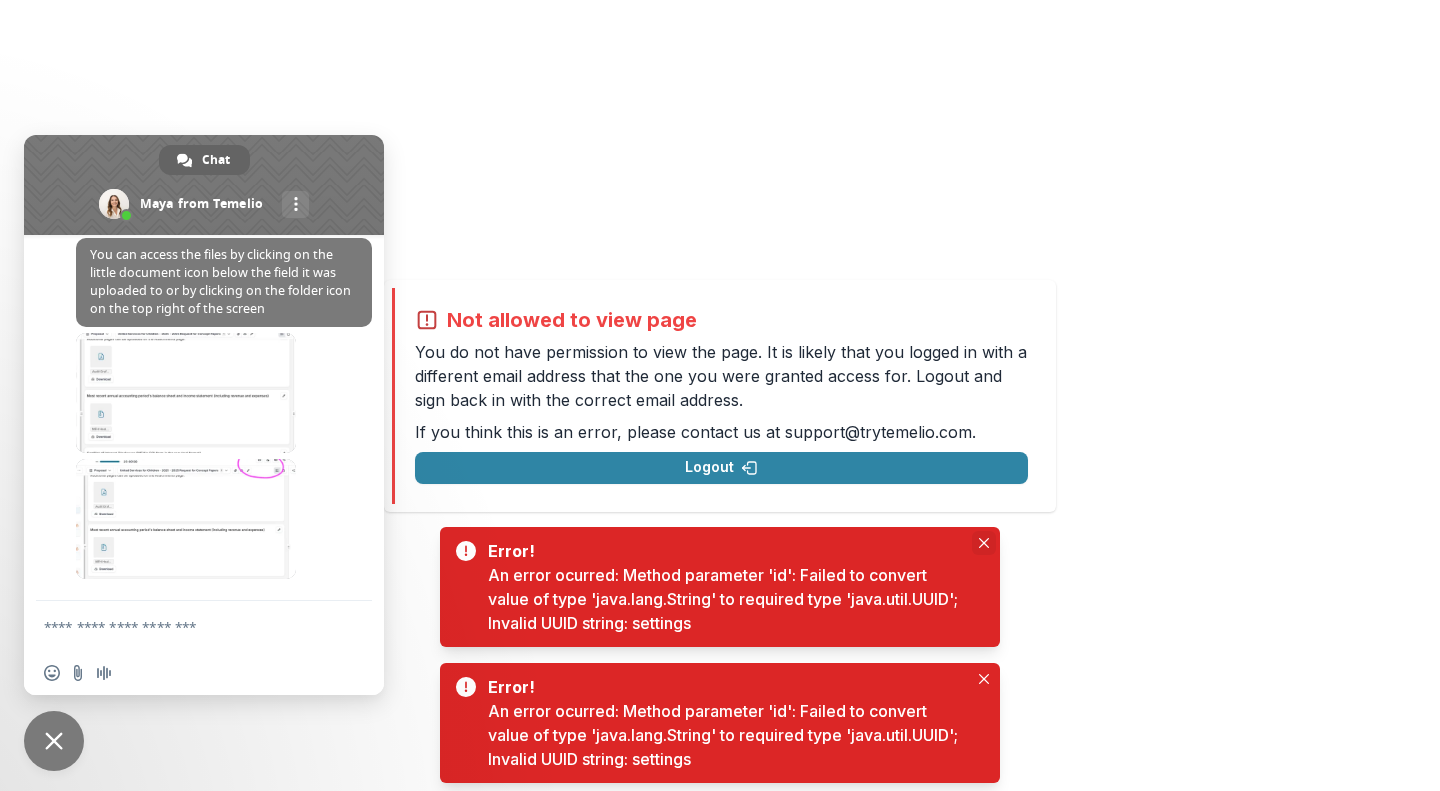 click 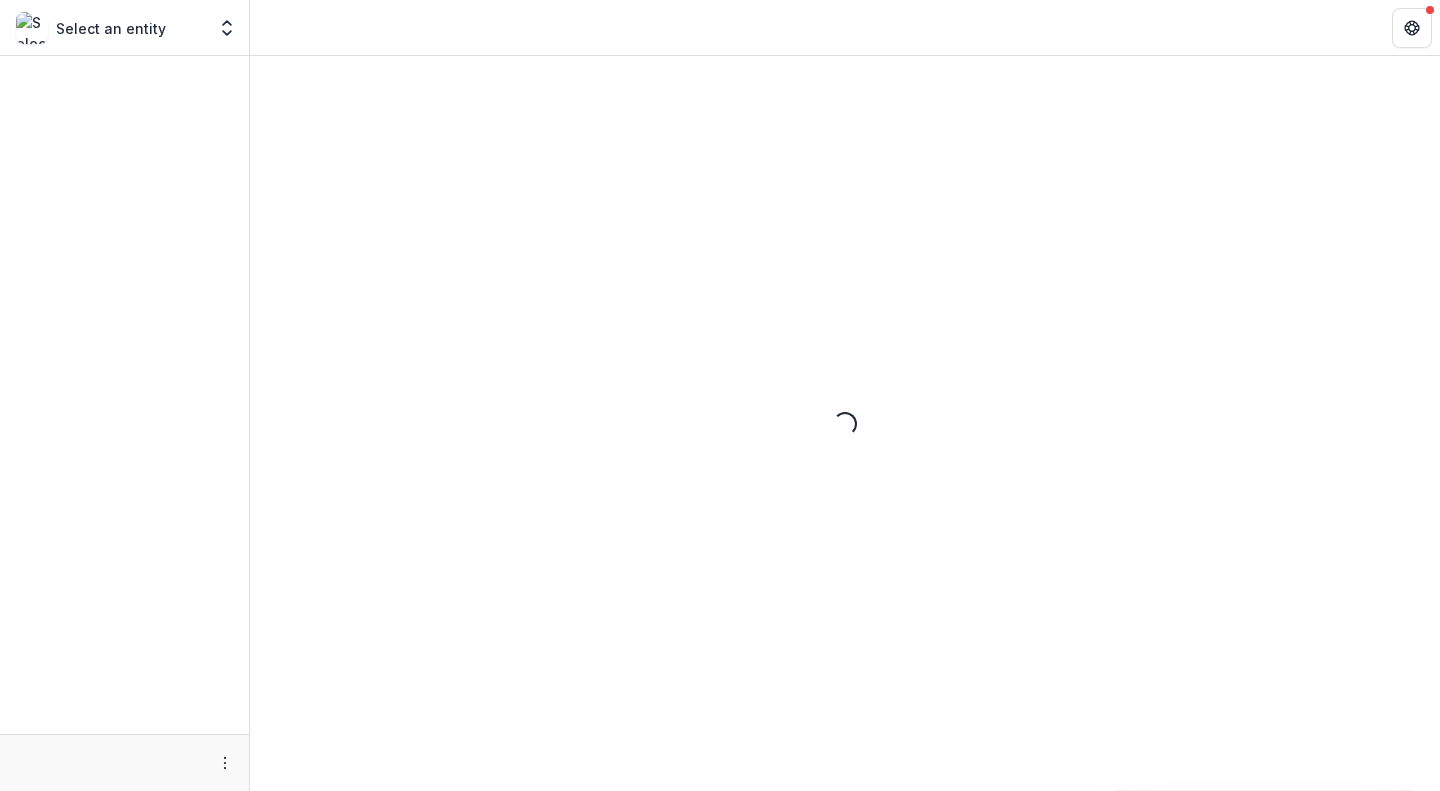 scroll, scrollTop: 0, scrollLeft: 0, axis: both 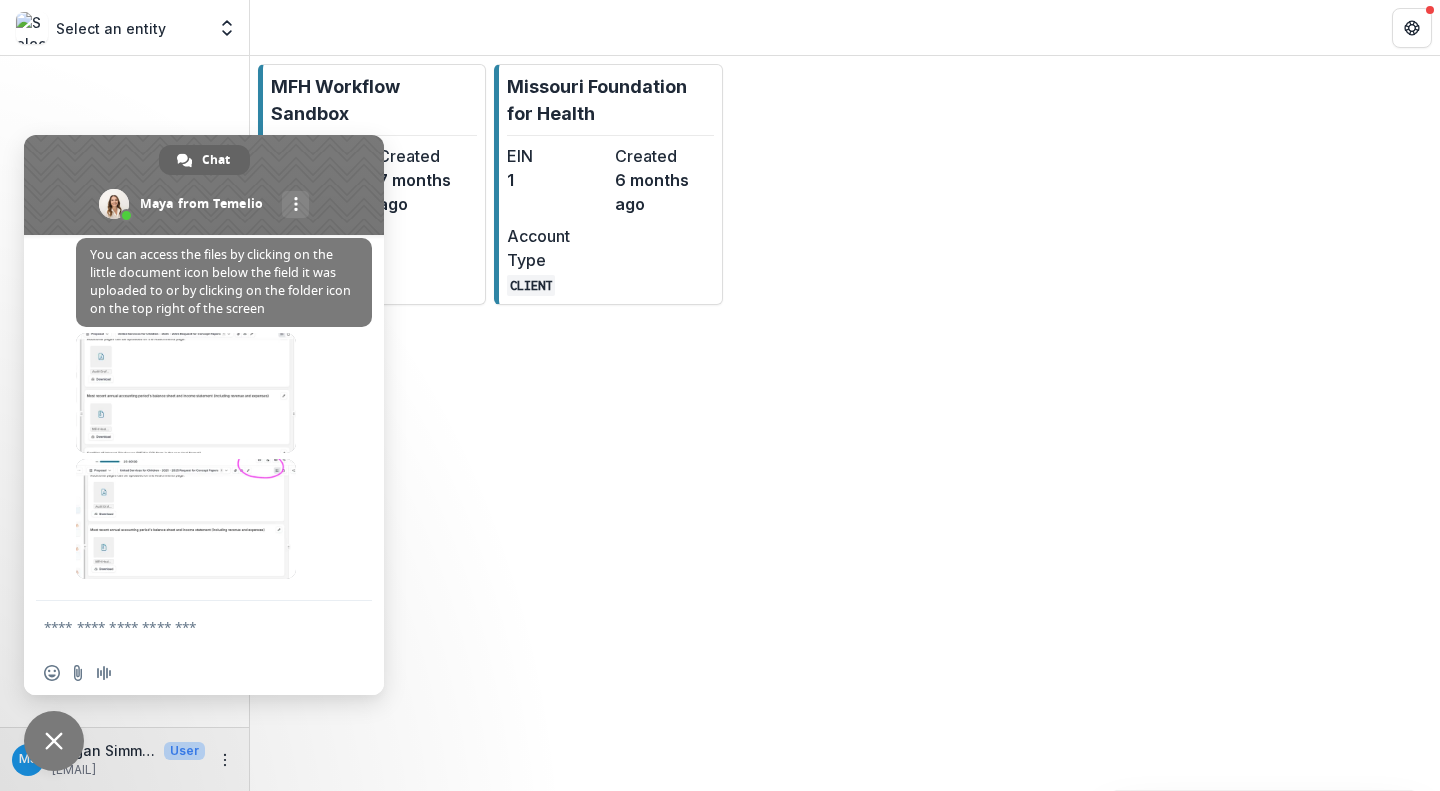click on "MFH Workflow Sandbox EIN 1 Created 7 months ago Account Type SANDBOX Missouri Foundation for Health EIN 1 Created 6 months ago Account Type CLIENT" at bounding box center (845, 423) 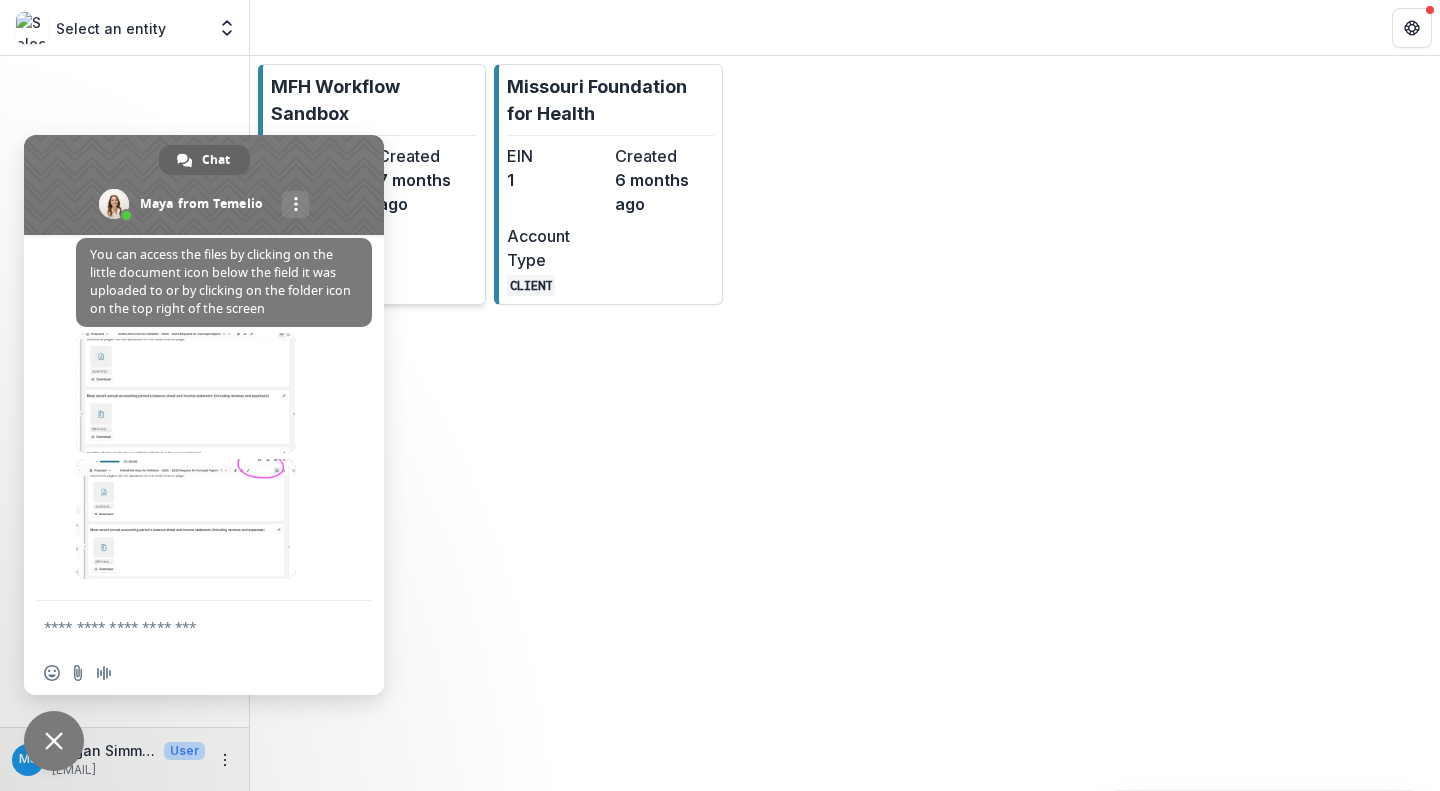 click on "MFH Workflow Sandbox" at bounding box center [374, 100] 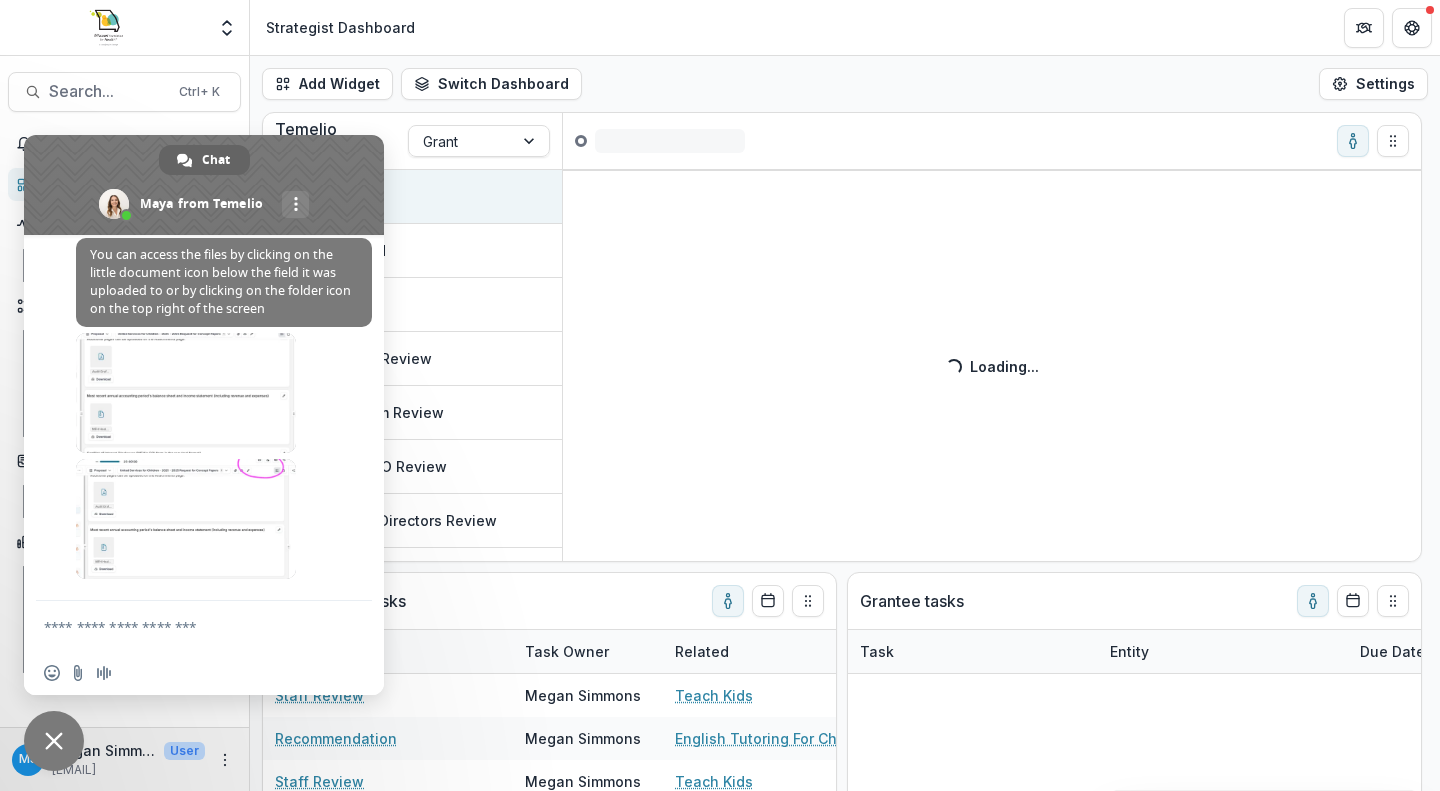 click at bounding box center (54, 741) 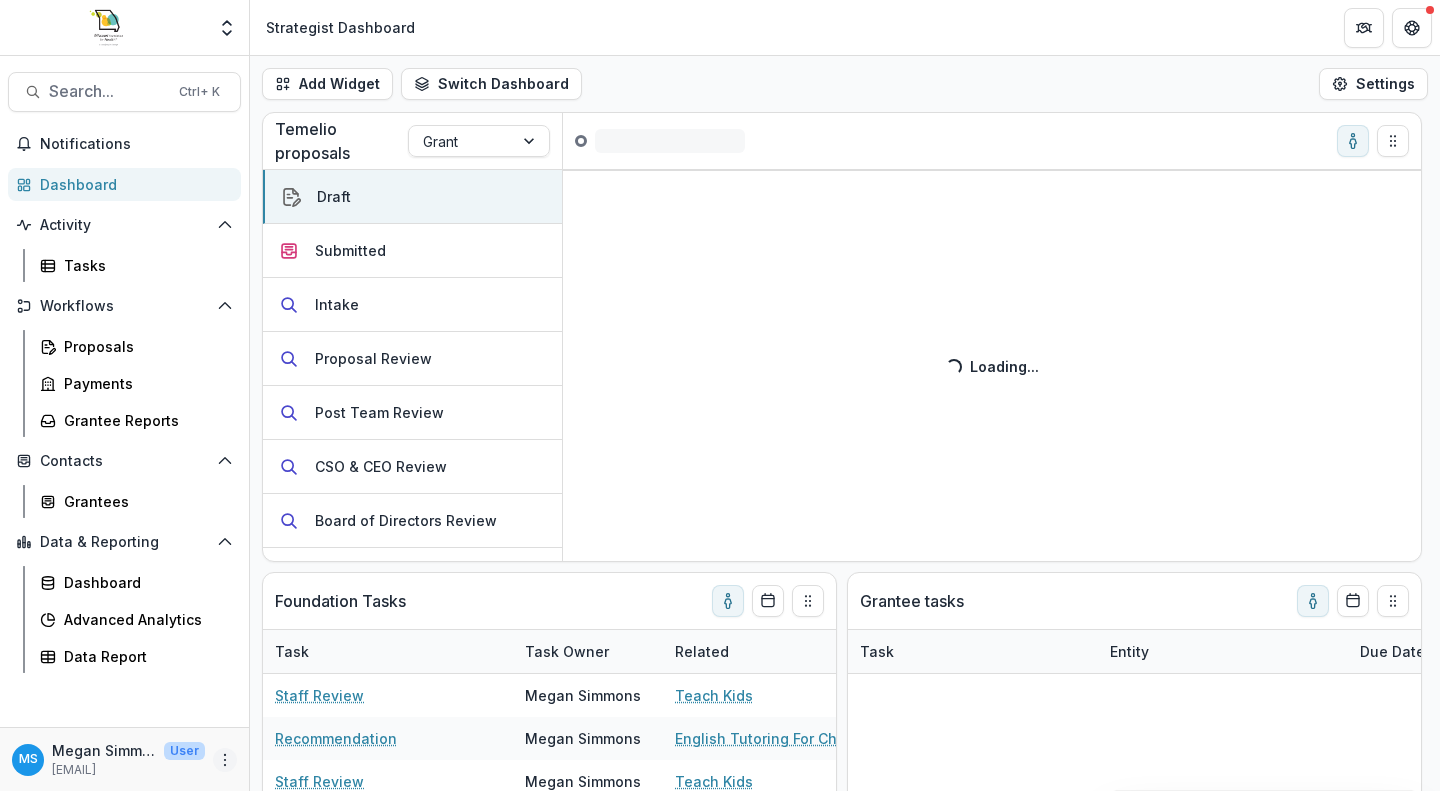 click 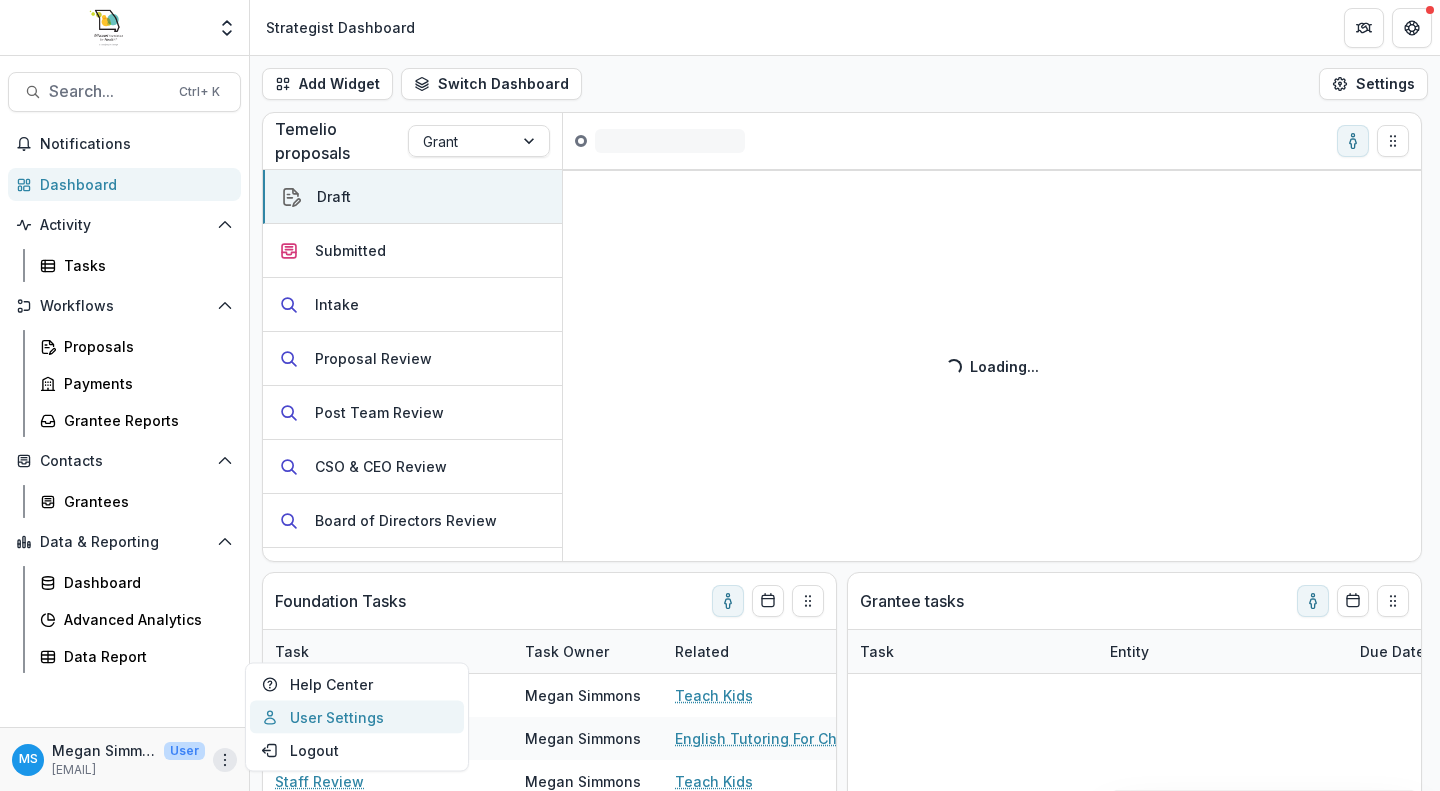 click on "User Settings" at bounding box center (357, 717) 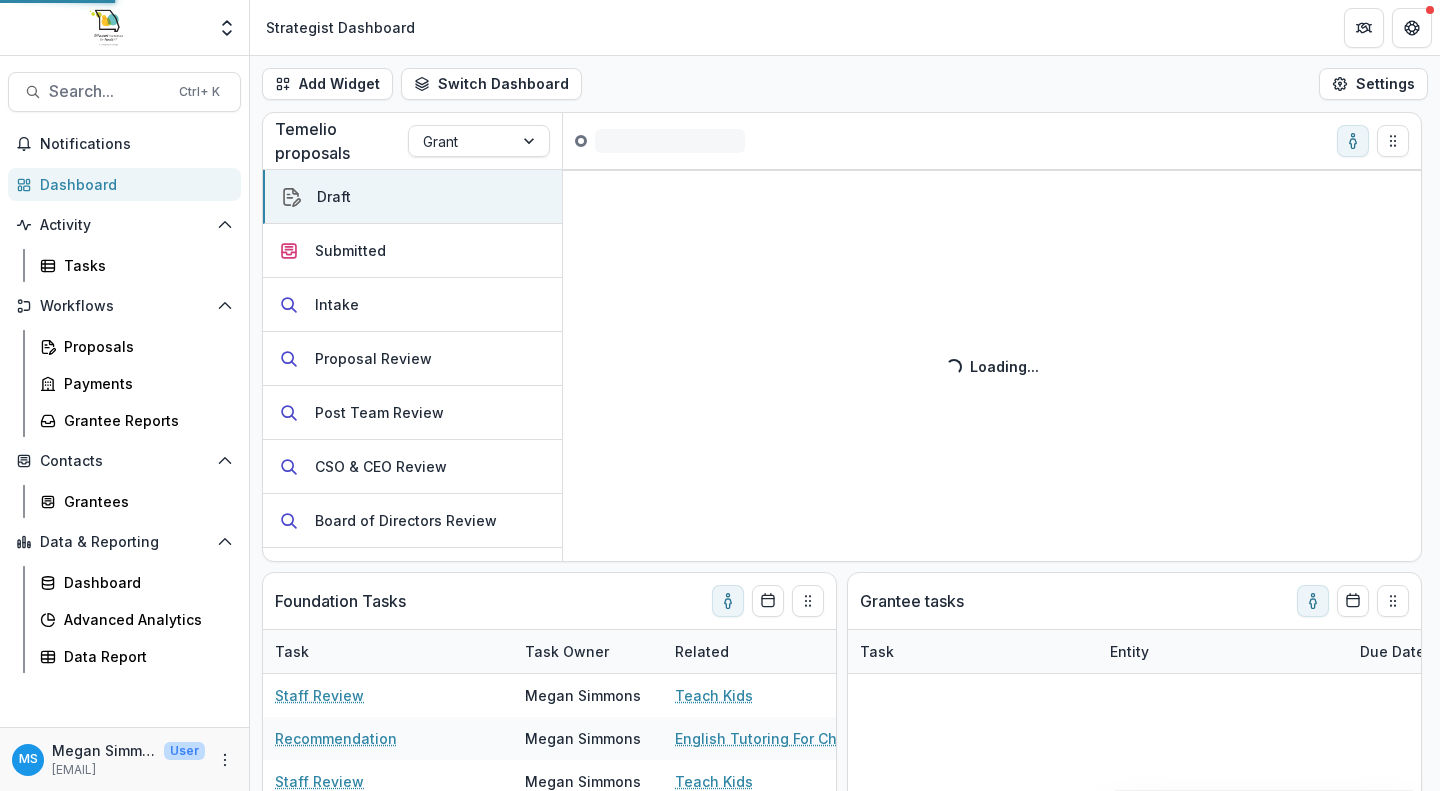 select on "****" 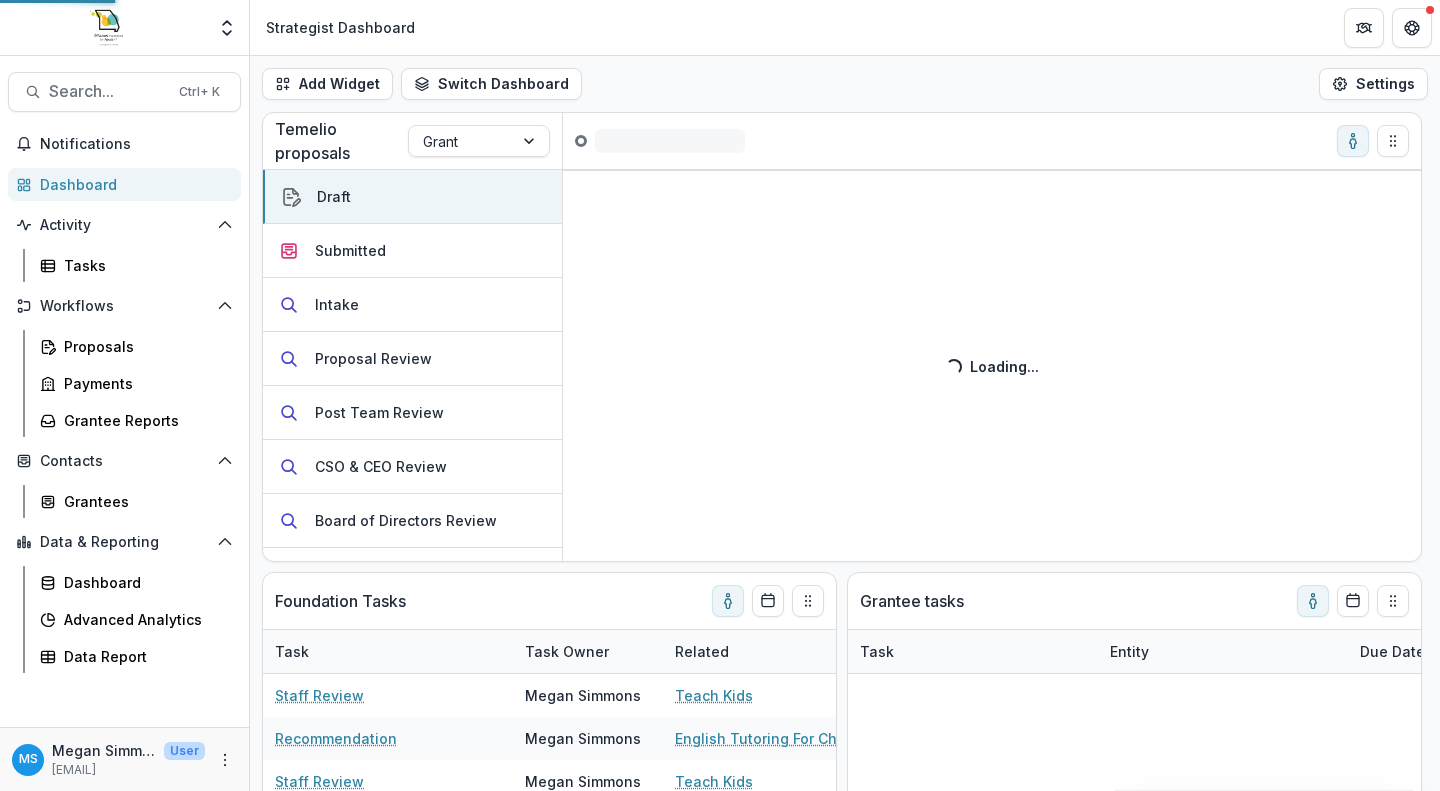 select on "****" 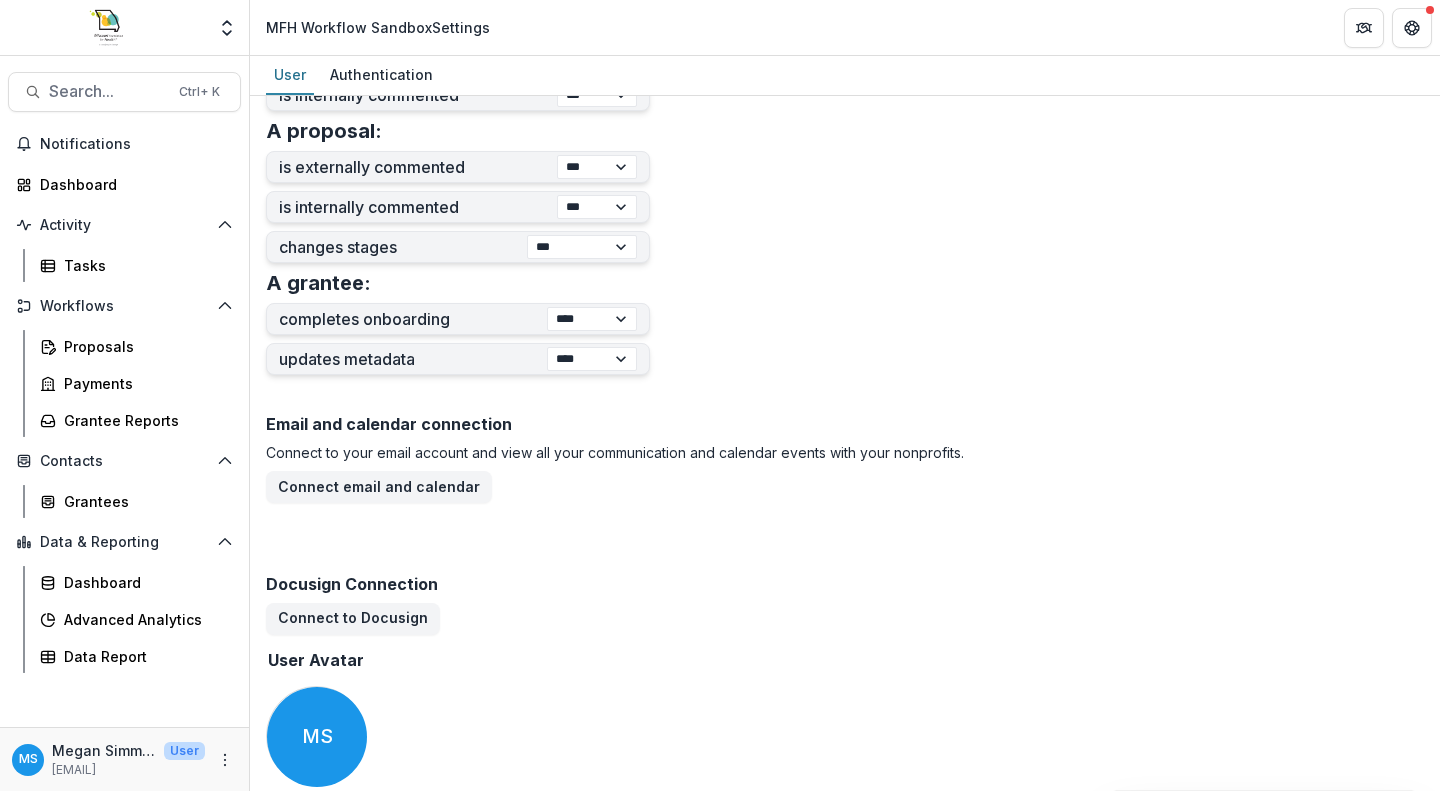 scroll, scrollTop: 854, scrollLeft: 0, axis: vertical 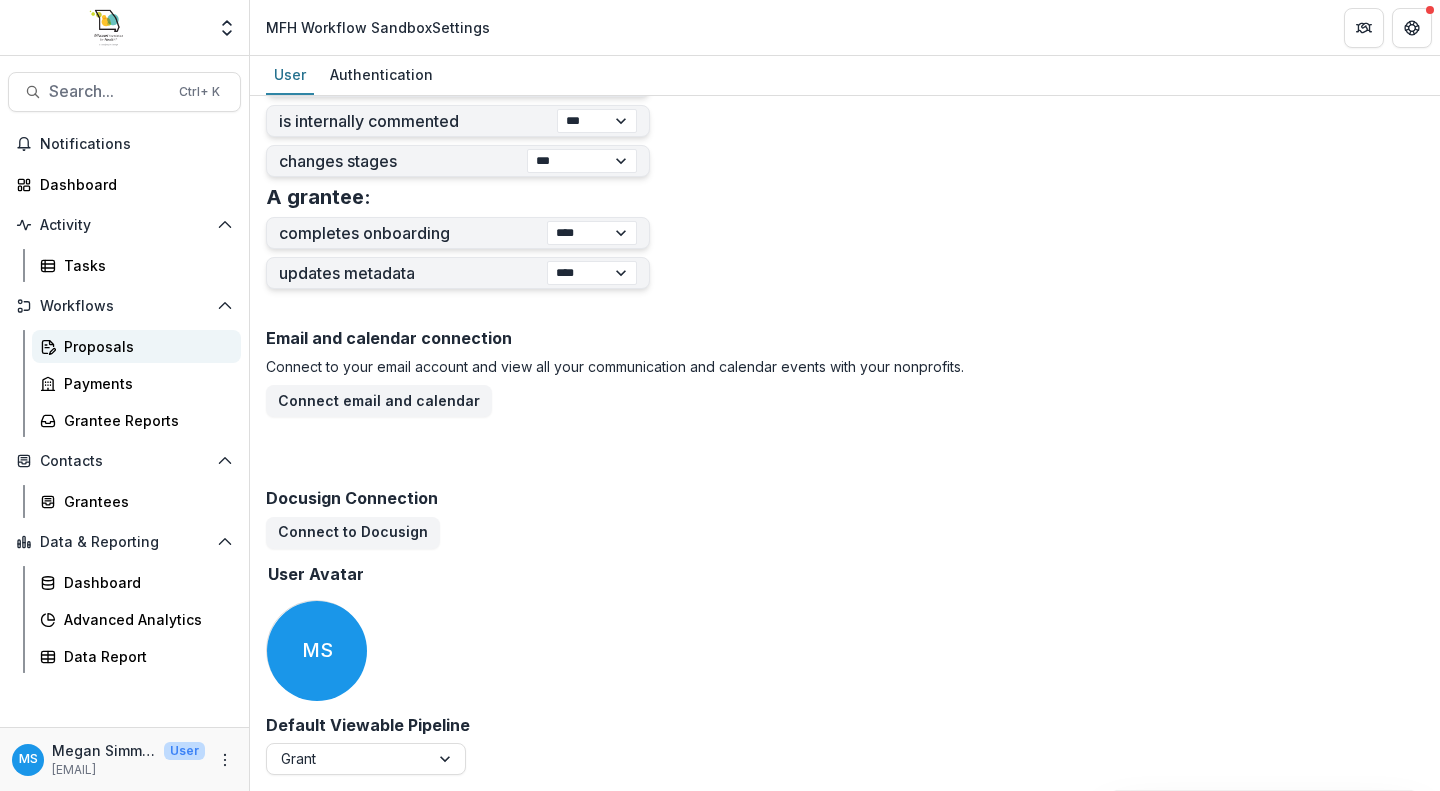 click on "Proposals" at bounding box center [144, 346] 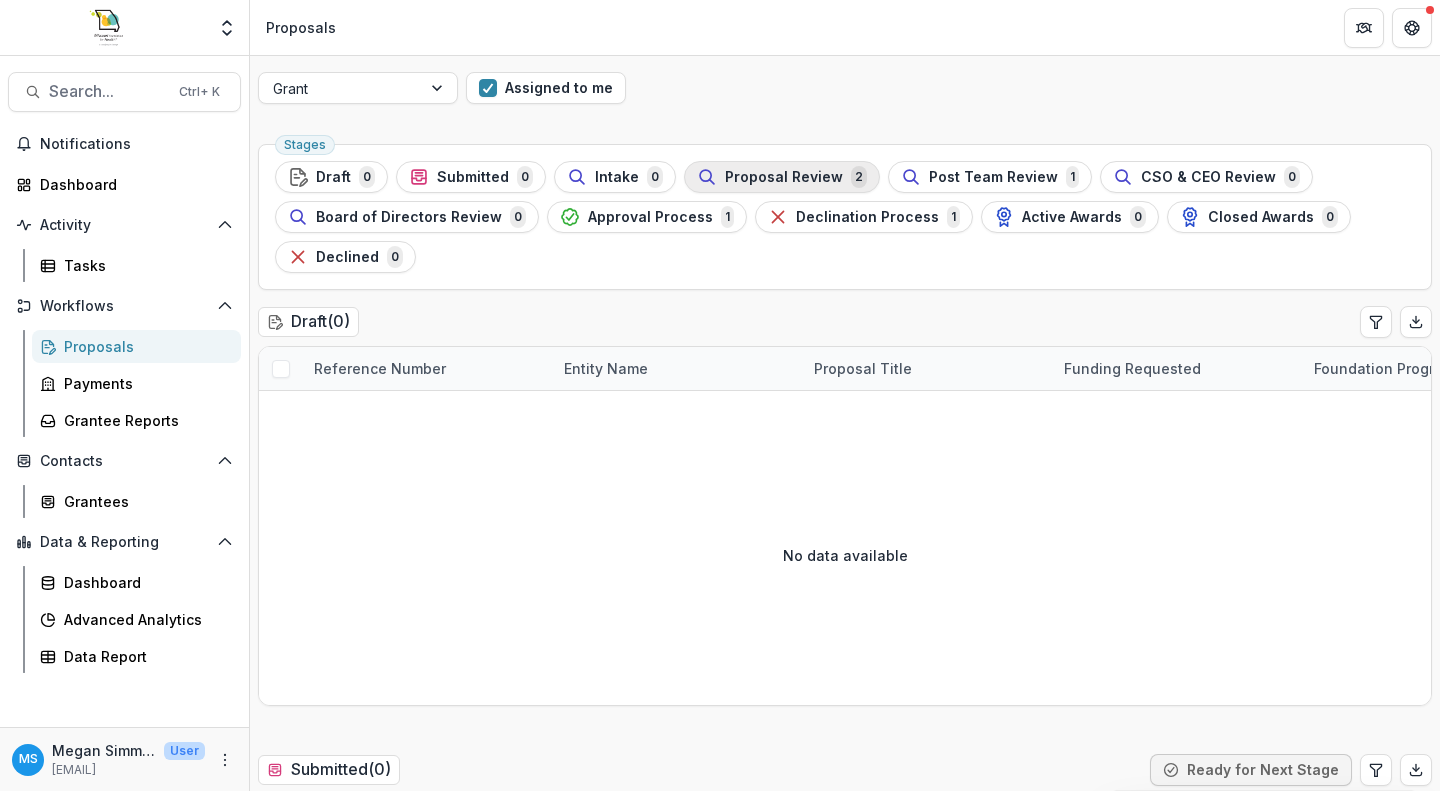 click on "Proposal Review" at bounding box center (784, 177) 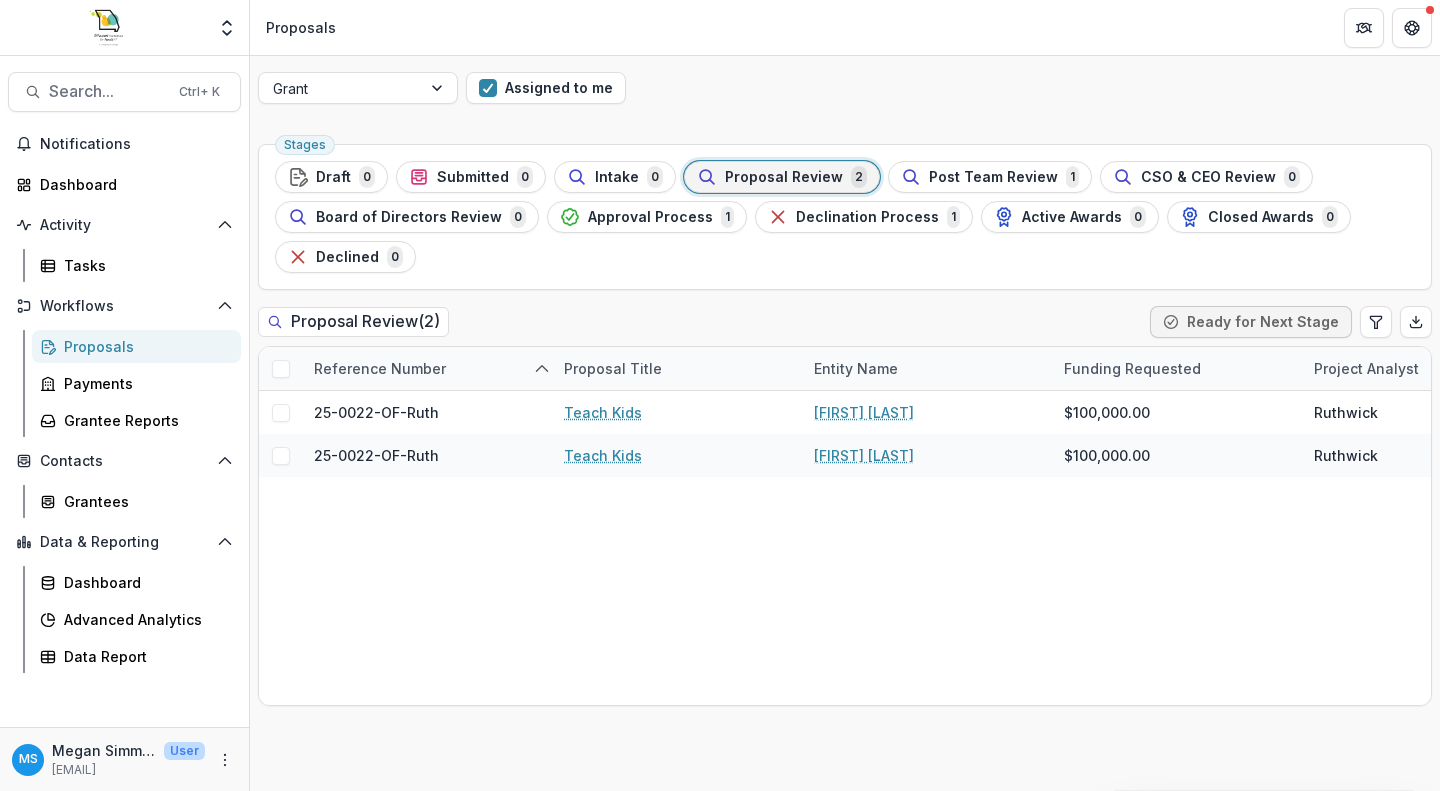 click at bounding box center [107, 28] 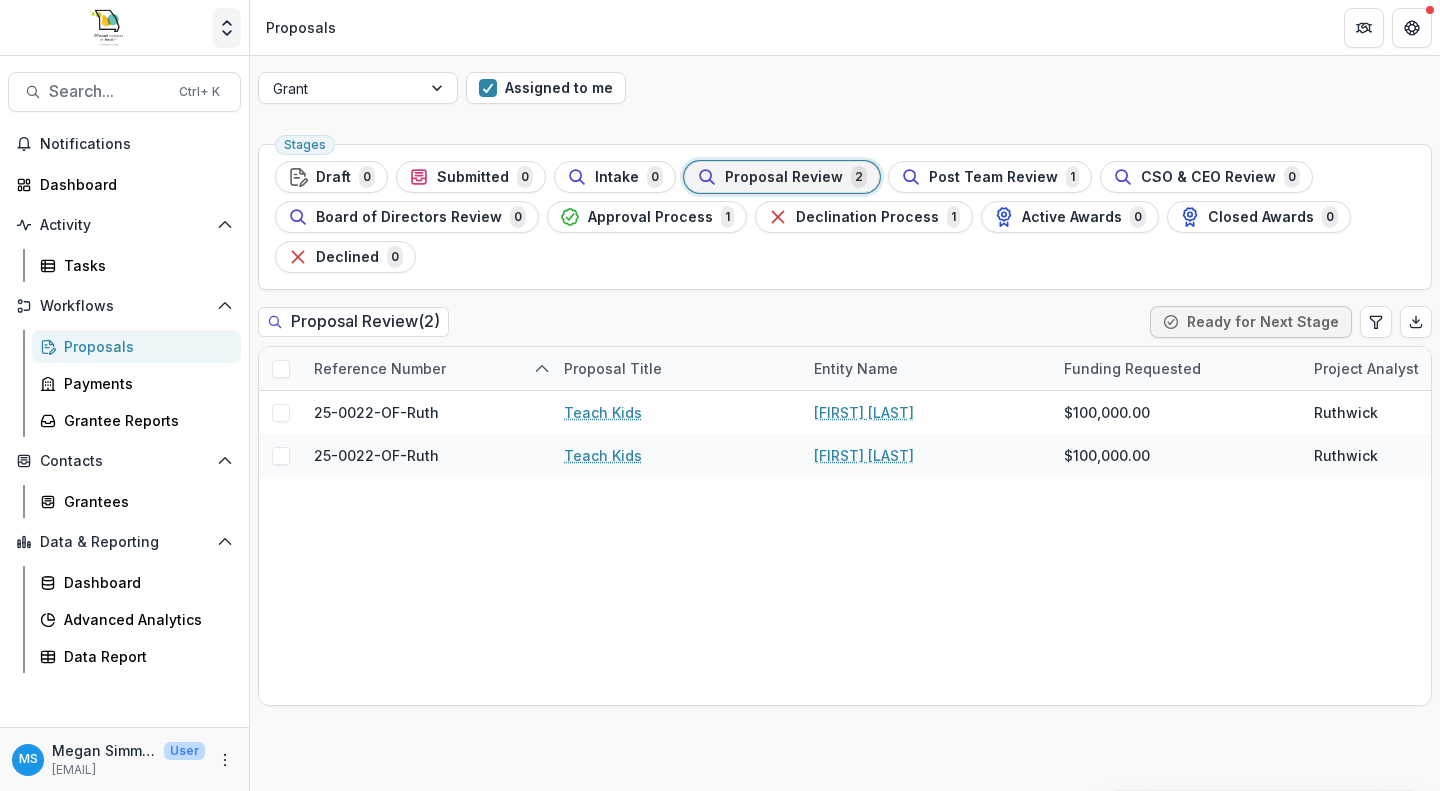 click at bounding box center (227, 28) 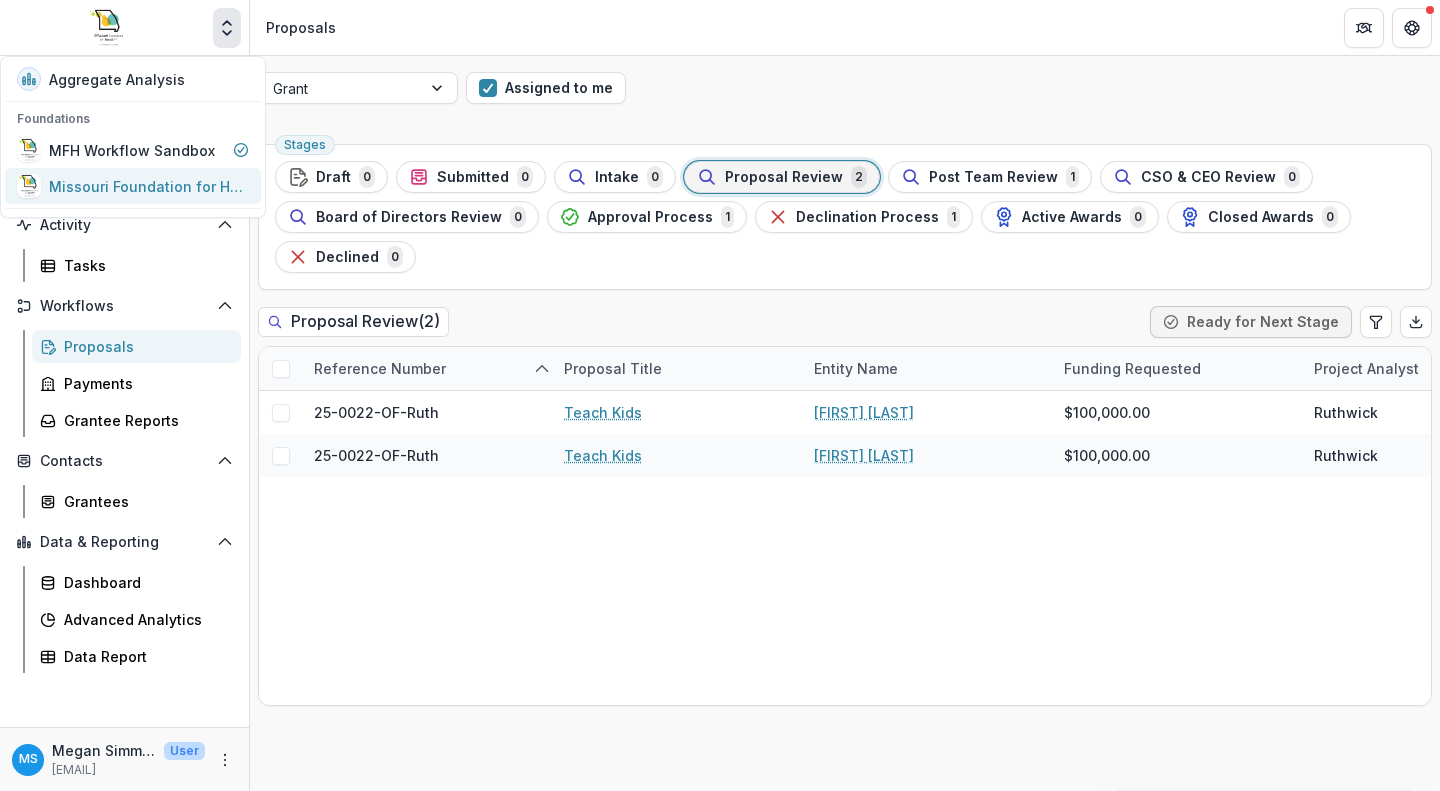 click on "Missouri Foundation for Health" at bounding box center [149, 186] 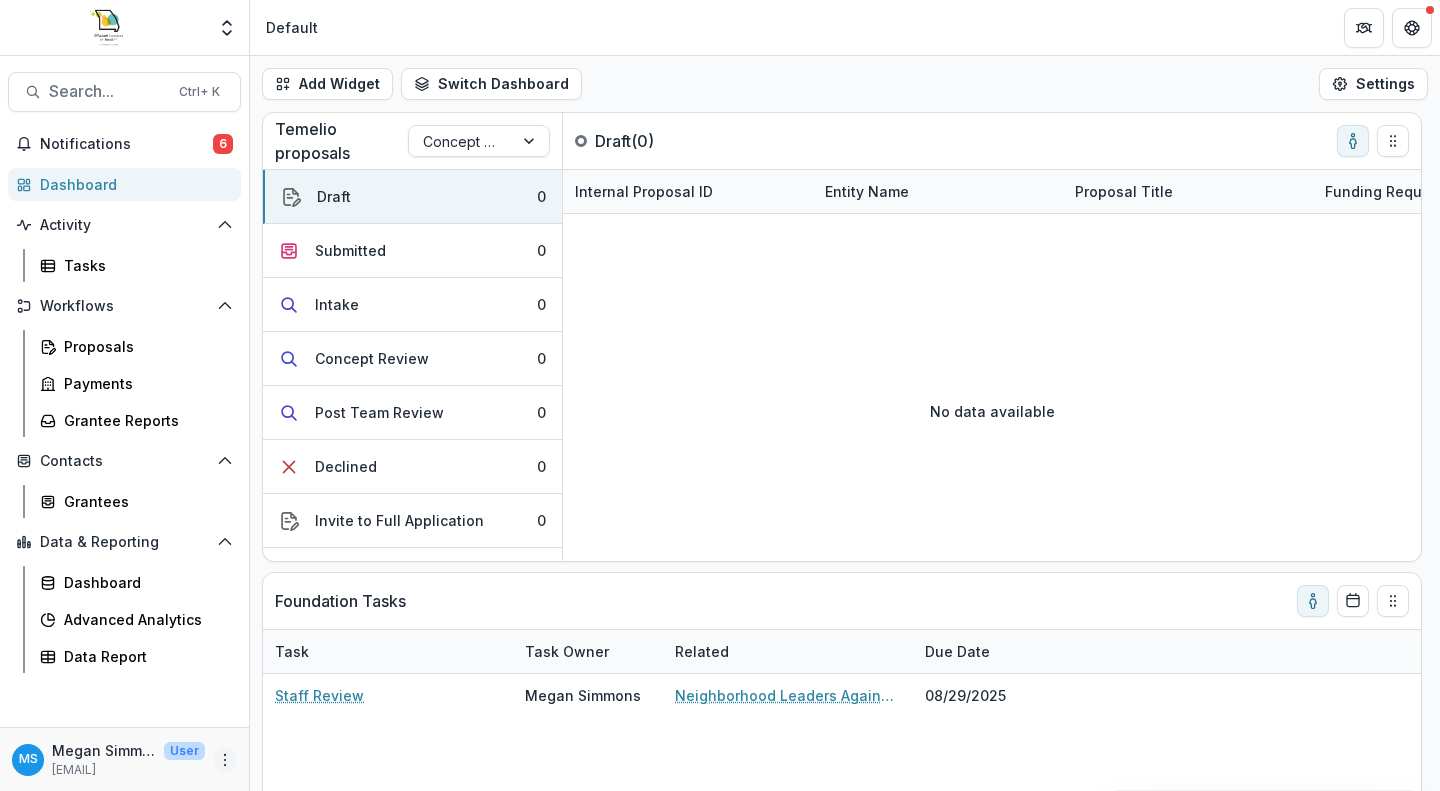 click 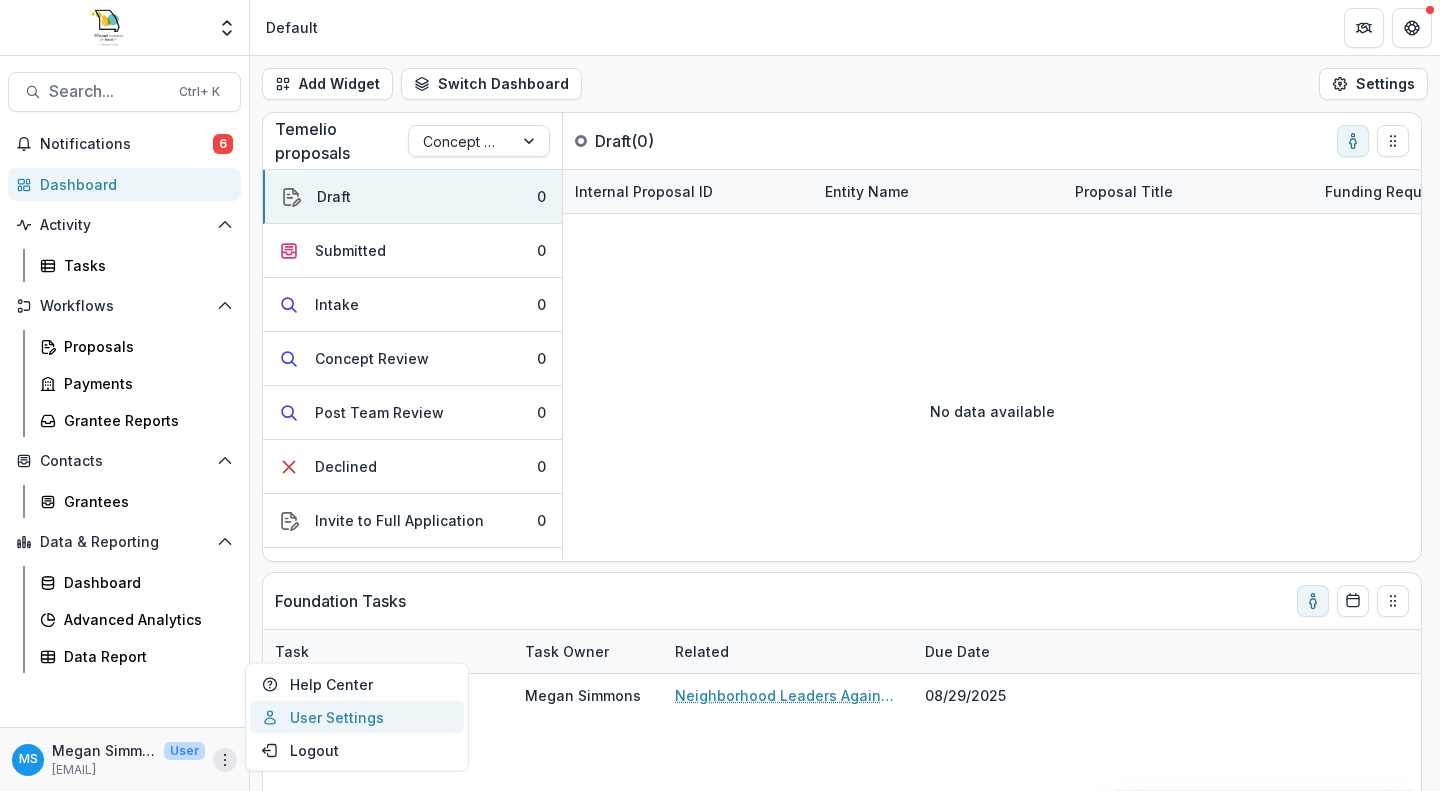 click on "User Settings" at bounding box center [357, 717] 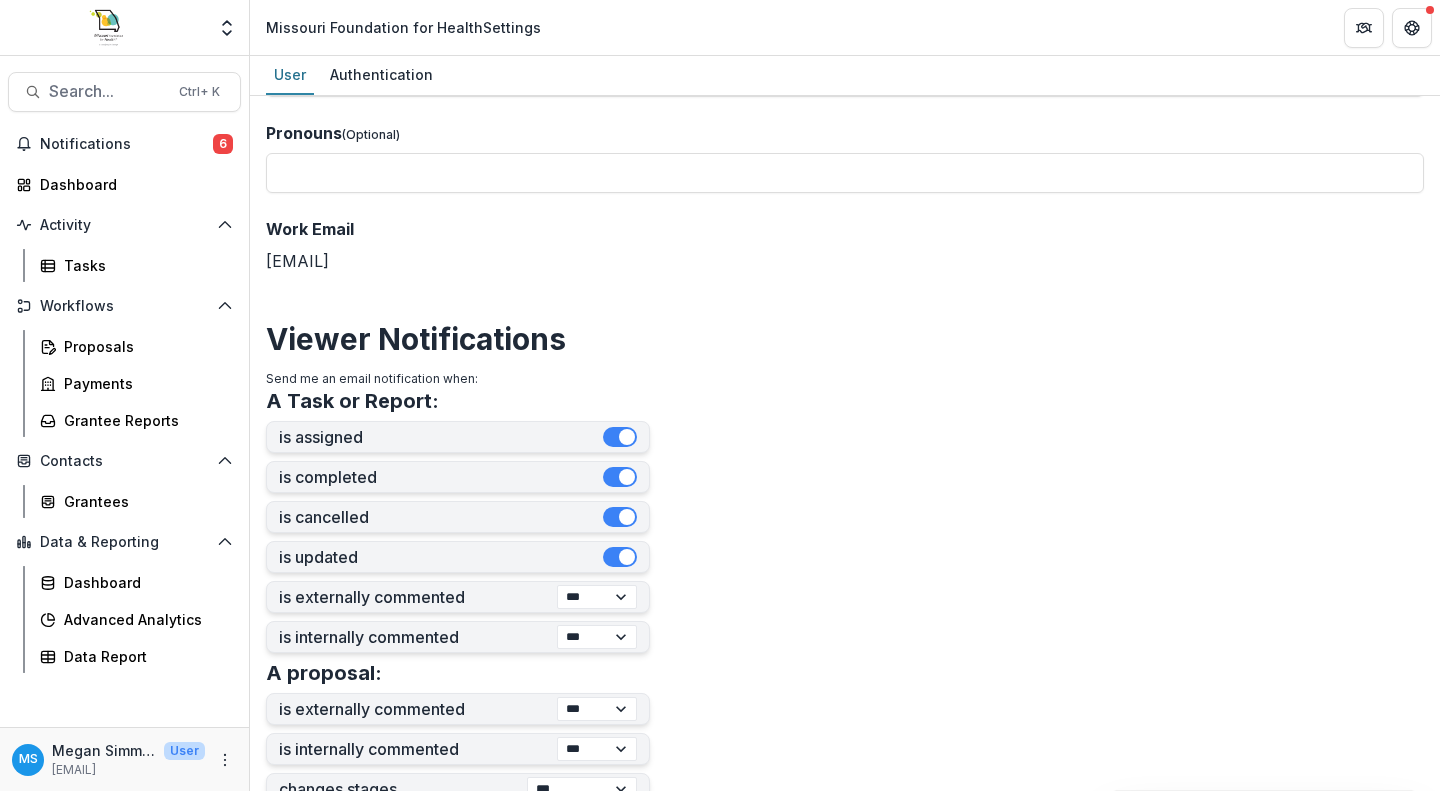 scroll, scrollTop: 229, scrollLeft: 0, axis: vertical 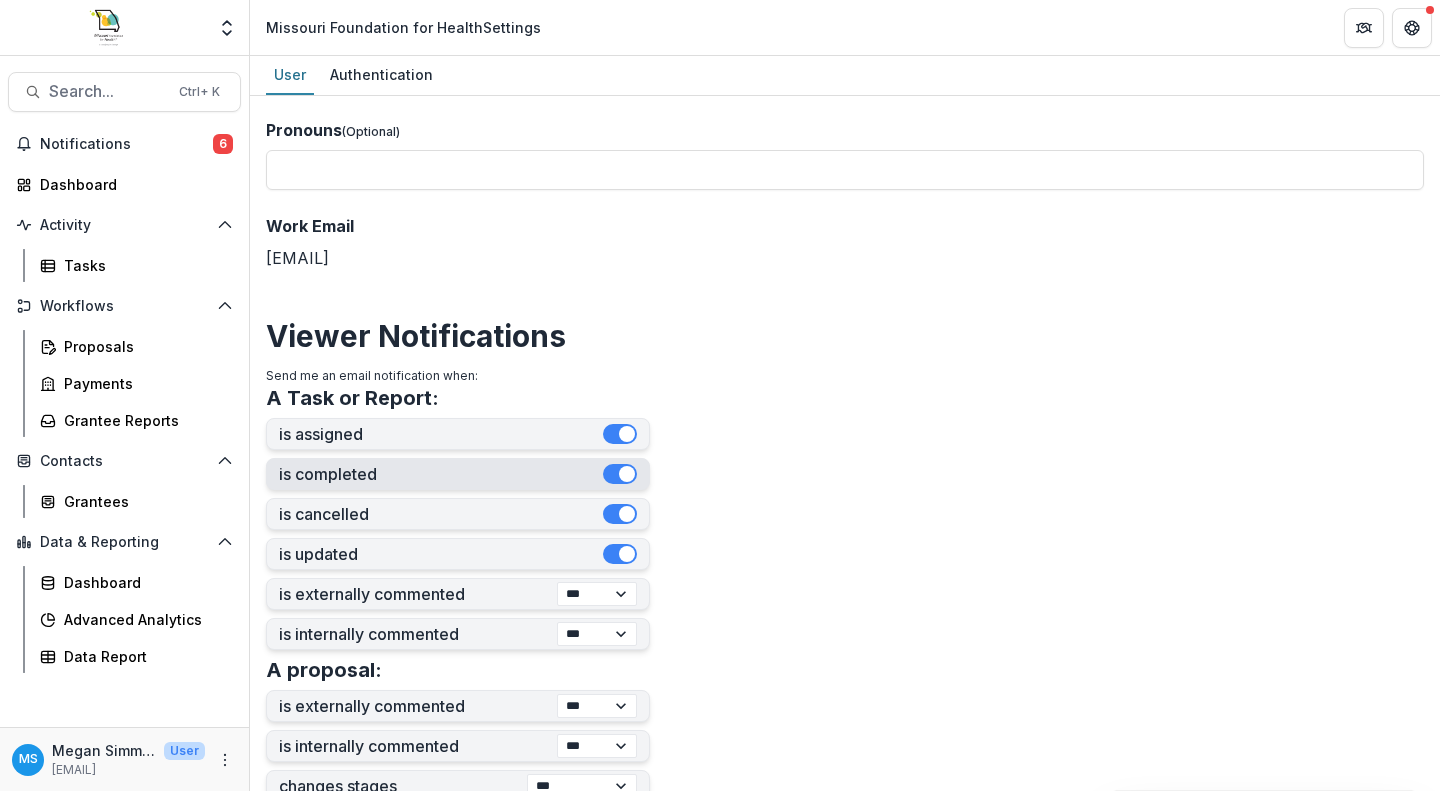 click at bounding box center [620, 474] 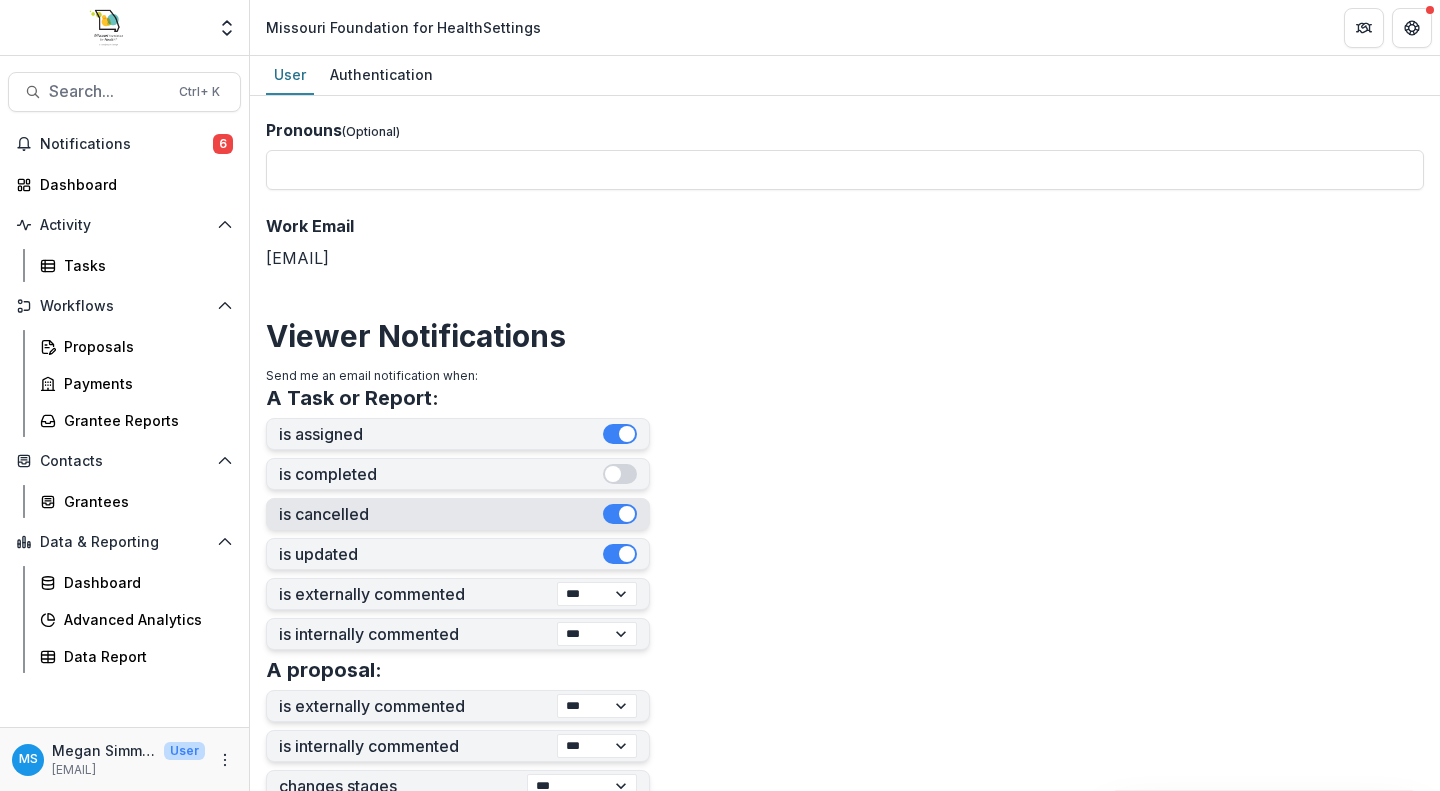 click on "is cancelled" at bounding box center (458, 514) 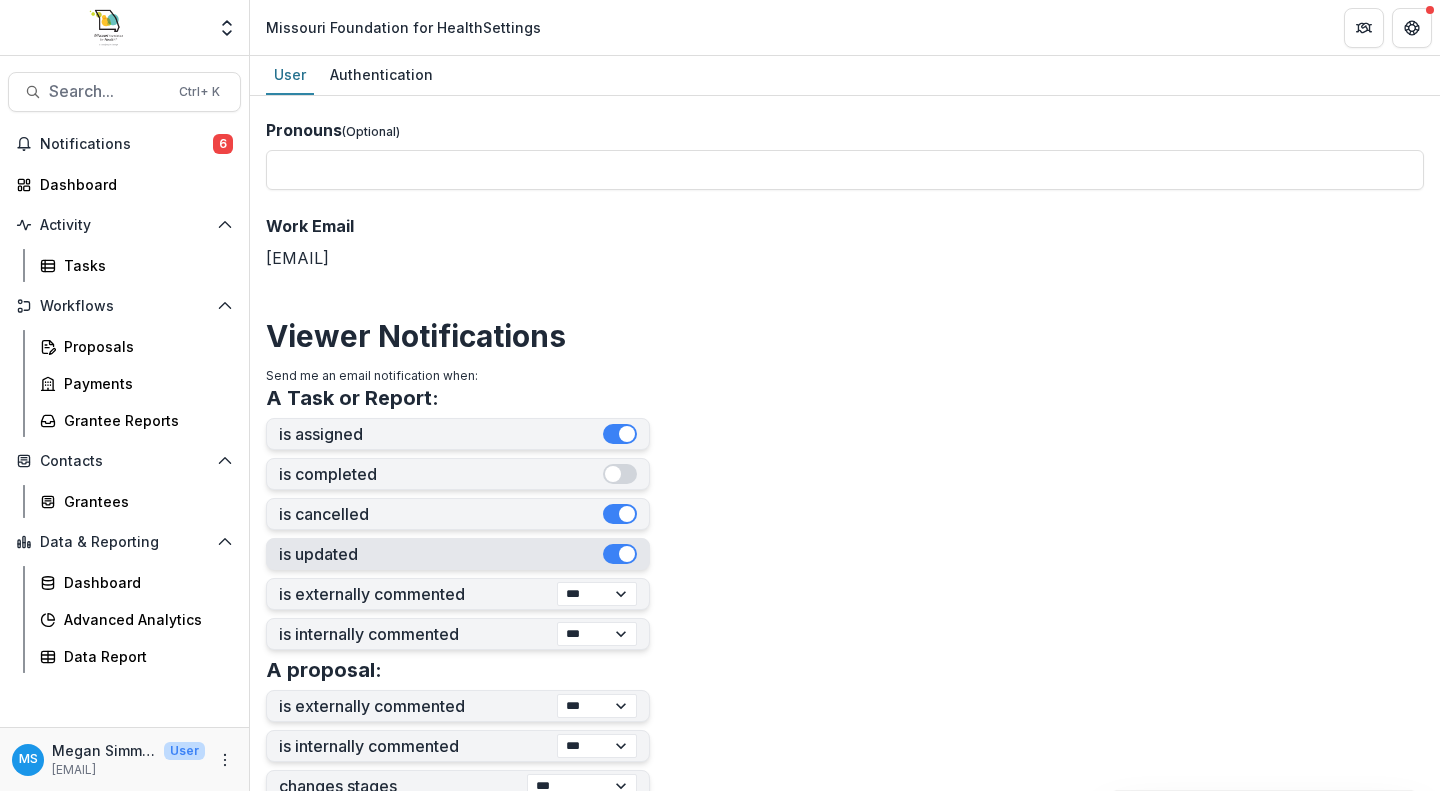 click at bounding box center (620, 554) 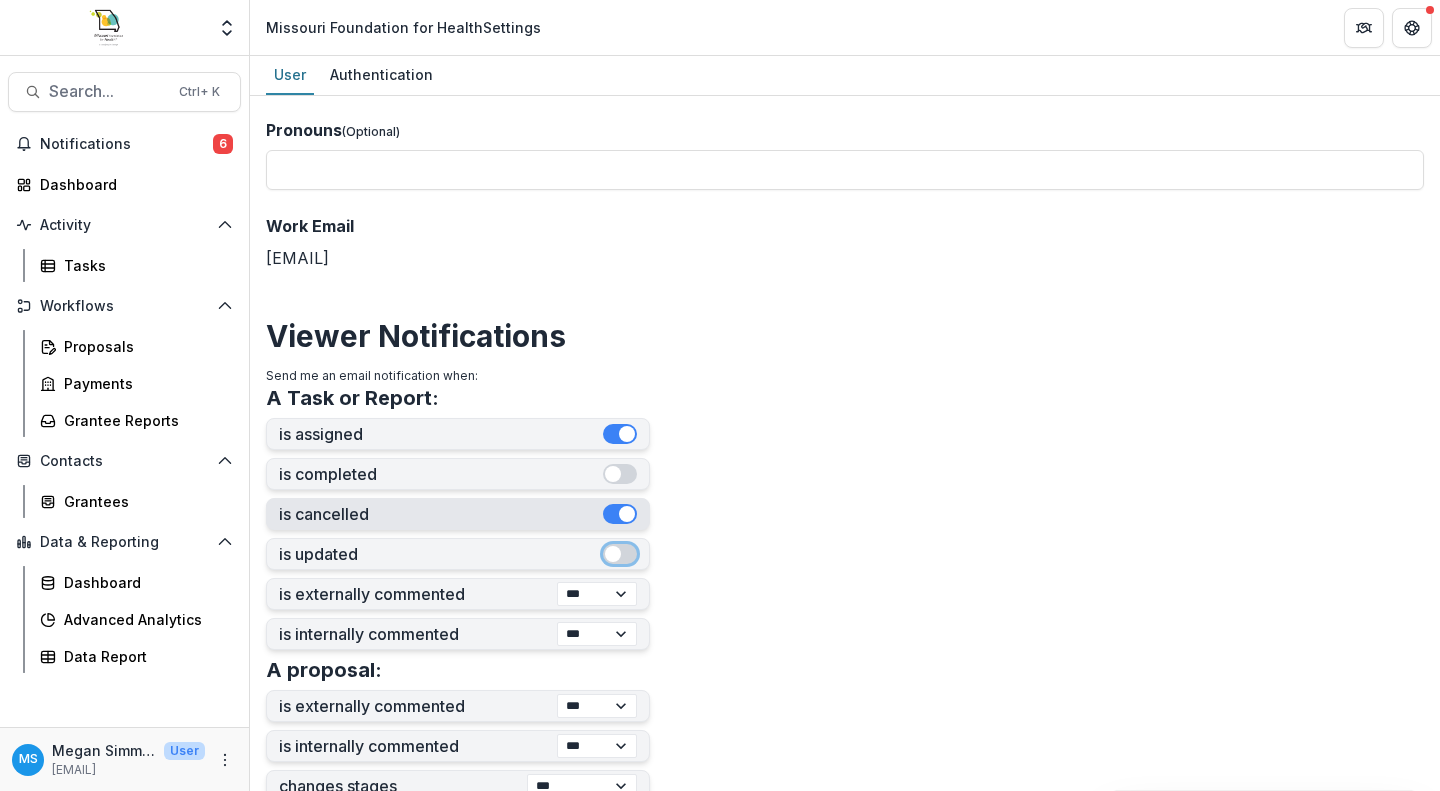 click at bounding box center (627, 514) 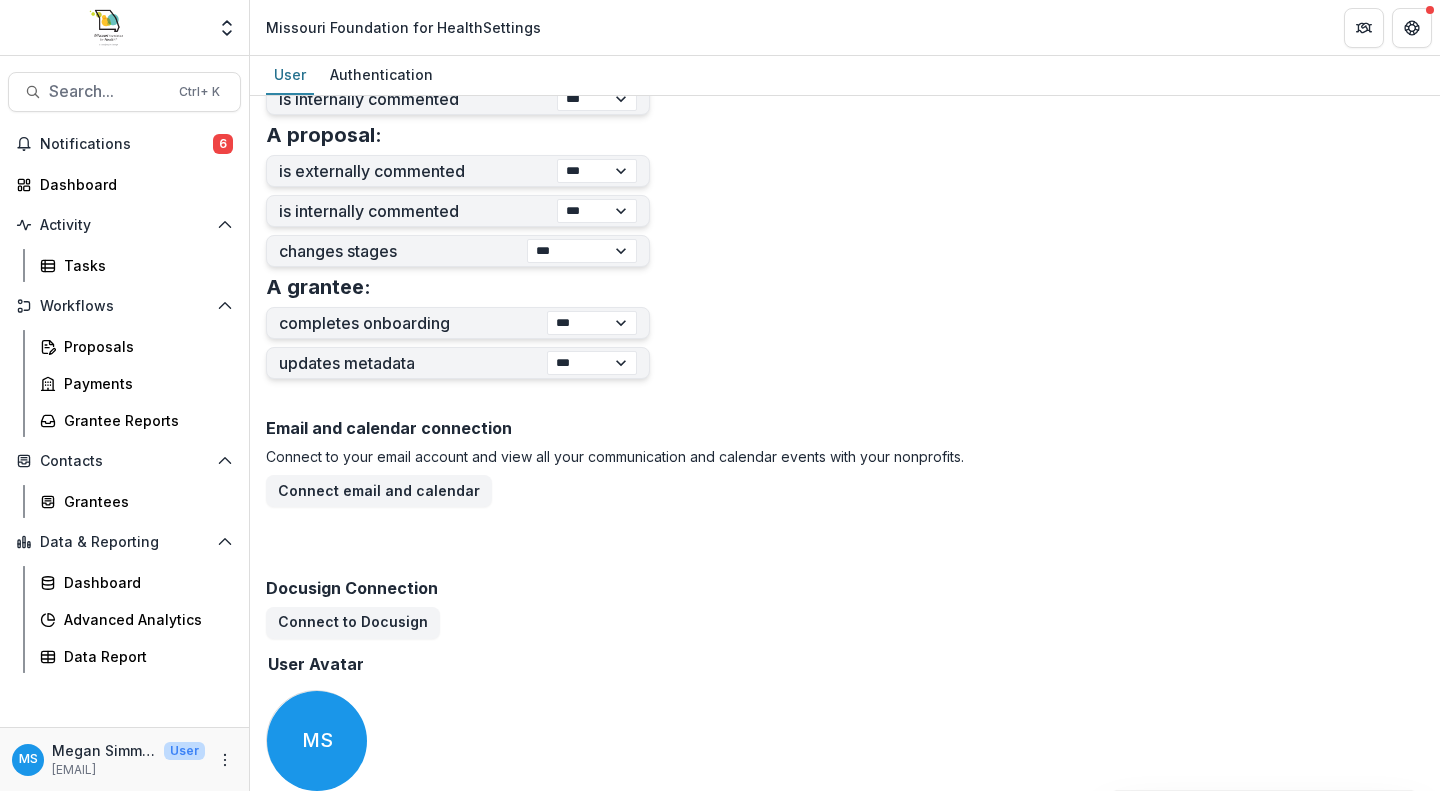 scroll, scrollTop: 766, scrollLeft: 0, axis: vertical 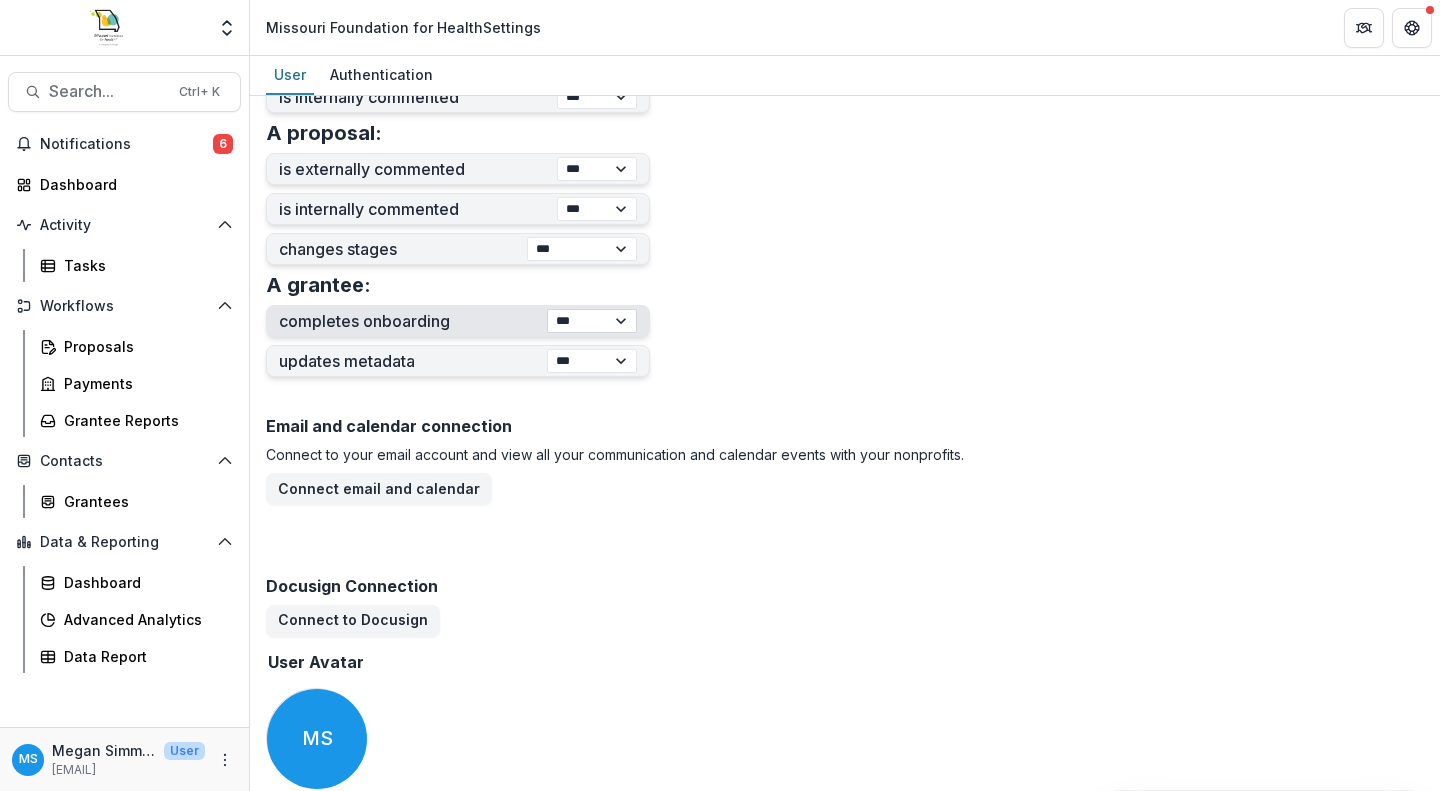 click on "**********" at bounding box center (592, 321) 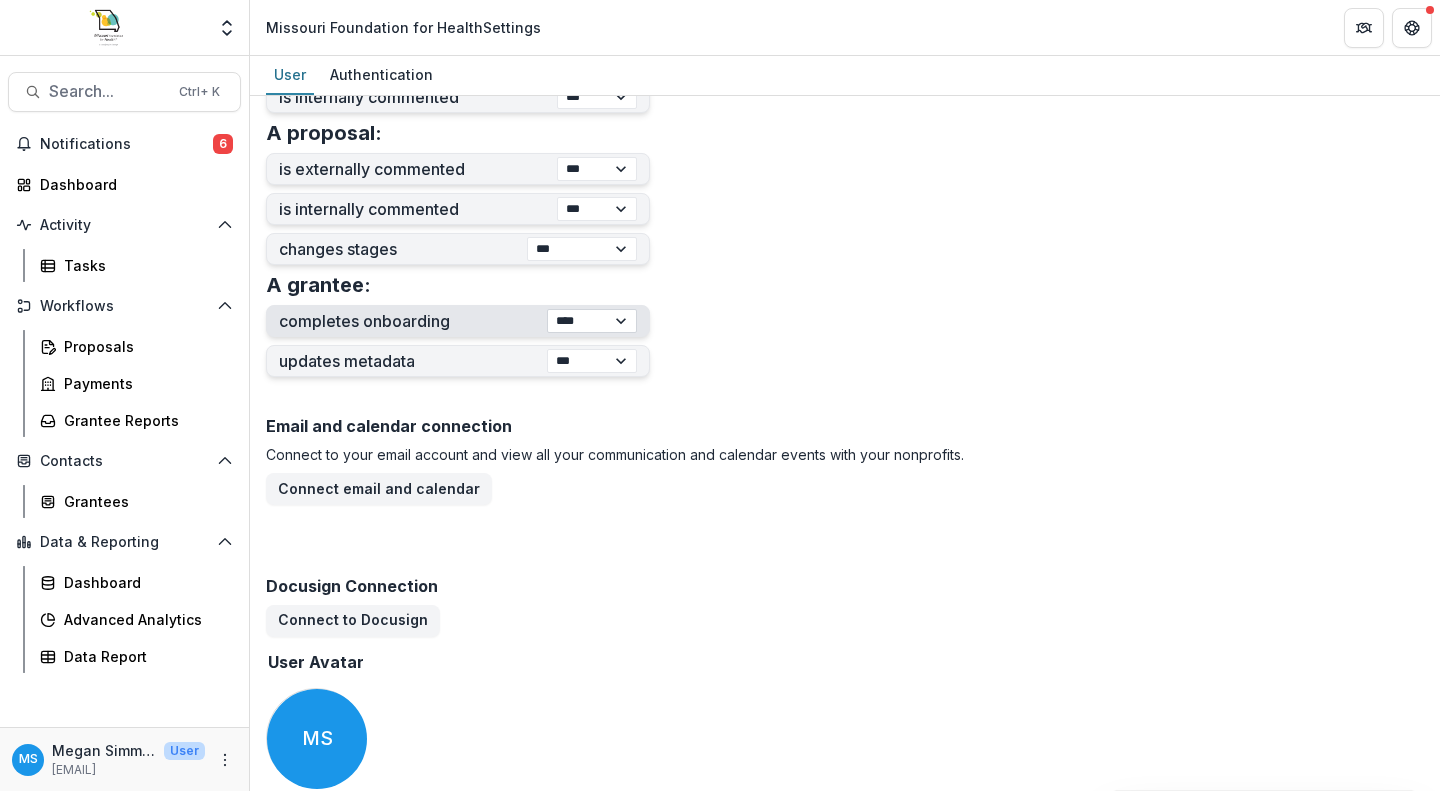click on "**********" at bounding box center [592, 321] 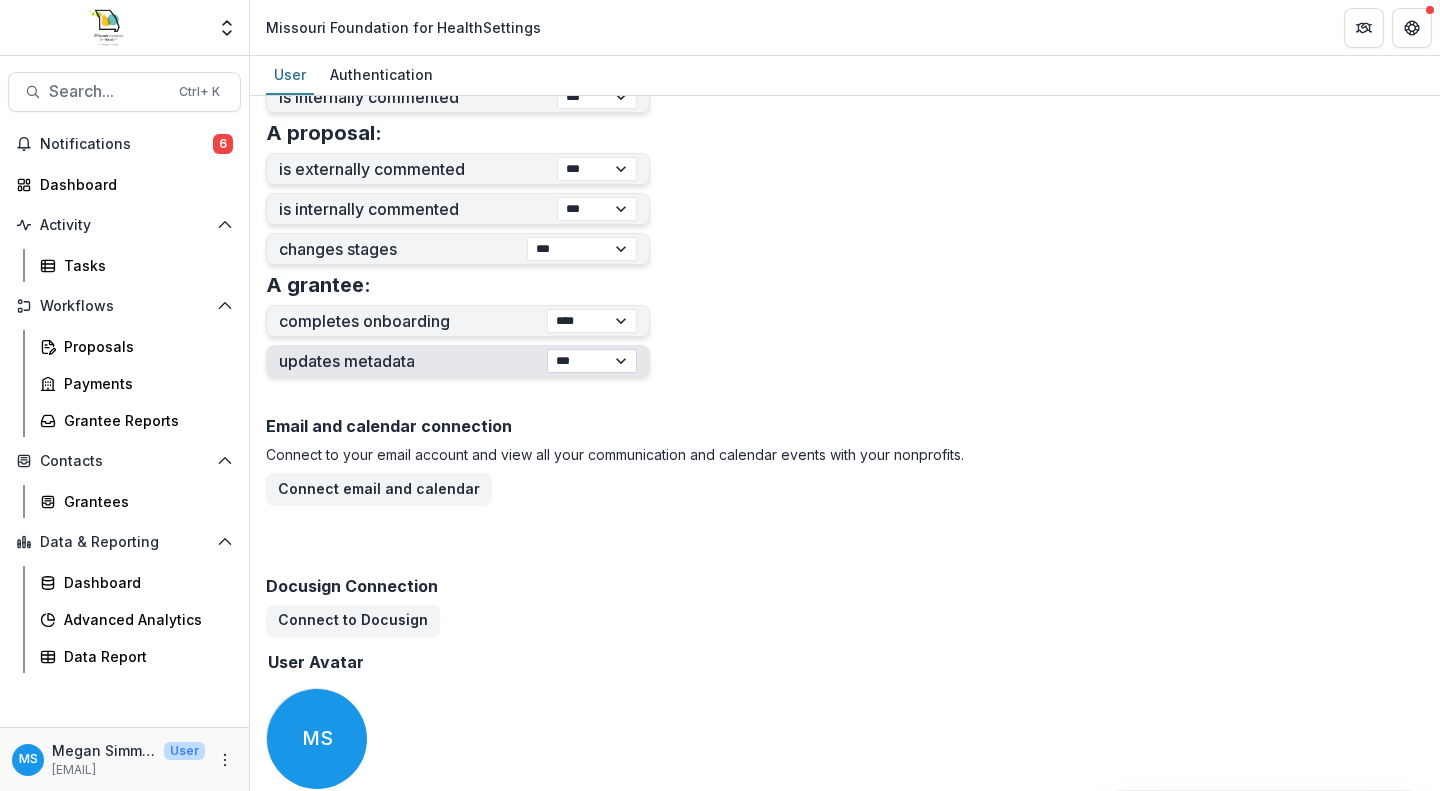click on "**********" at bounding box center [592, 361] 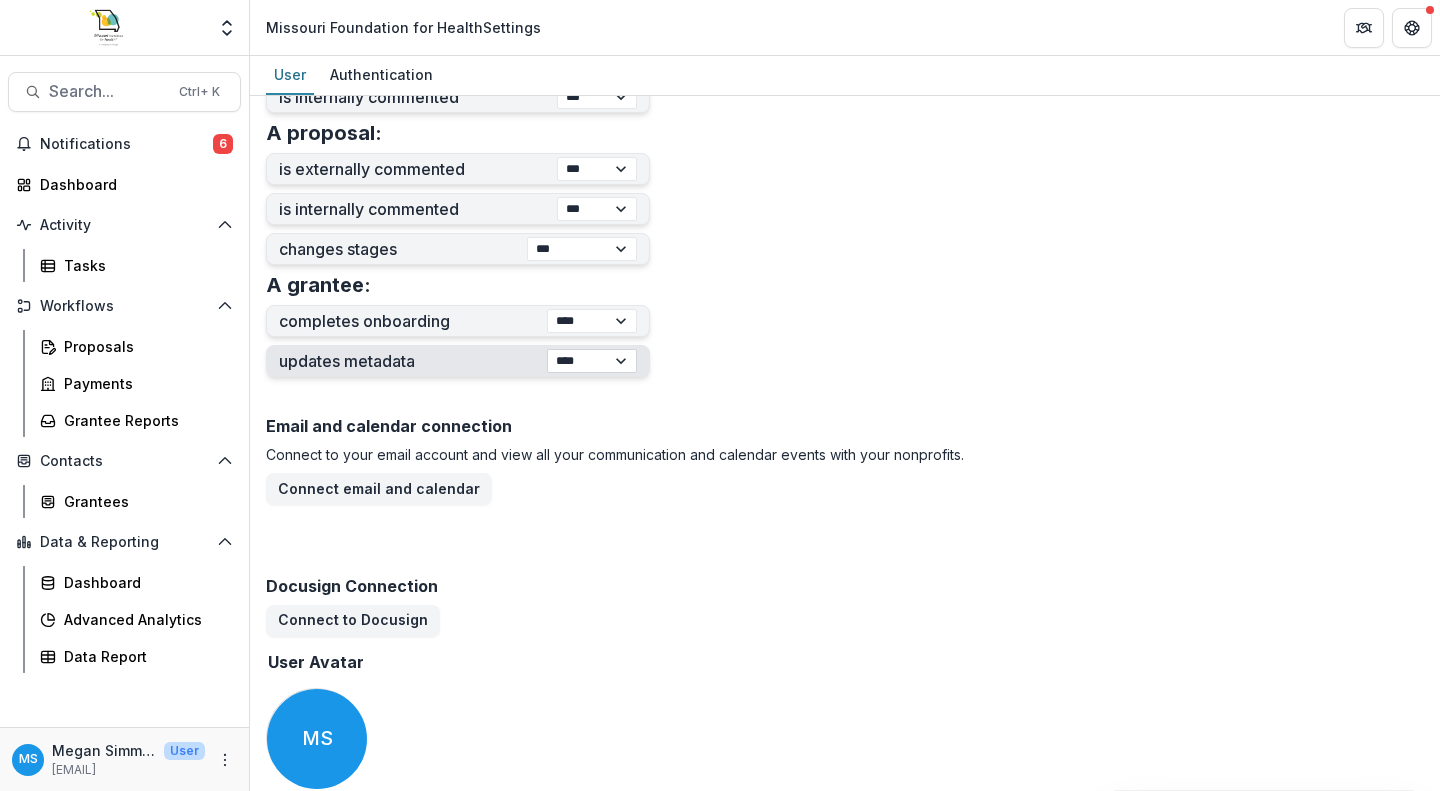 click on "**********" at bounding box center (592, 361) 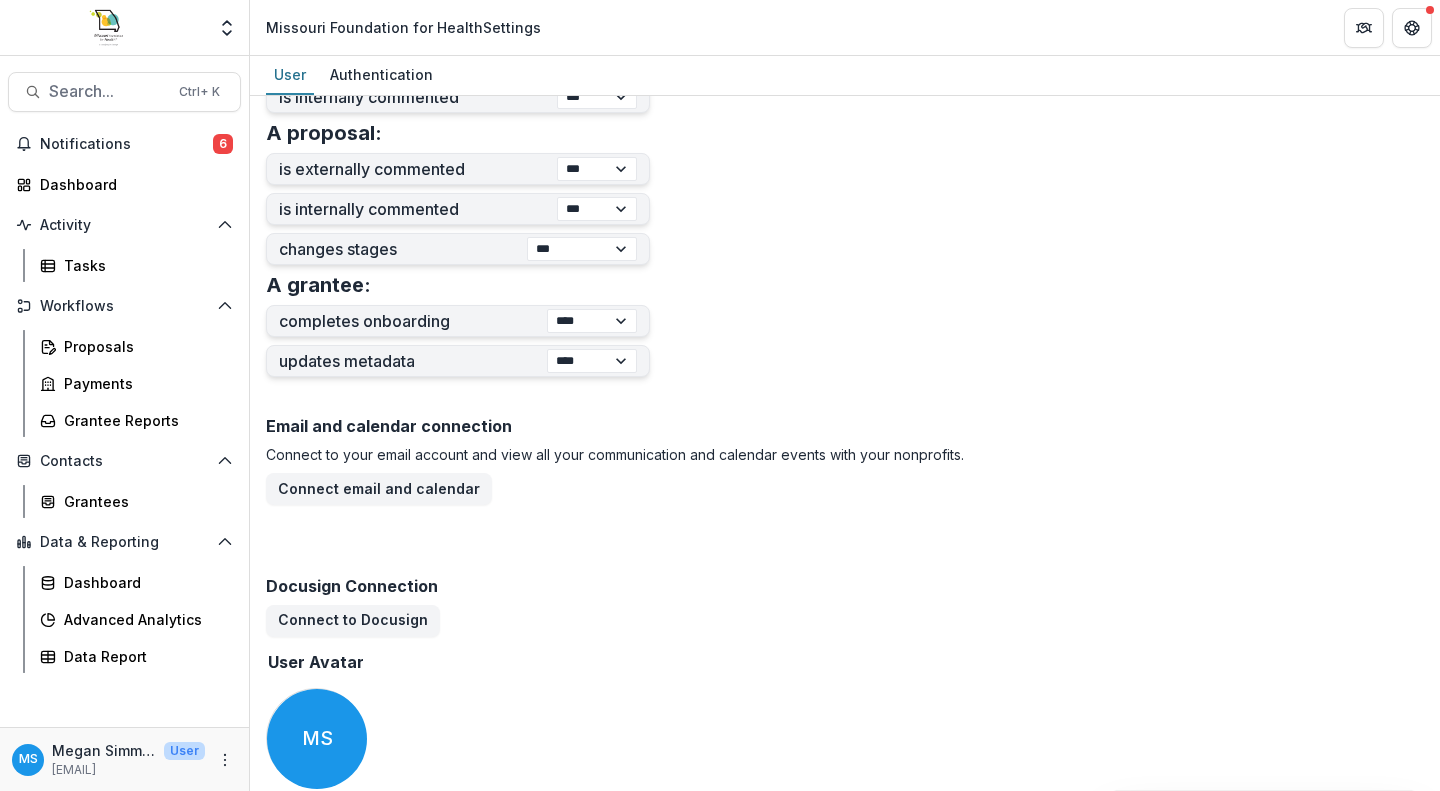 scroll, scrollTop: 854, scrollLeft: 0, axis: vertical 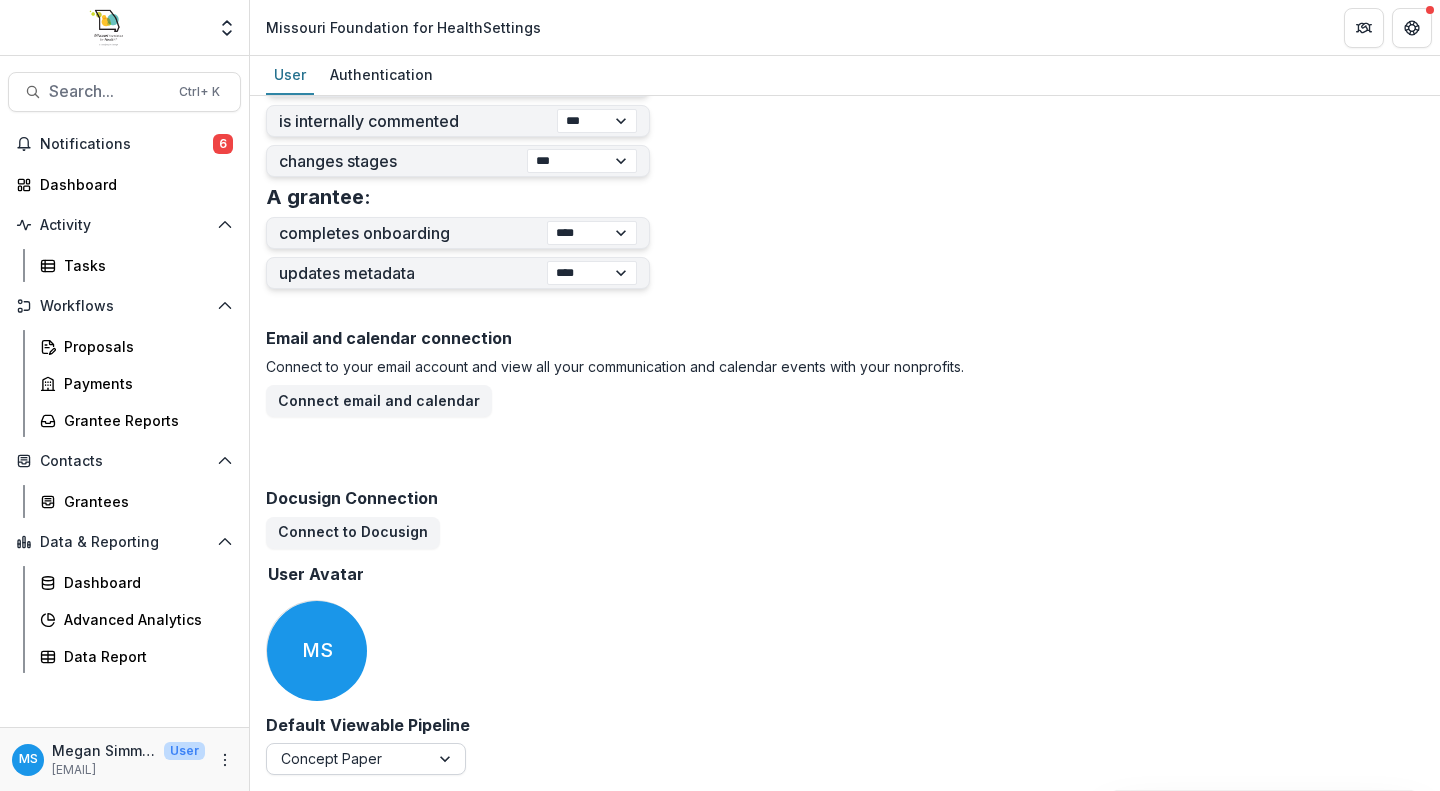 click at bounding box center (447, 759) 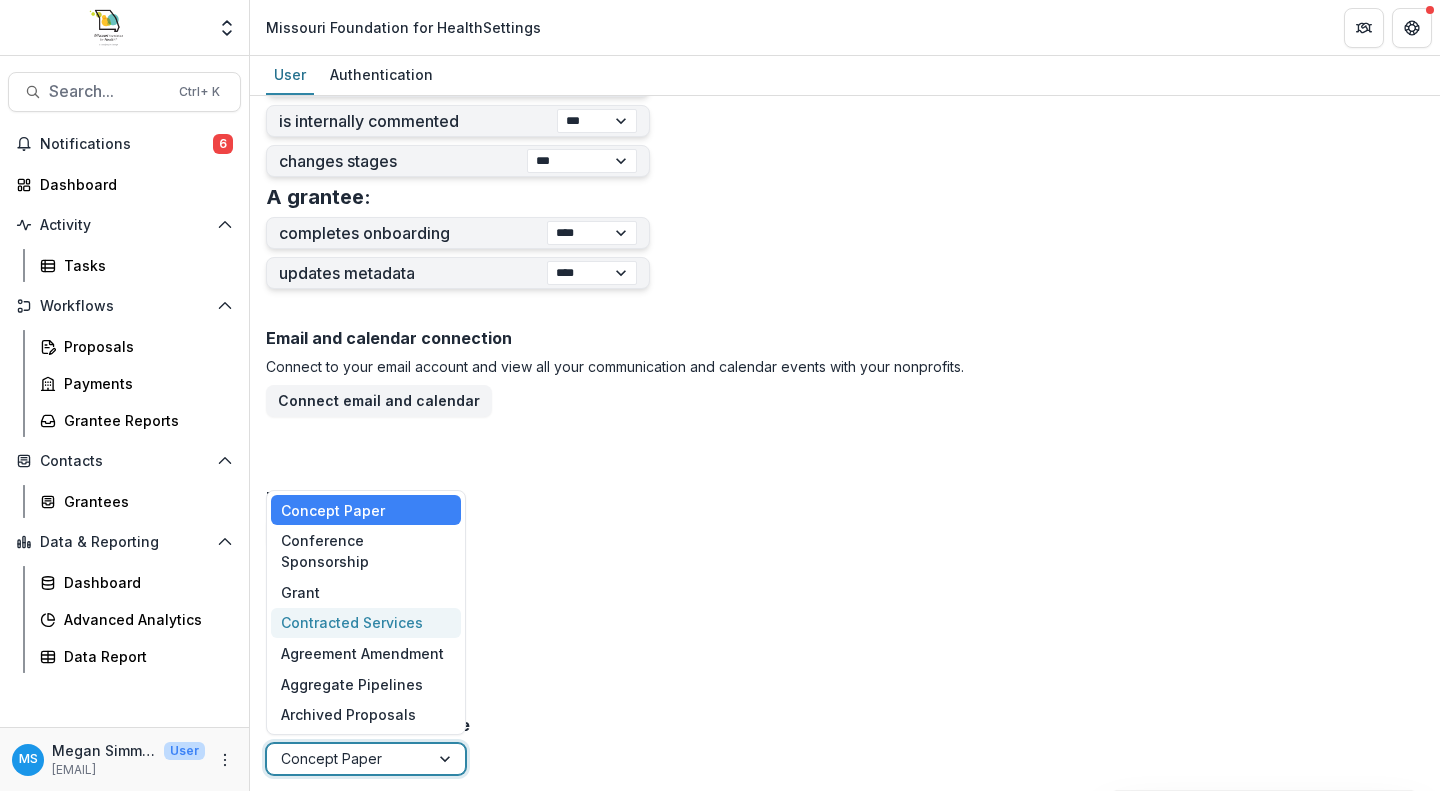 click on "Contracted Services" at bounding box center (366, 623) 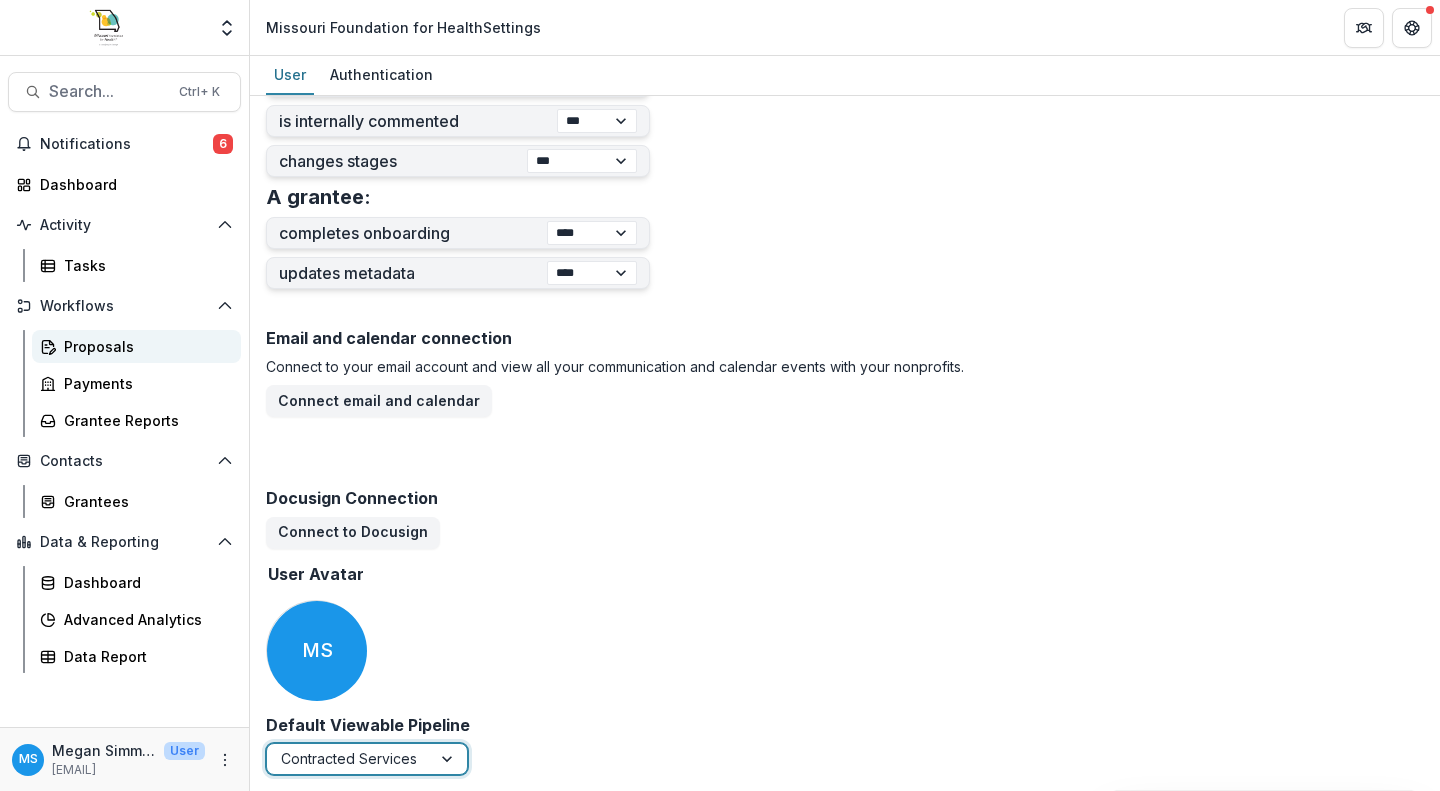 click on "Proposals" at bounding box center (144, 346) 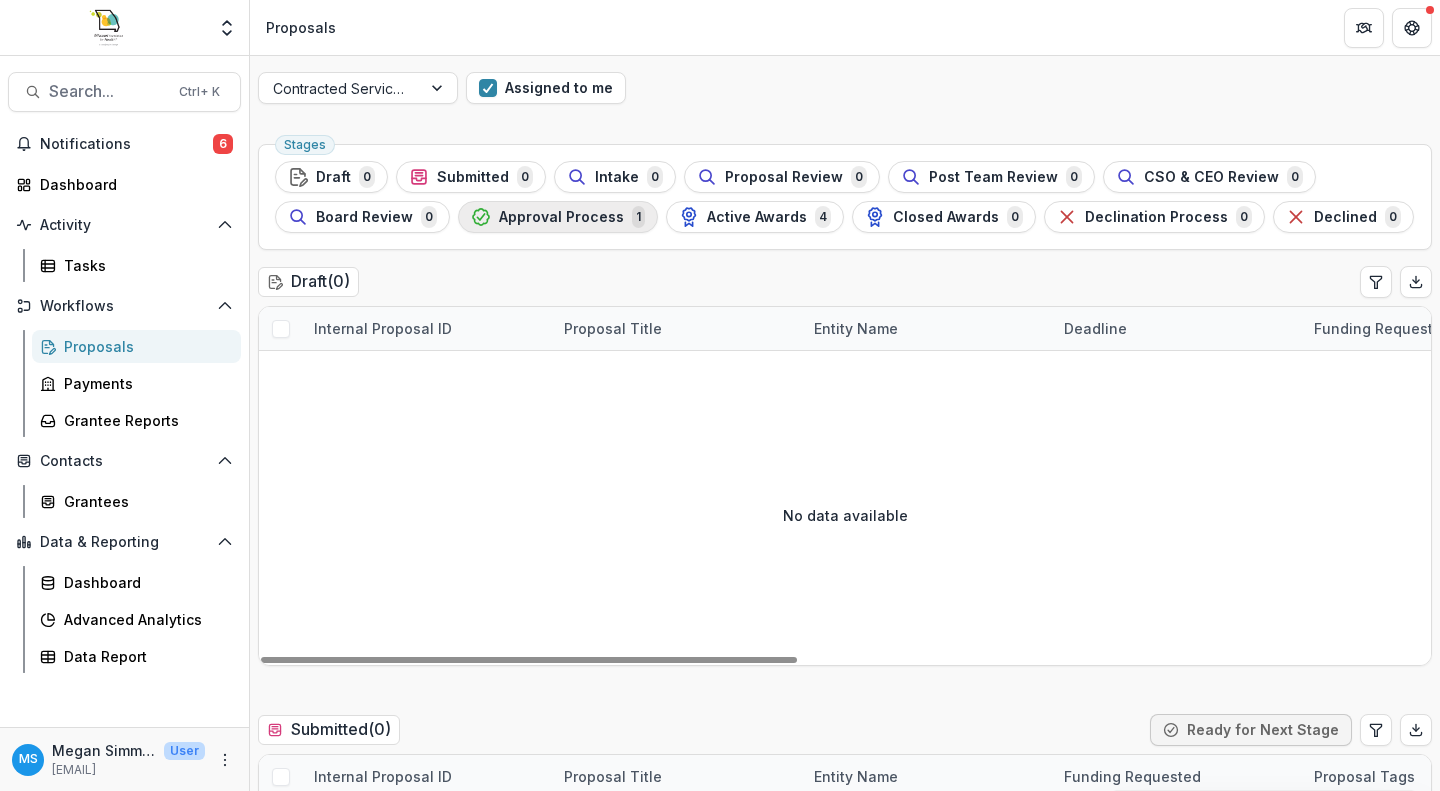 click on "Approval Process 1" at bounding box center [558, 217] 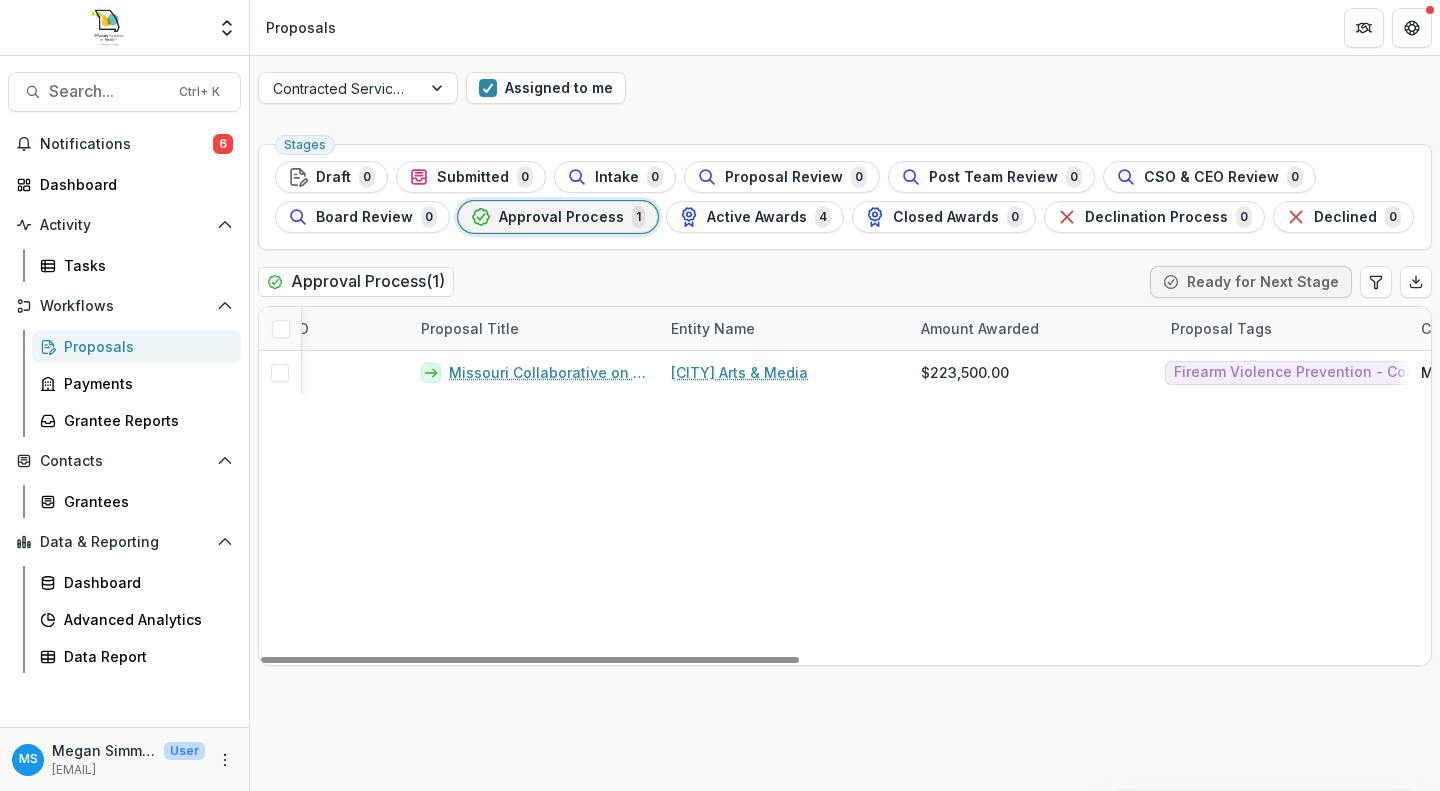scroll, scrollTop: 0, scrollLeft: 142, axis: horizontal 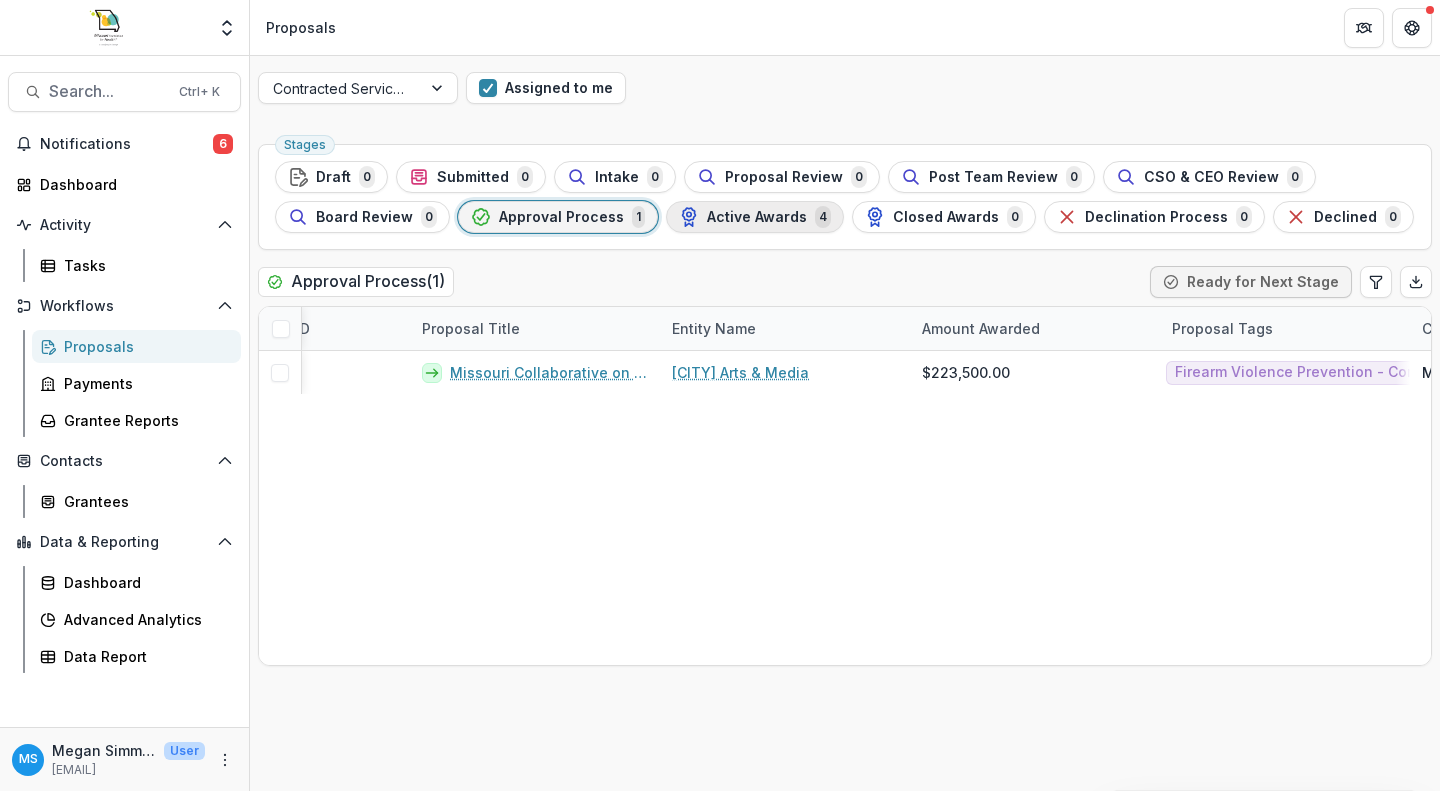click on "Active Awards" at bounding box center (757, 217) 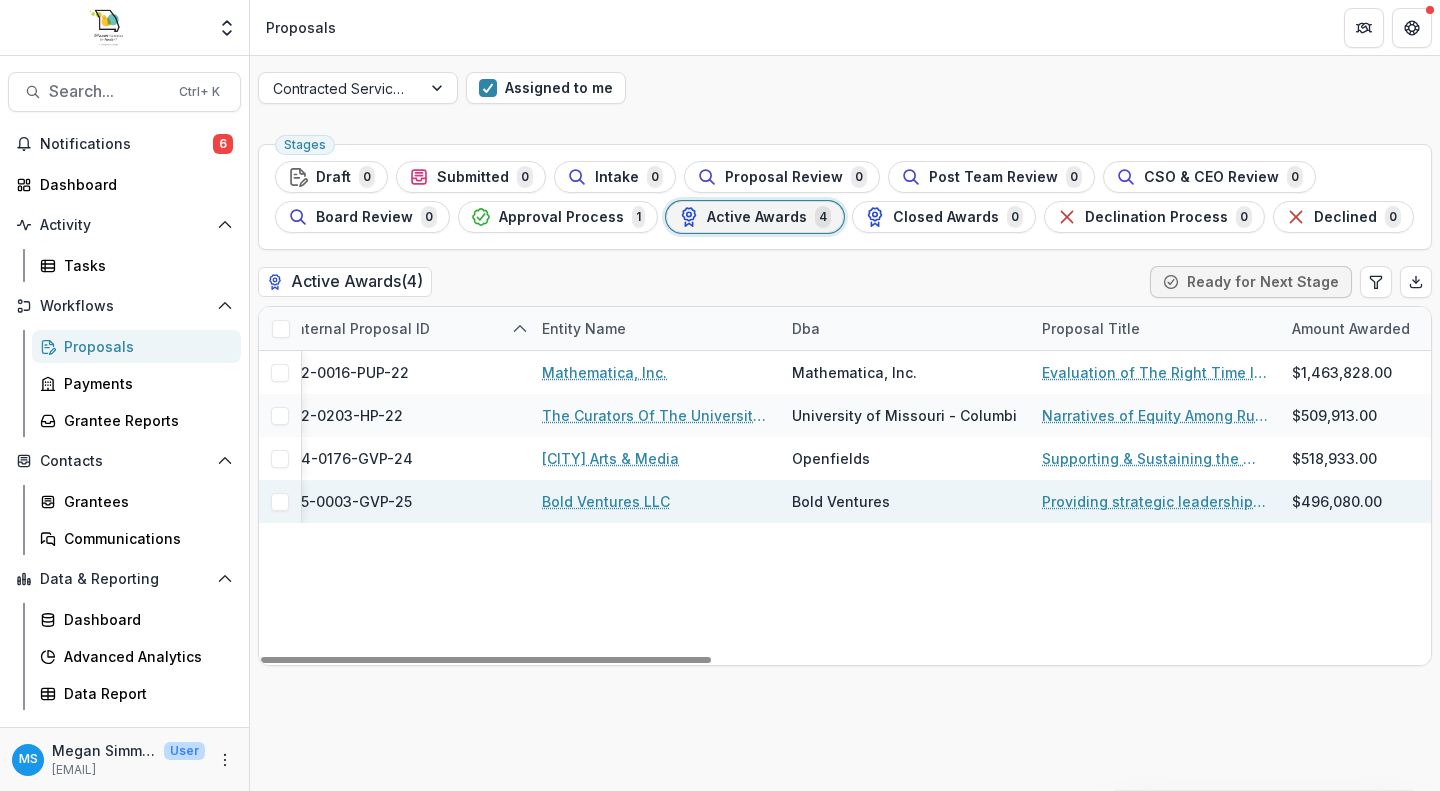 scroll, scrollTop: 0, scrollLeft: 0, axis: both 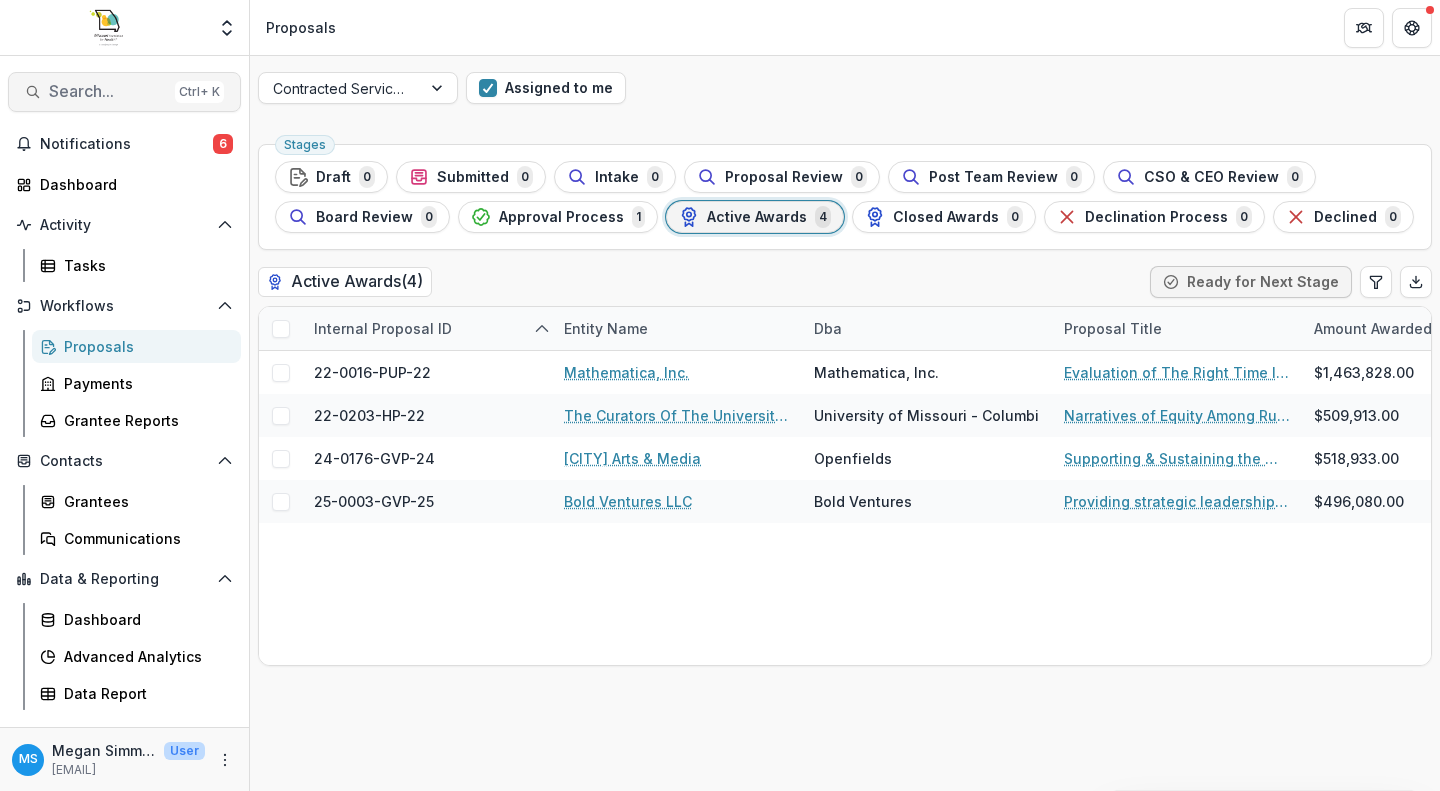click on "Search..." at bounding box center [108, 91] 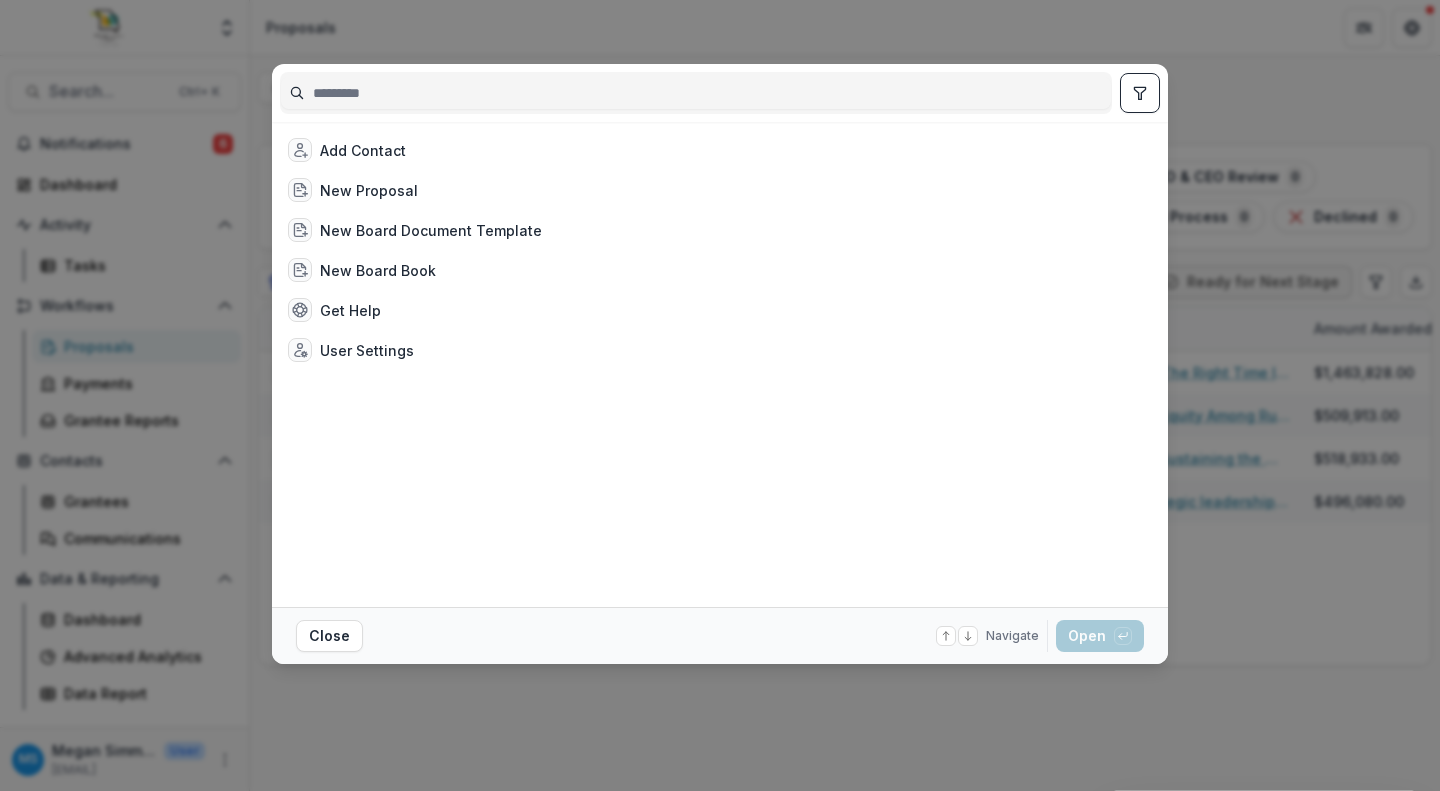 click at bounding box center [696, 93] 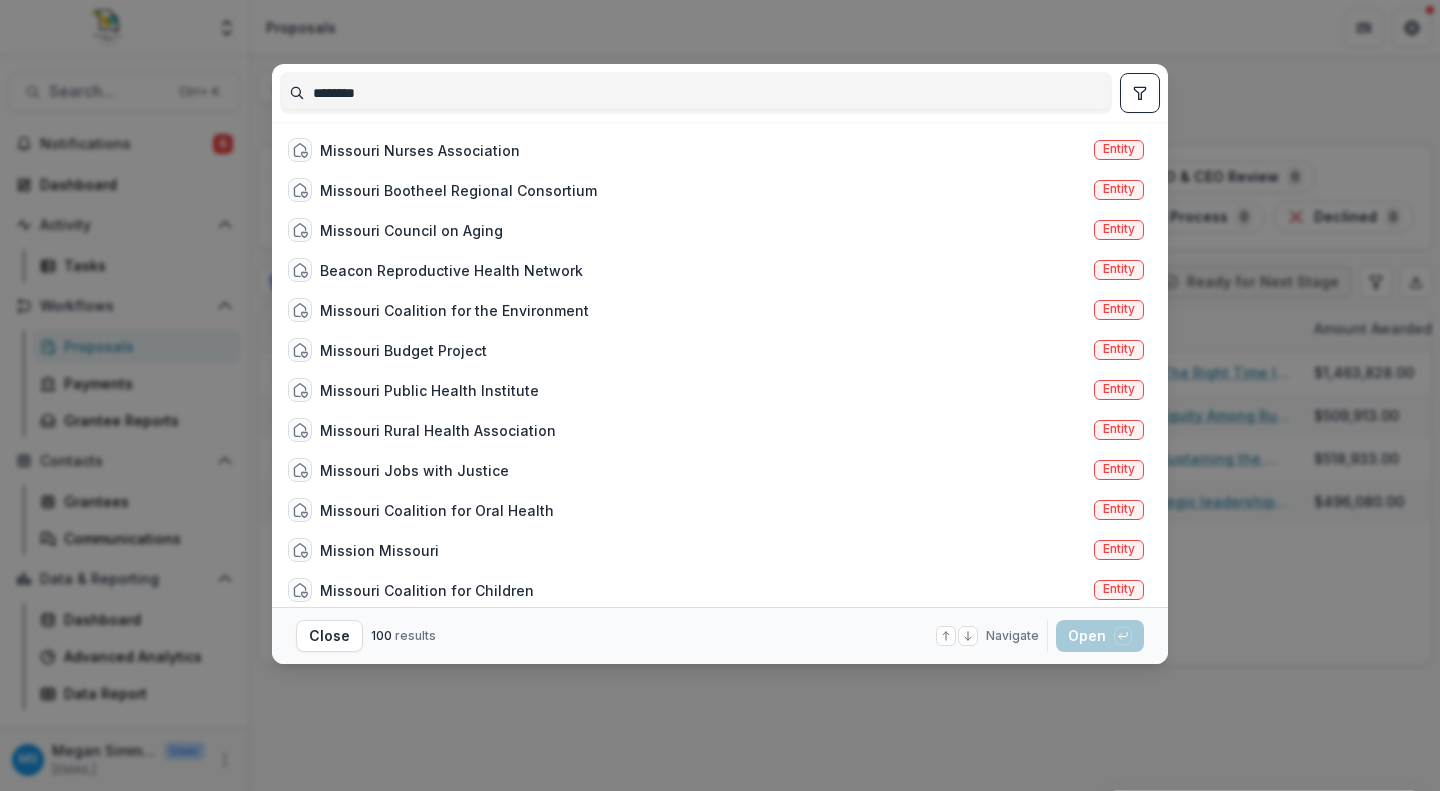 click 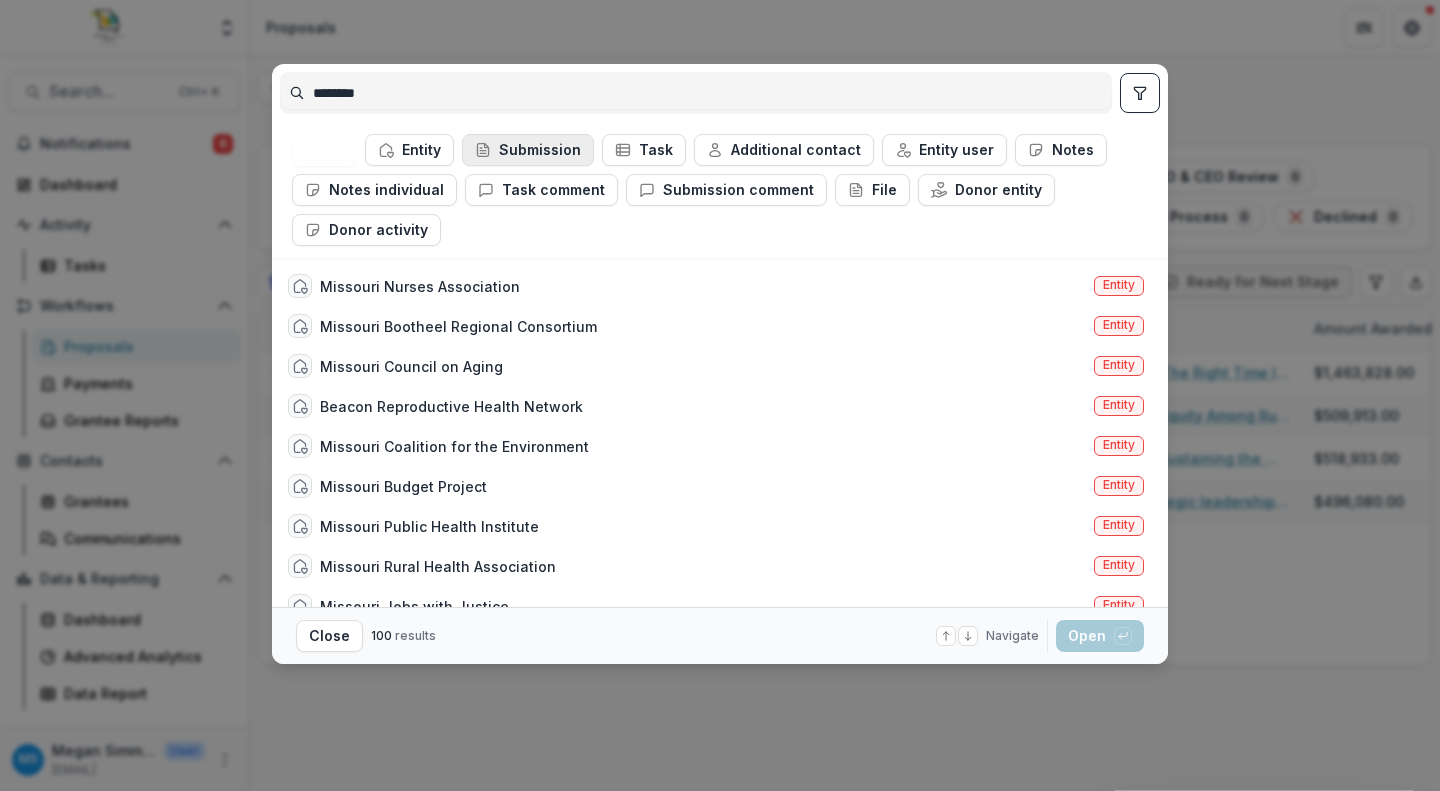 click on "Submission" at bounding box center [528, 150] 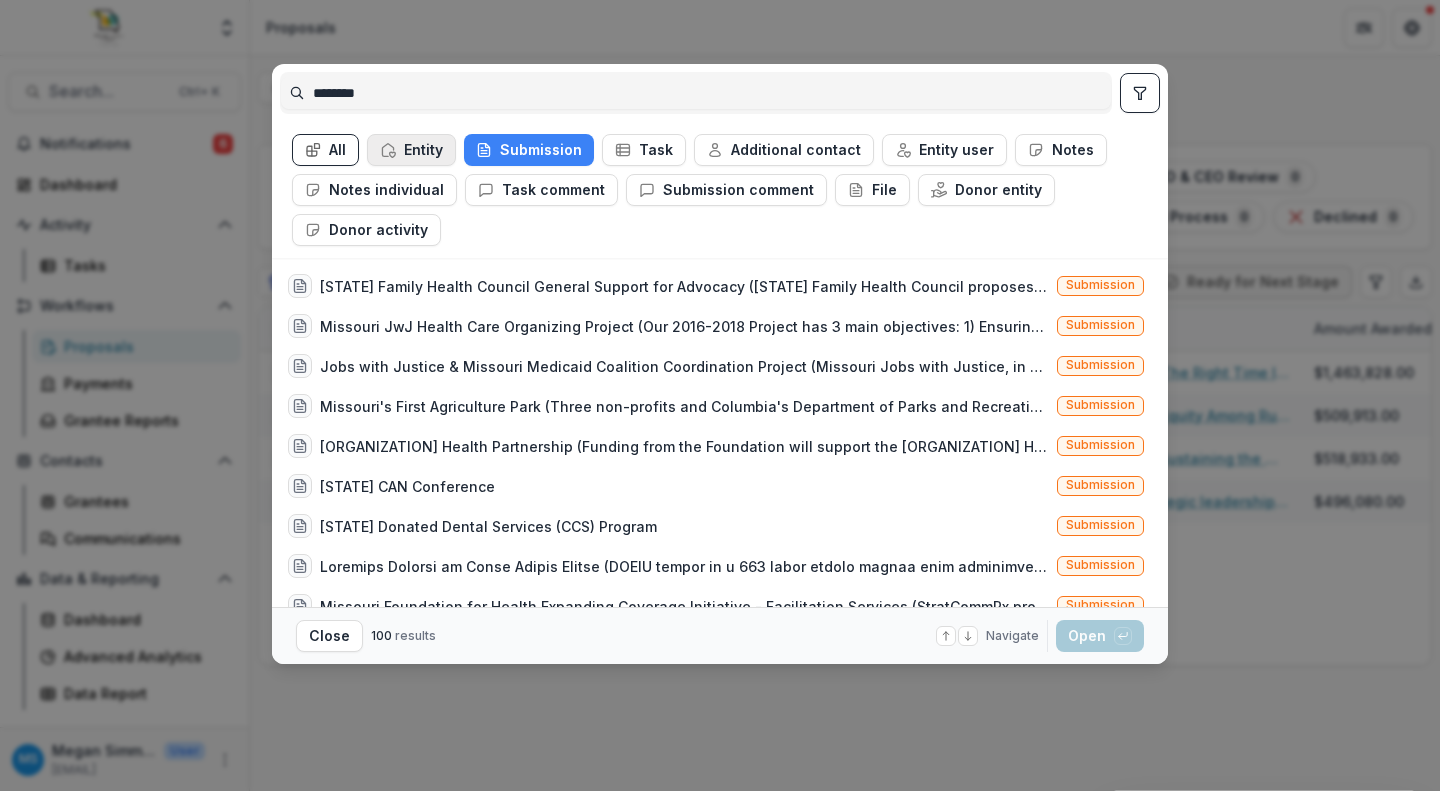 click on "Entity" at bounding box center (411, 150) 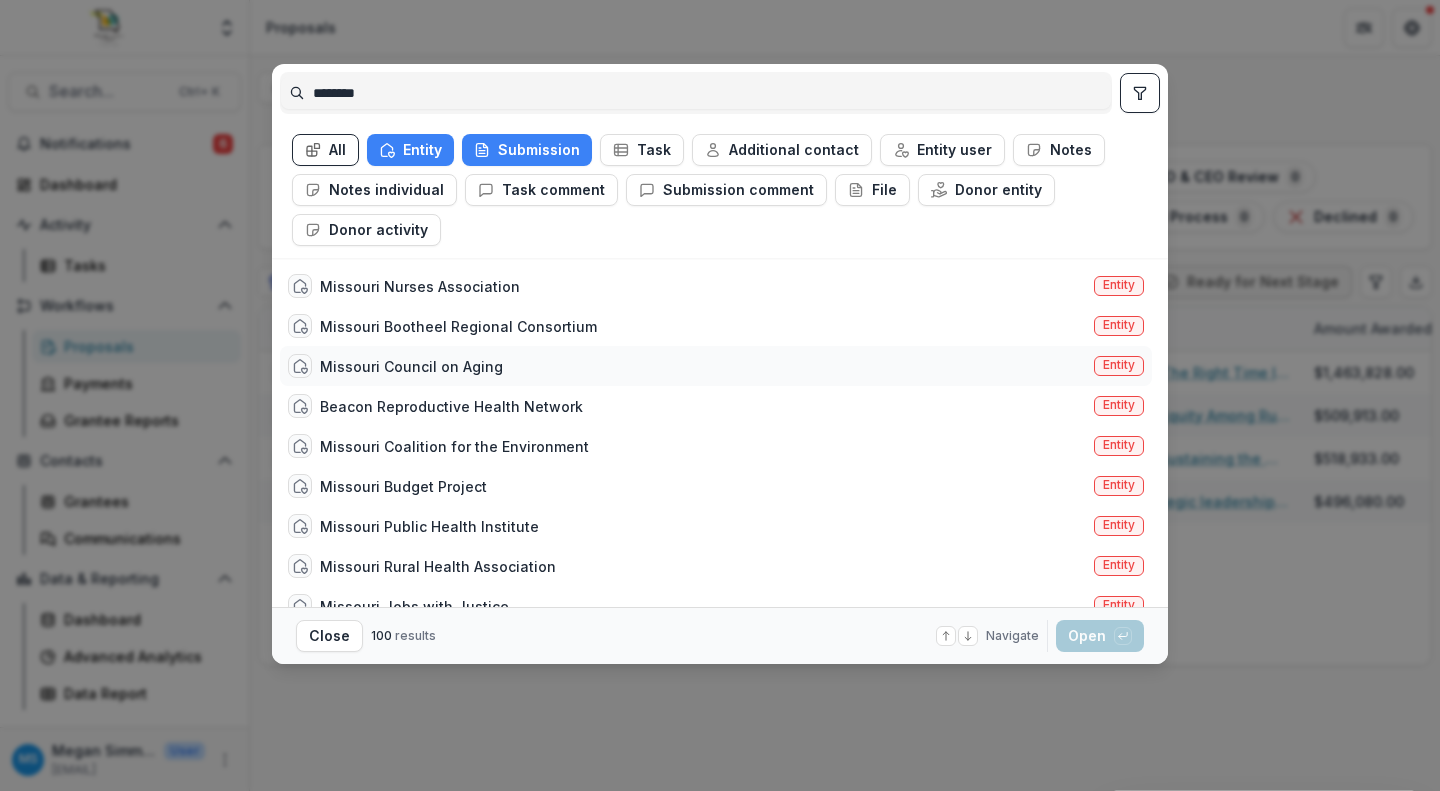 scroll, scrollTop: 543, scrollLeft: 0, axis: vertical 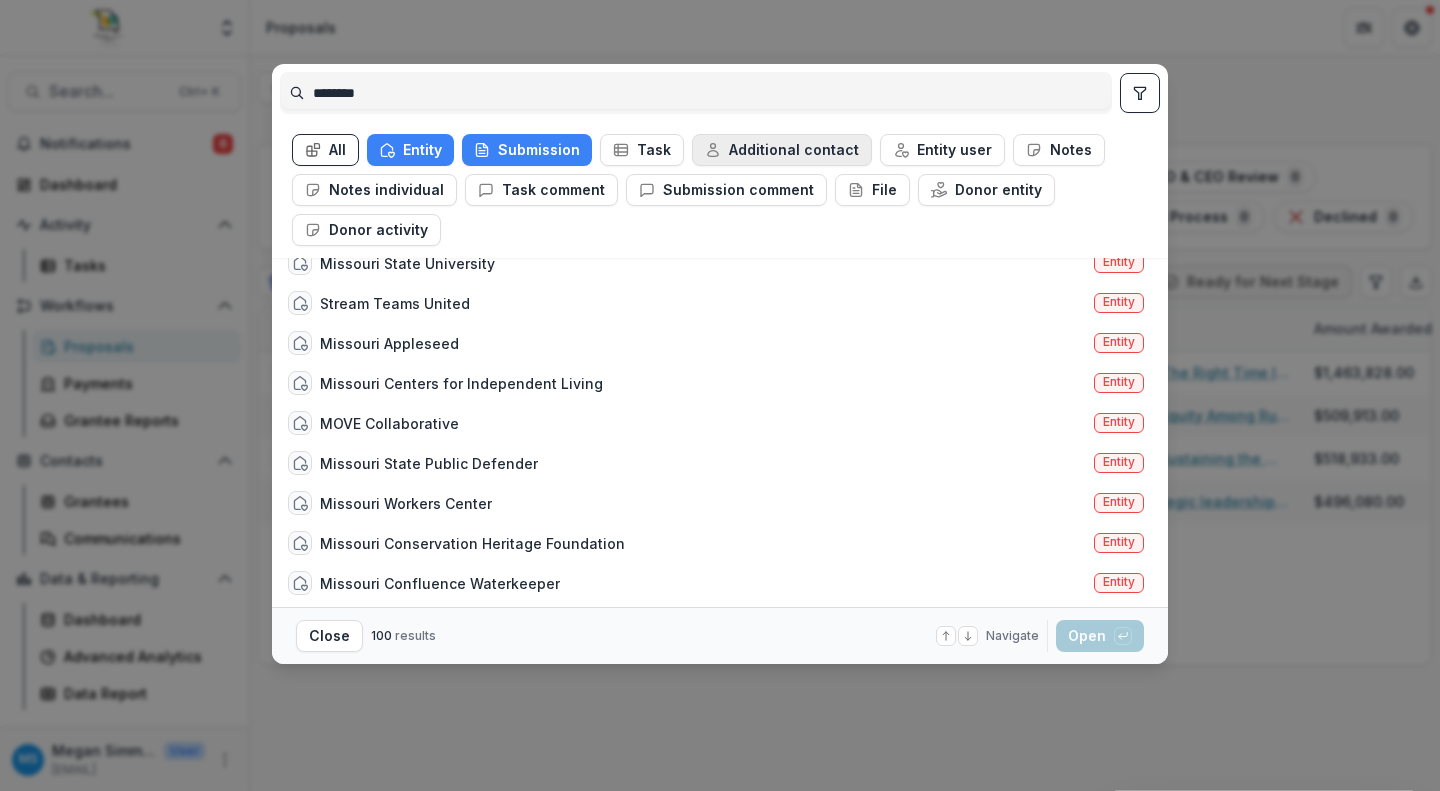 click on "Additional contact" at bounding box center [782, 150] 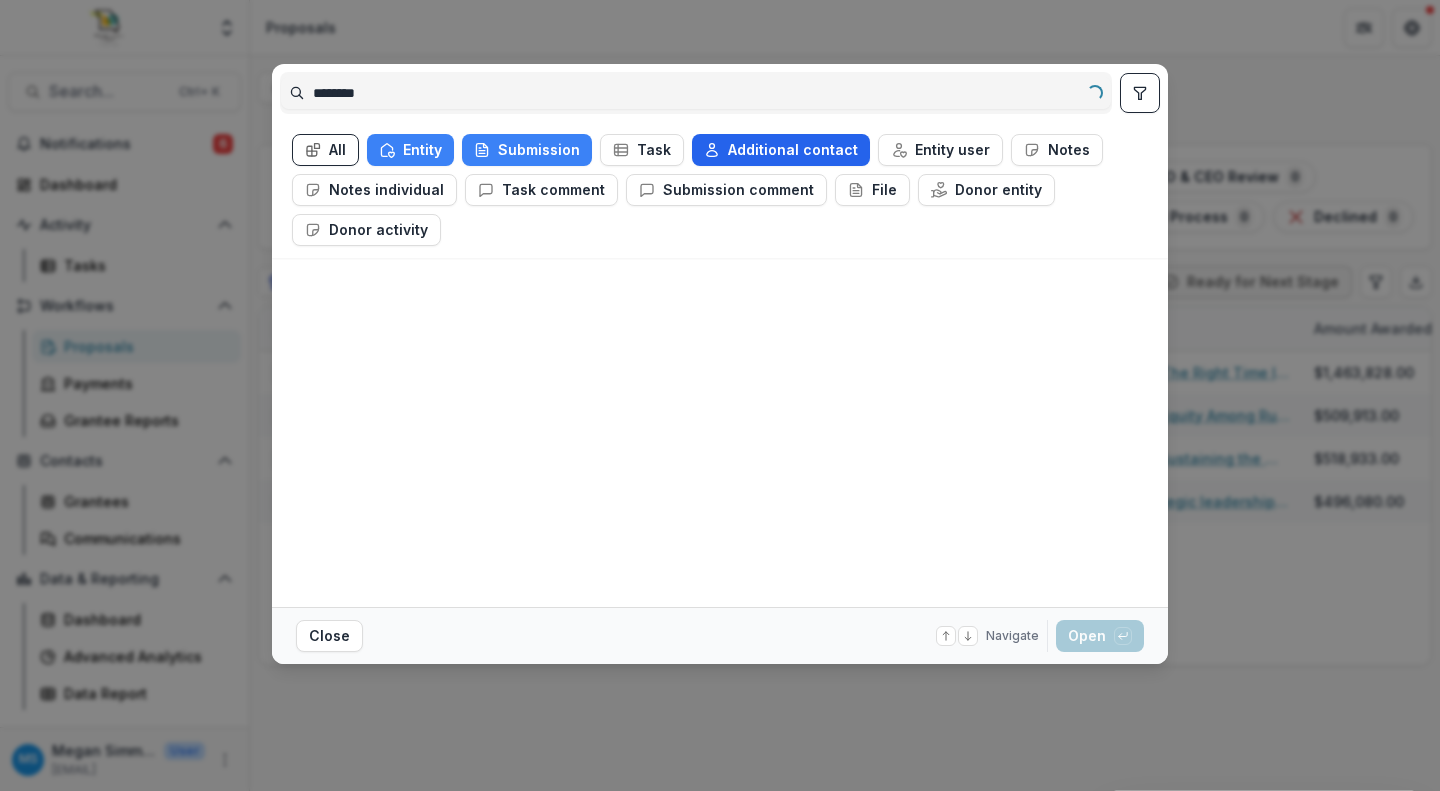 scroll, scrollTop: 0, scrollLeft: 0, axis: both 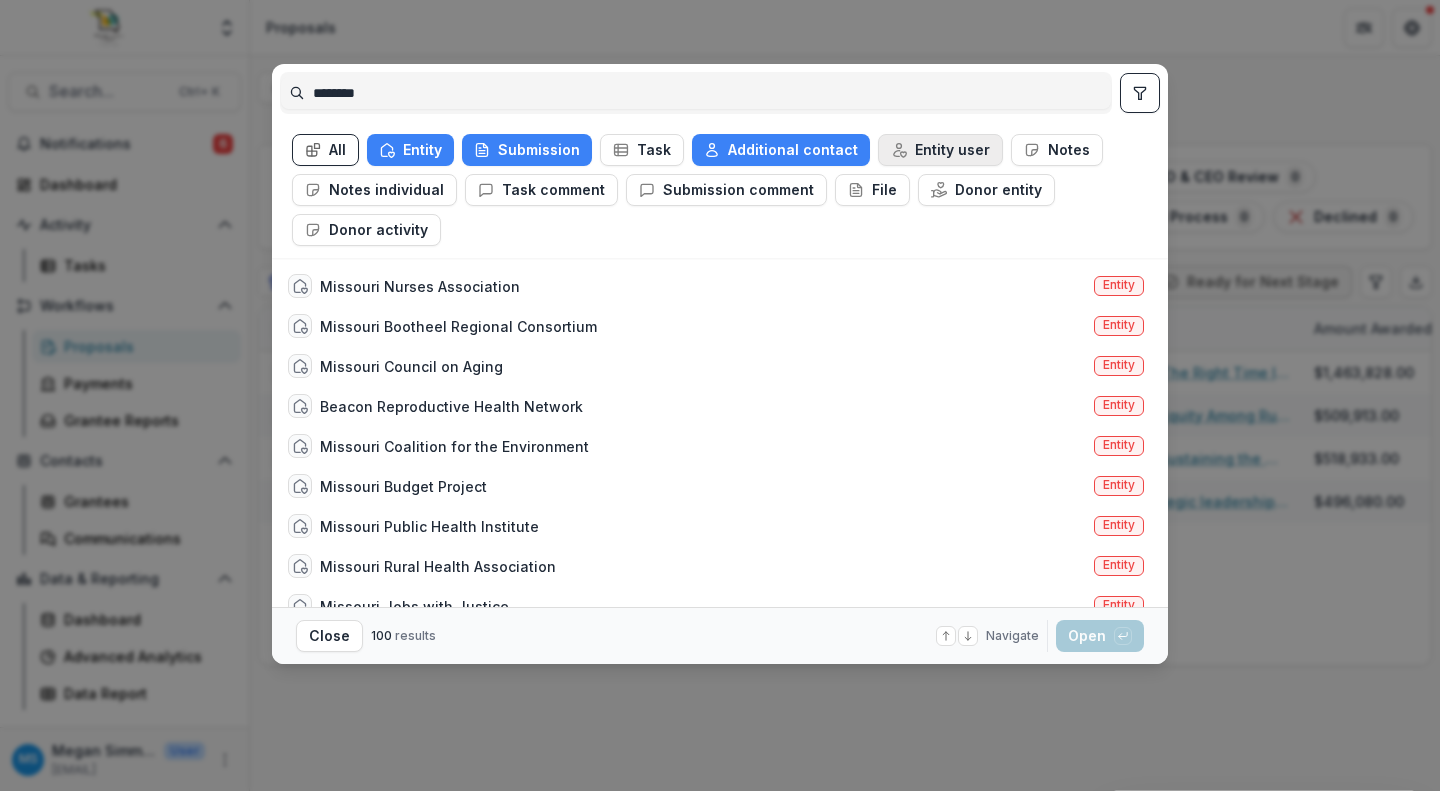 click on "Entity user" at bounding box center (940, 150) 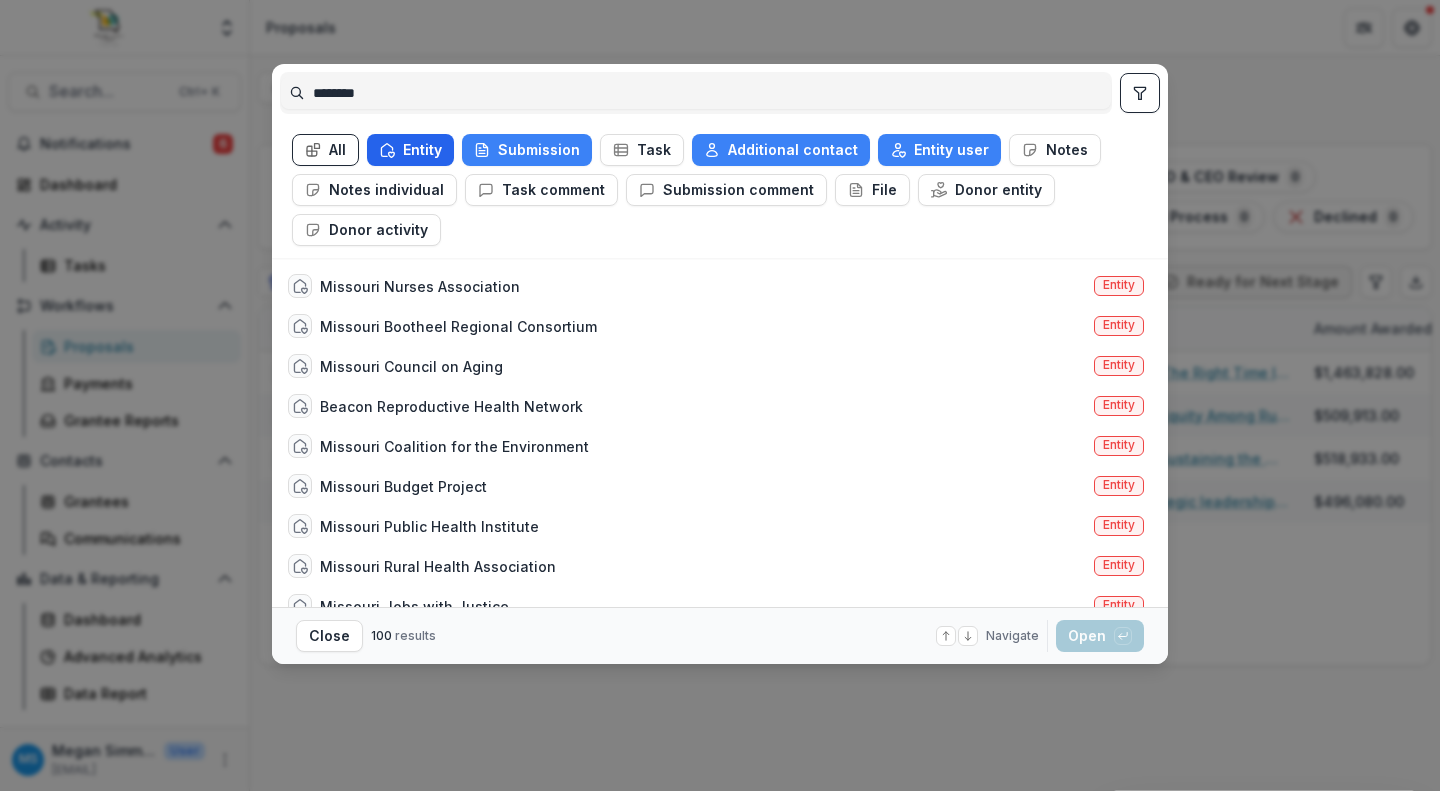 click on "Entity" at bounding box center [410, 150] 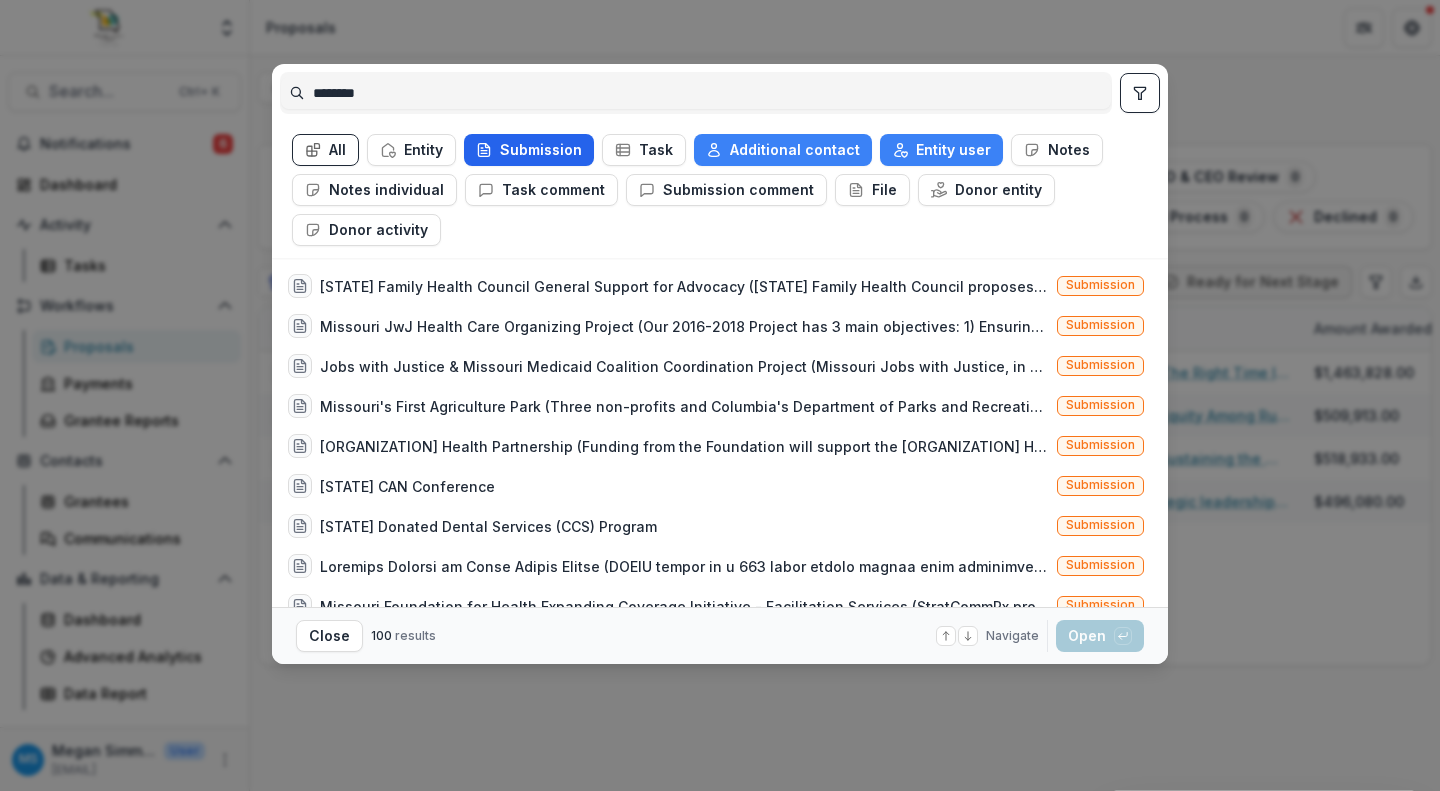 click on "Submission" at bounding box center (529, 150) 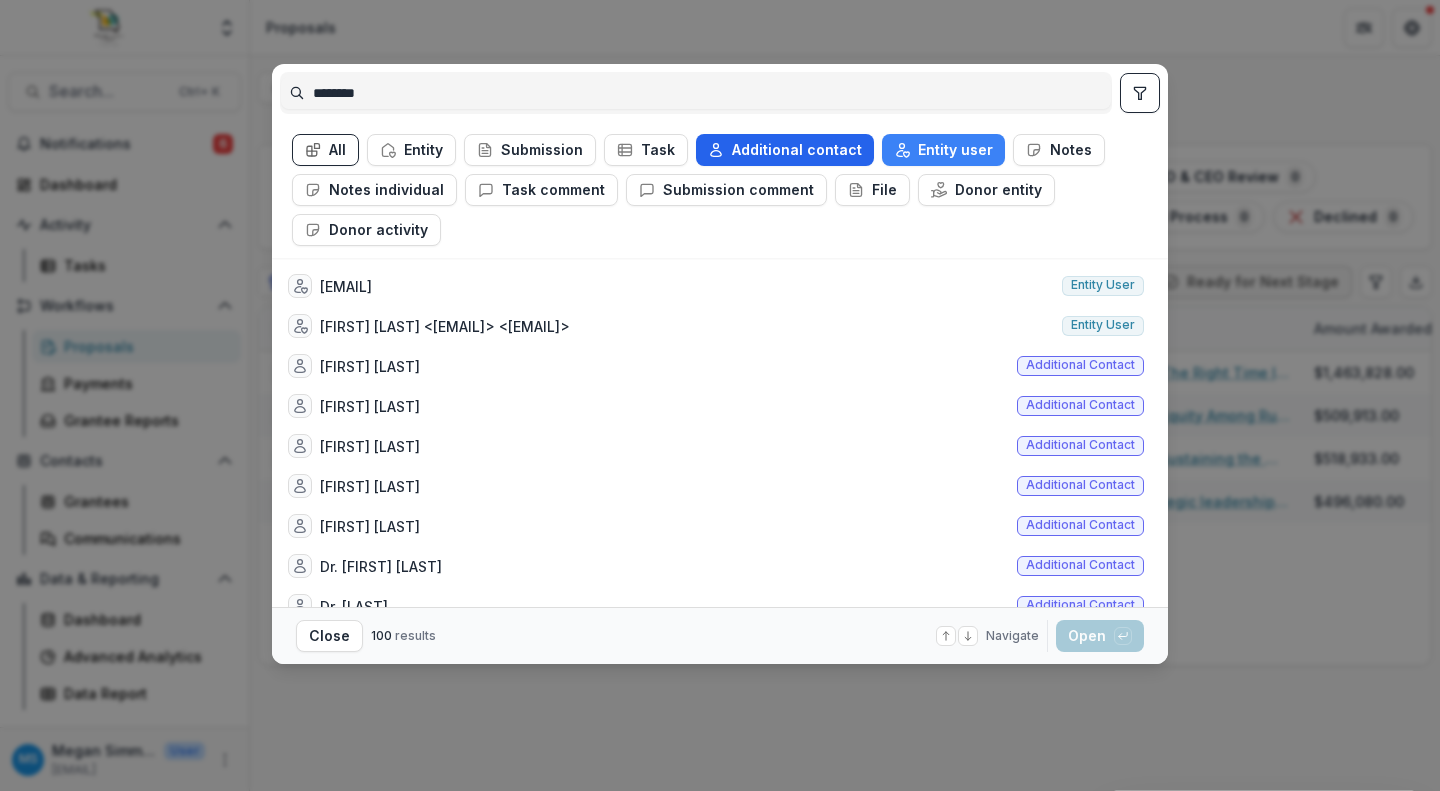 click on "Additional contact" at bounding box center [785, 150] 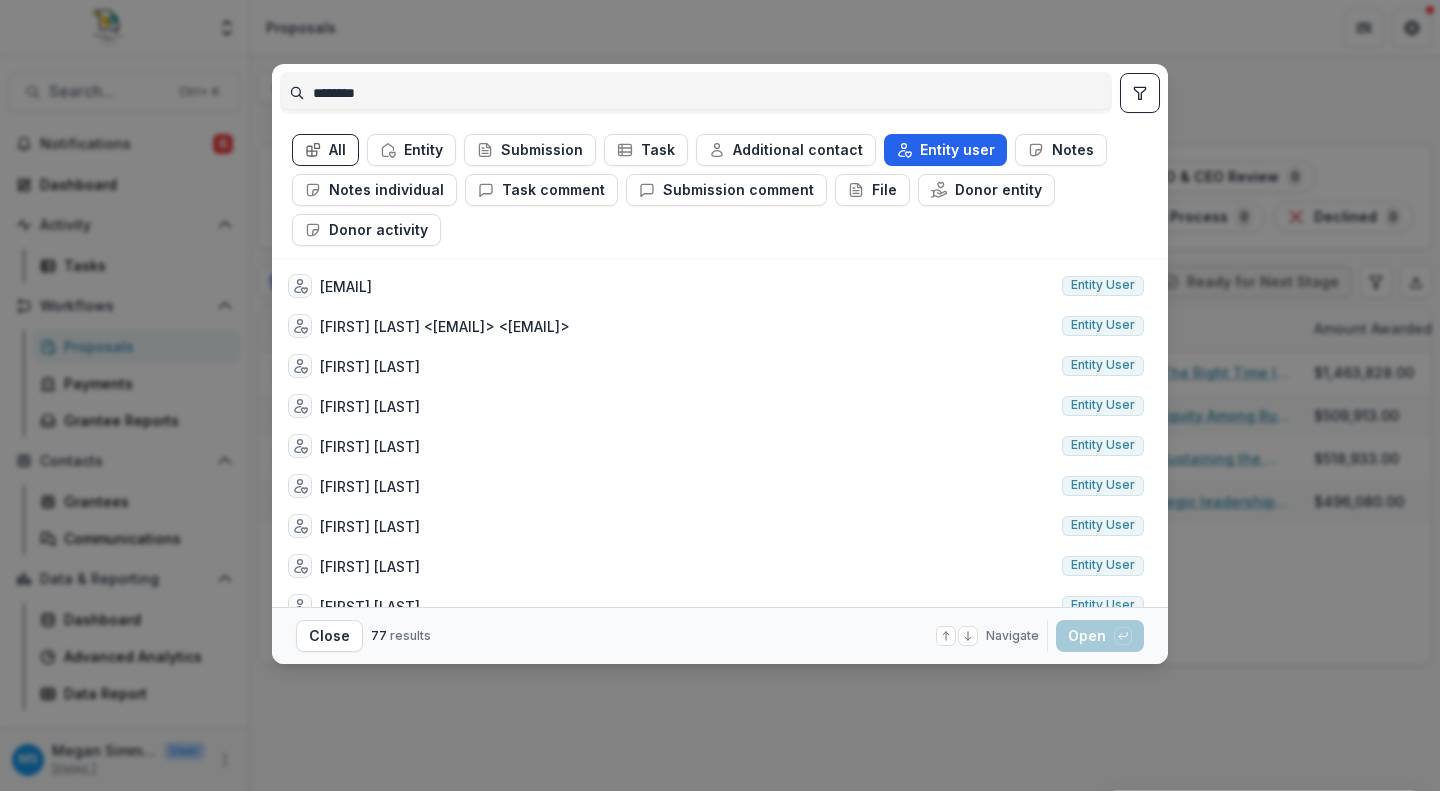 click on "Entity user" at bounding box center (945, 150) 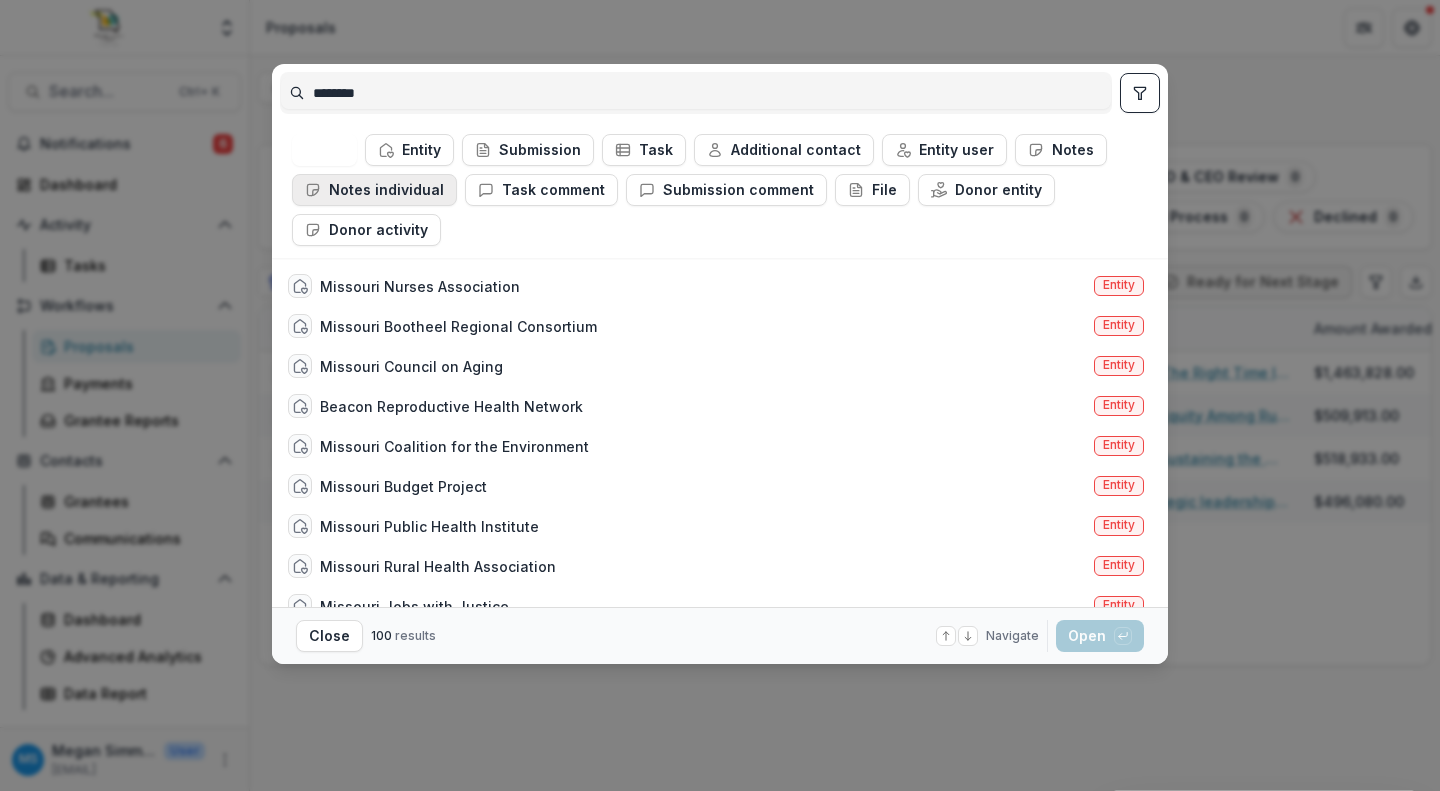click on "Notes individual" at bounding box center [374, 190] 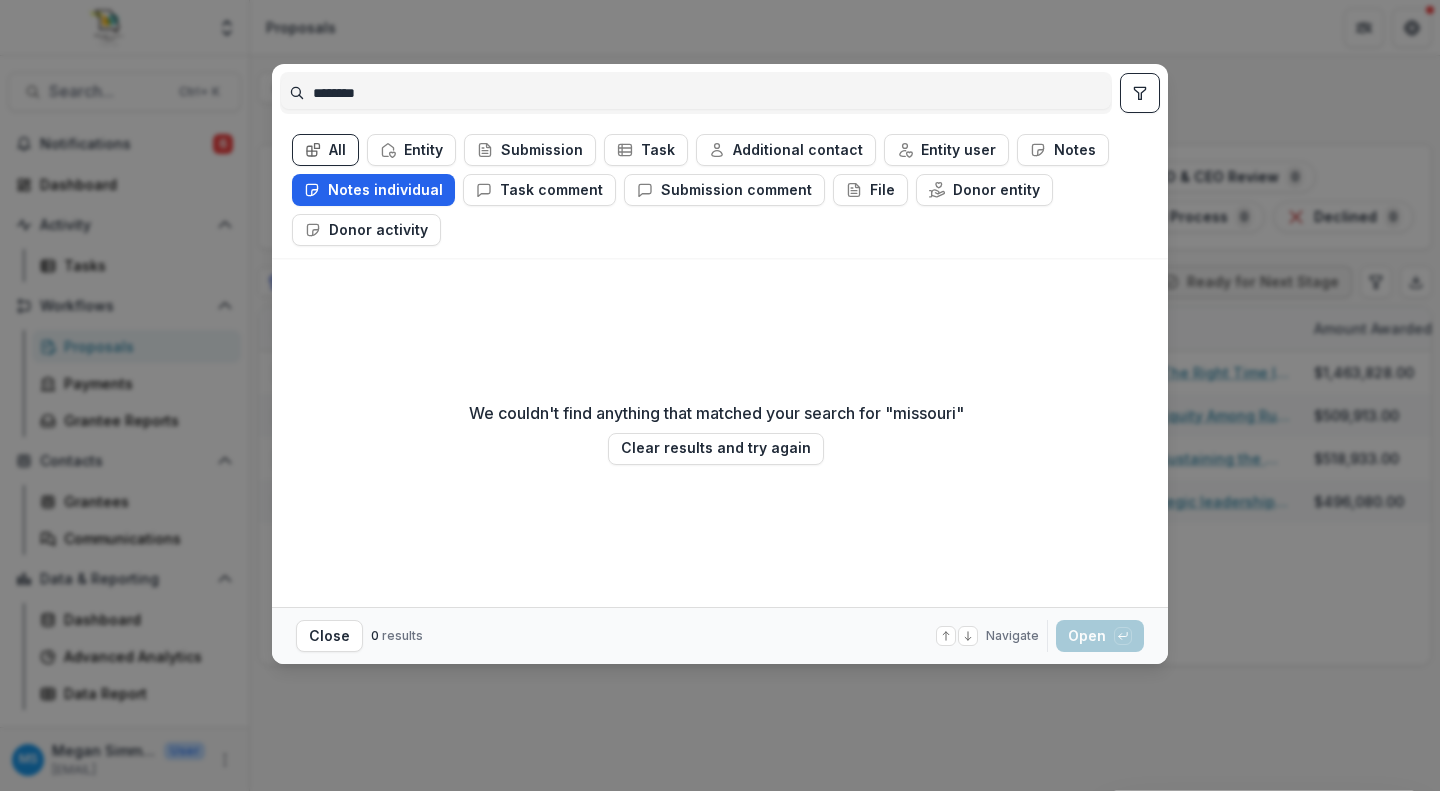 click on "Notes individual" at bounding box center [373, 190] 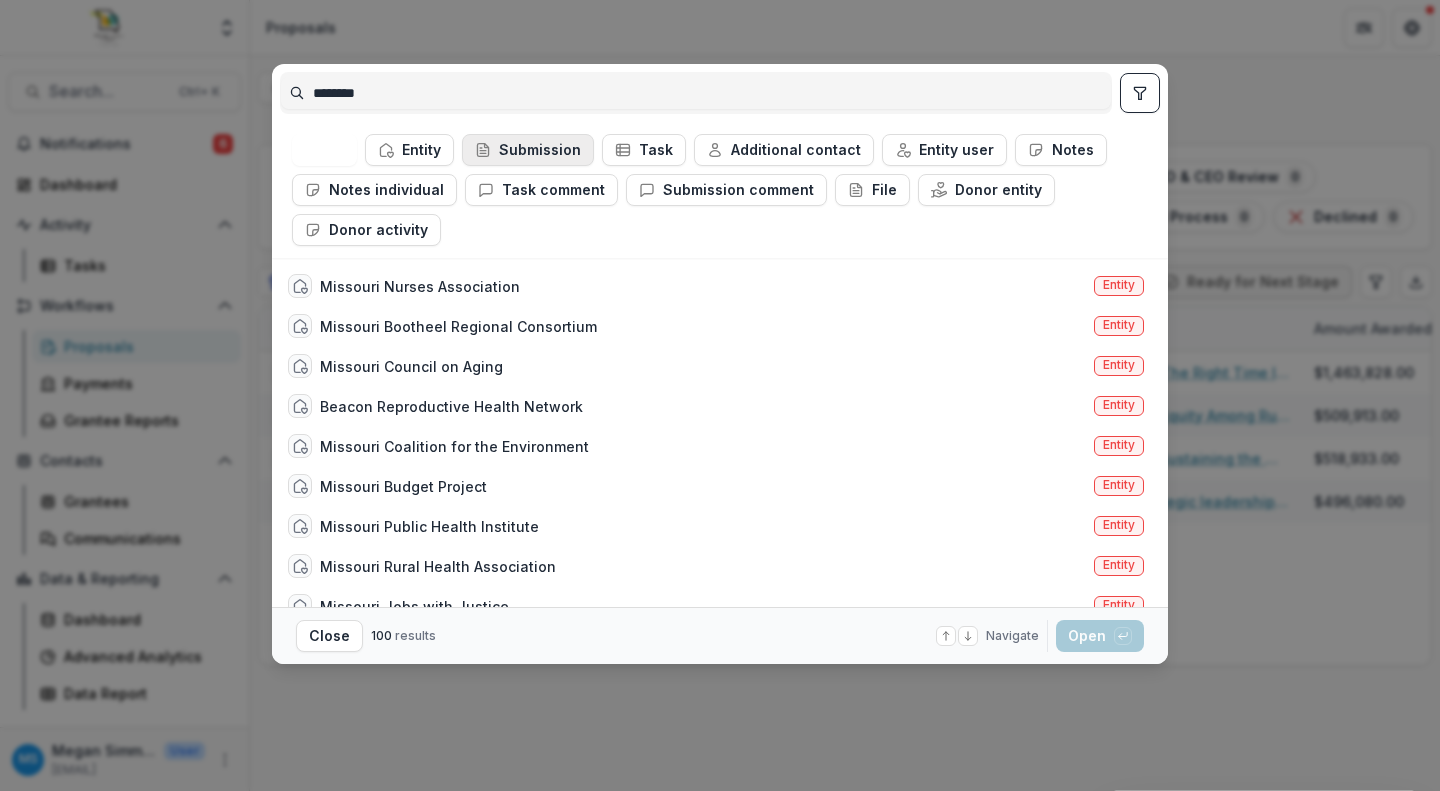 click on "Submission" at bounding box center [528, 150] 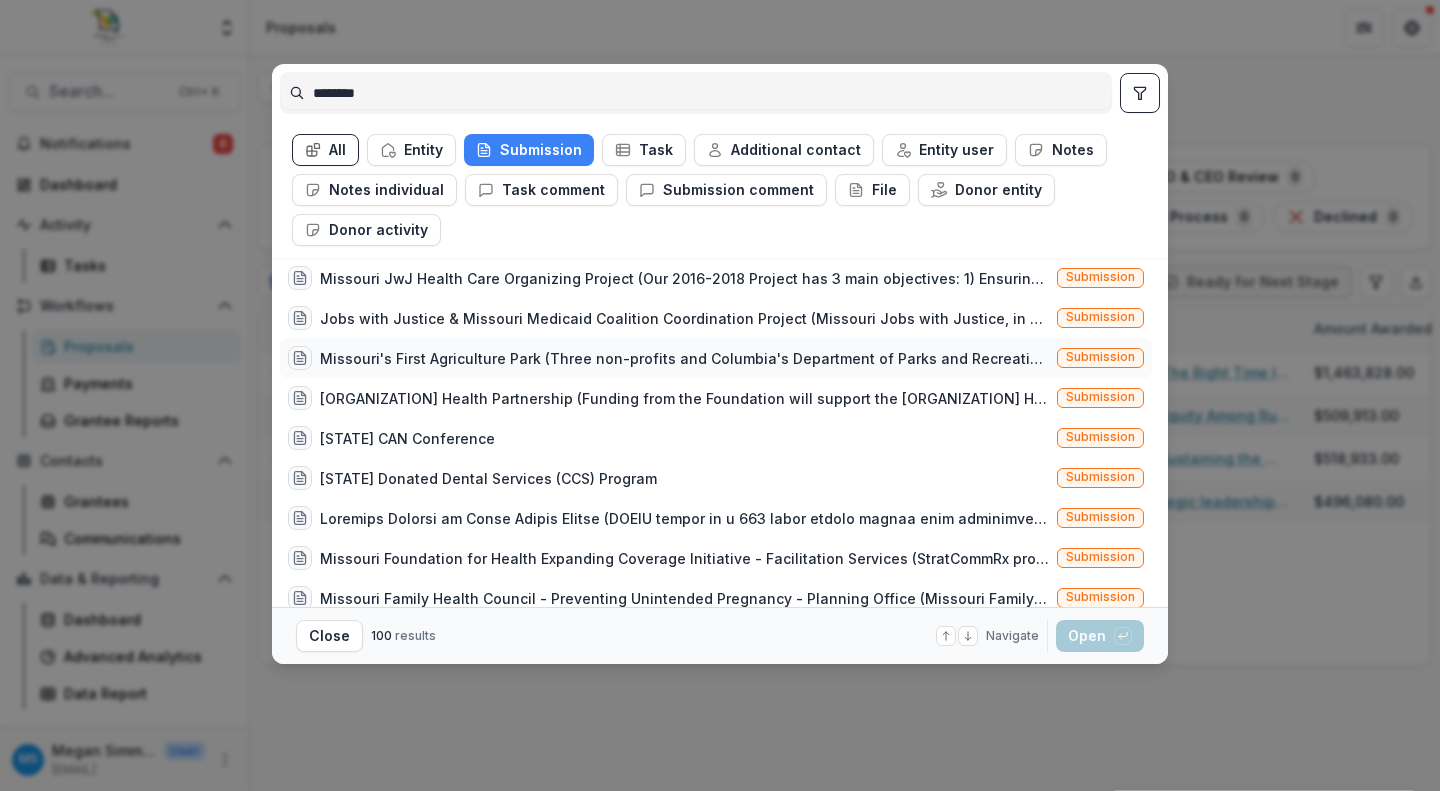 scroll, scrollTop: 120, scrollLeft: 0, axis: vertical 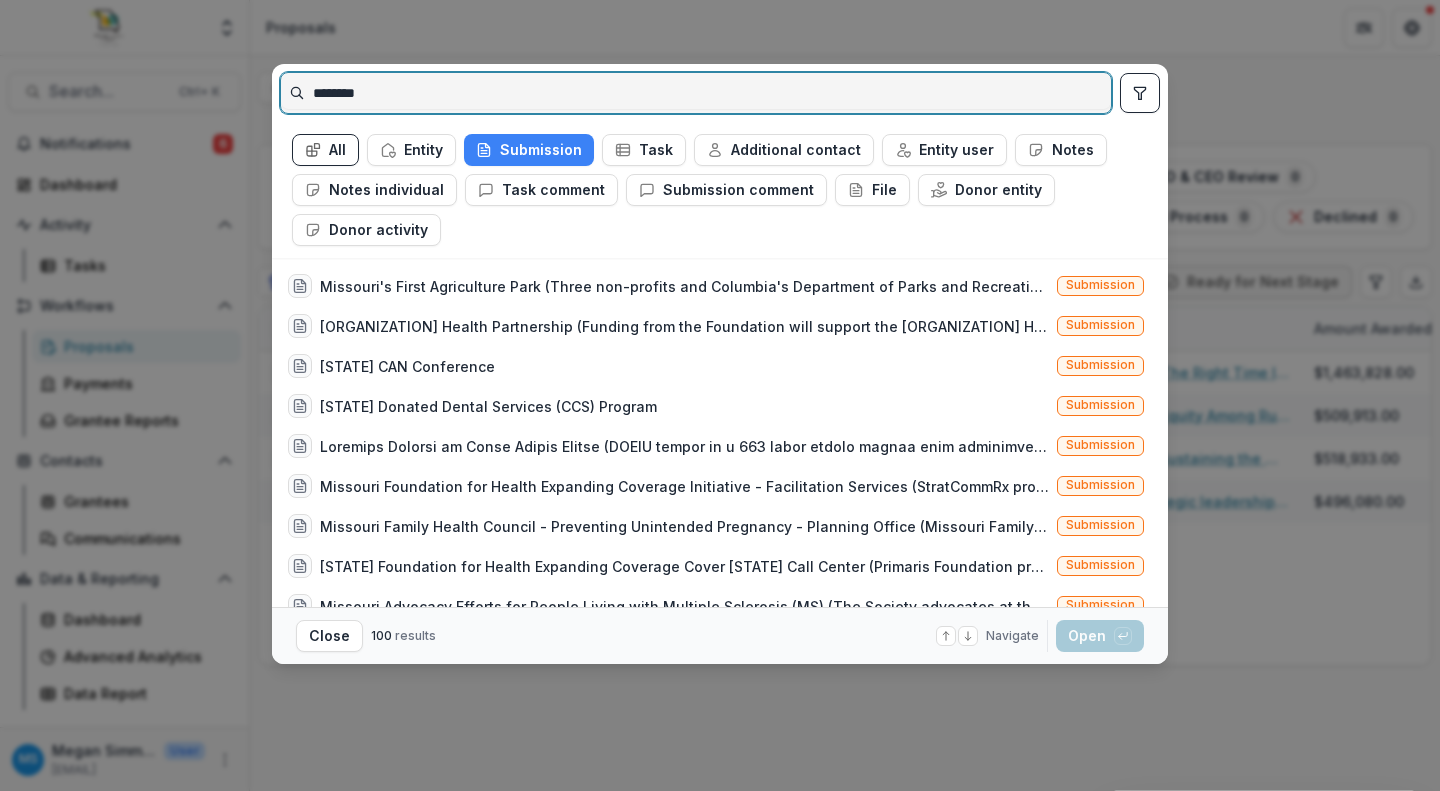 click on "********" at bounding box center [696, 93] 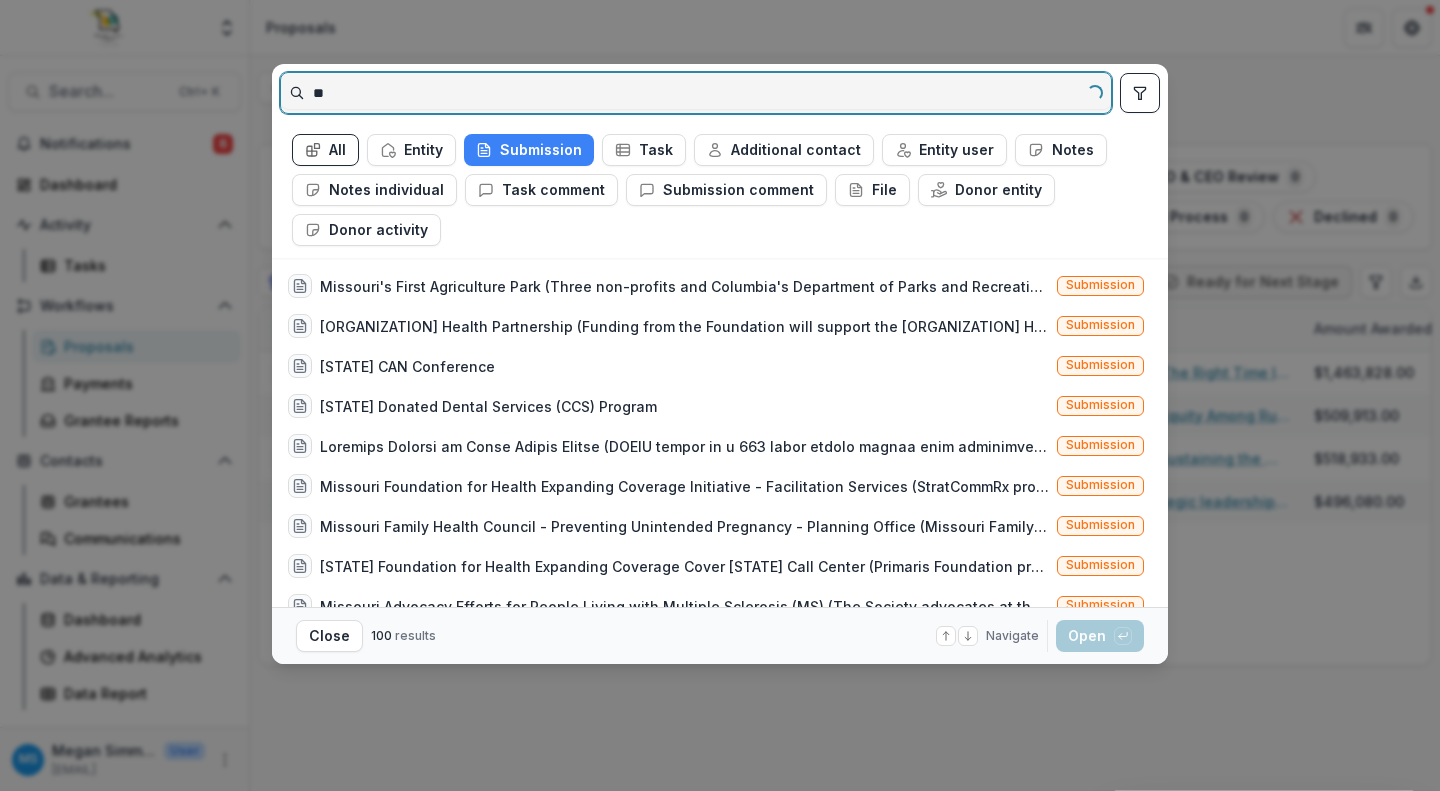 type on "*" 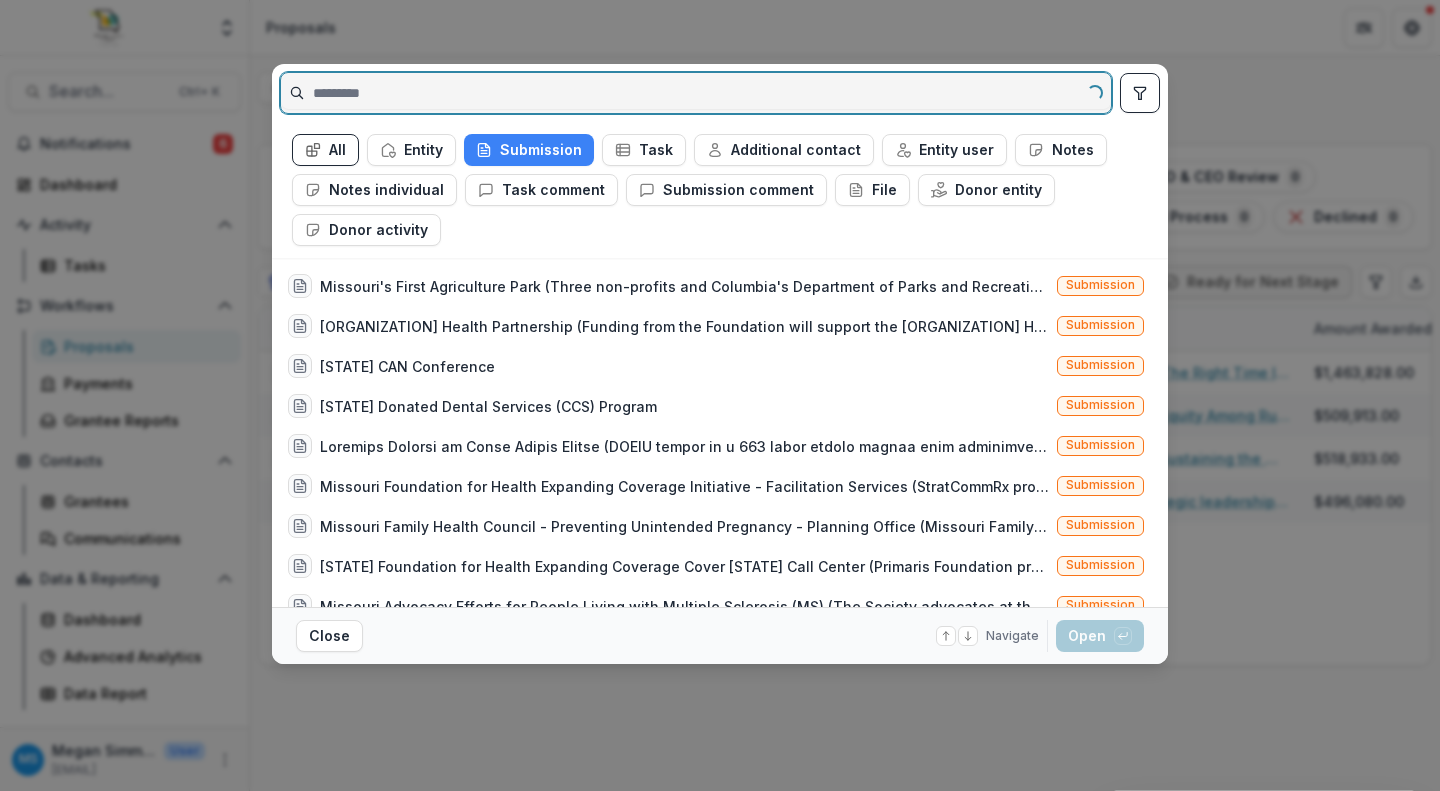 click at bounding box center [696, 93] 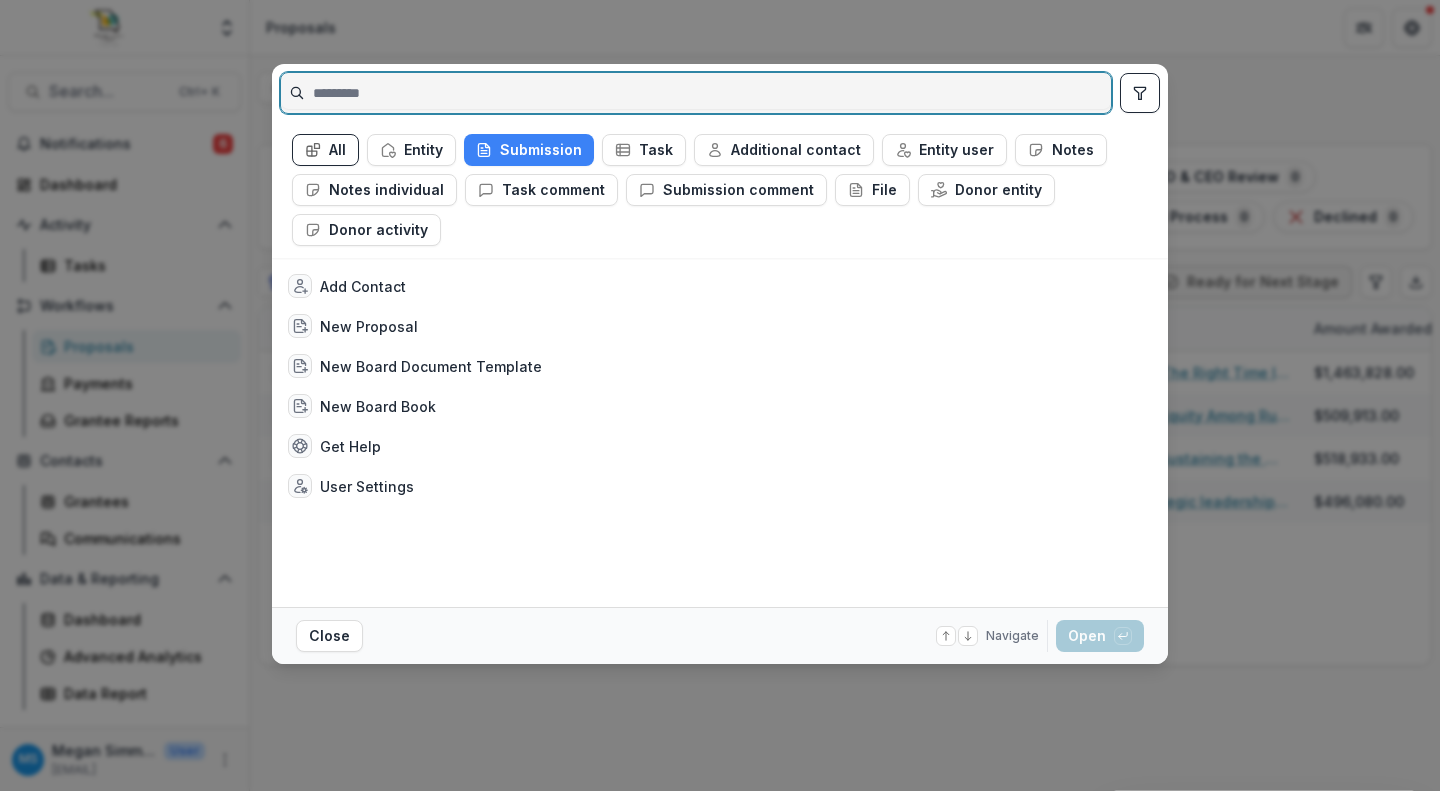 scroll, scrollTop: 0, scrollLeft: 0, axis: both 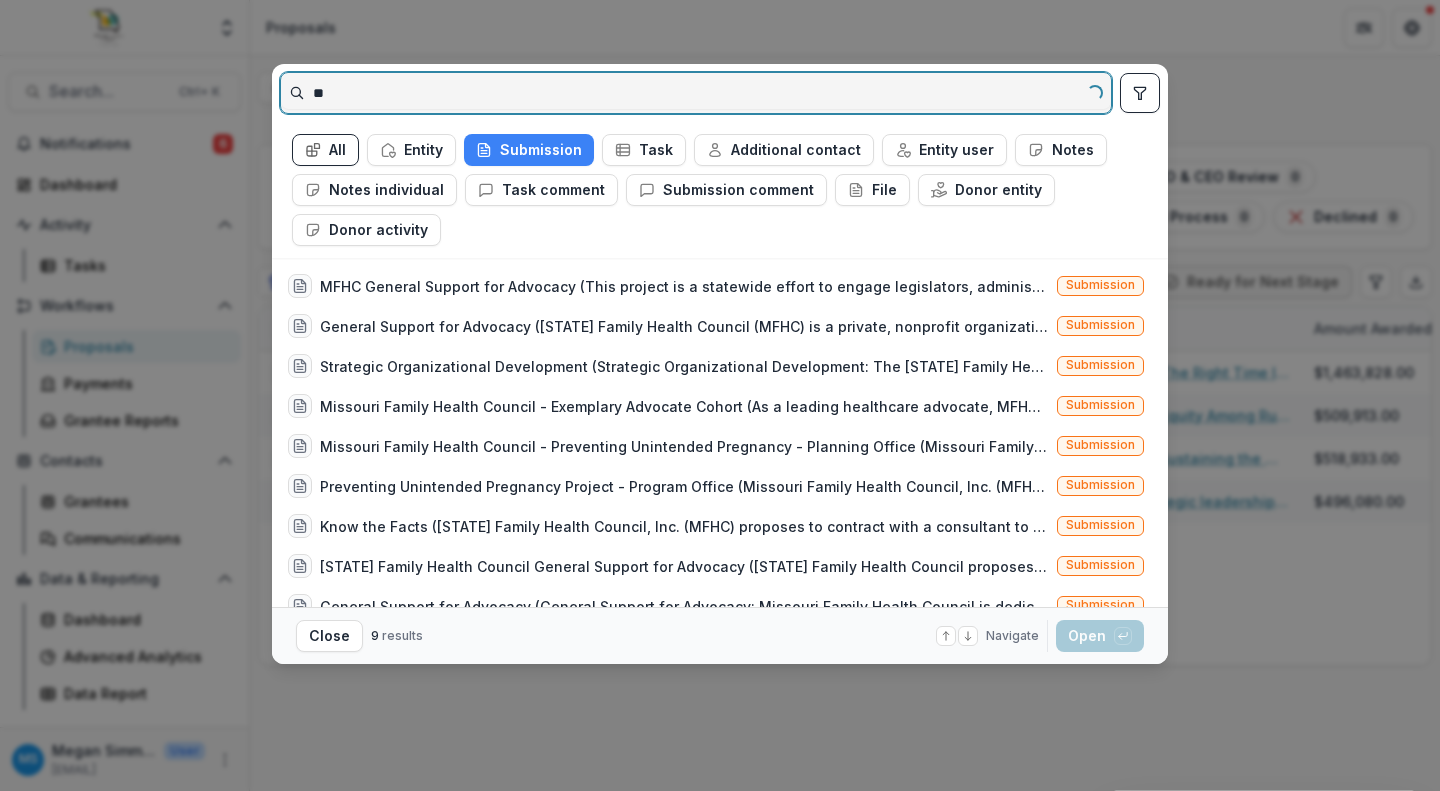 type on "*" 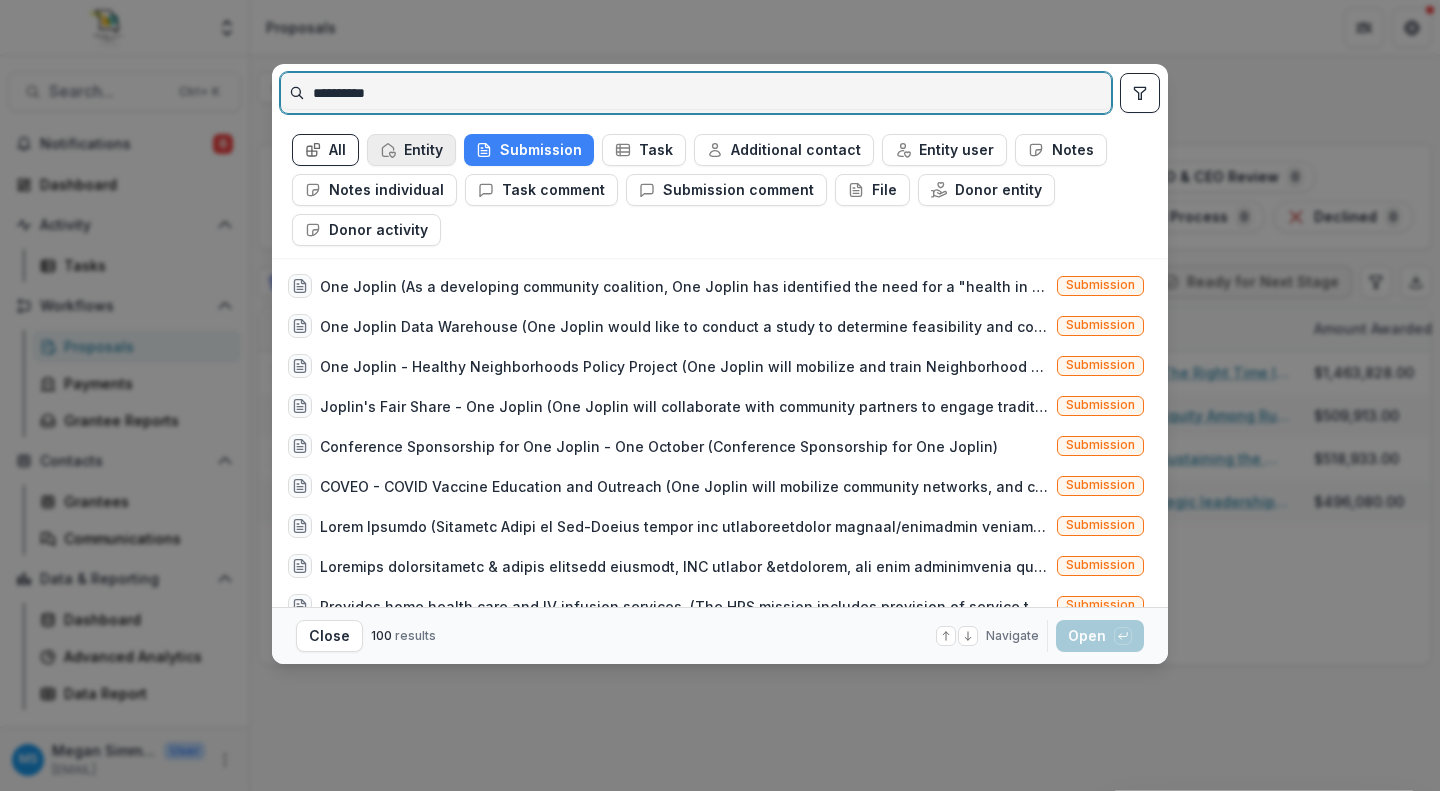 type on "**********" 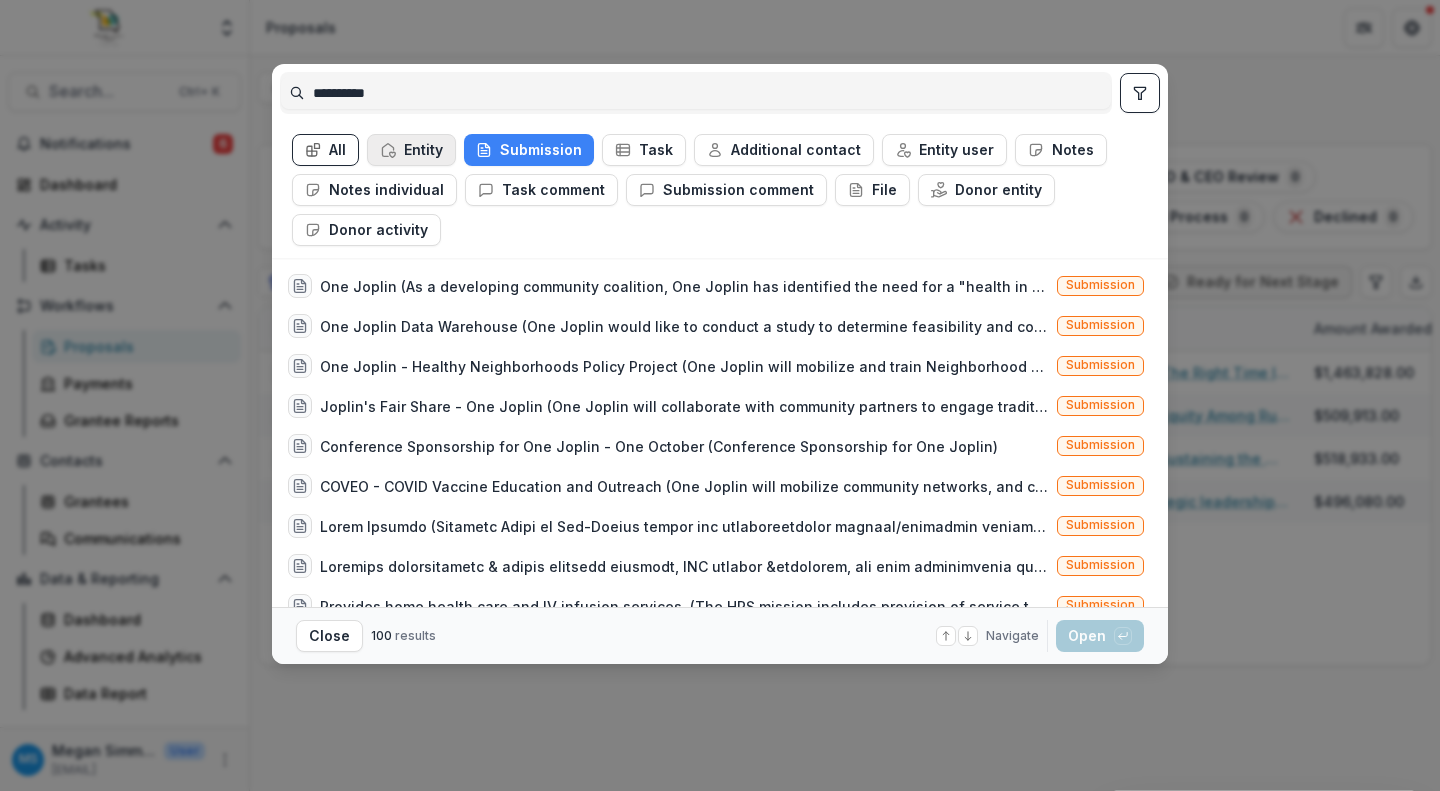click 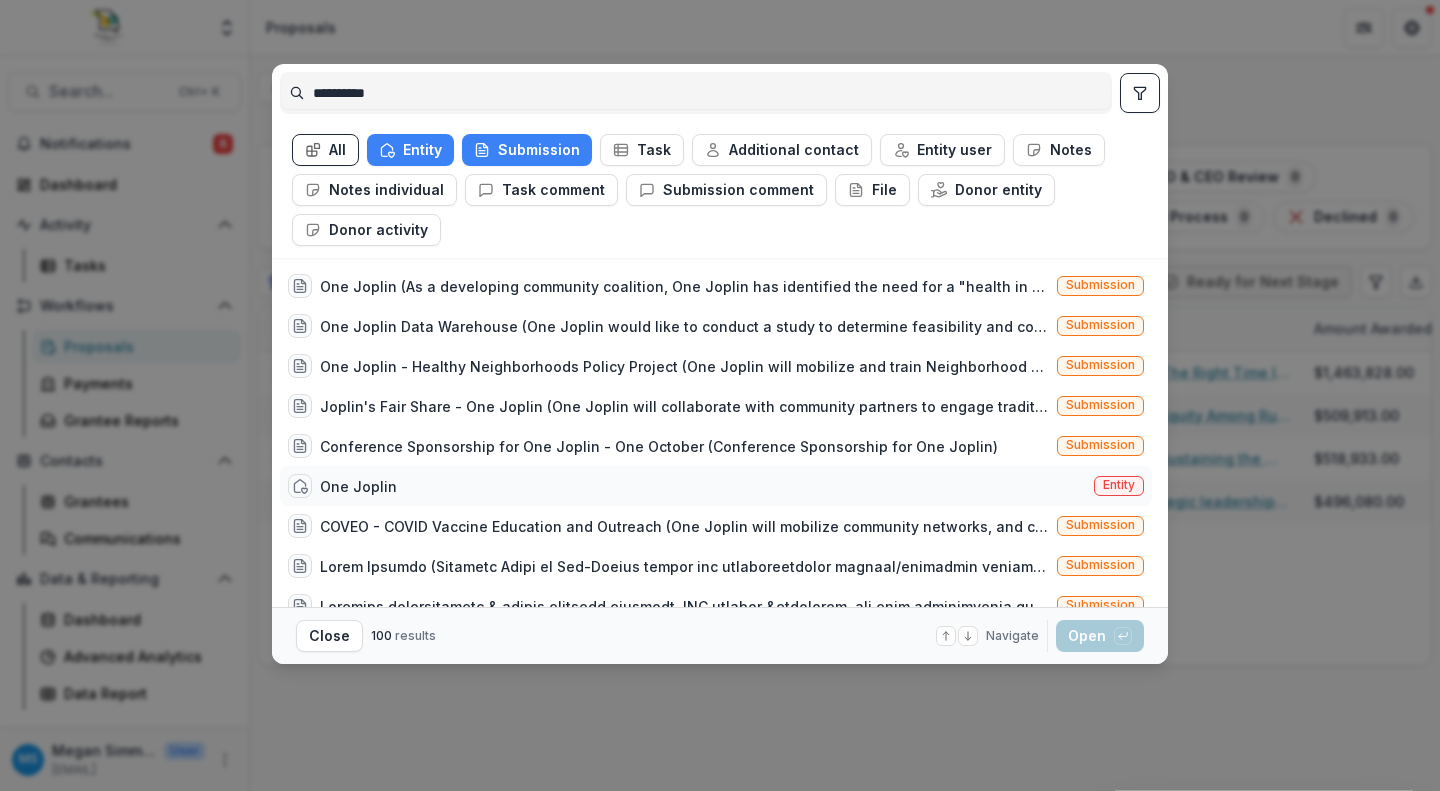 click on "One Joplin" at bounding box center (358, 486) 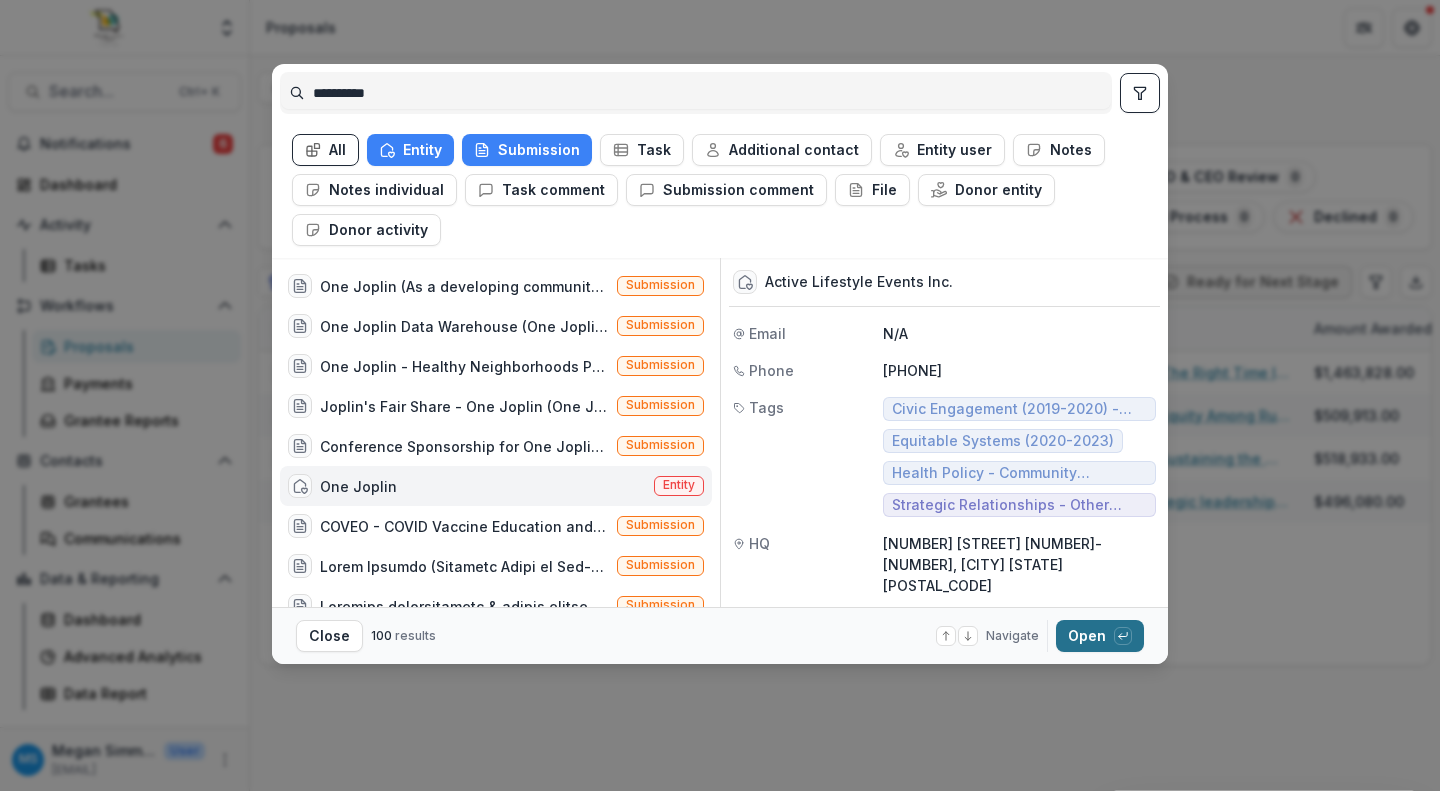 click on "Open with enter key" at bounding box center [1100, 636] 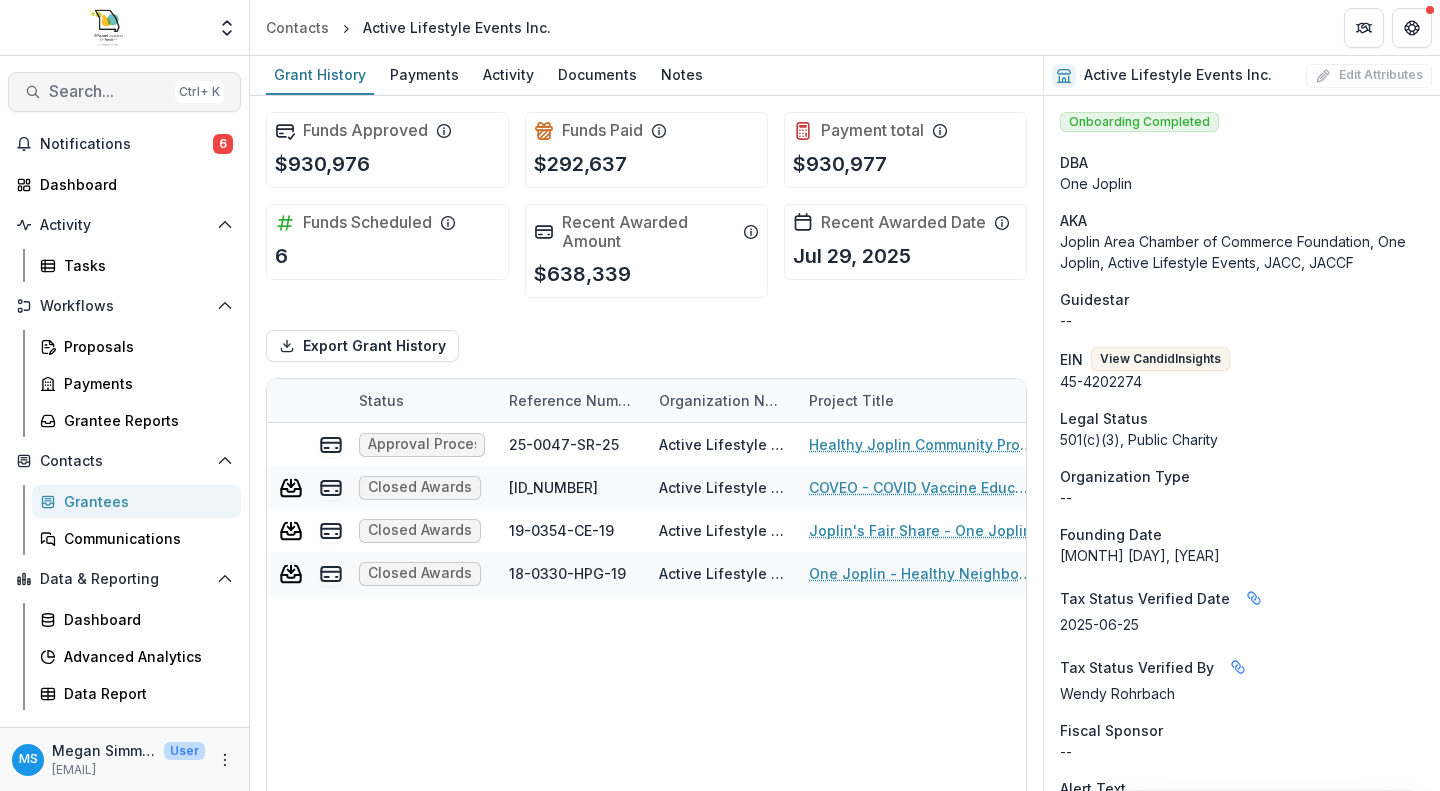click on "Search..." at bounding box center (108, 91) 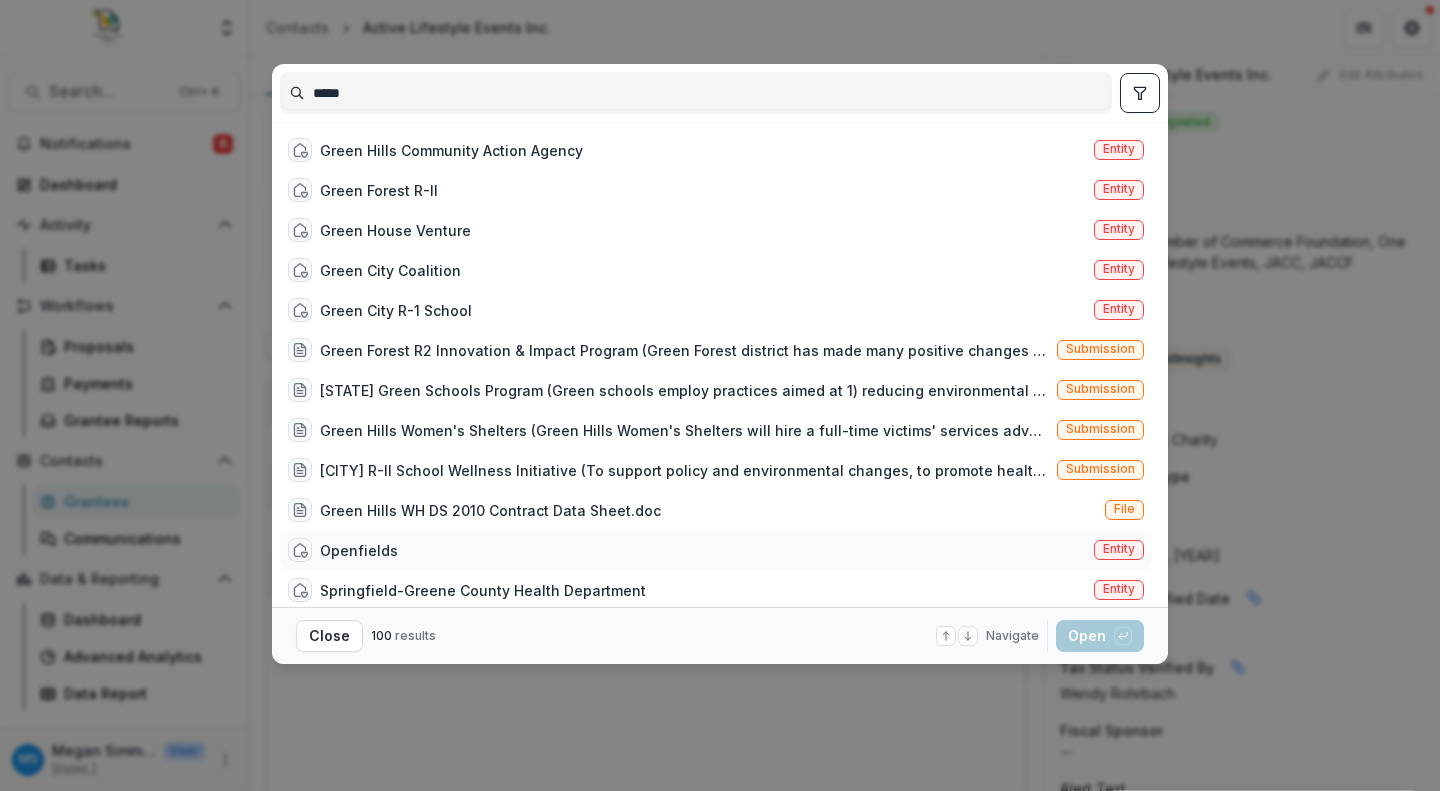 type on "*****" 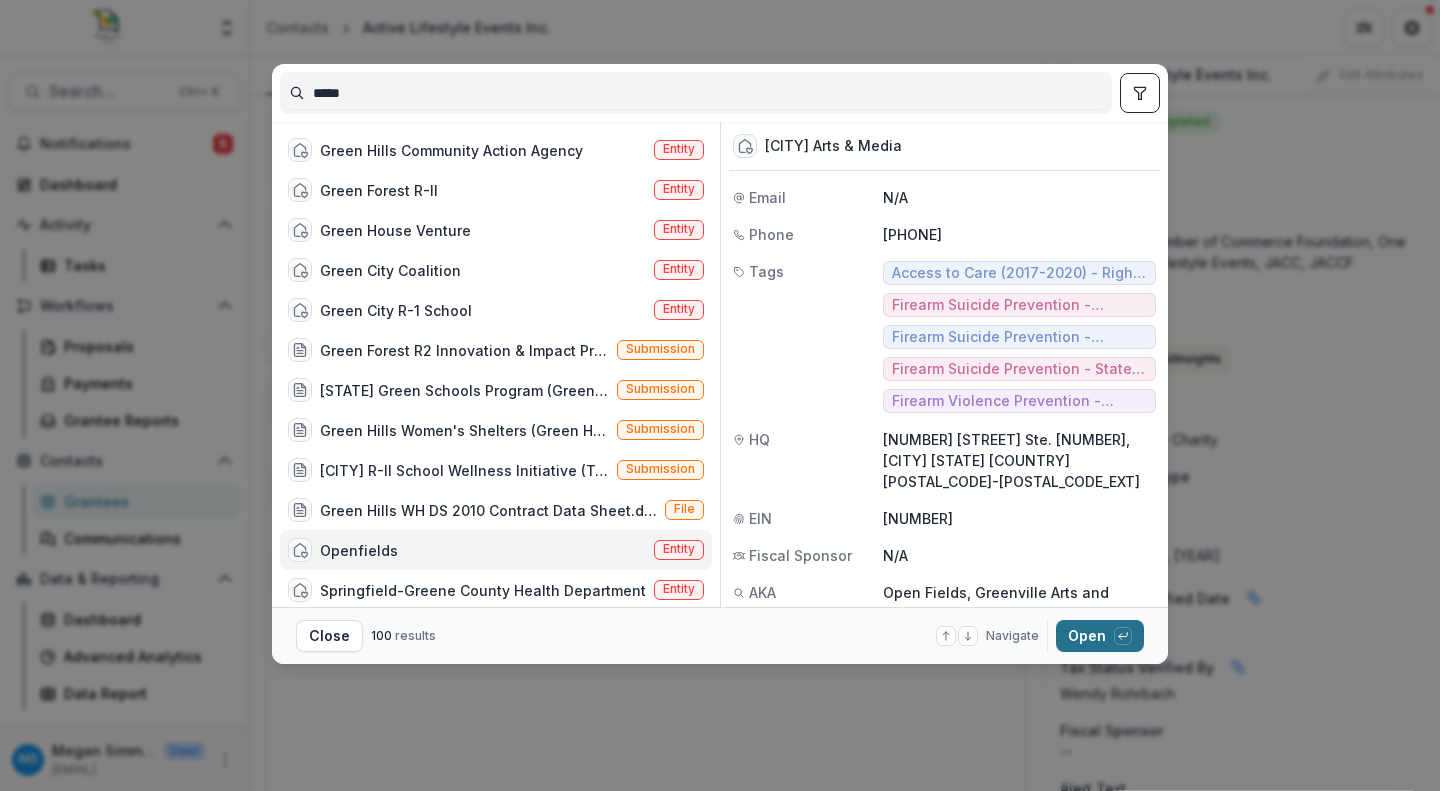 click on "Open with enter key" at bounding box center [1100, 636] 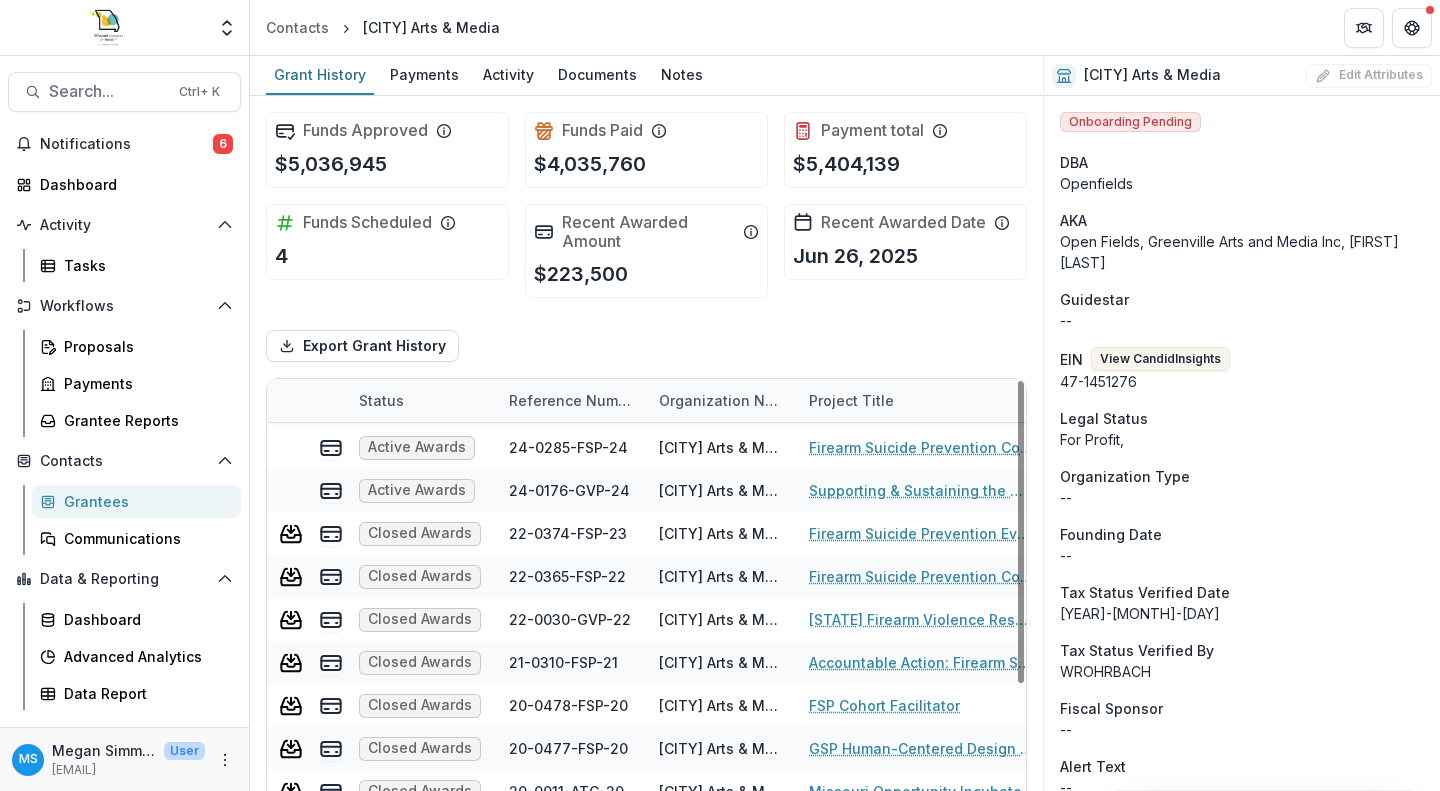 scroll, scrollTop: 0, scrollLeft: 0, axis: both 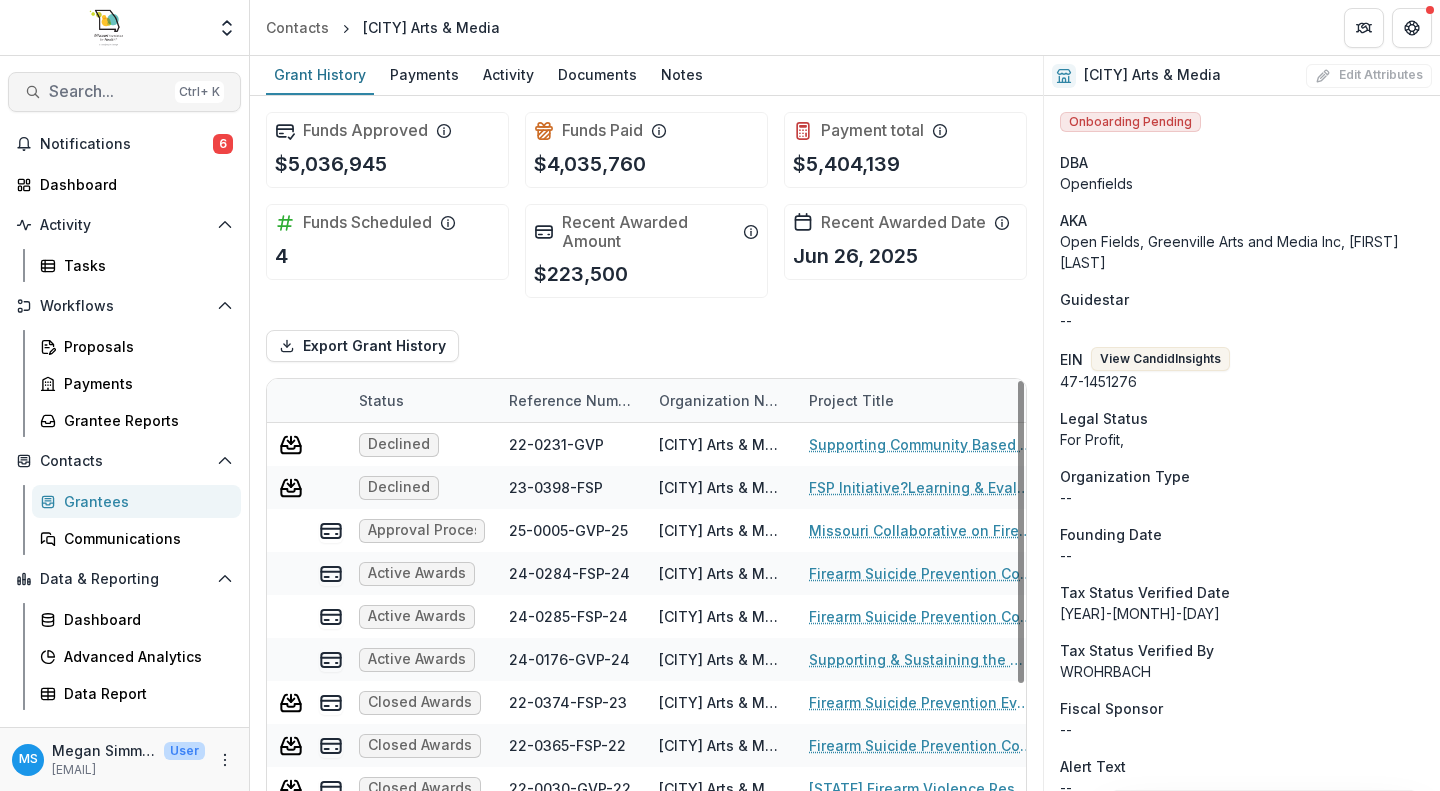 click on "Search..." at bounding box center [108, 91] 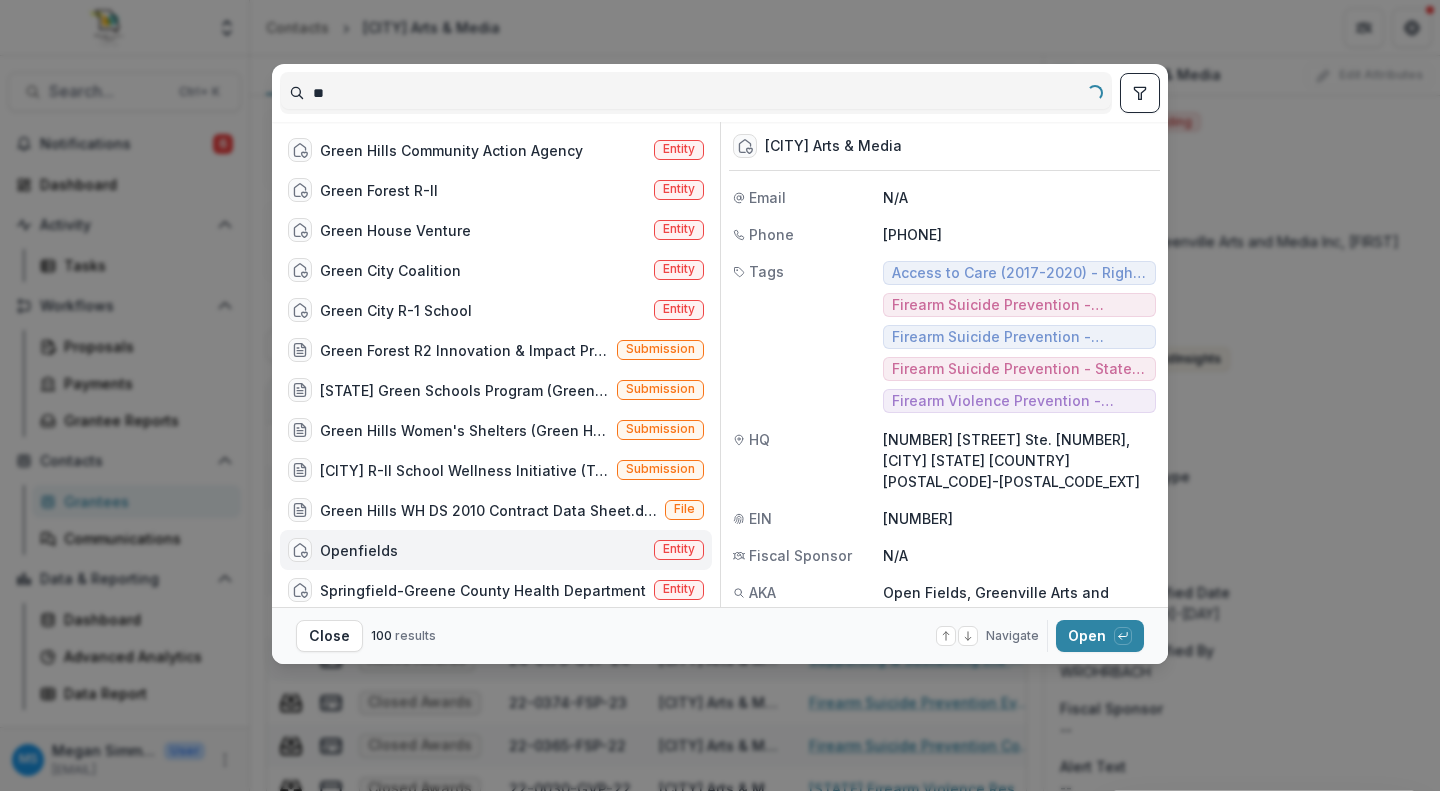 type on "*" 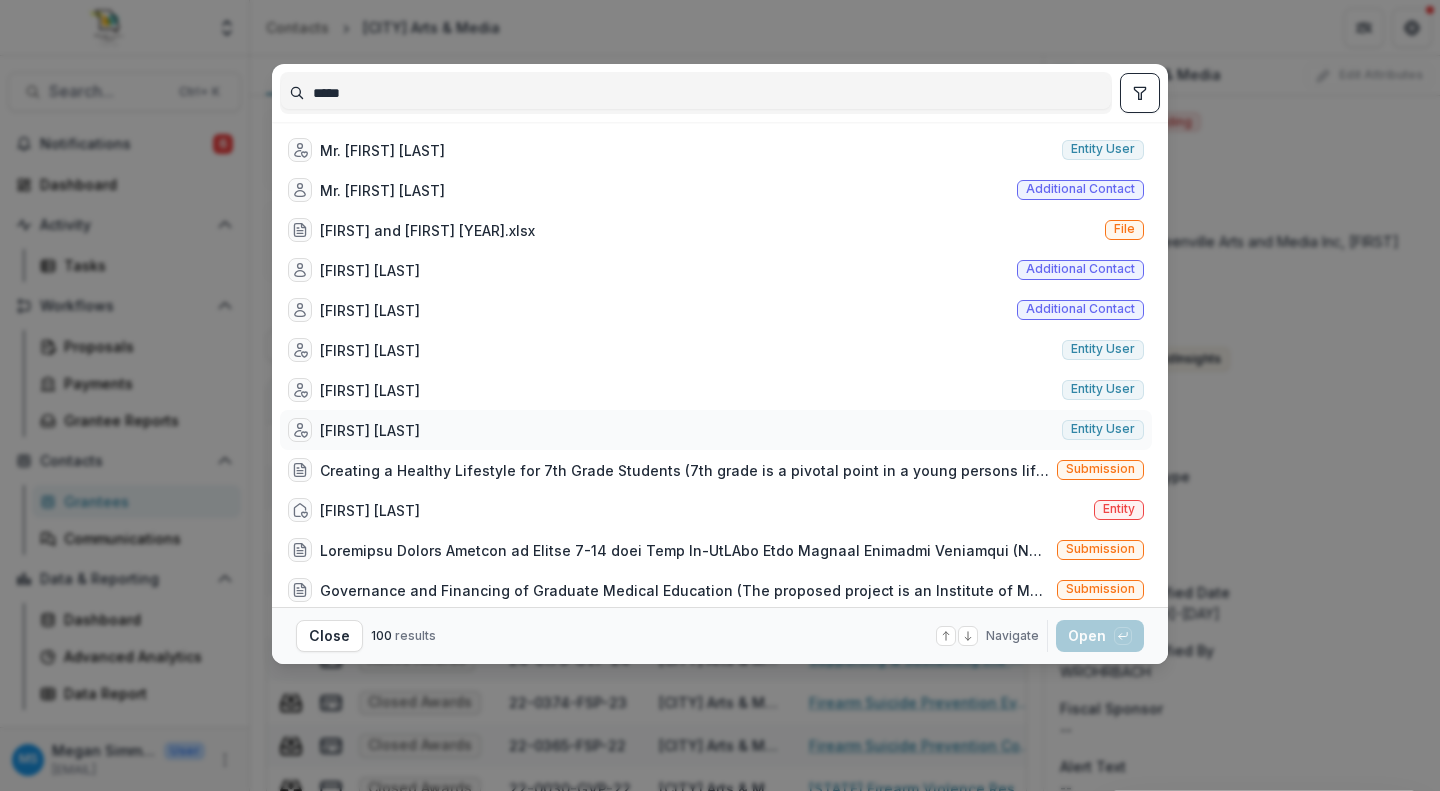 scroll, scrollTop: 0, scrollLeft: 0, axis: both 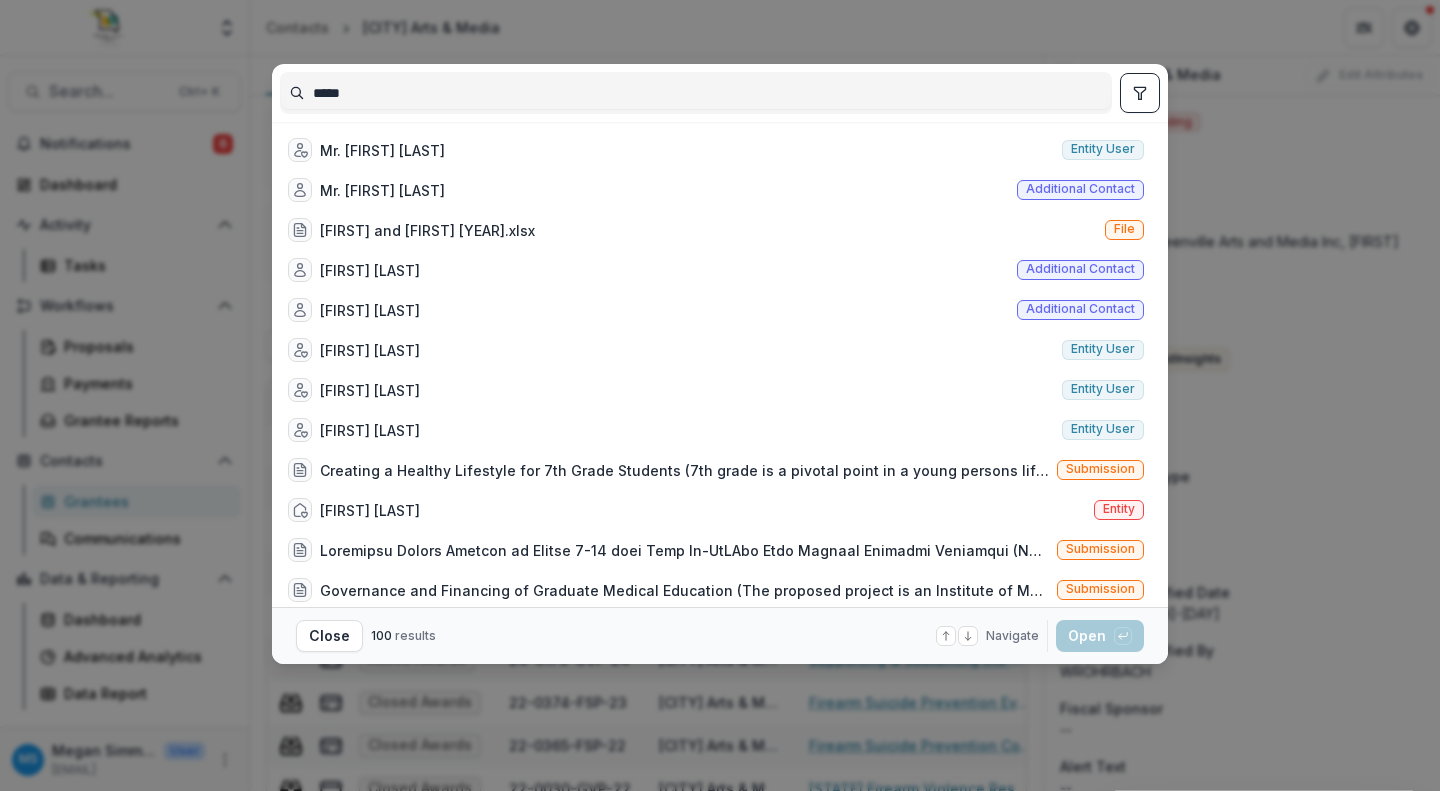click 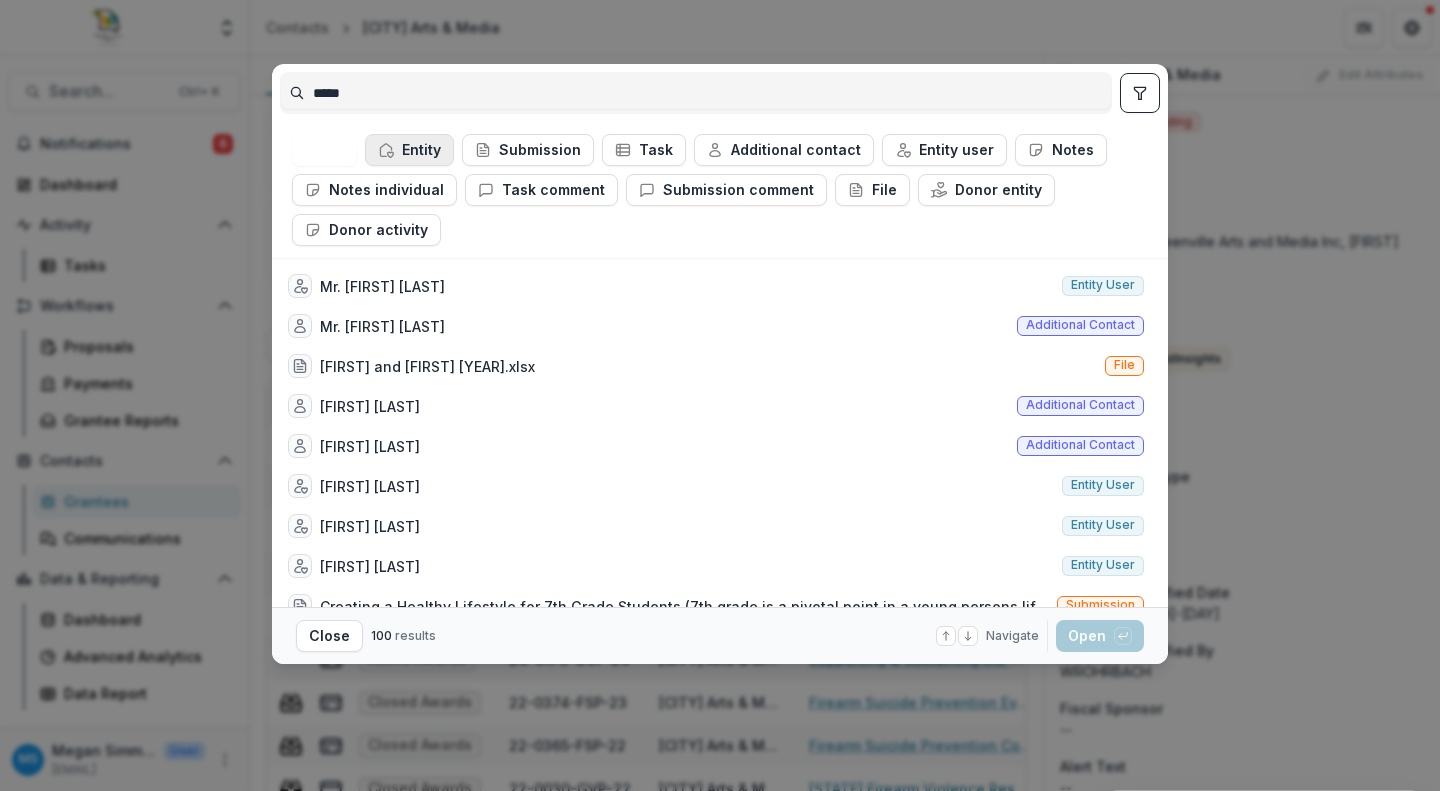 click on "Entity" at bounding box center [409, 150] 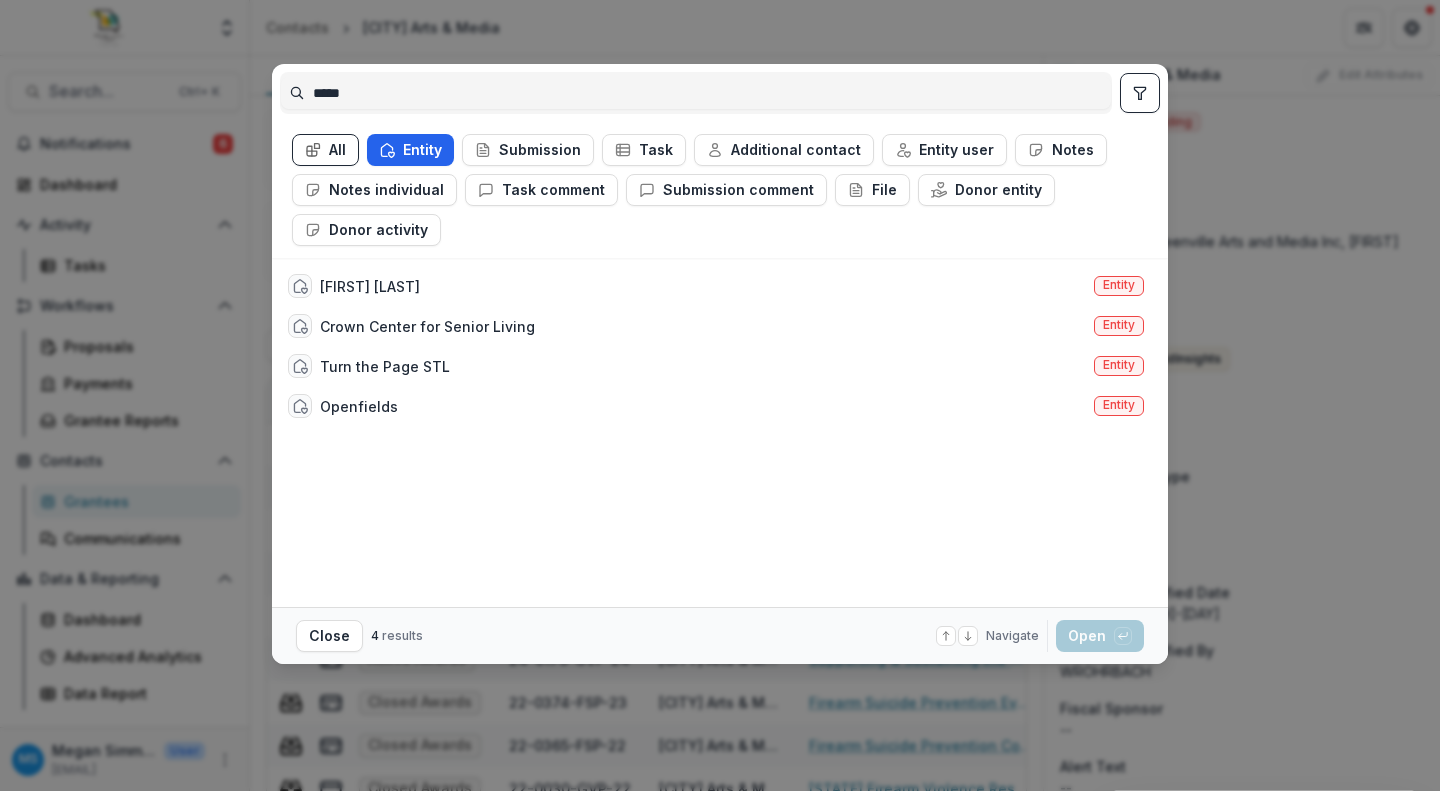 click on "Entity" at bounding box center [410, 150] 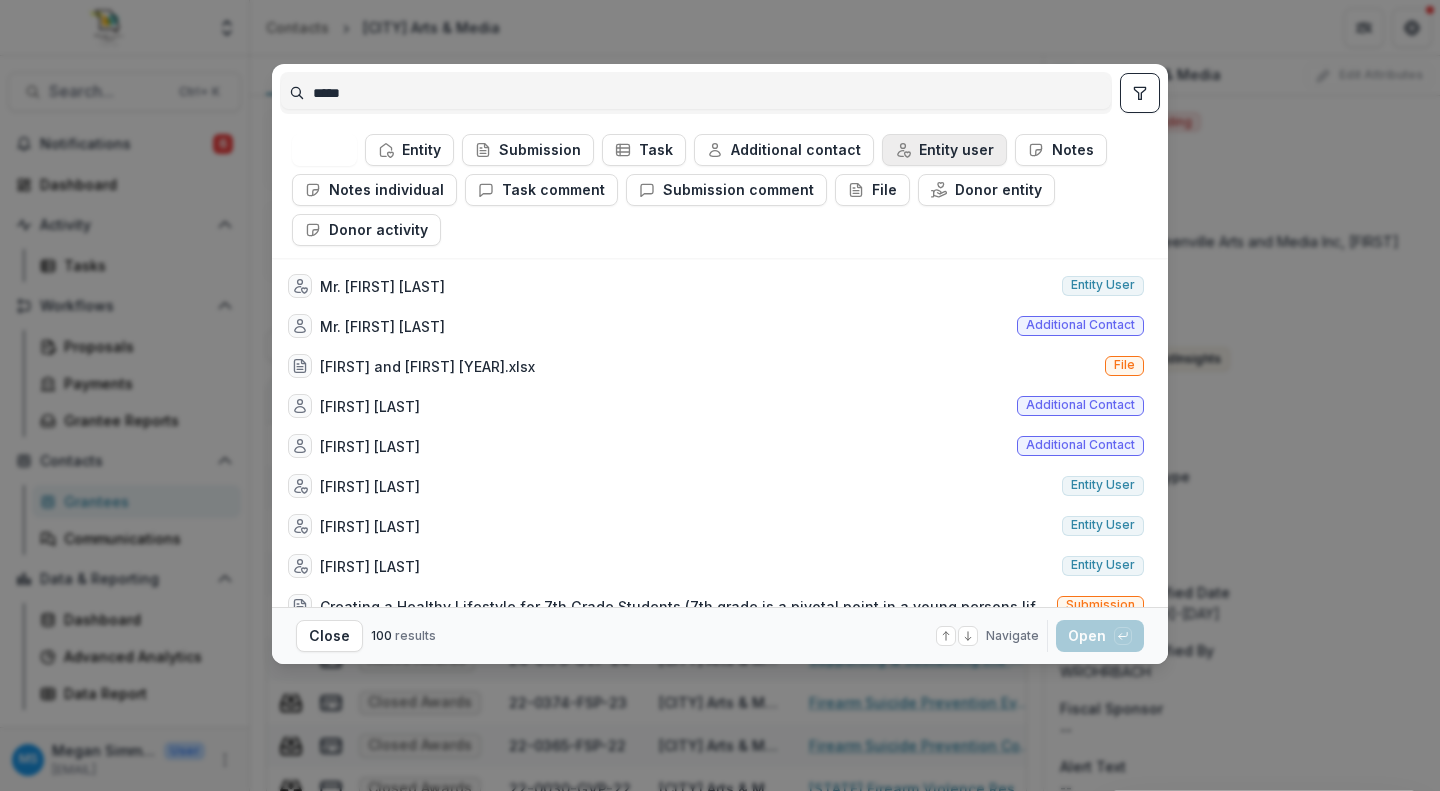 click on "Entity user" at bounding box center [944, 150] 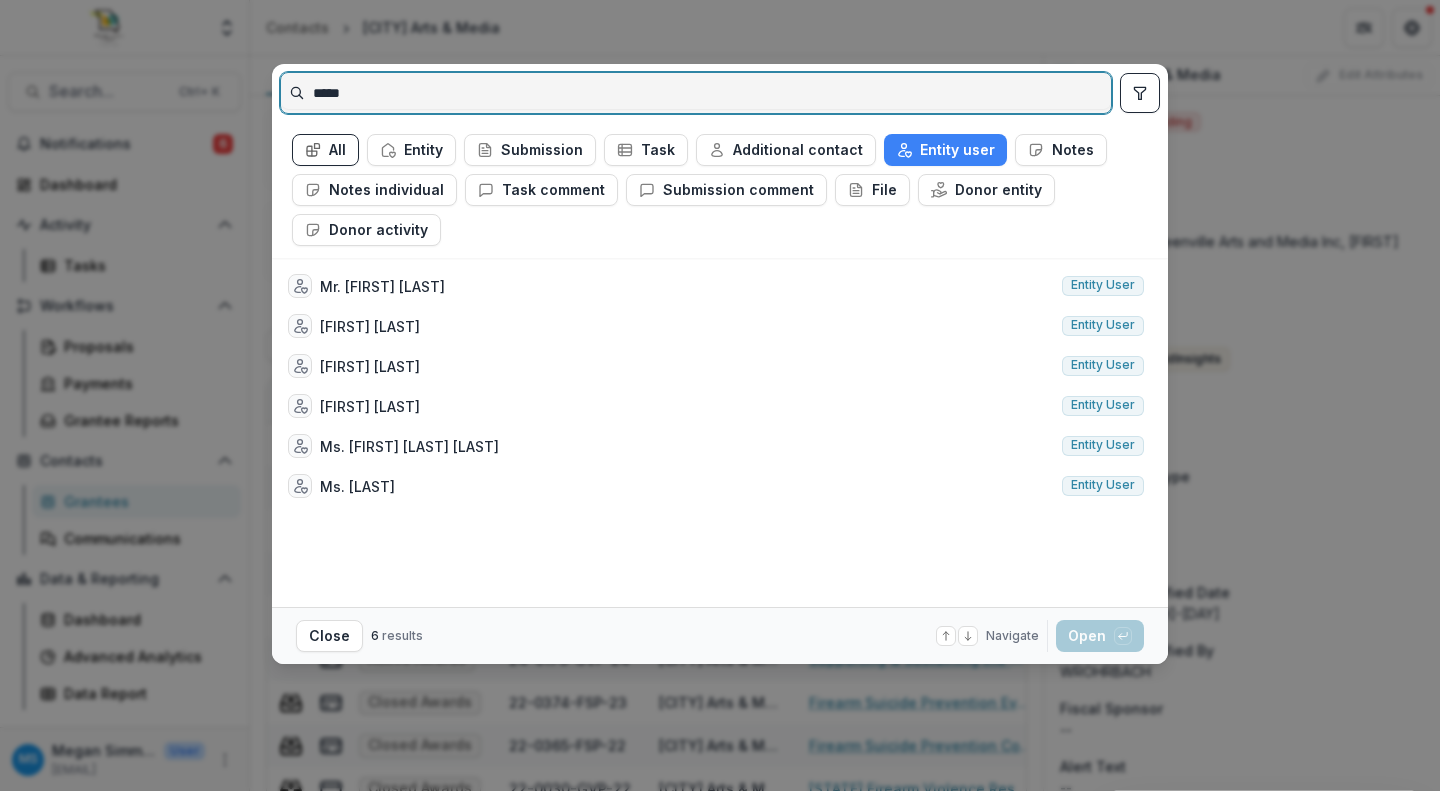 click on "*****" at bounding box center (696, 93) 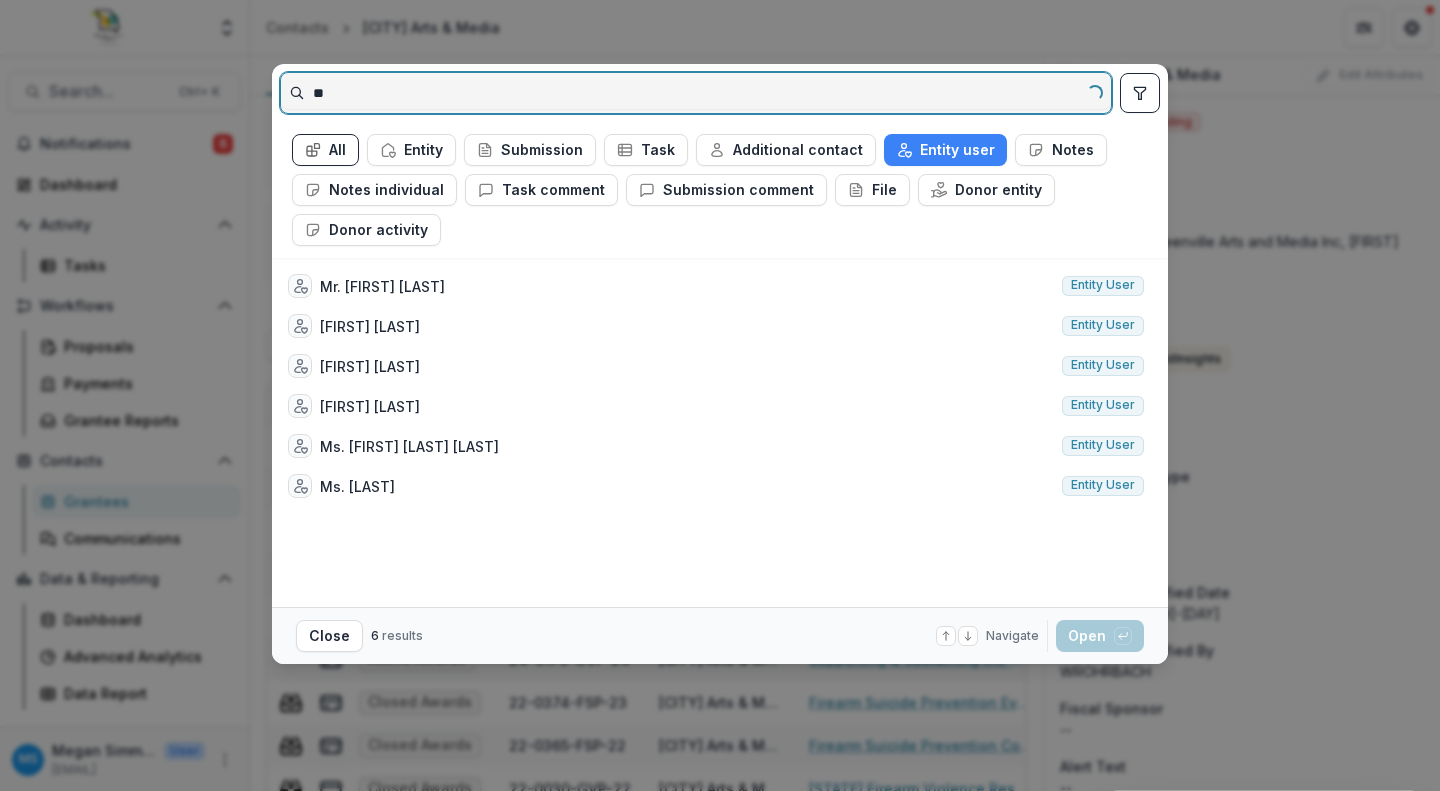 type on "*" 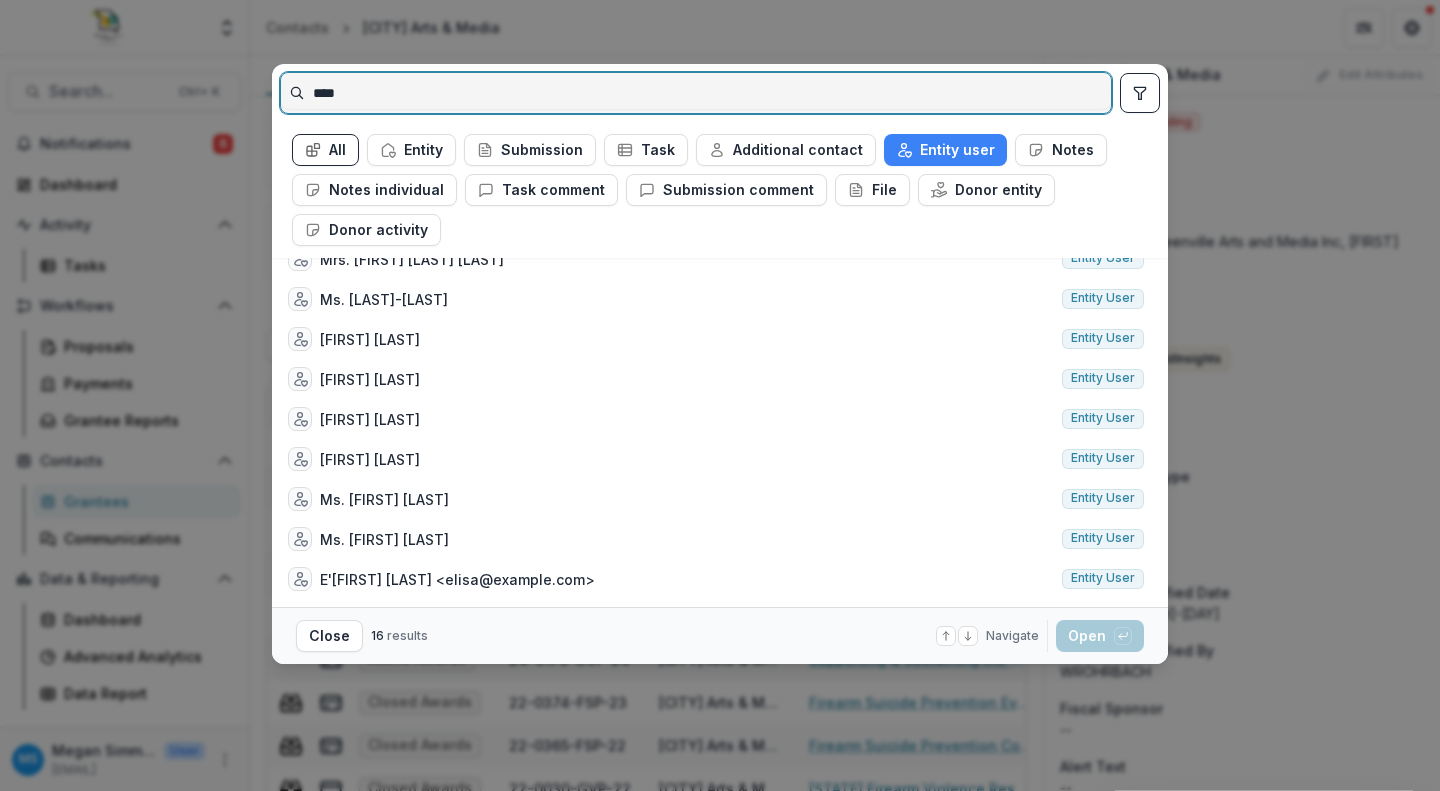 scroll, scrollTop: 0, scrollLeft: 0, axis: both 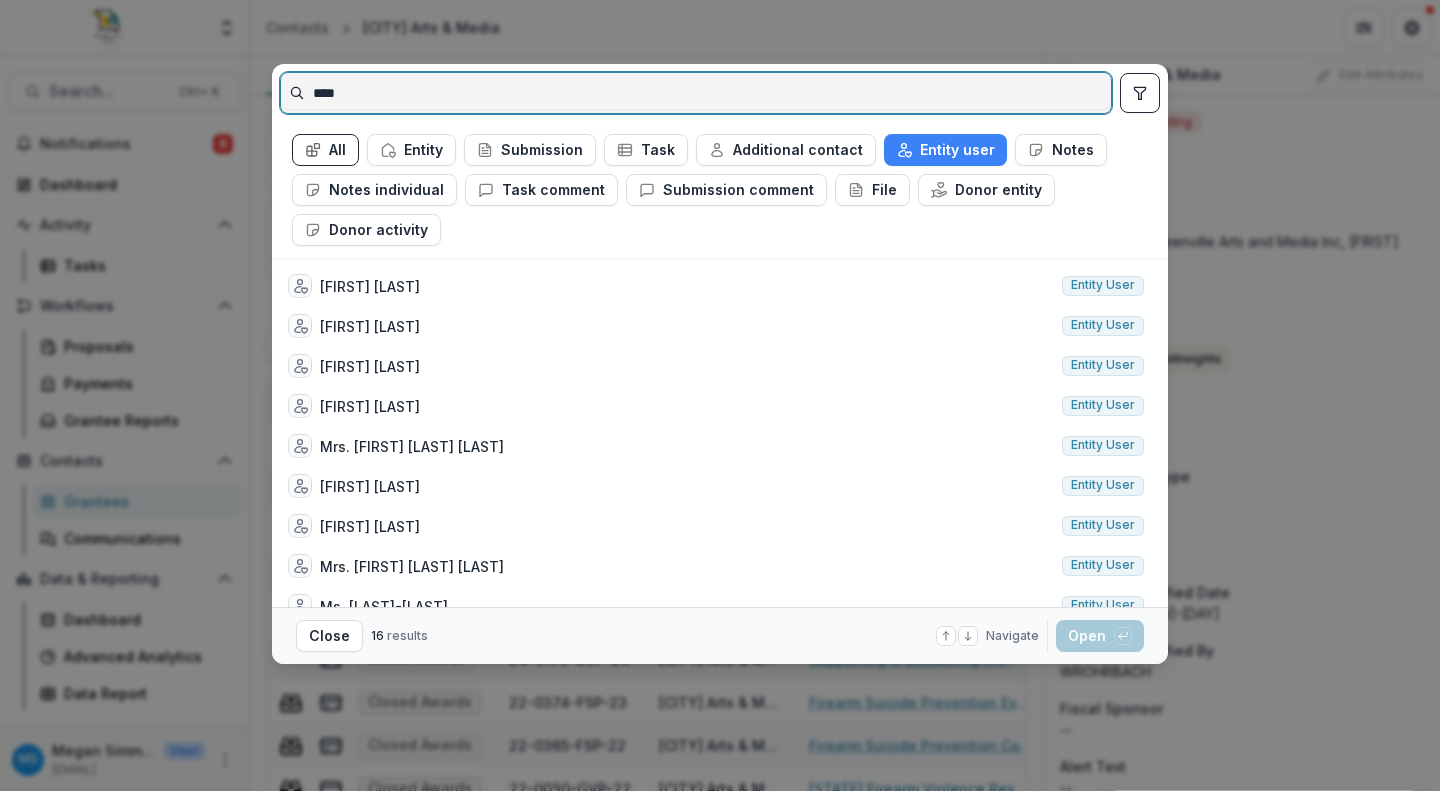 type on "****" 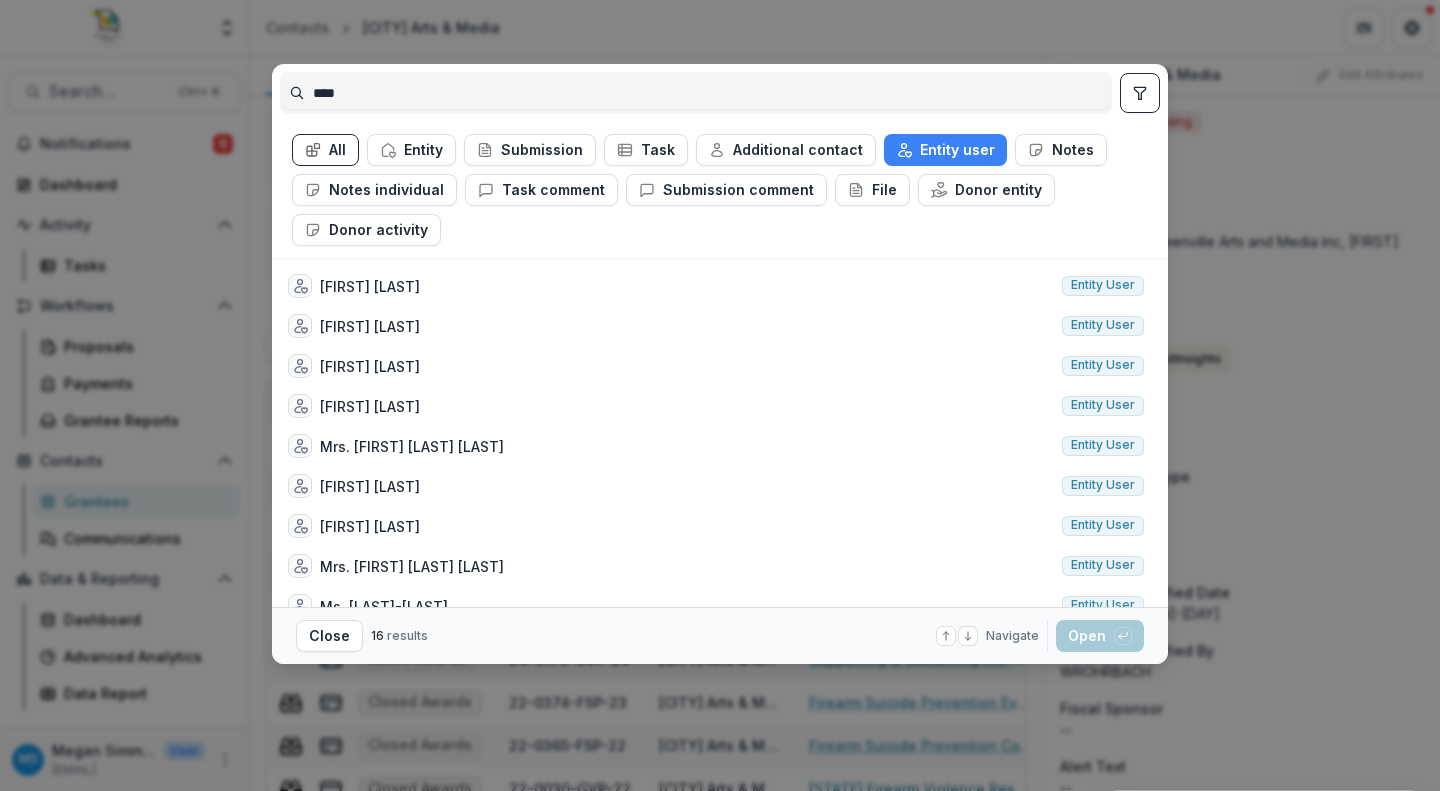 click on "Navigate" at bounding box center (1012, 636) 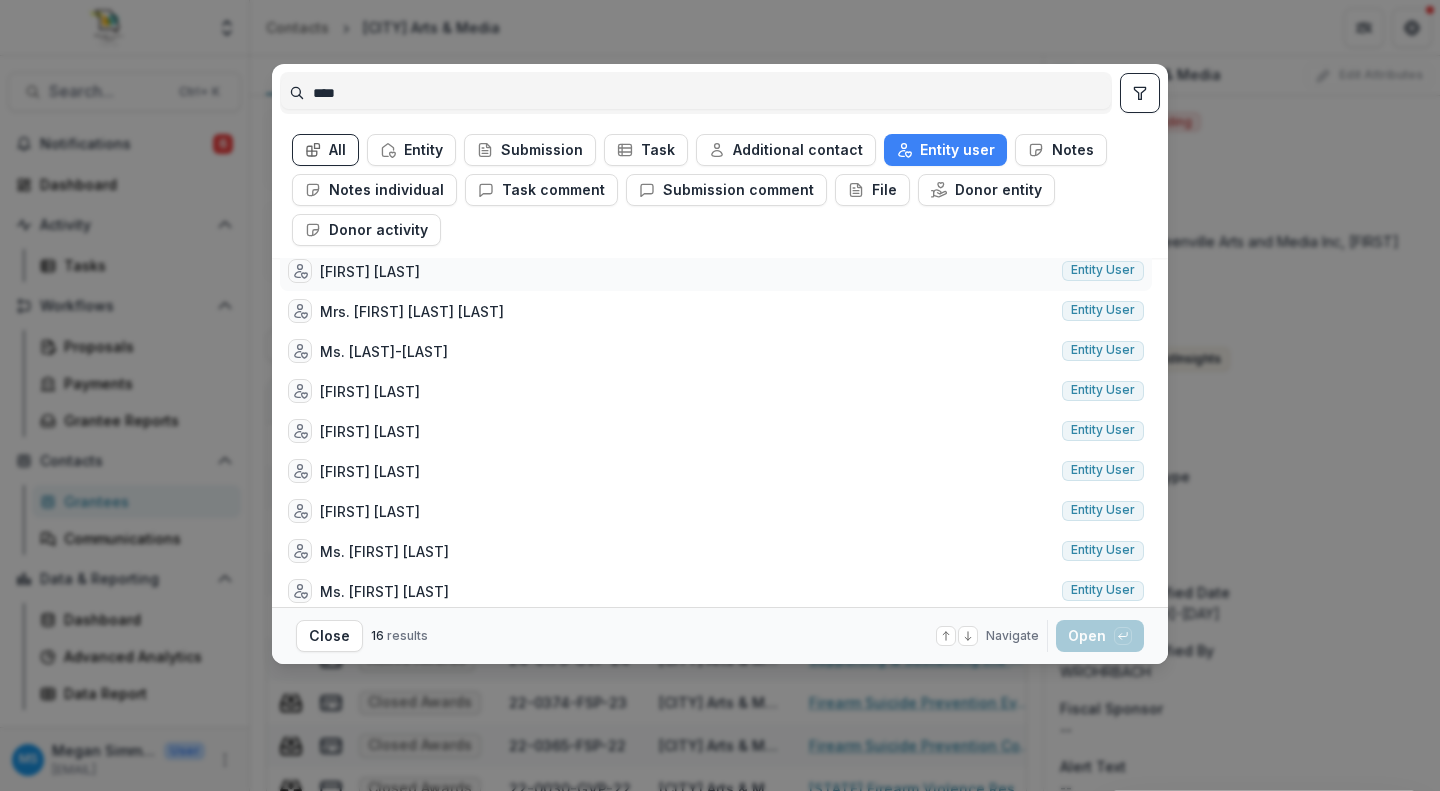 scroll, scrollTop: 307, scrollLeft: 0, axis: vertical 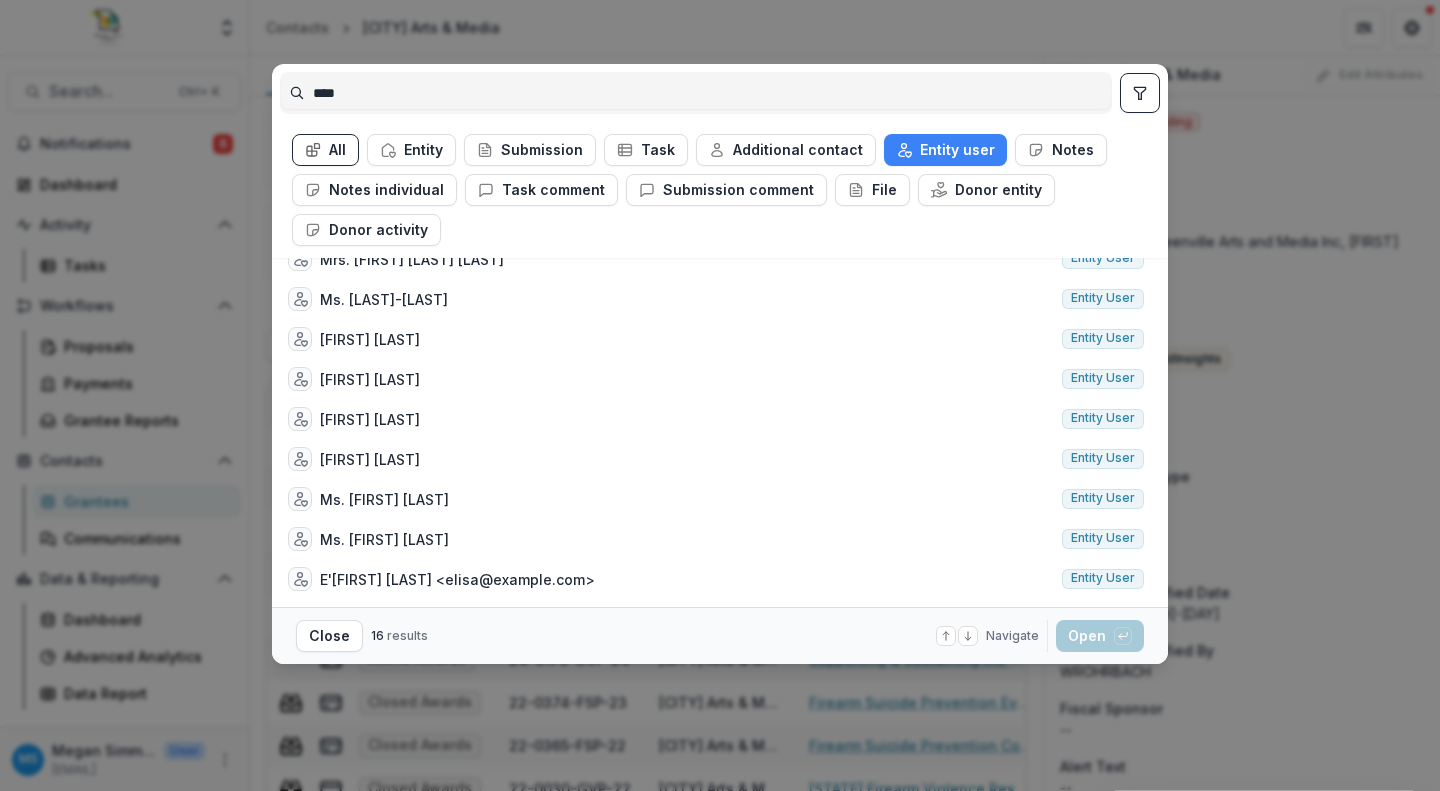 click 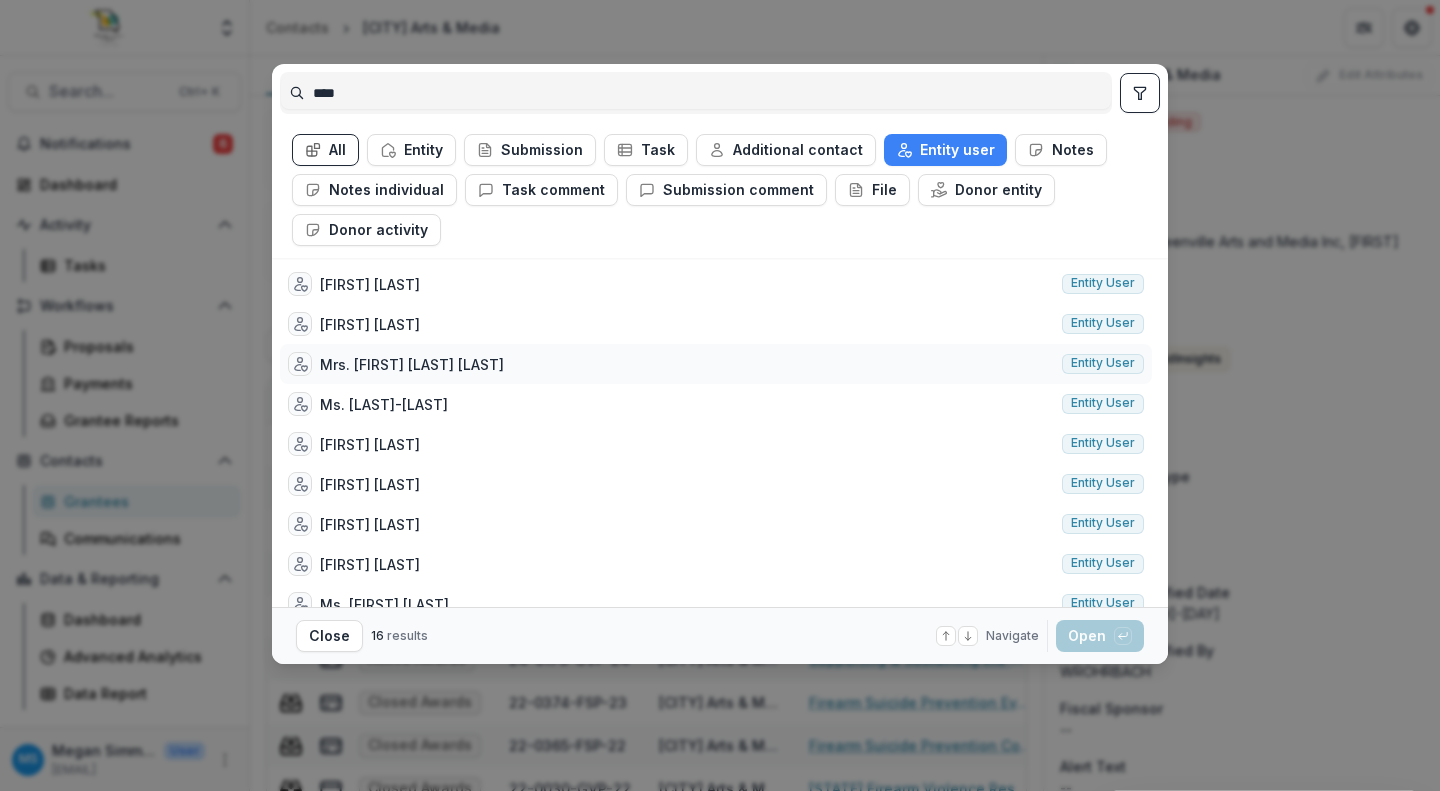 scroll, scrollTop: 222, scrollLeft: 0, axis: vertical 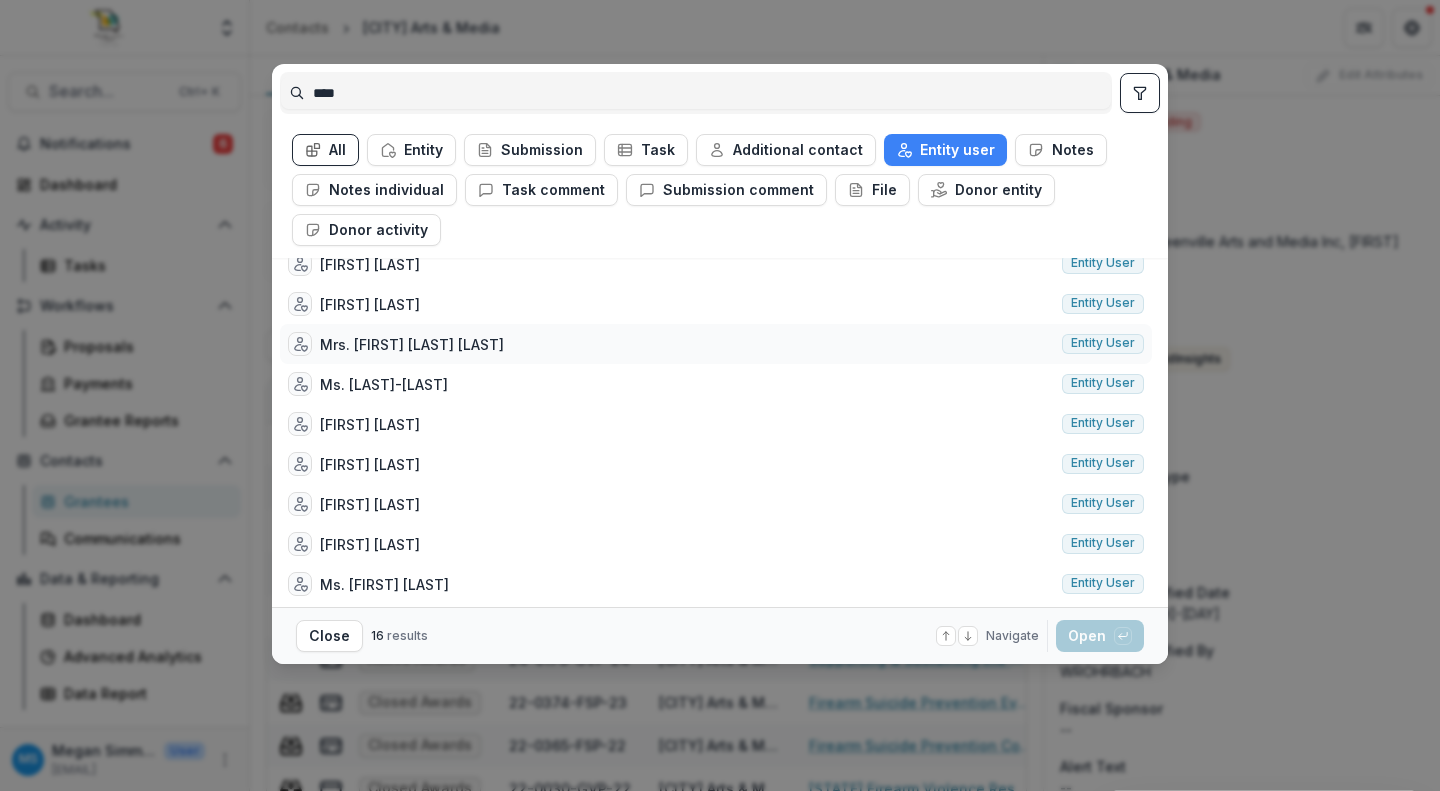 click on "Mrs. Lisa Marshall" at bounding box center (412, 344) 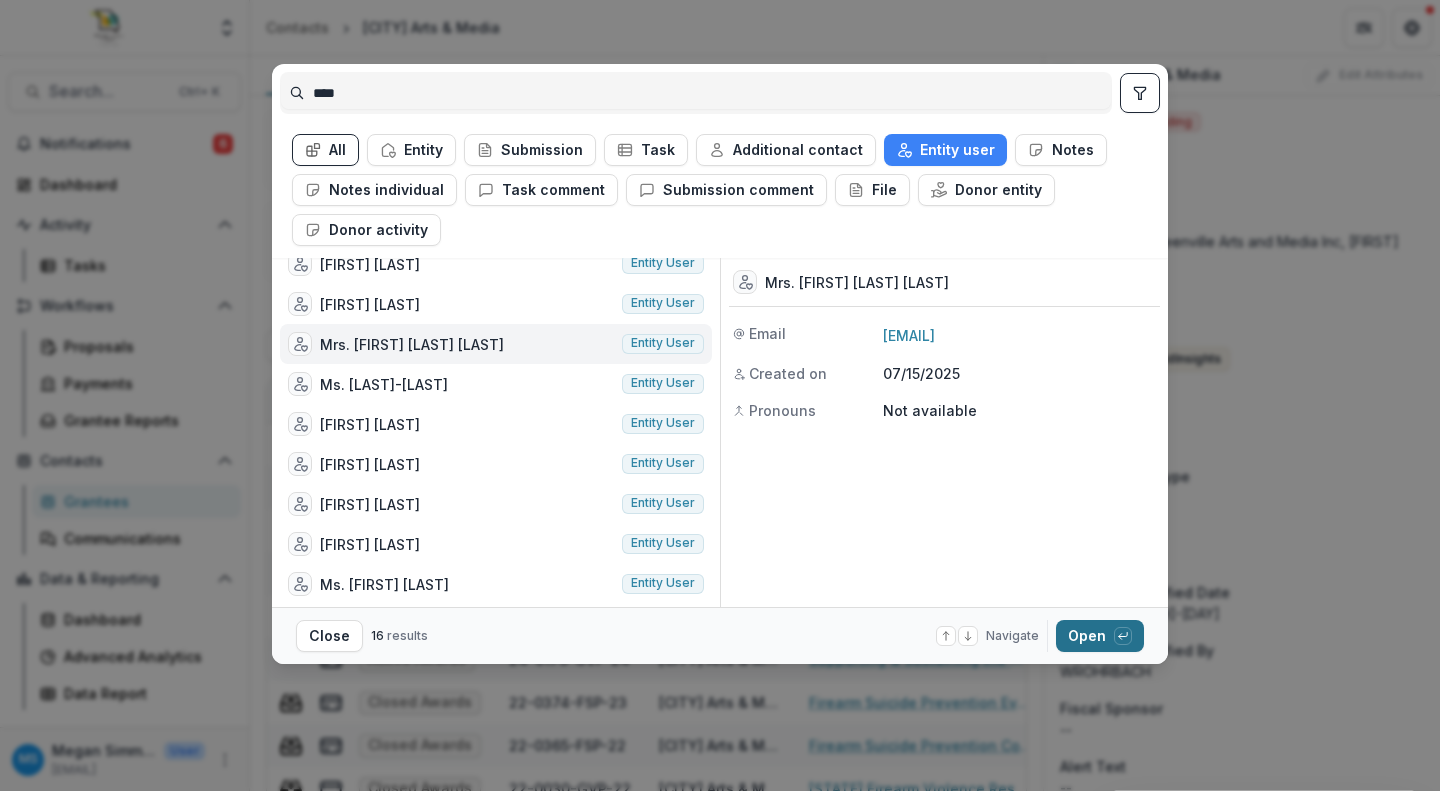 click on "Open with enter key" at bounding box center [1100, 636] 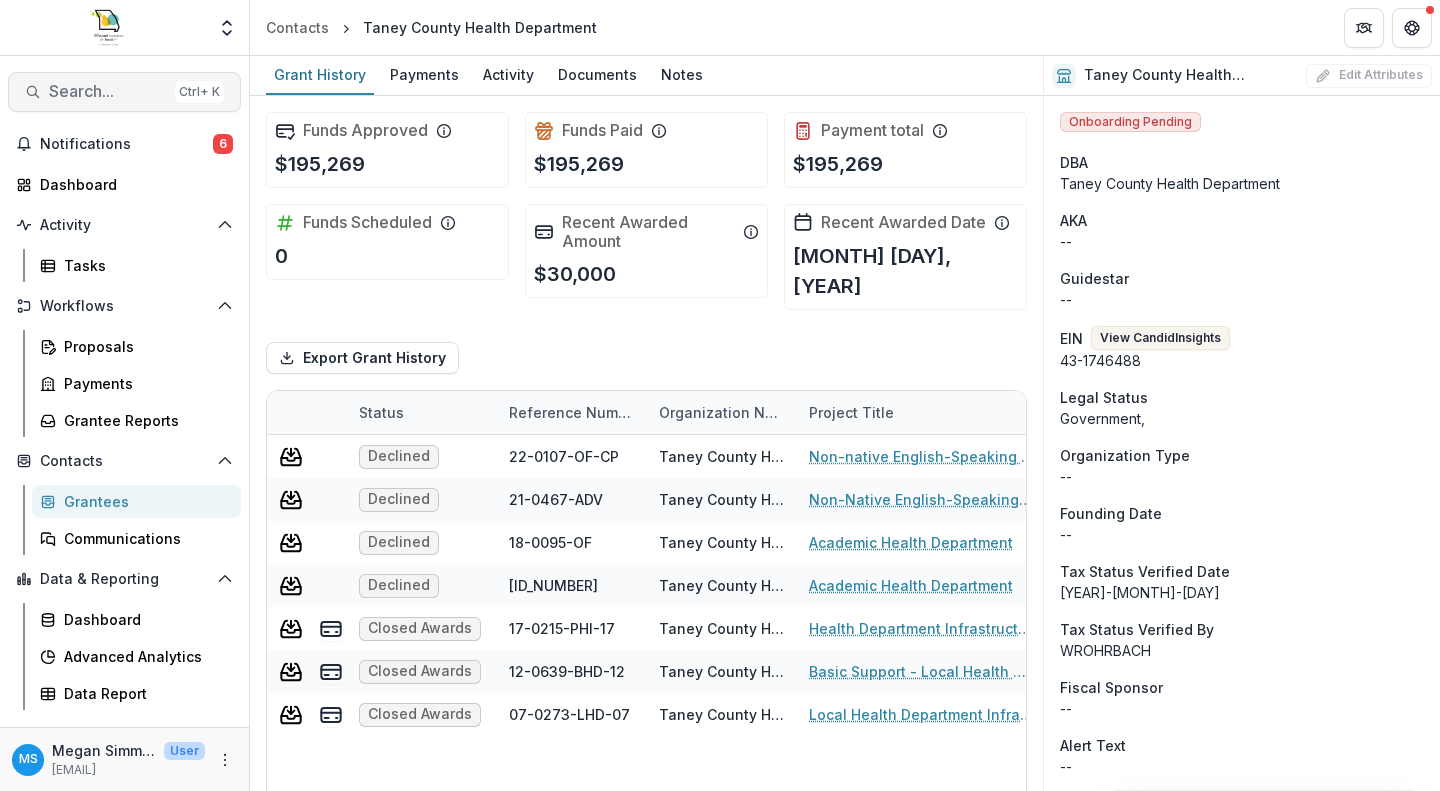 click on "Search..." at bounding box center [108, 91] 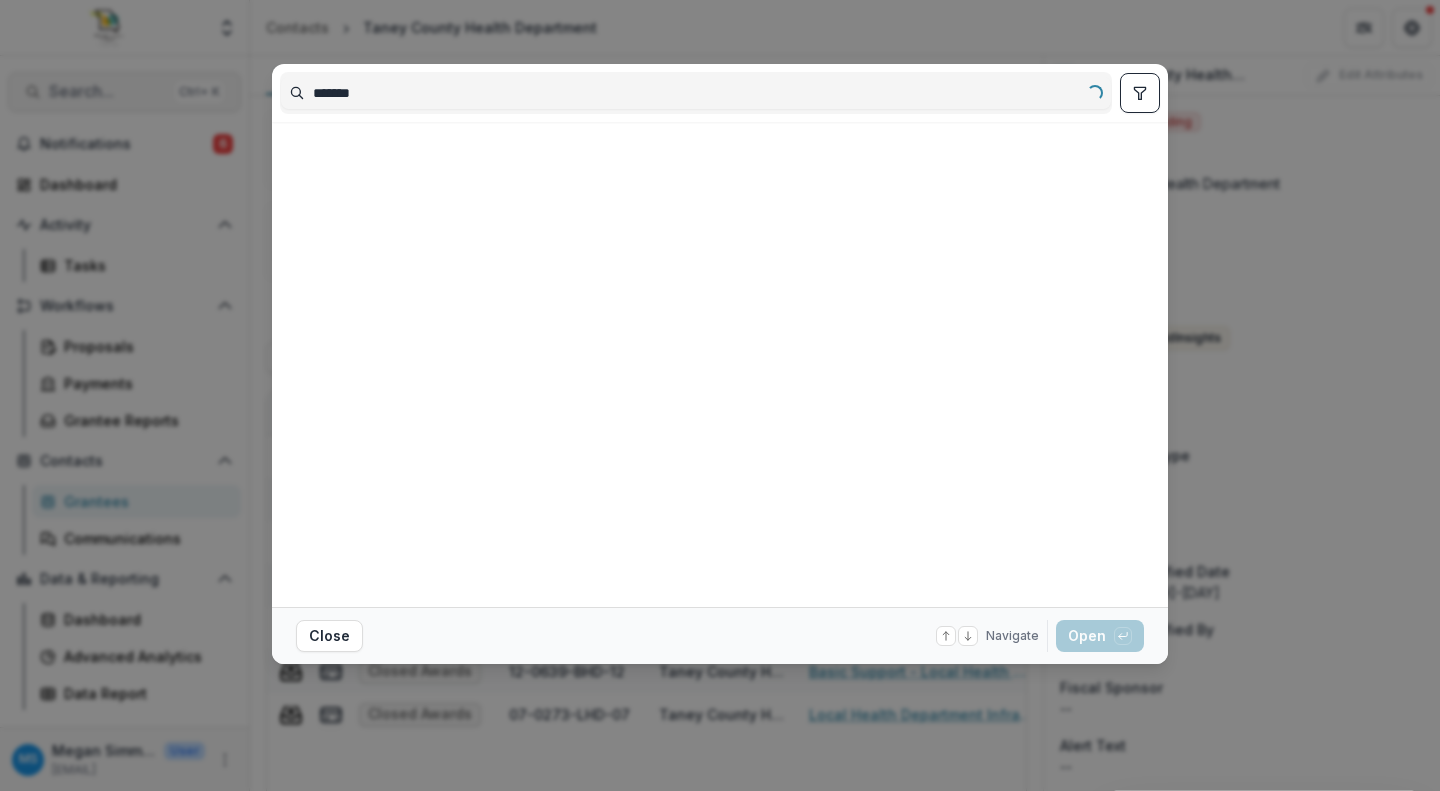 scroll, scrollTop: 0, scrollLeft: 0, axis: both 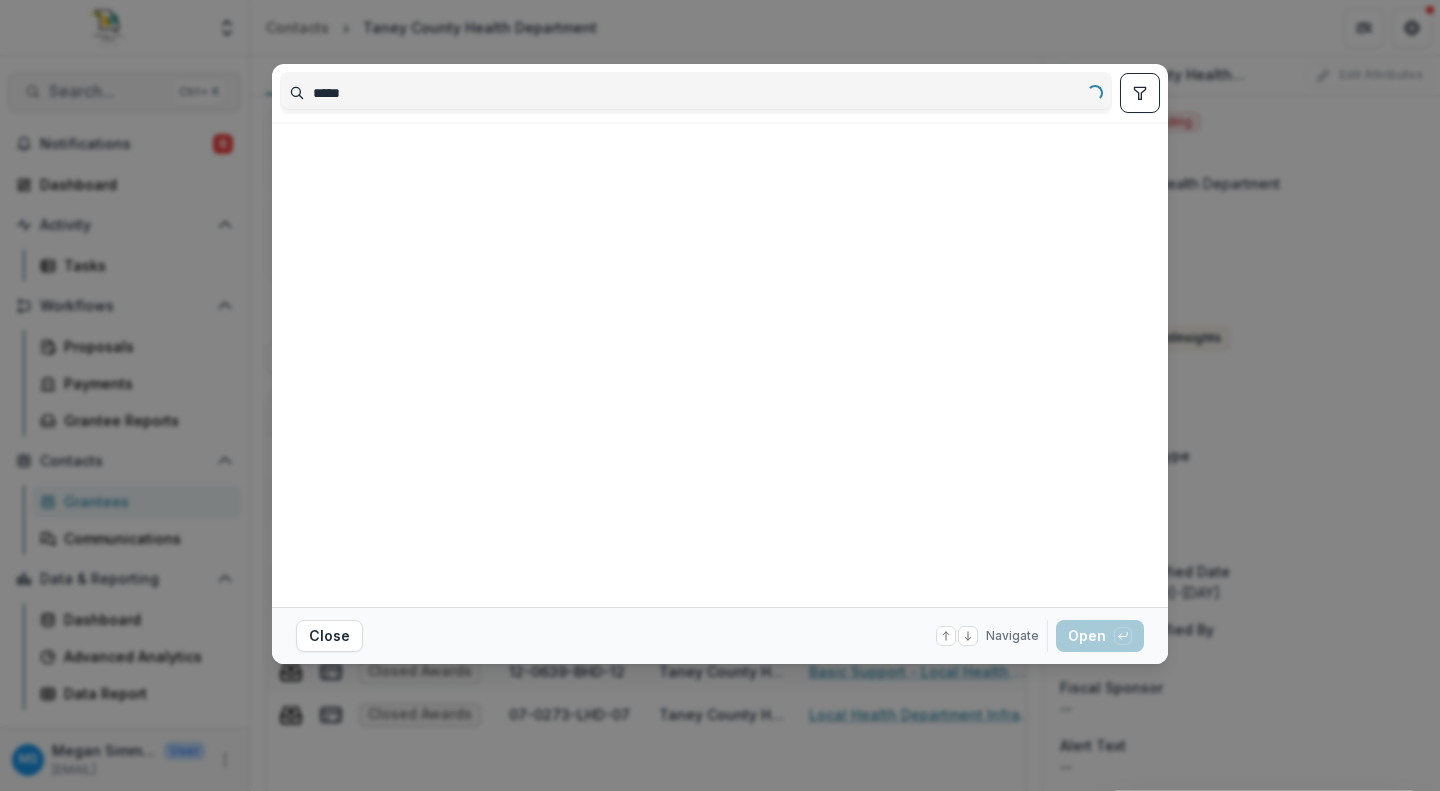 type on "****" 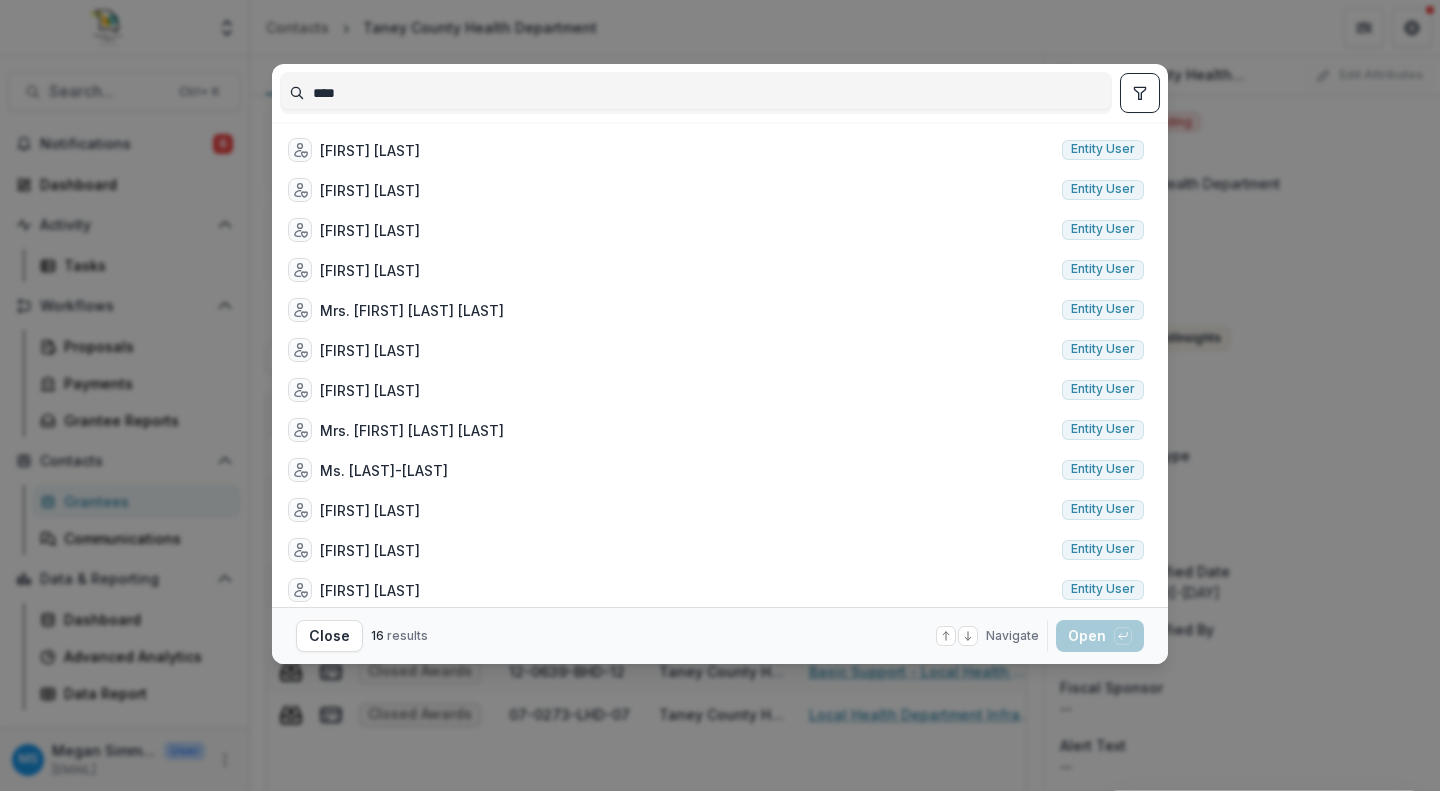 click 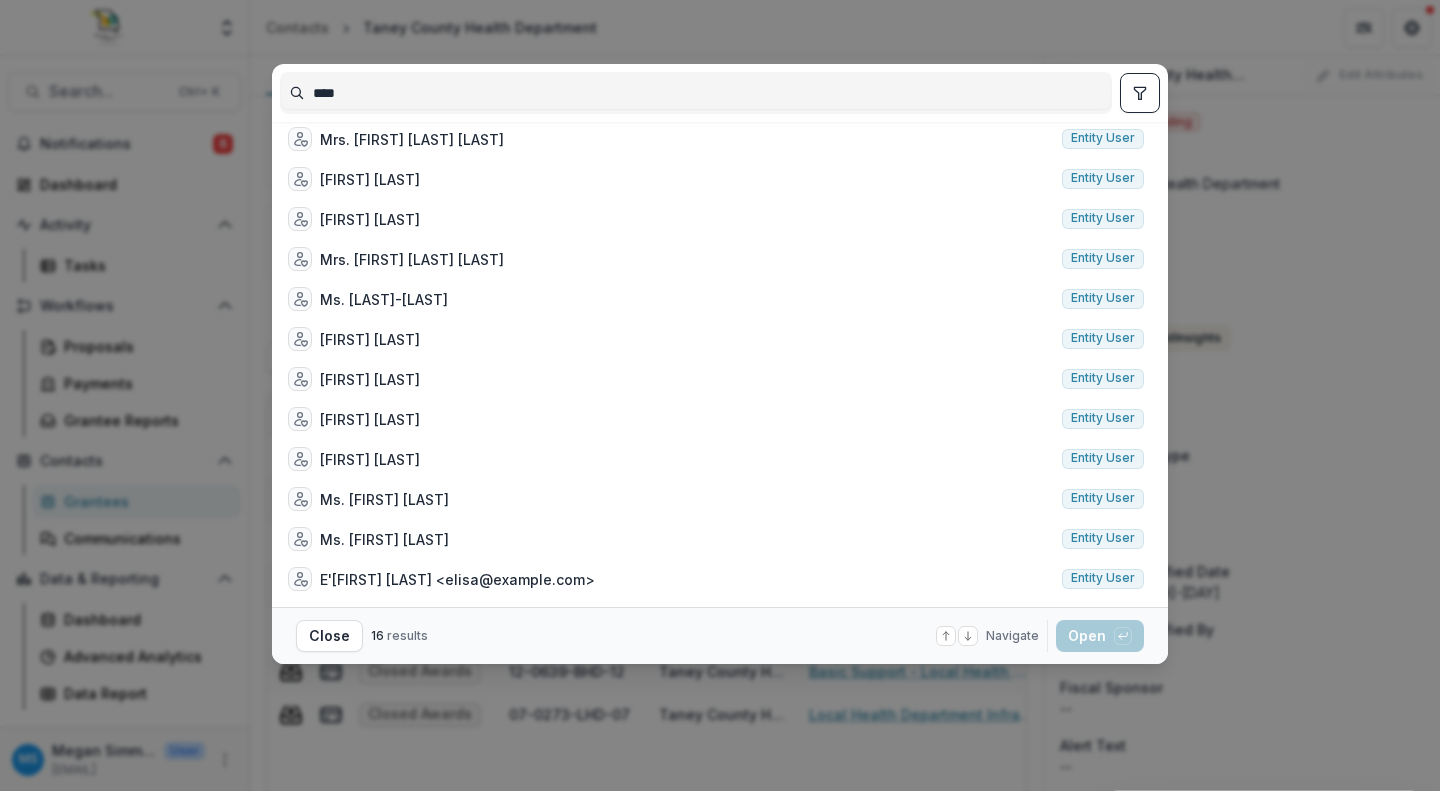 scroll, scrollTop: 0, scrollLeft: 0, axis: both 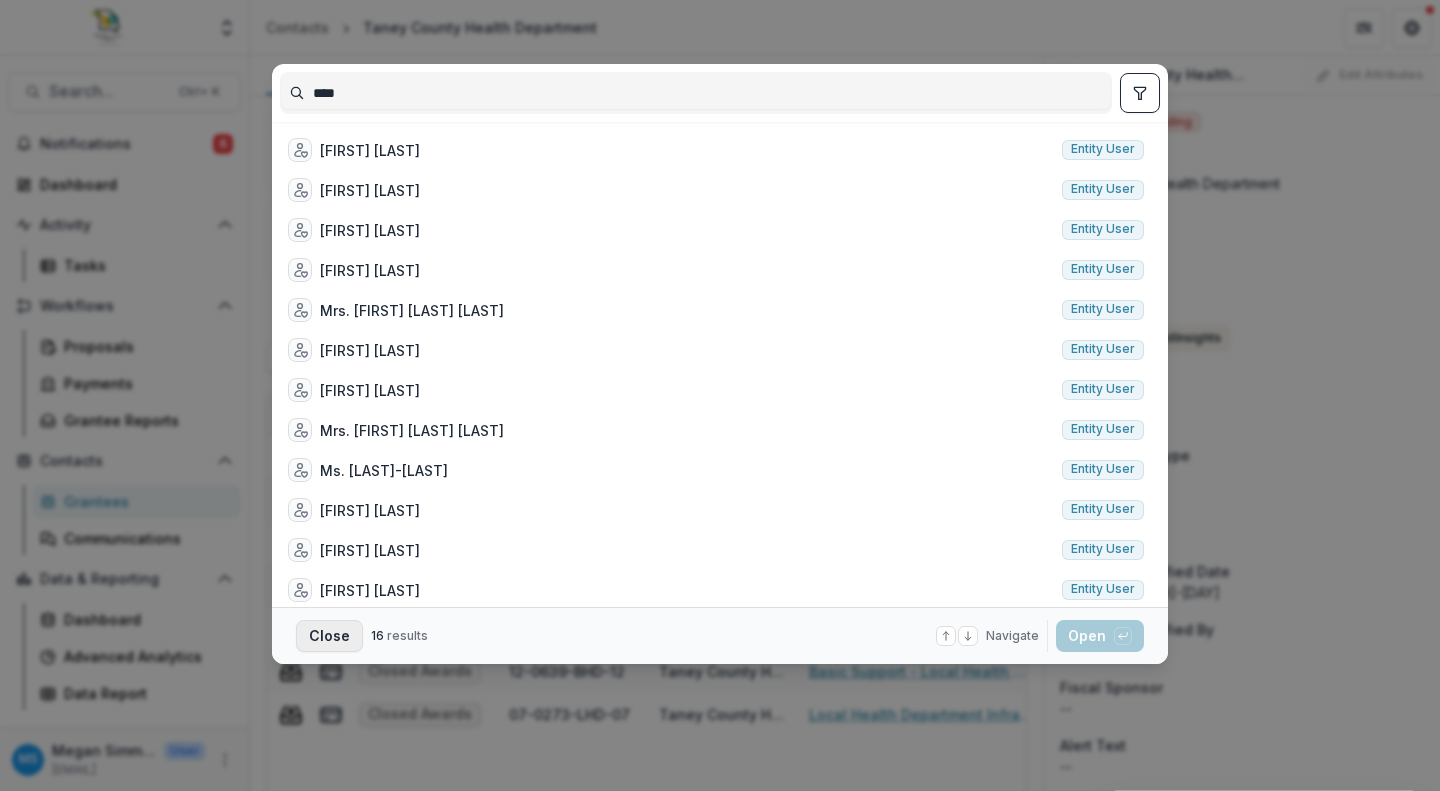 click on "Close" at bounding box center (329, 636) 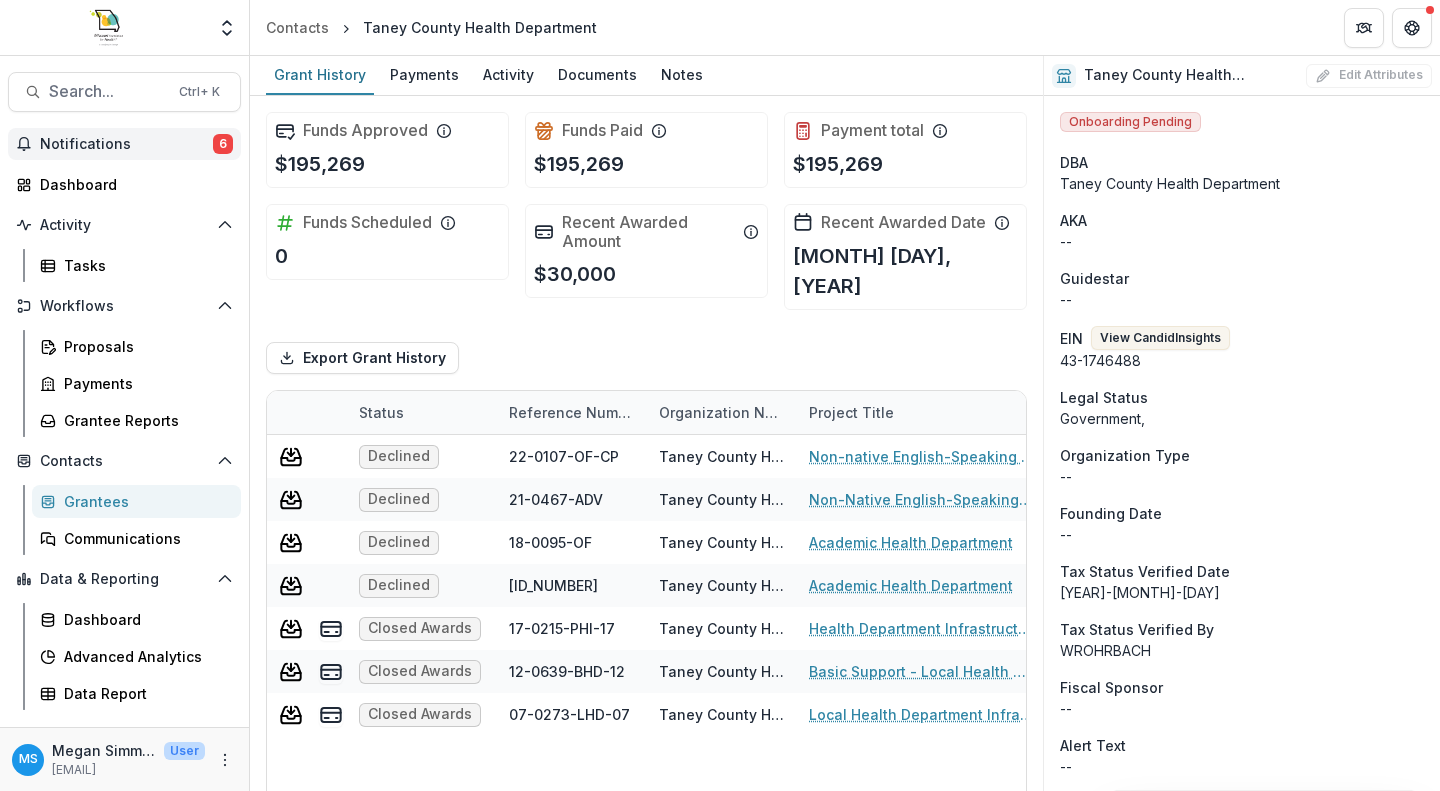 click on "Notifications 6" at bounding box center [124, 144] 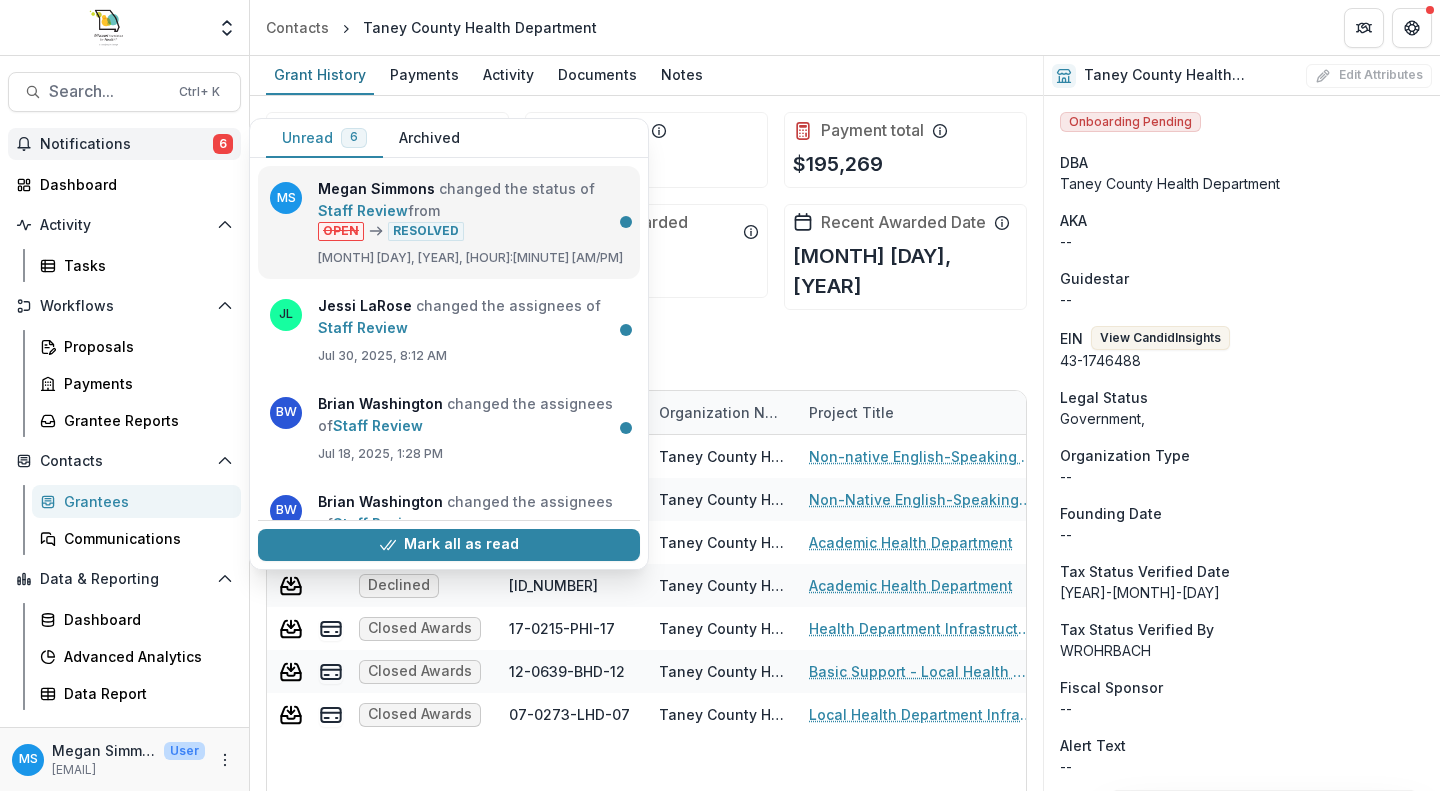 click on "Staff Review" at bounding box center (363, 210) 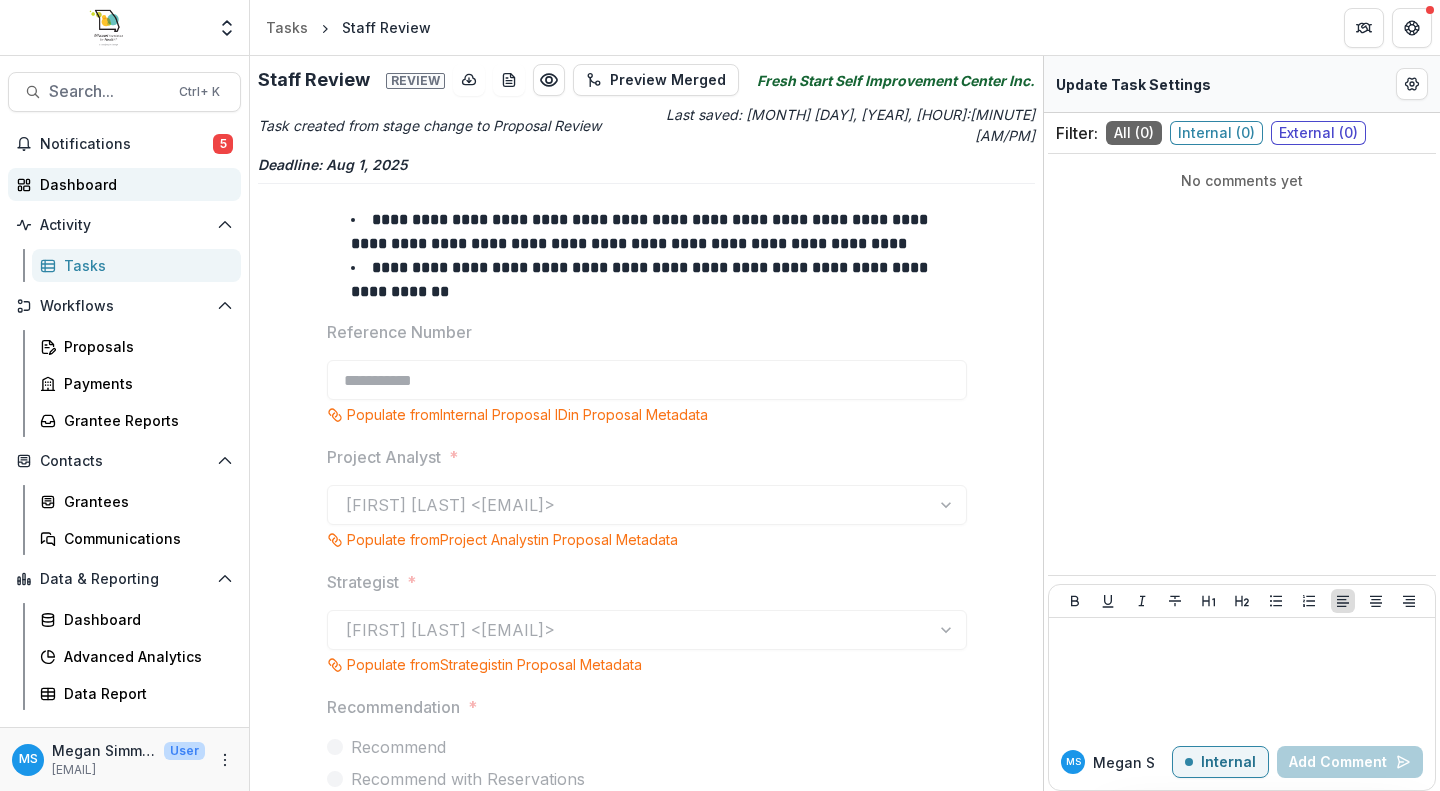 click on "Dashboard" at bounding box center (132, 184) 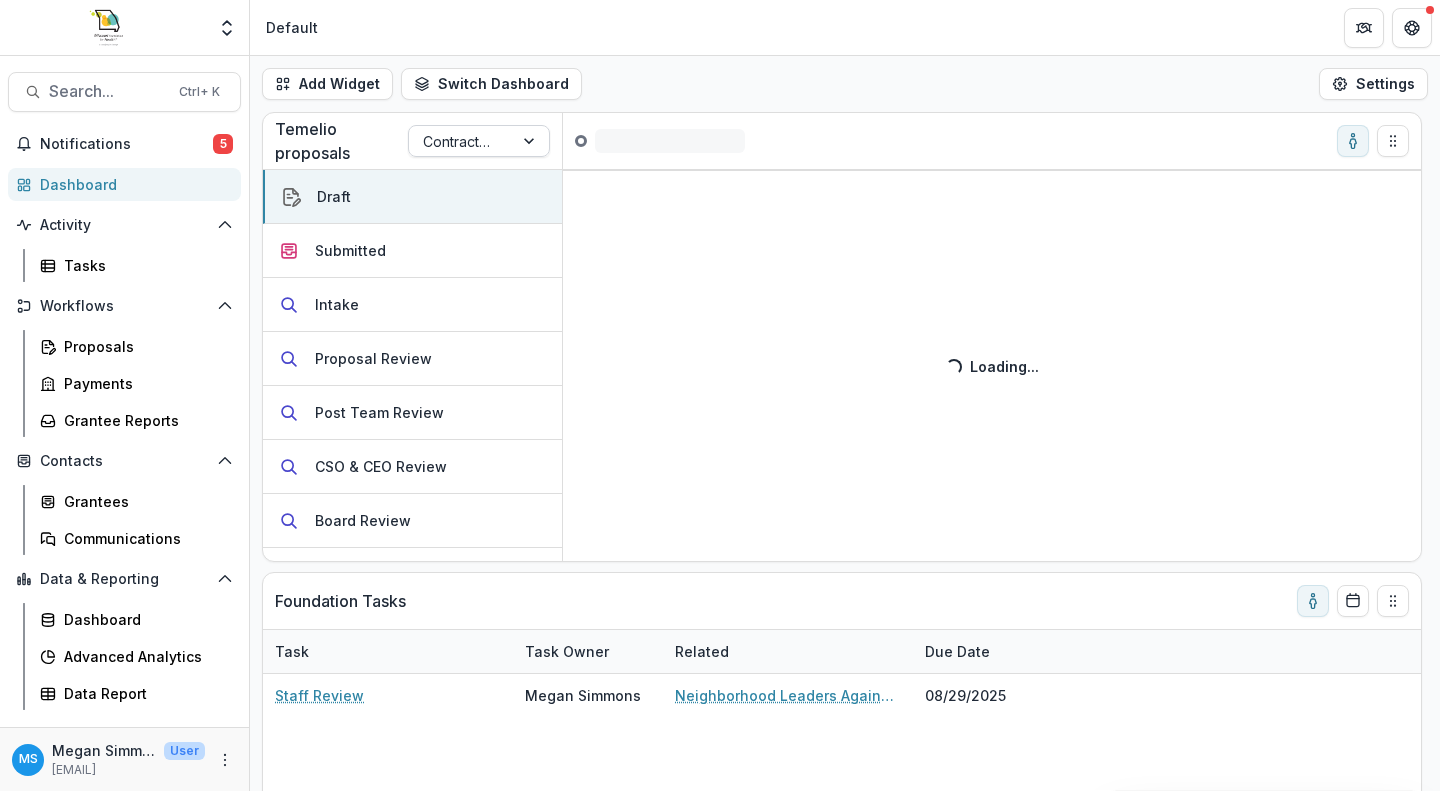 click at bounding box center (531, 141) 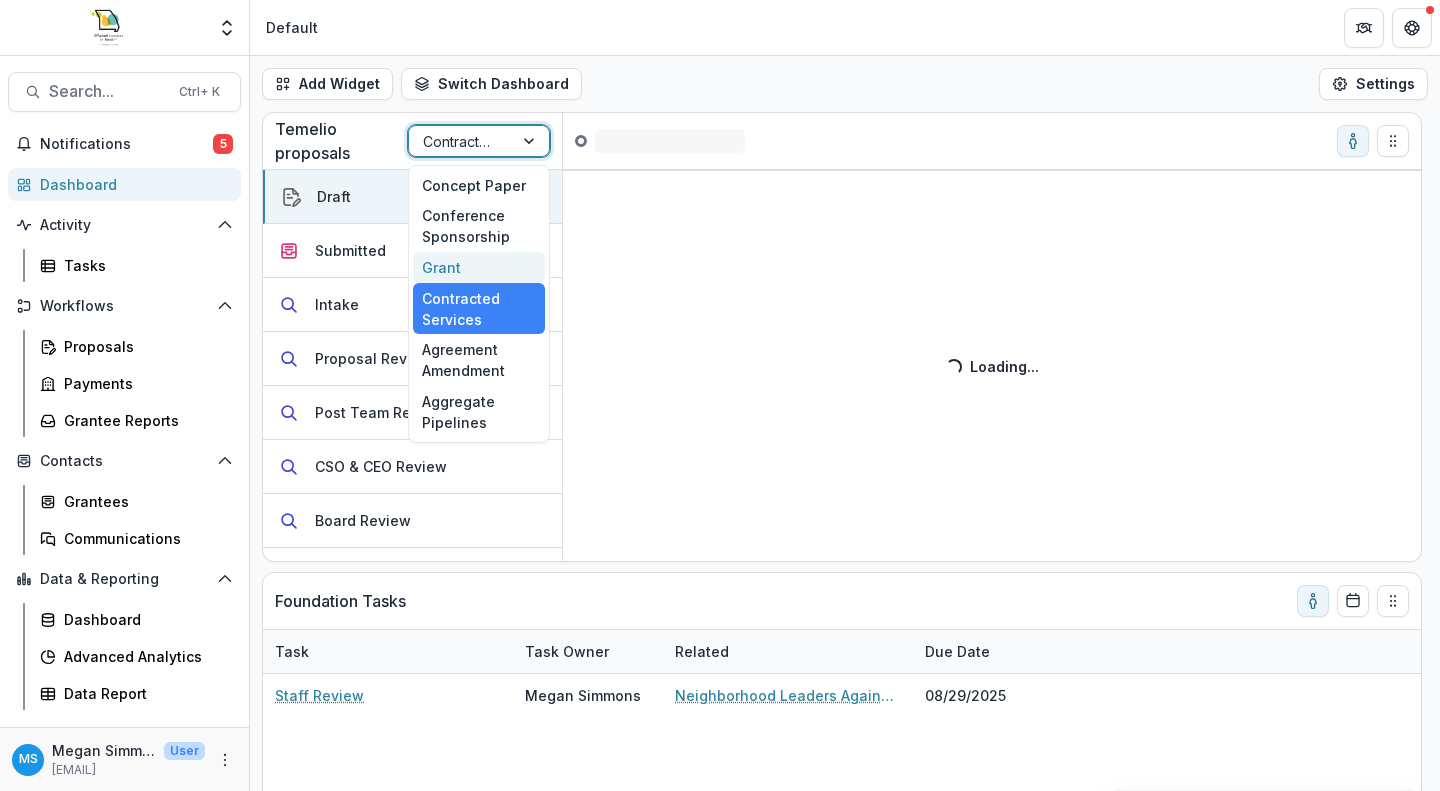 click on "Grant" at bounding box center [479, 267] 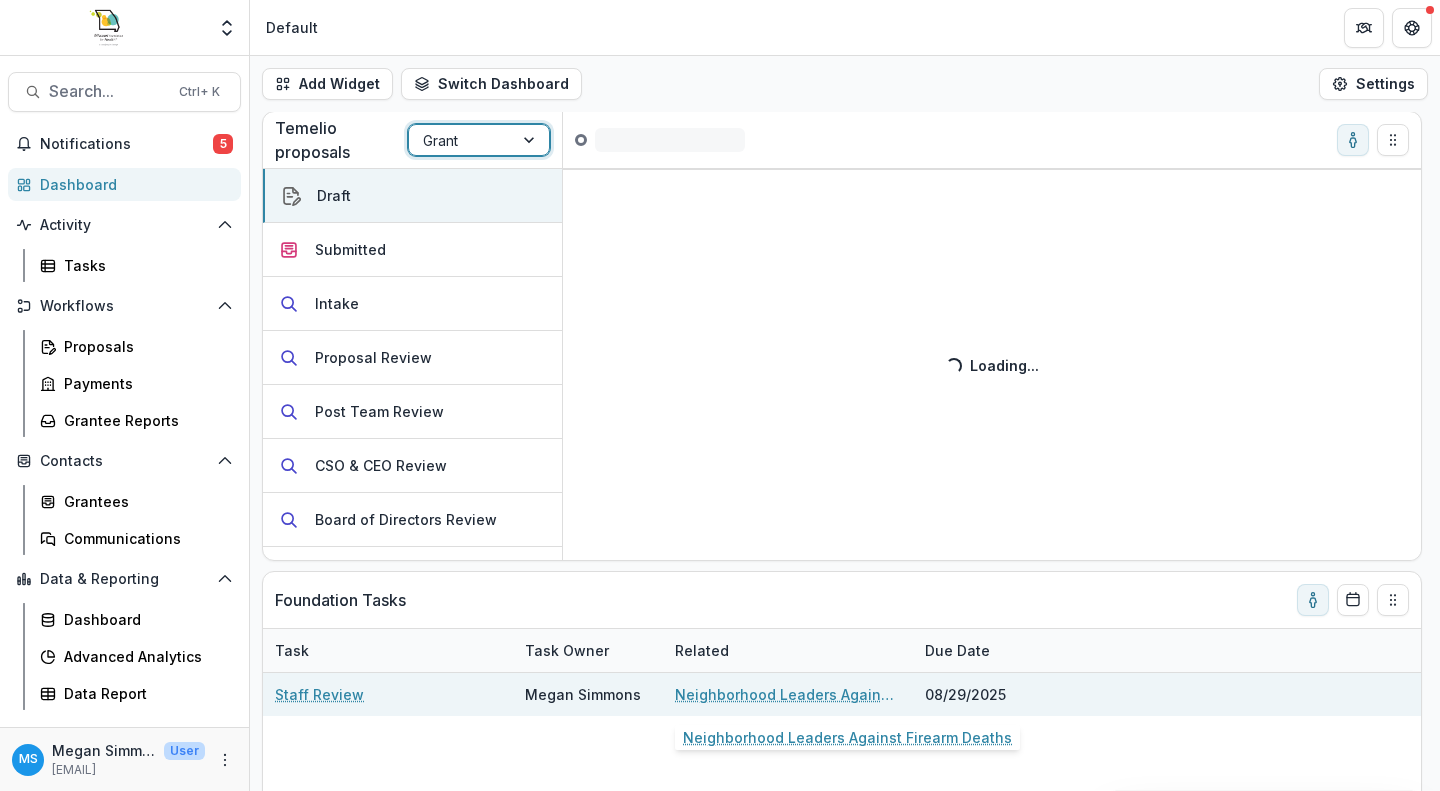 scroll, scrollTop: 0, scrollLeft: 0, axis: both 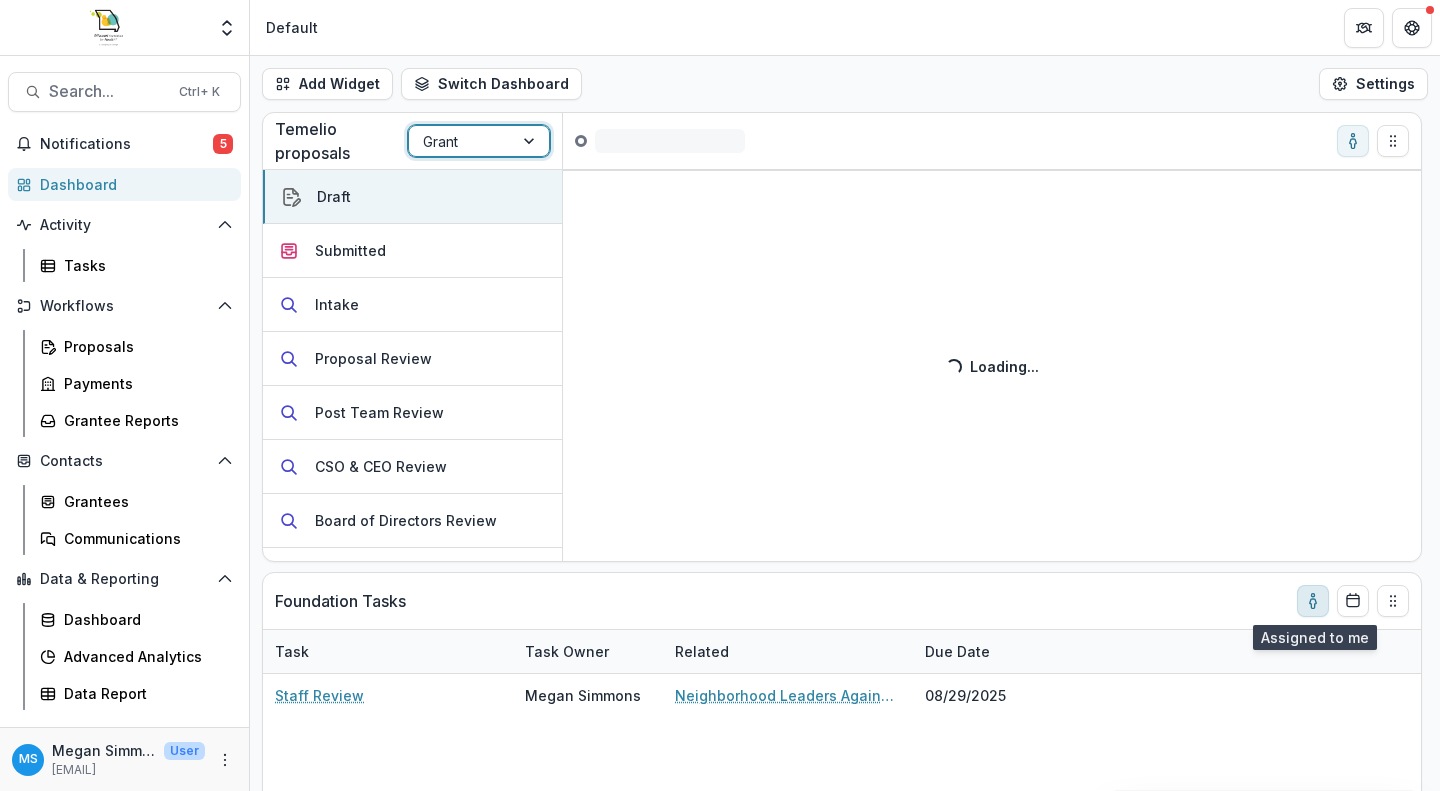 click 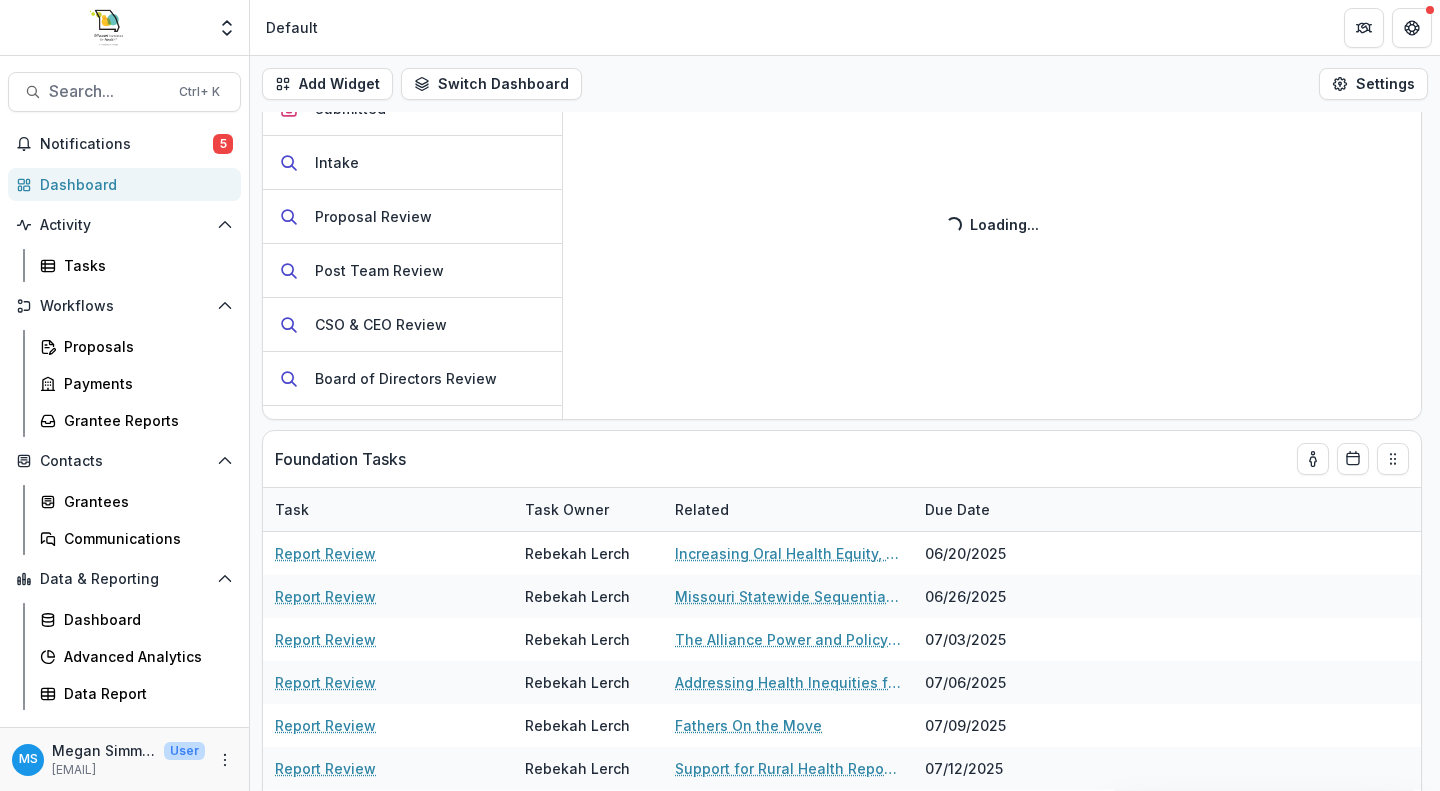 scroll, scrollTop: 147, scrollLeft: 0, axis: vertical 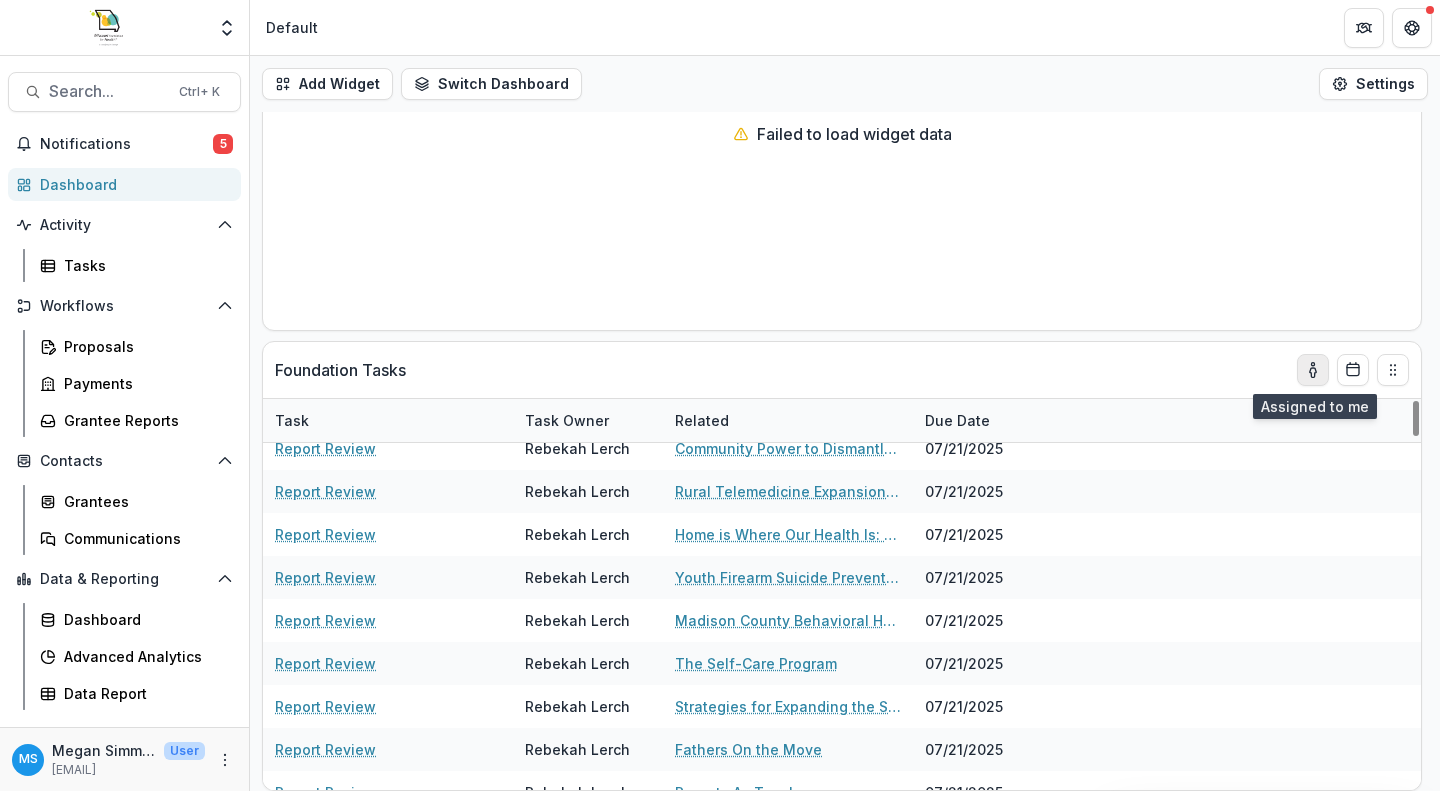 click 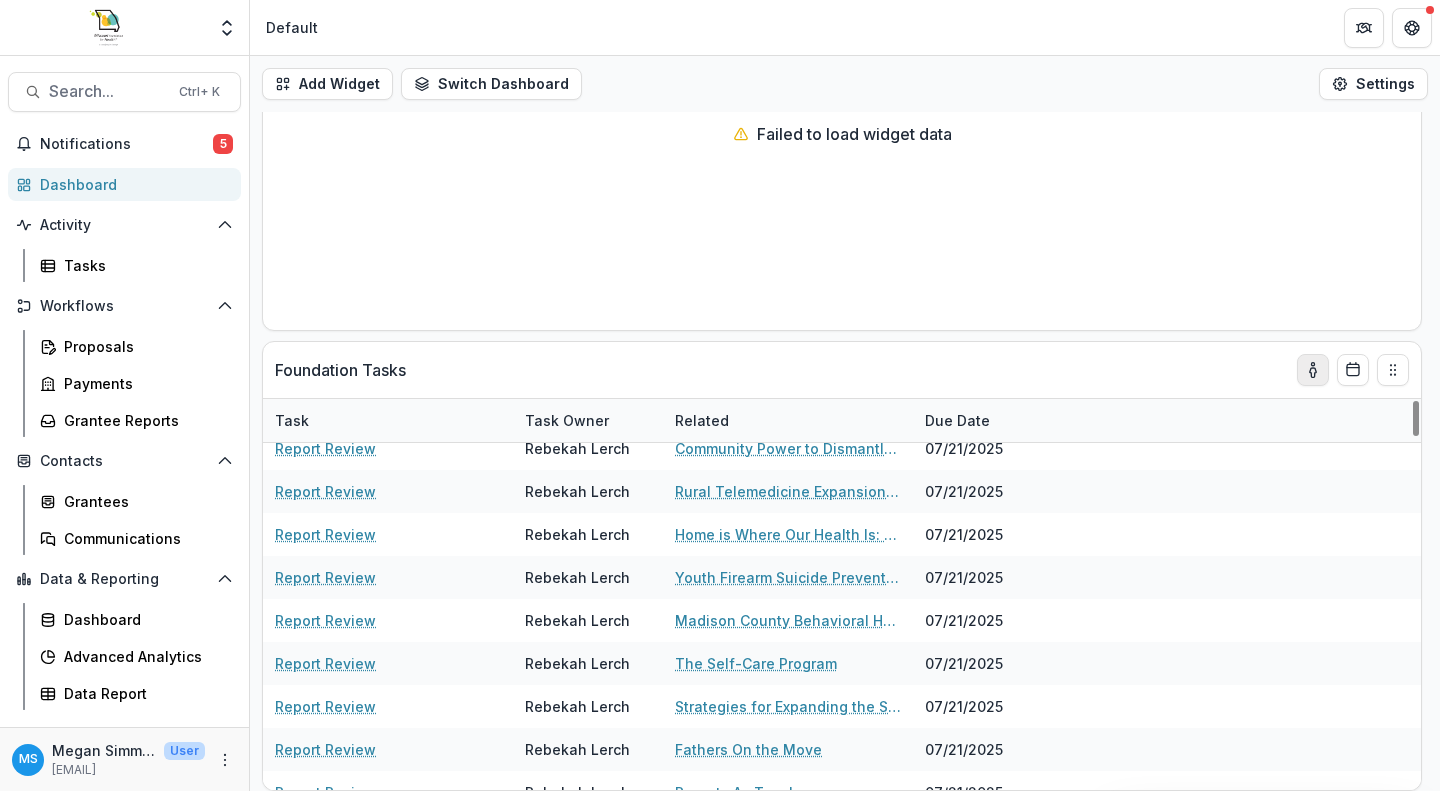 scroll, scrollTop: 0, scrollLeft: 0, axis: both 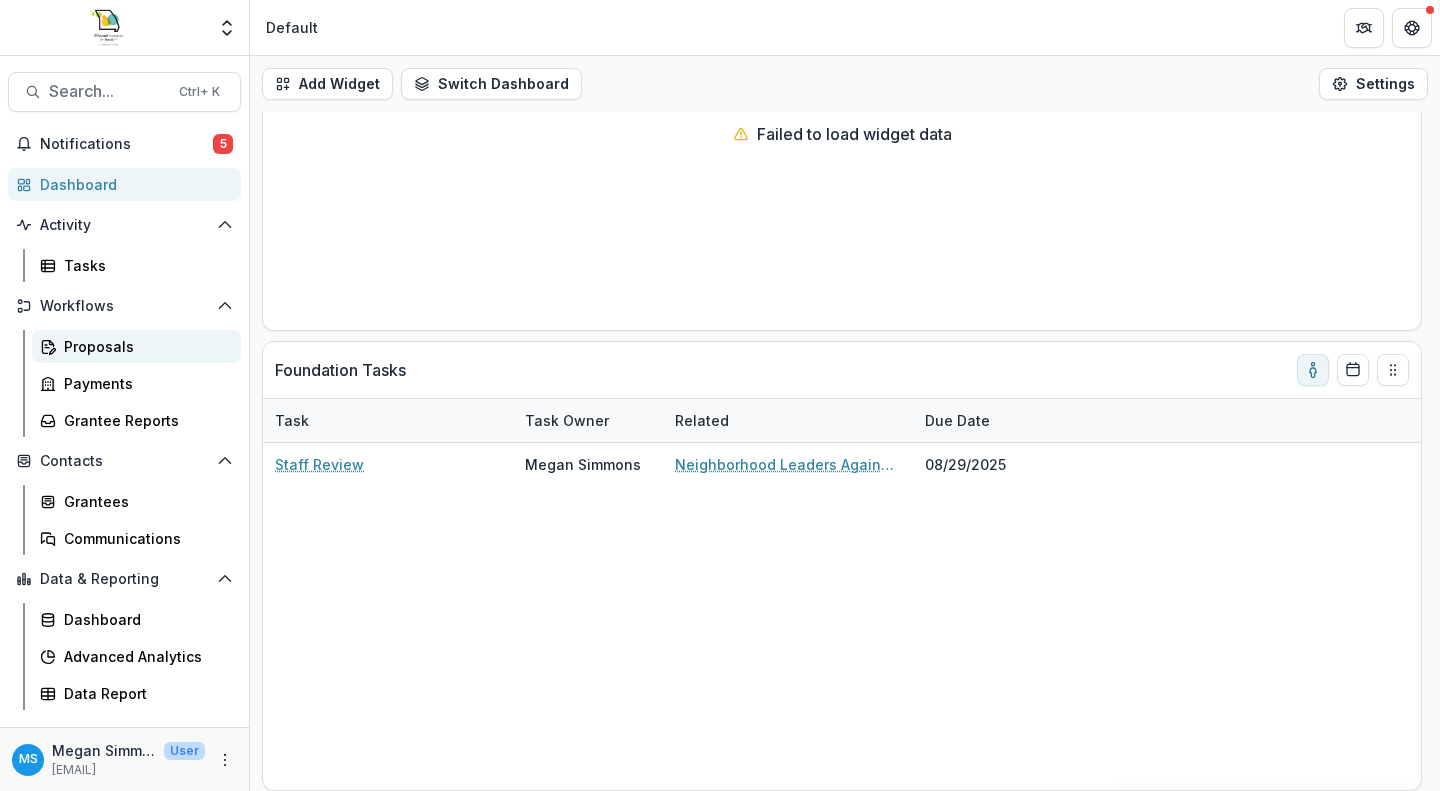 click on "Proposals" at bounding box center (144, 346) 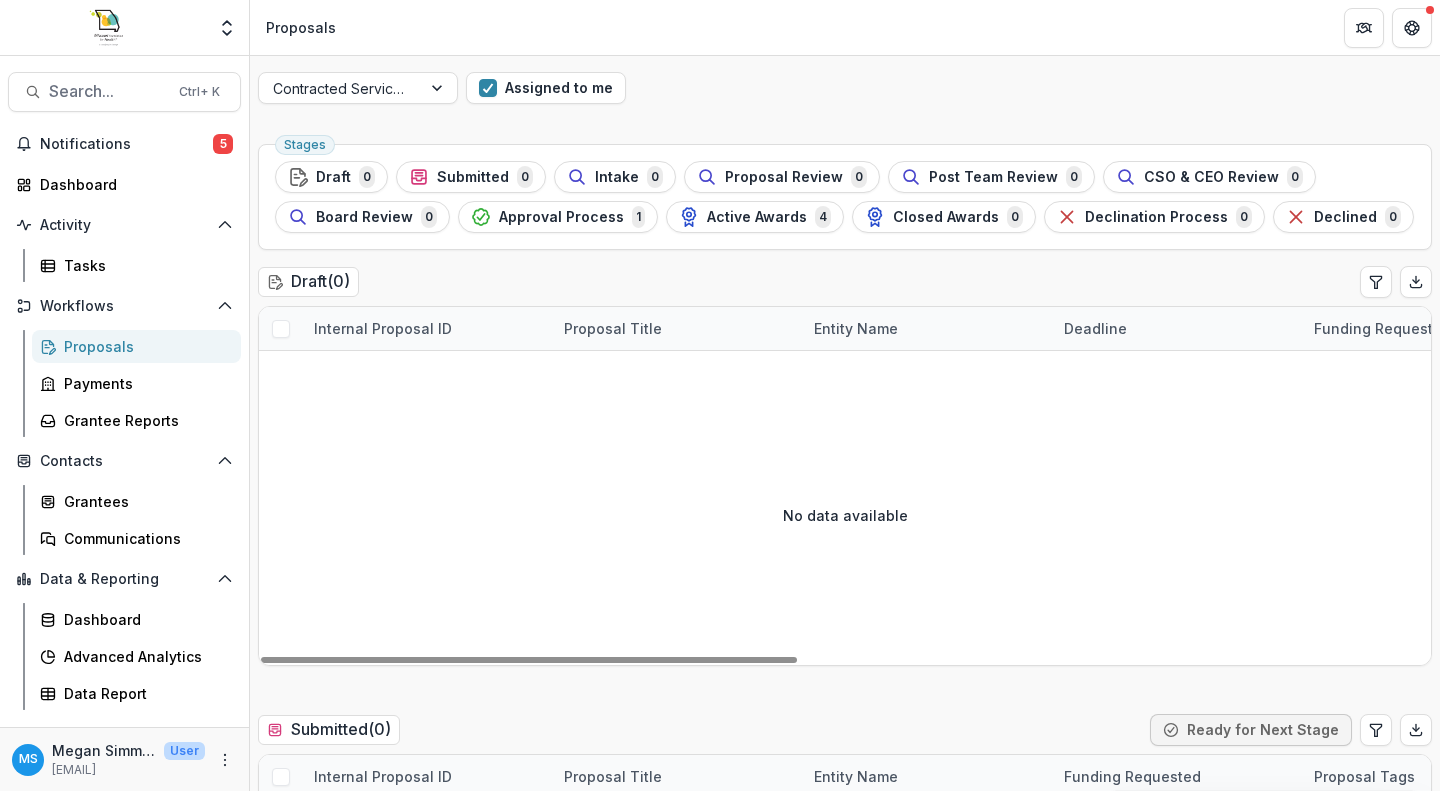 click on "Proposal Title" at bounding box center (613, 328) 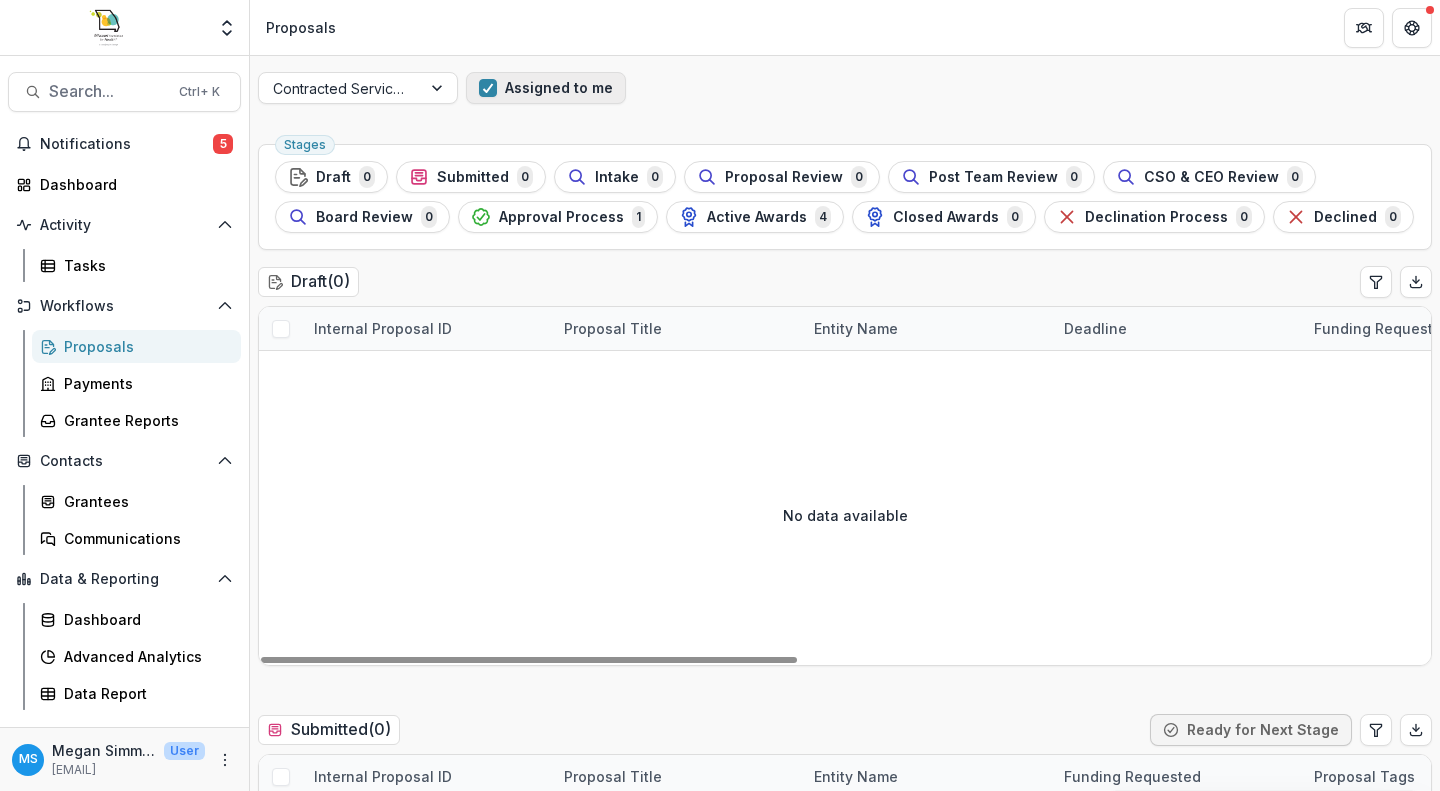 click on "Assigned to me" at bounding box center (546, 88) 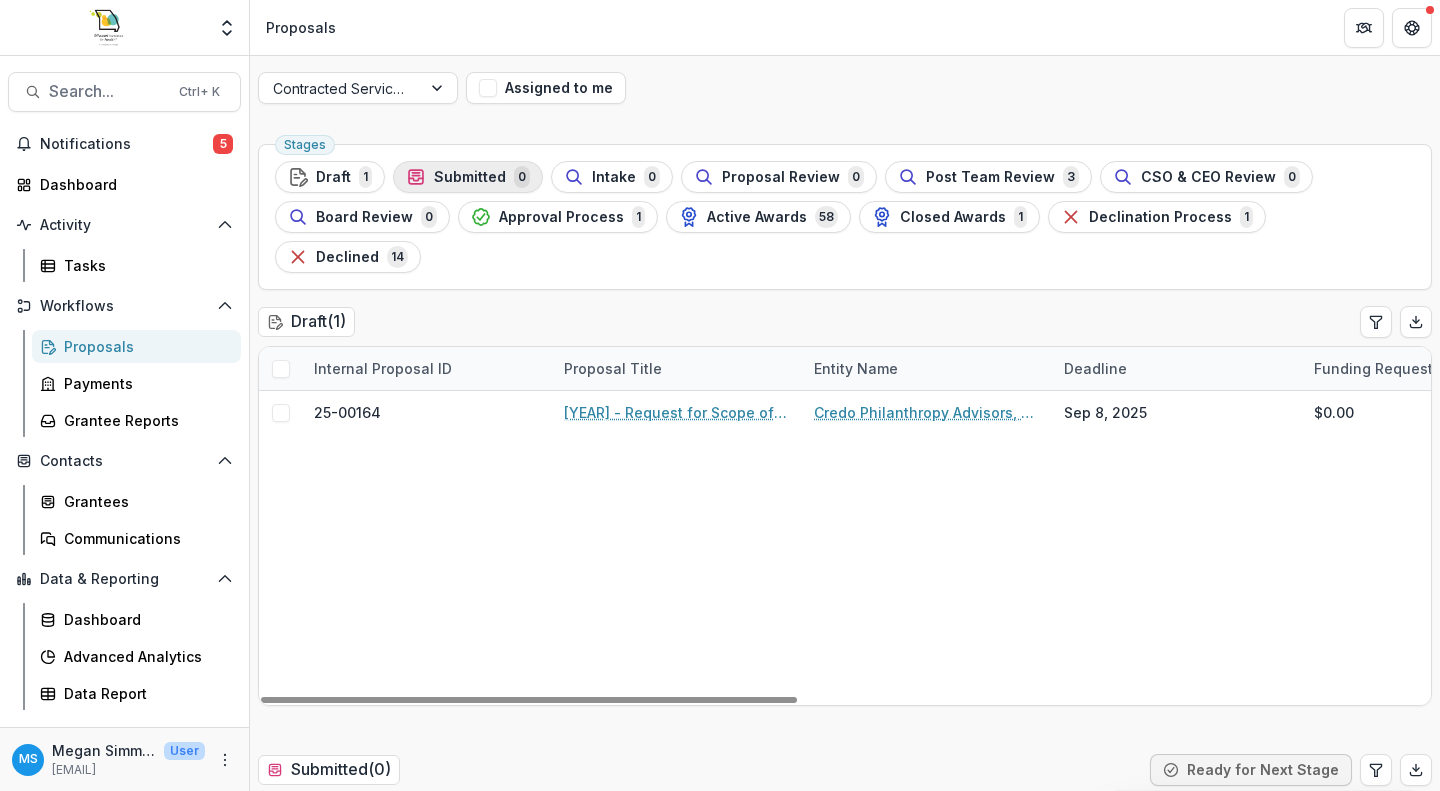 click on "Submitted" at bounding box center [470, 177] 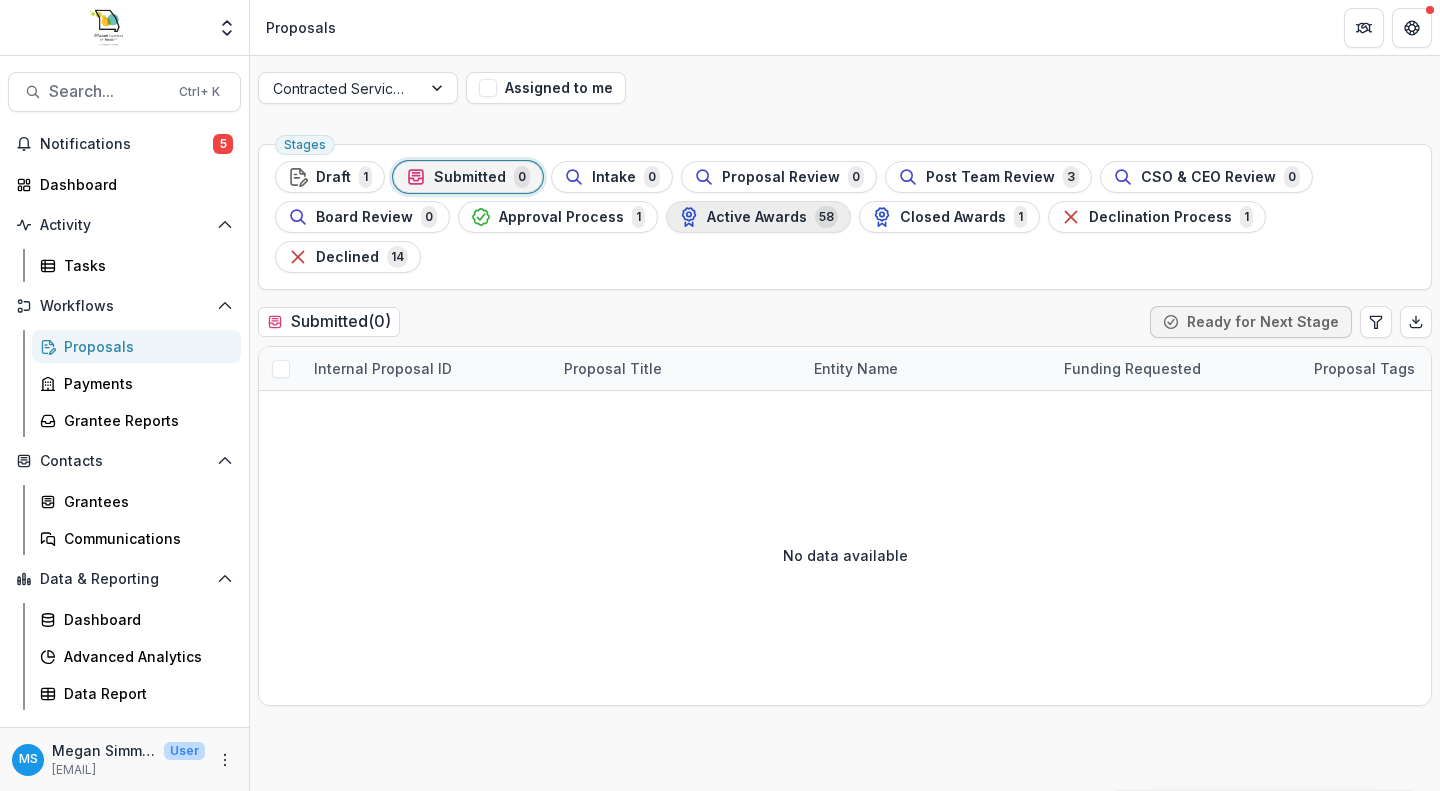 click on "Active Awards 58" at bounding box center (758, 217) 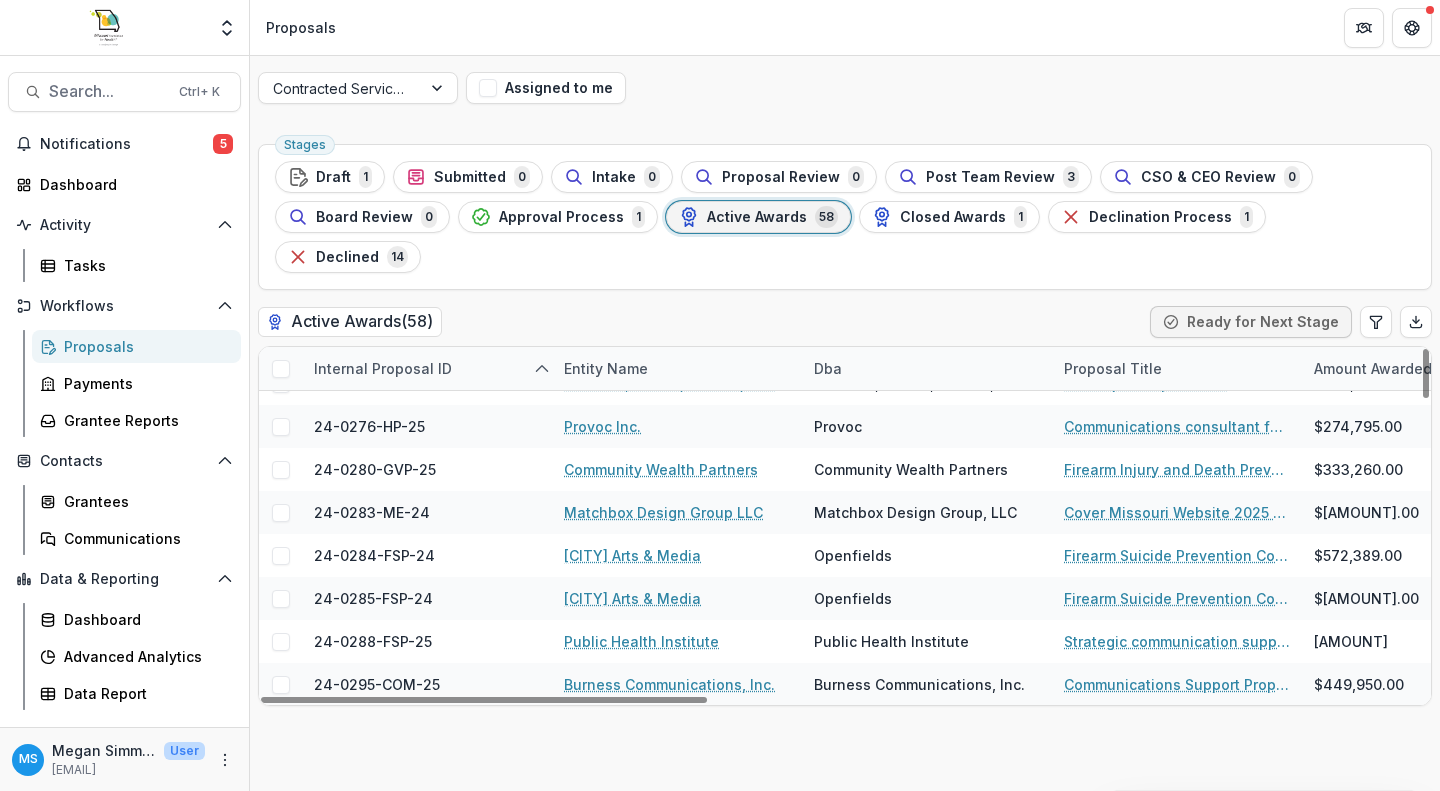 scroll, scrollTop: 1913, scrollLeft: 0, axis: vertical 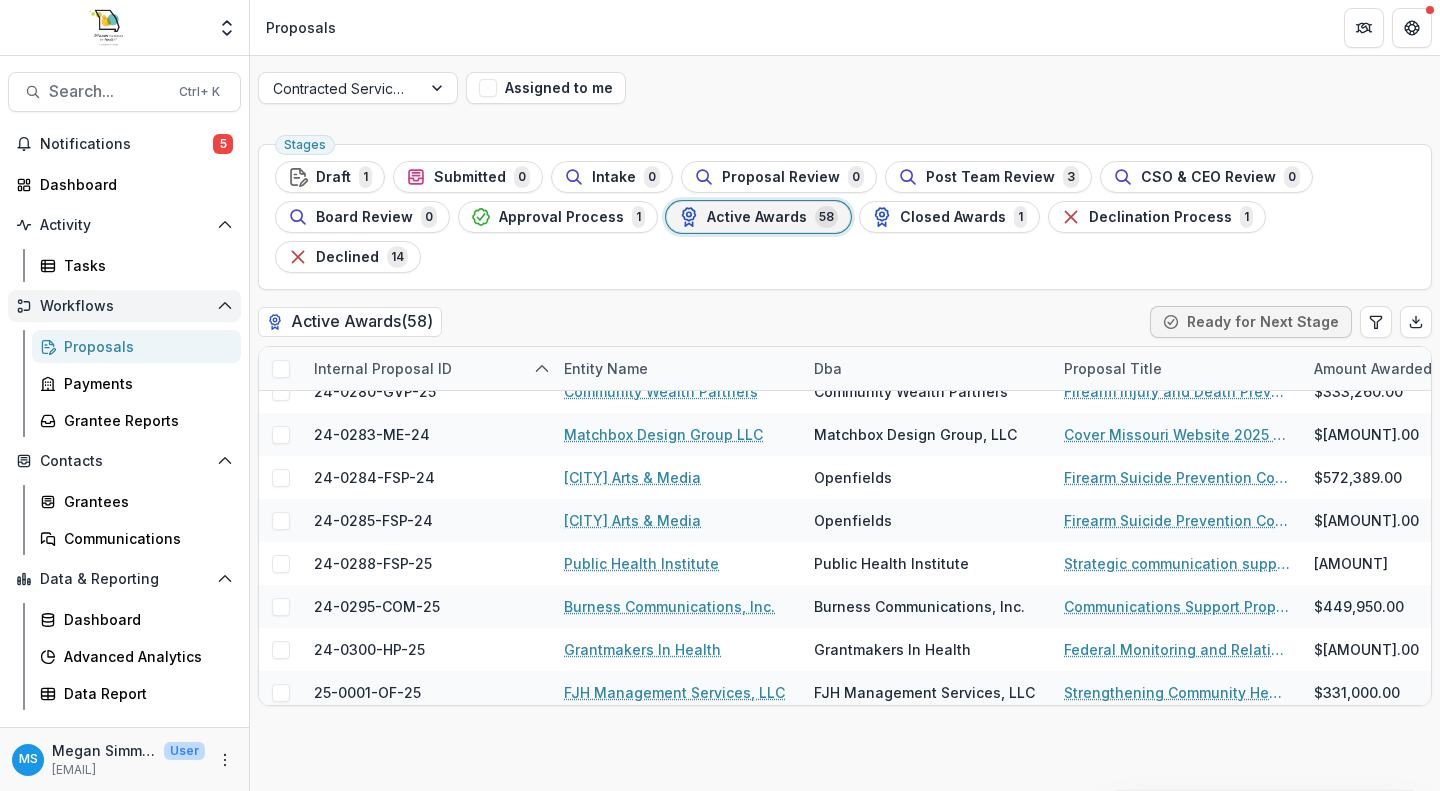 click 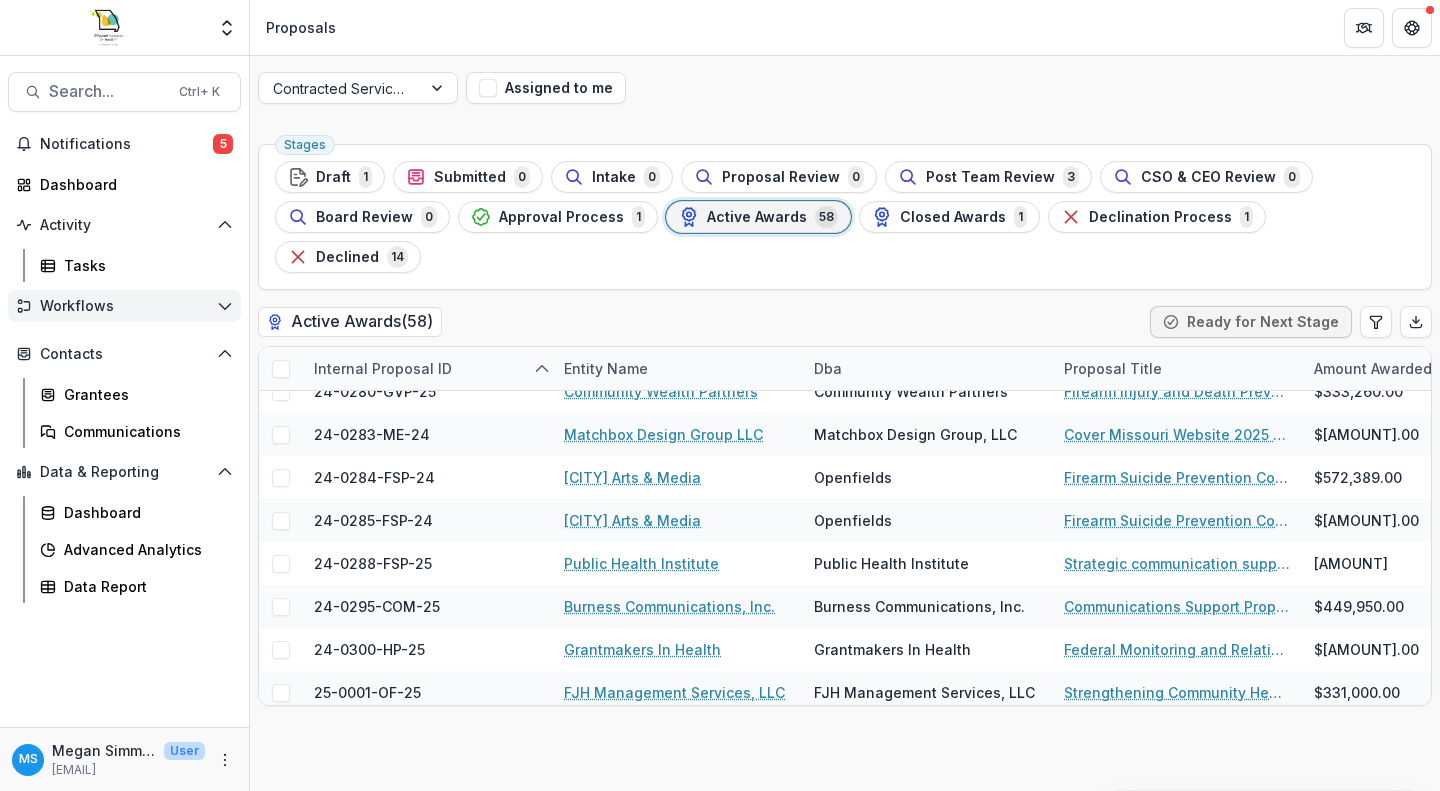 click 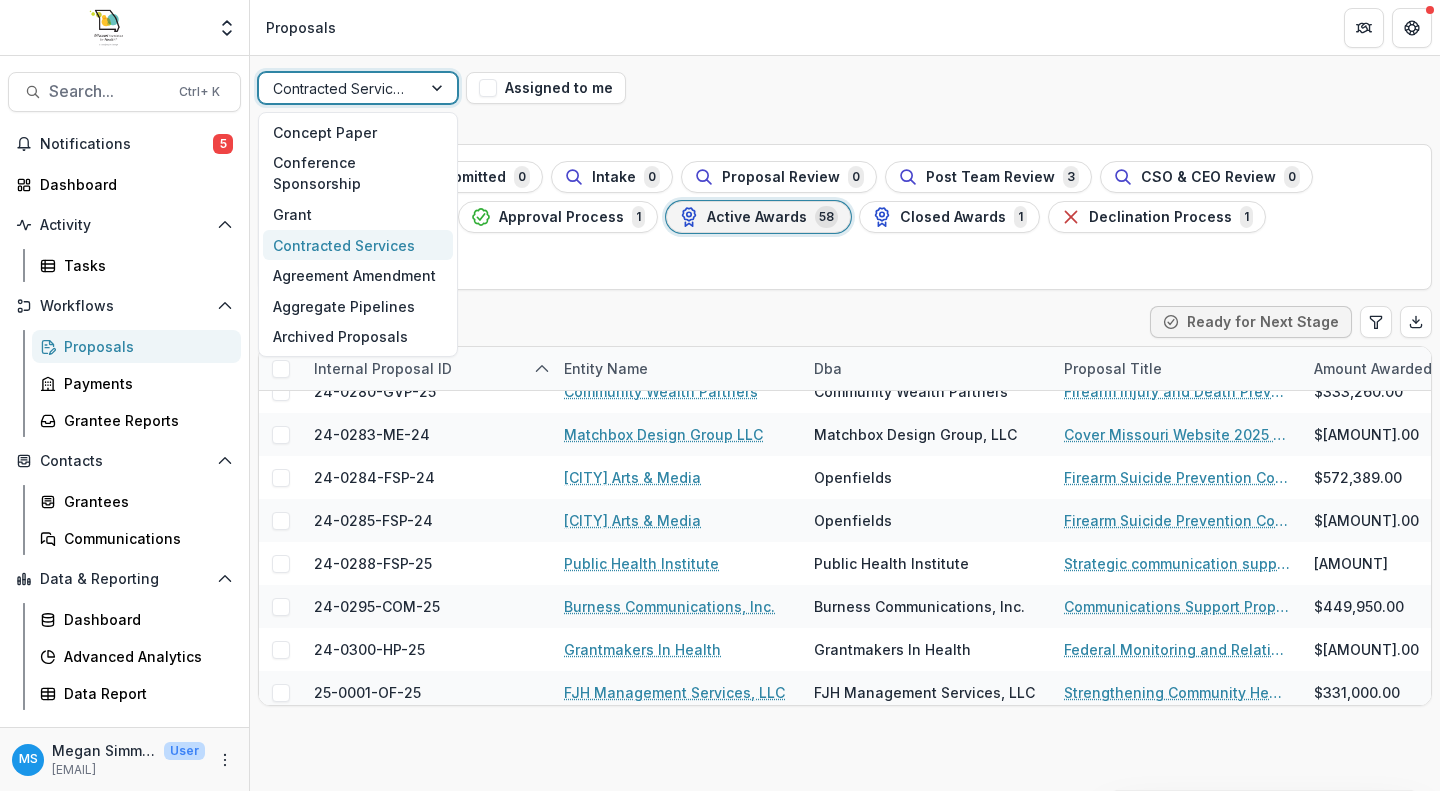click at bounding box center [439, 88] 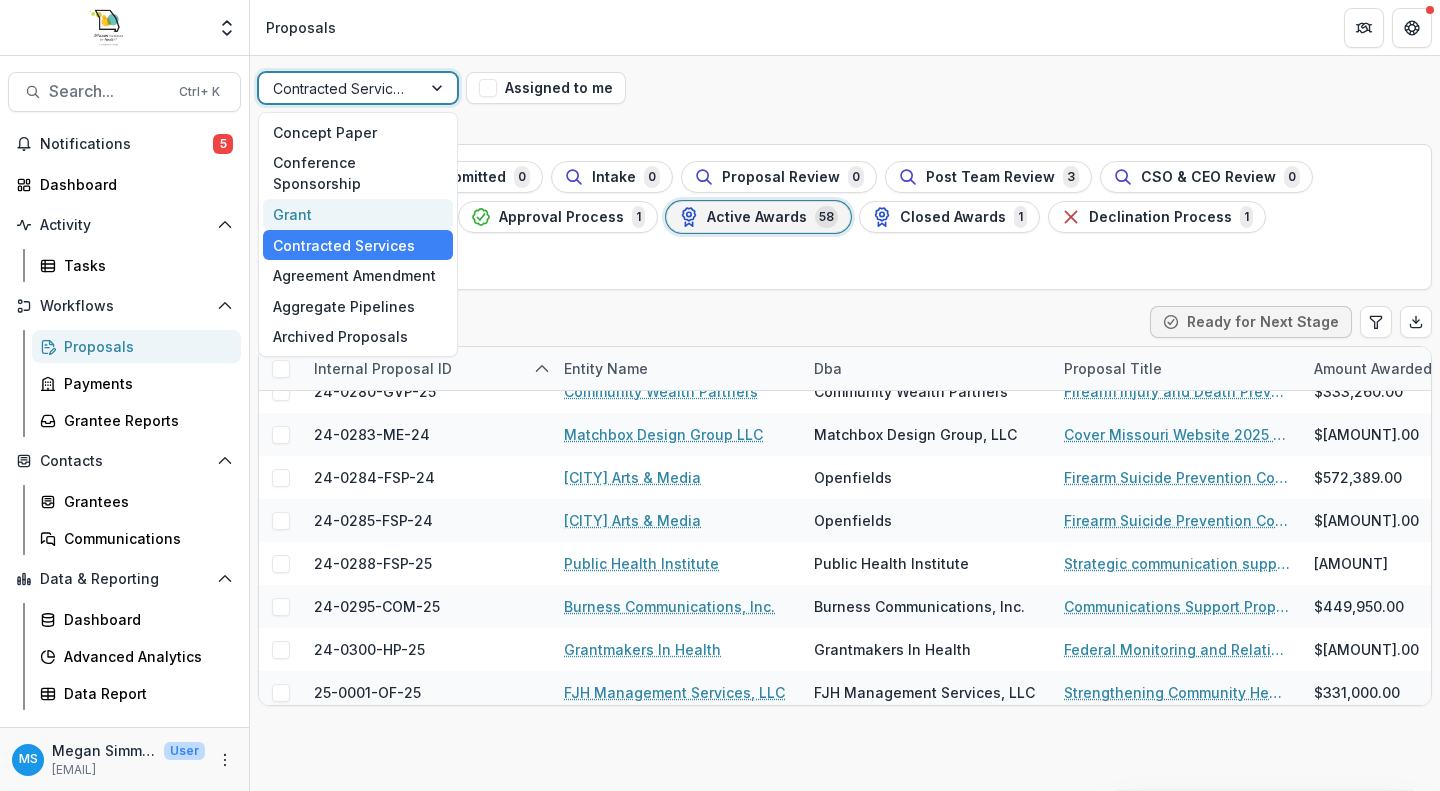 click on "Grant" at bounding box center (358, 214) 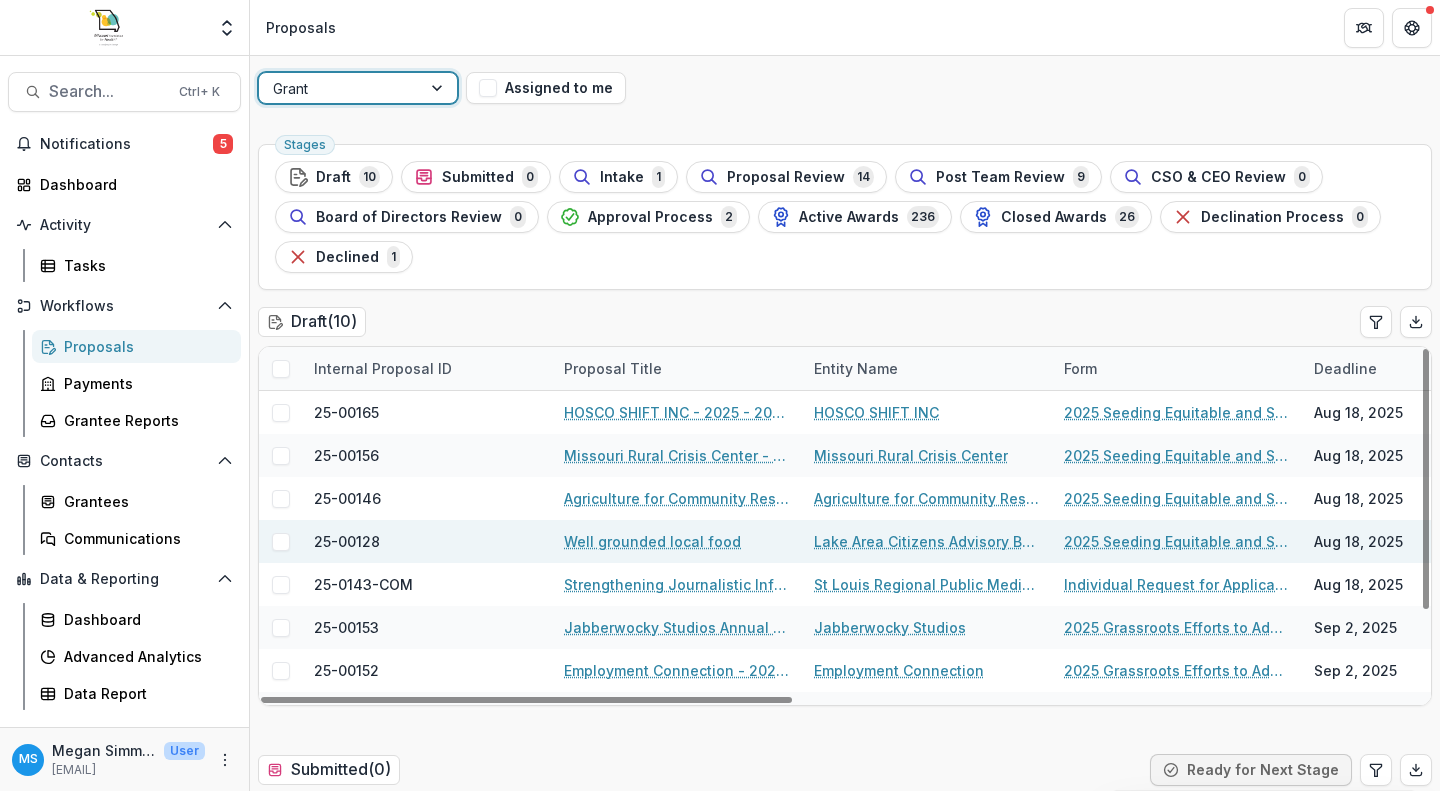 scroll, scrollTop: 116, scrollLeft: 0, axis: vertical 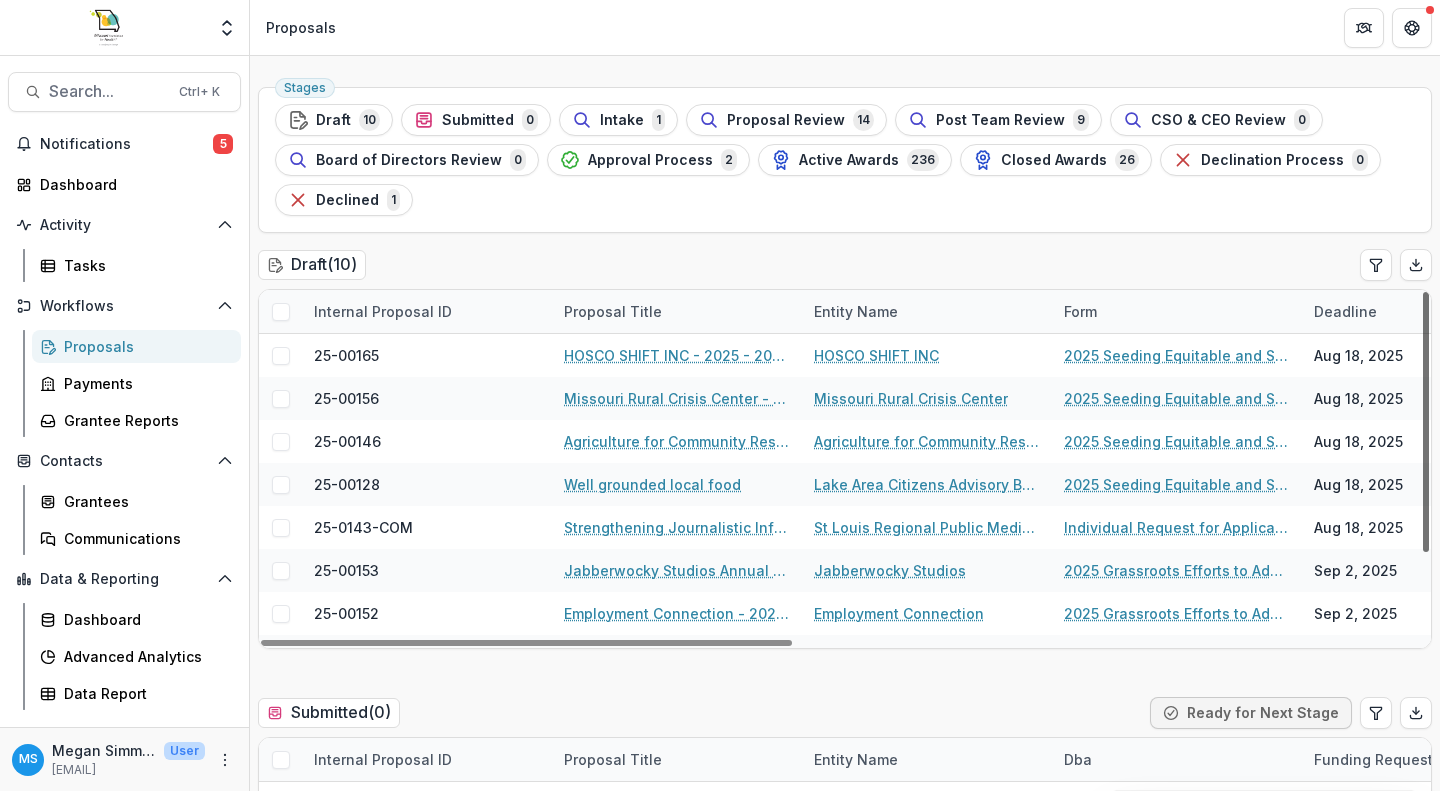 drag, startPoint x: 1420, startPoint y: 372, endPoint x: 1426, endPoint y: 332, distance: 40.4475 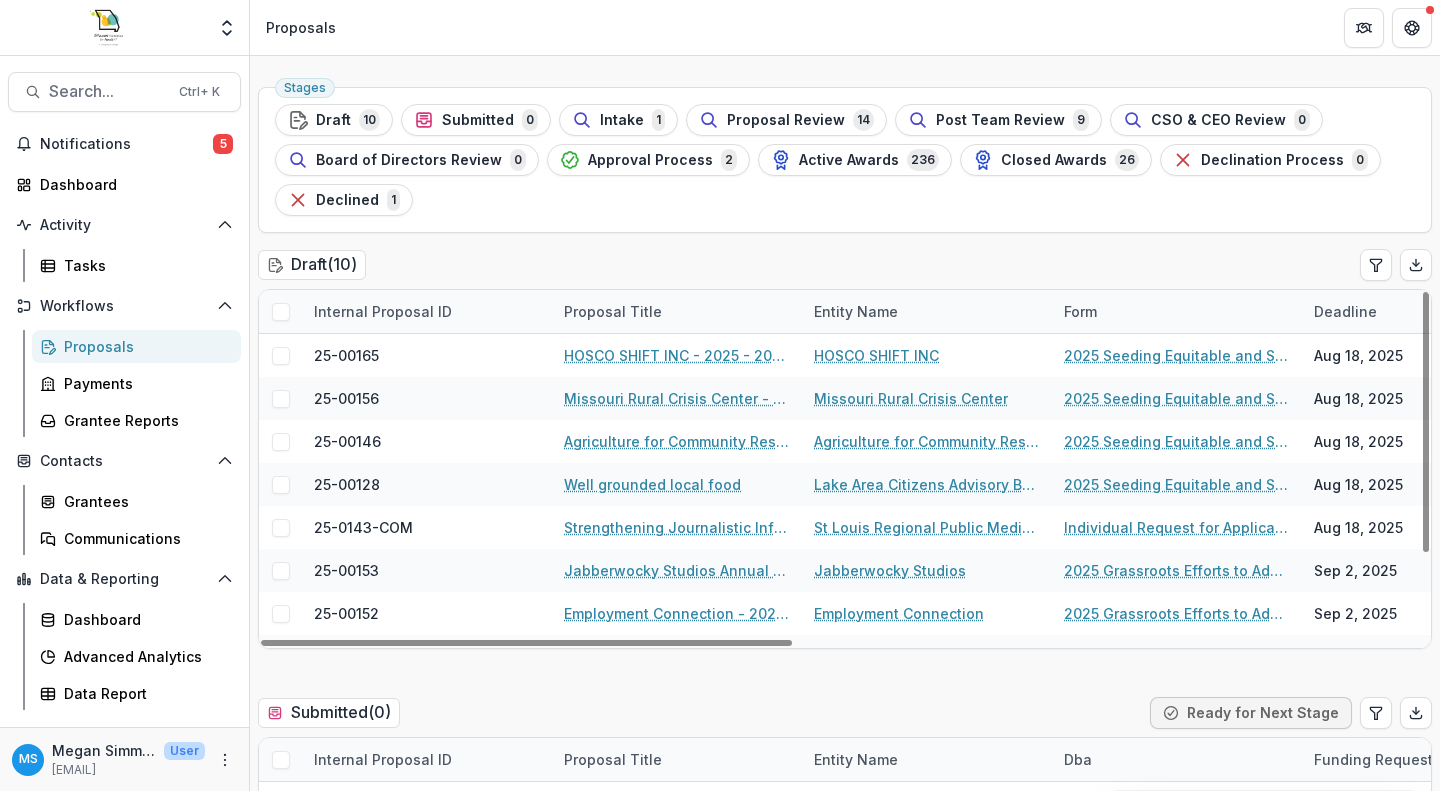 scroll, scrollTop: 0, scrollLeft: 0, axis: both 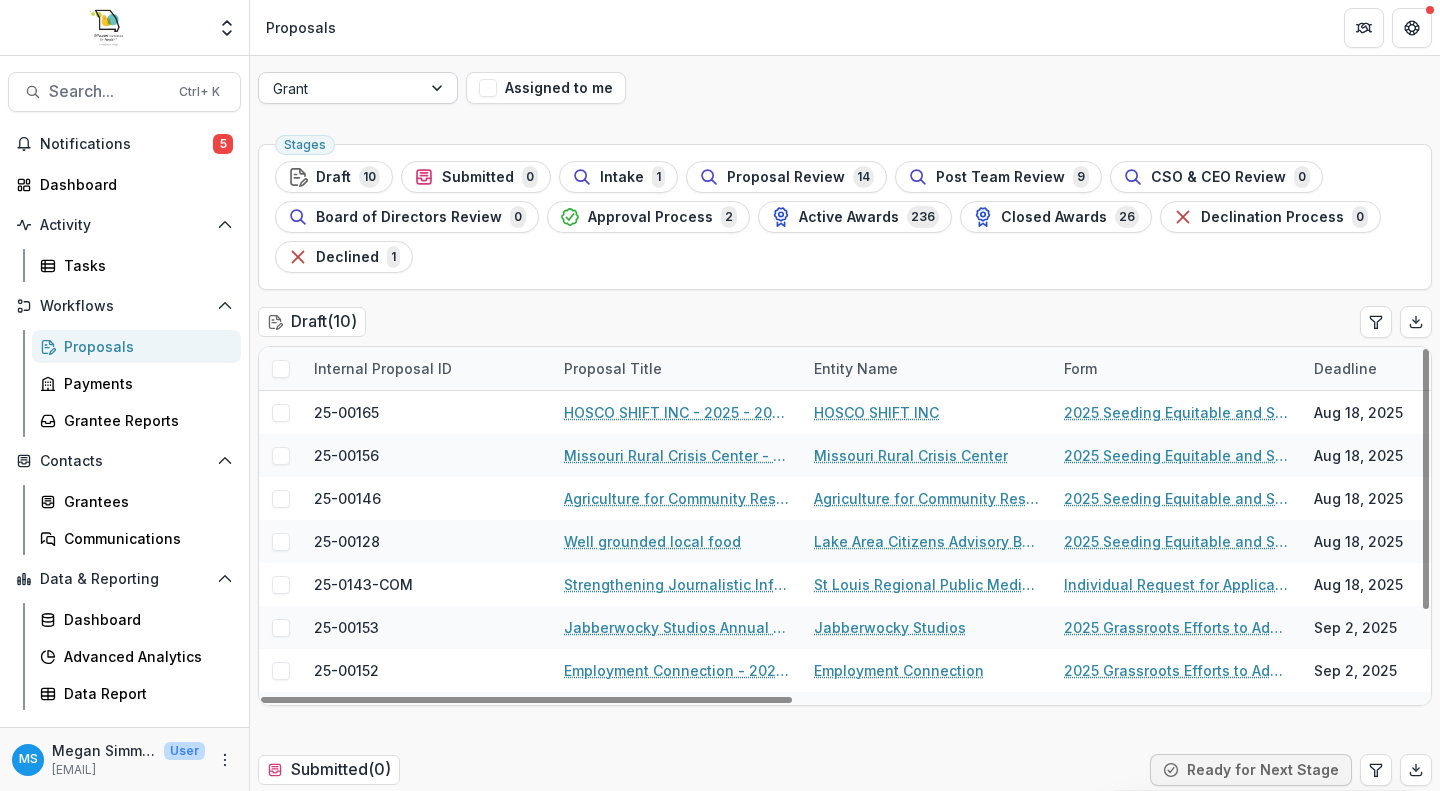 click at bounding box center [439, 88] 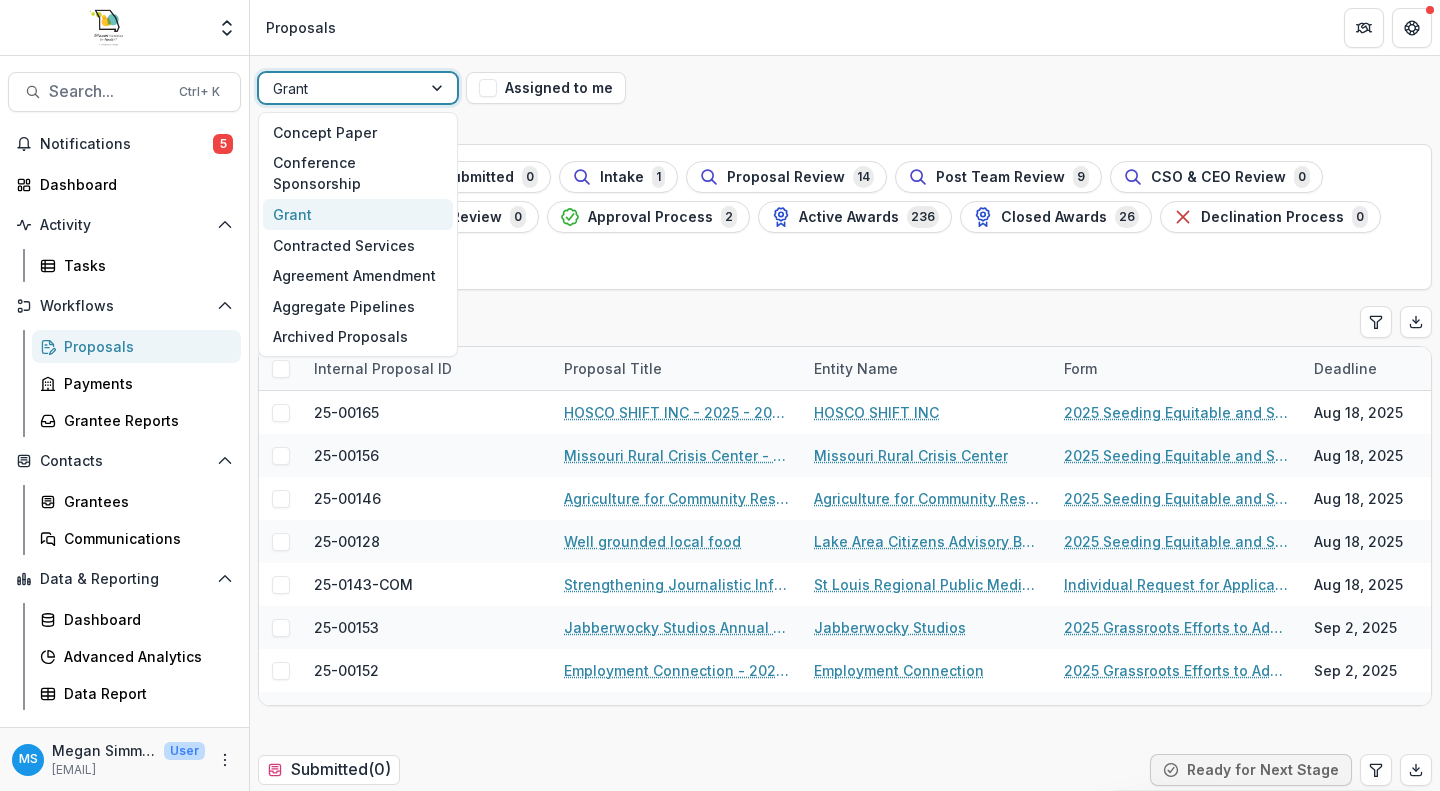 click on "Grant" at bounding box center (358, 214) 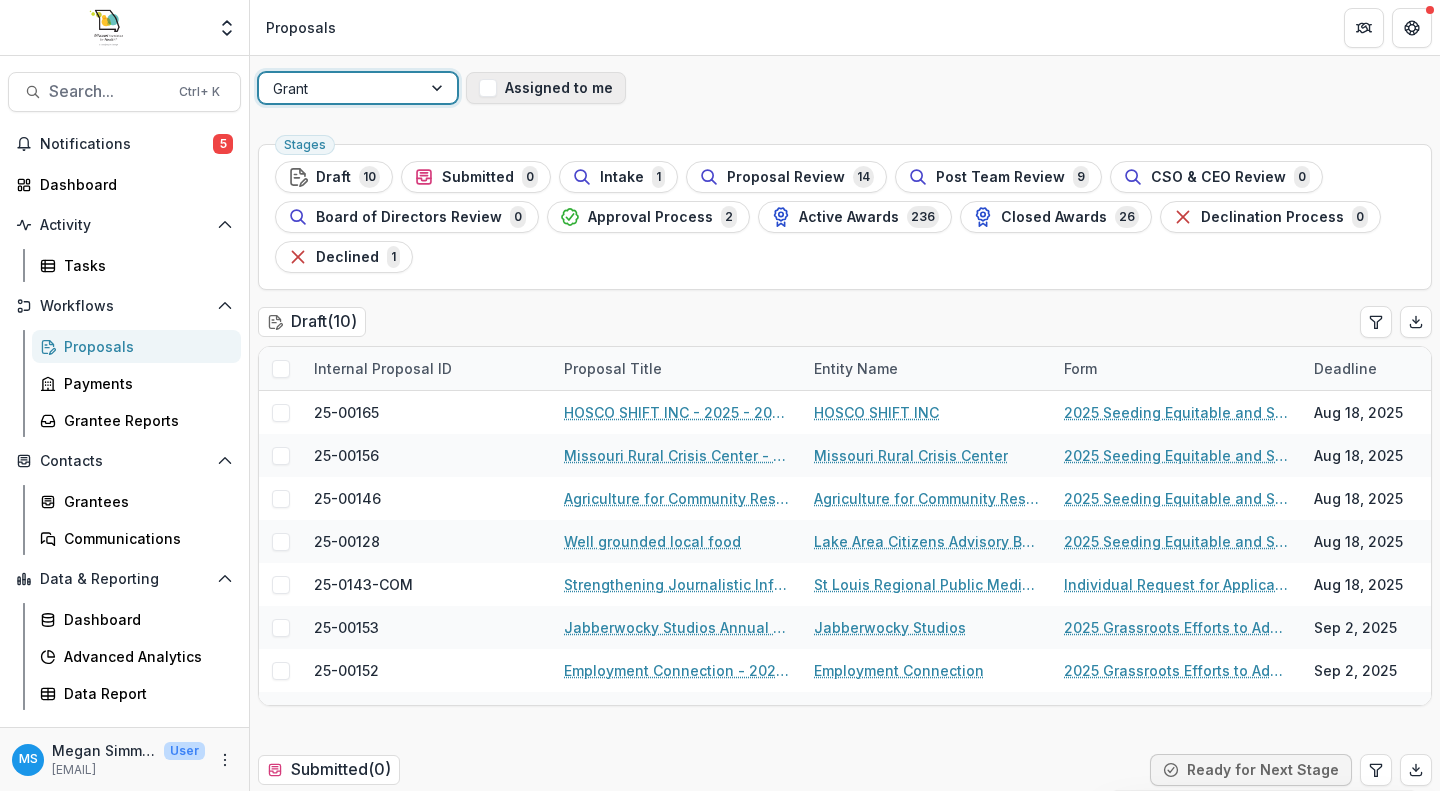 click at bounding box center [488, 88] 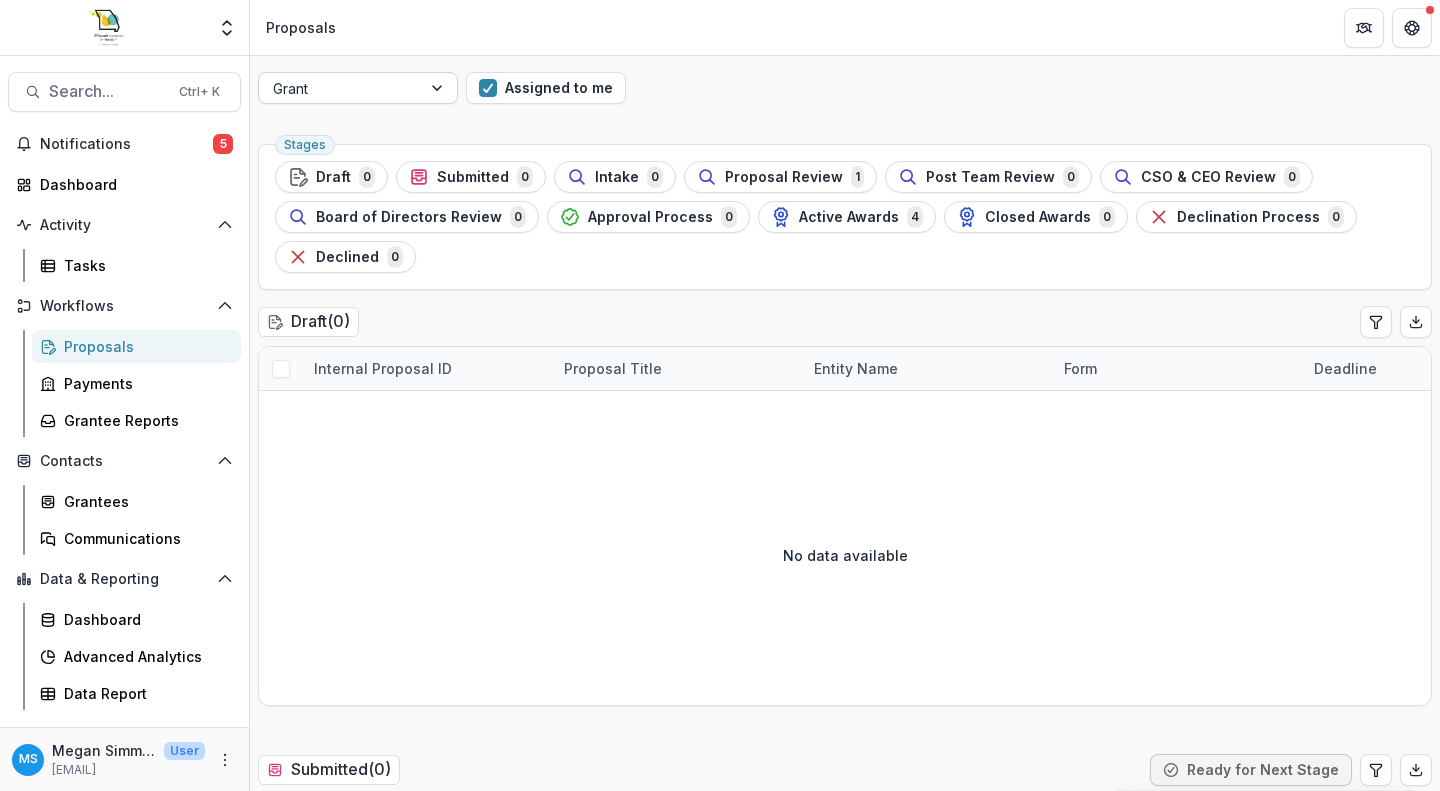 click at bounding box center [439, 88] 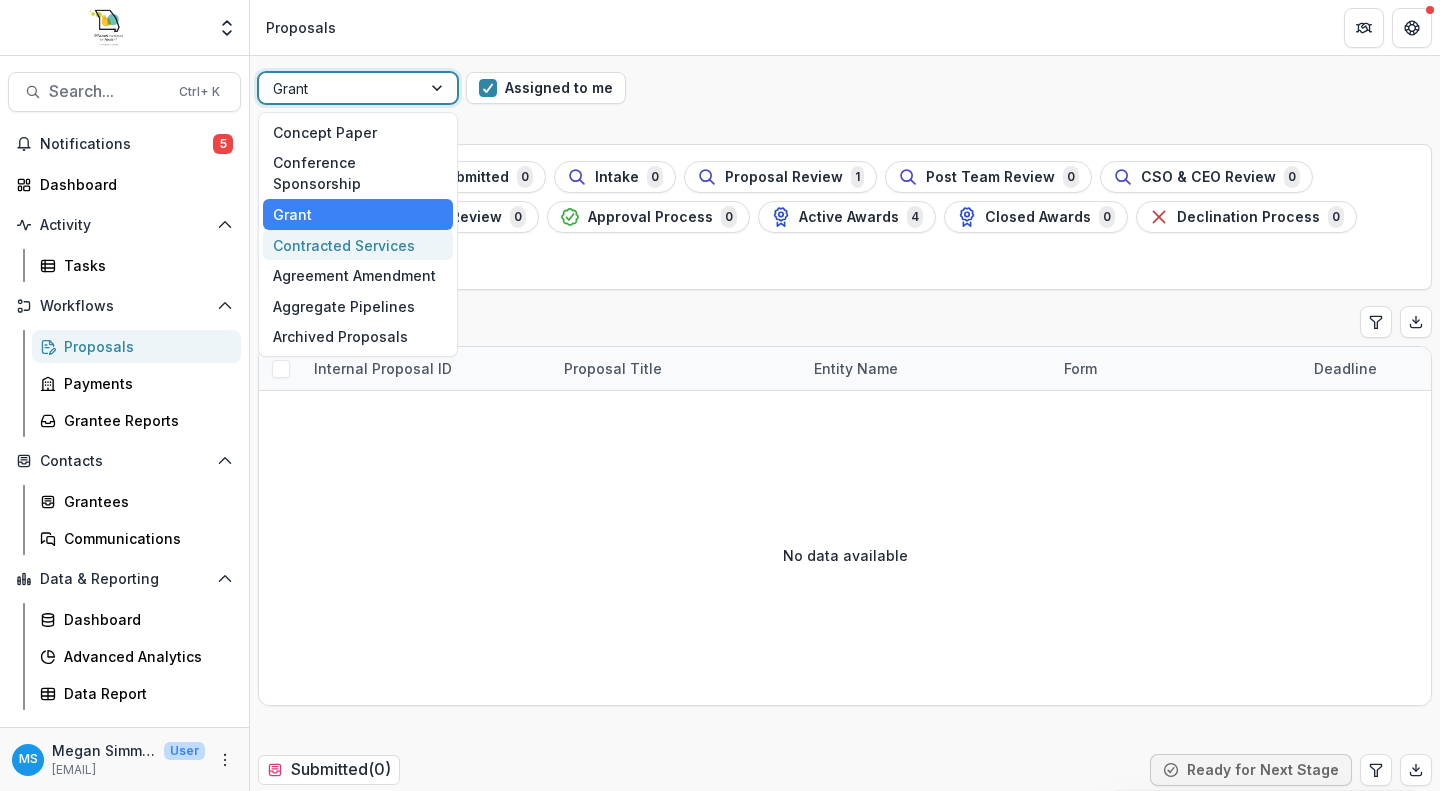 click on "Contracted Services" at bounding box center (358, 245) 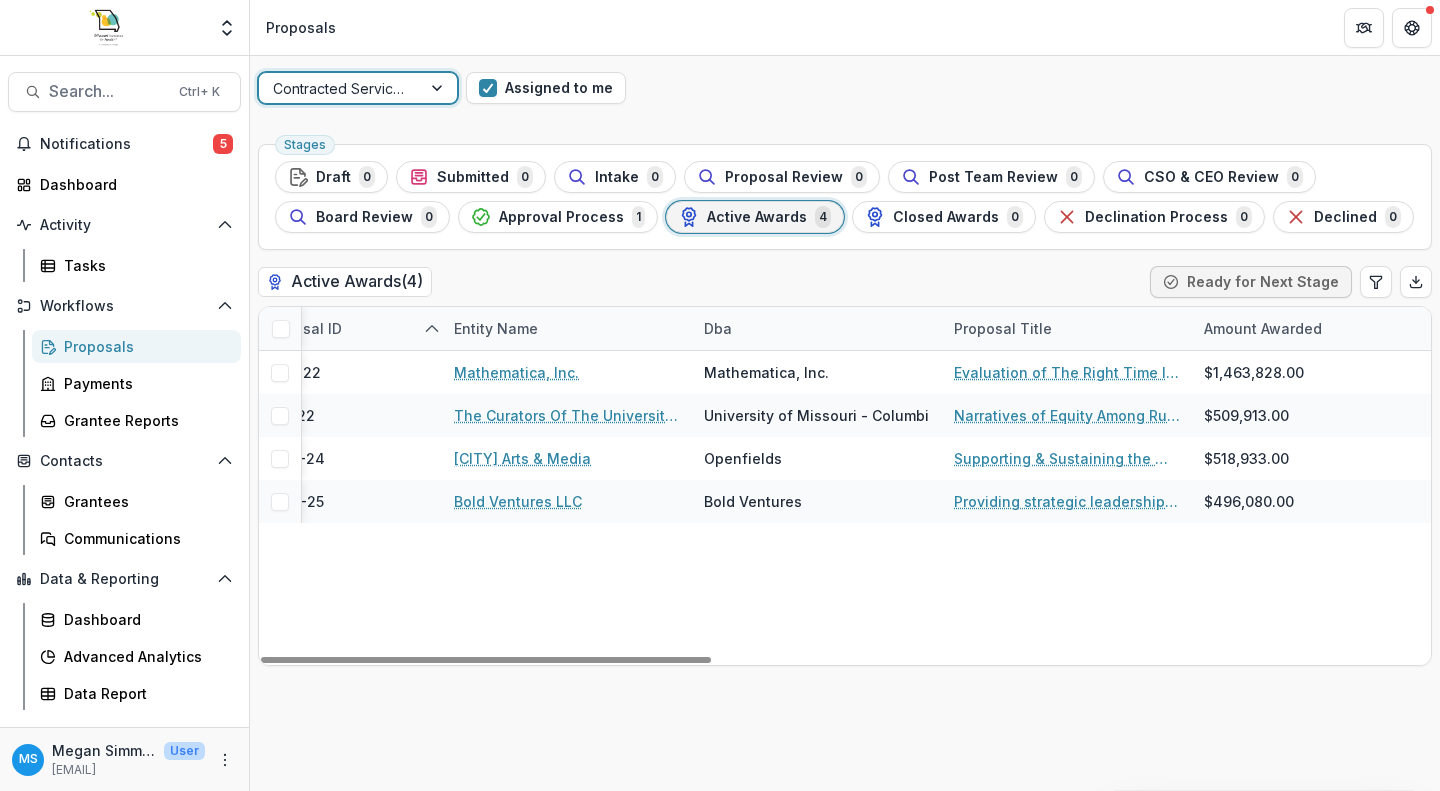 scroll, scrollTop: 0, scrollLeft: 0, axis: both 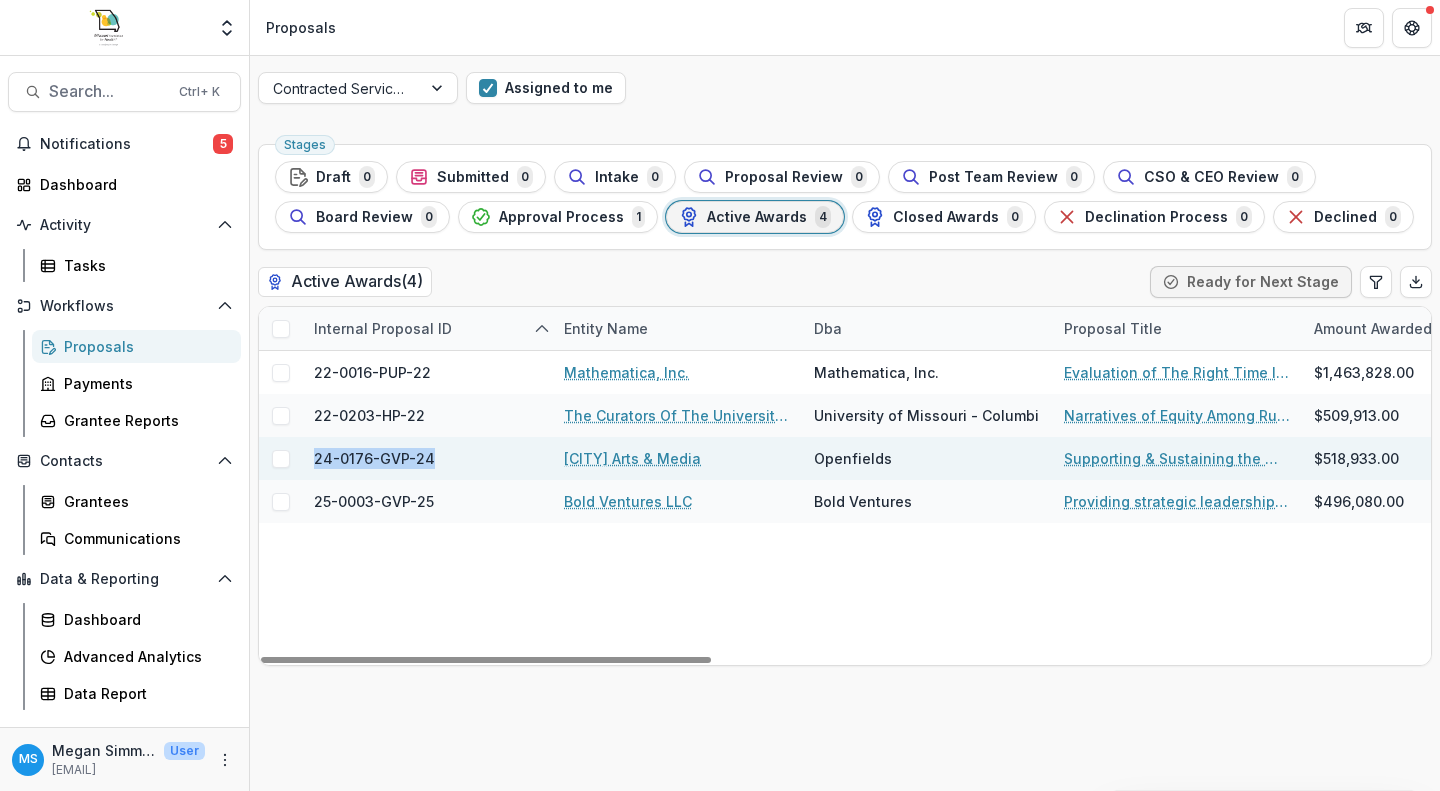 drag, startPoint x: 439, startPoint y: 456, endPoint x: 312, endPoint y: 458, distance: 127.01575 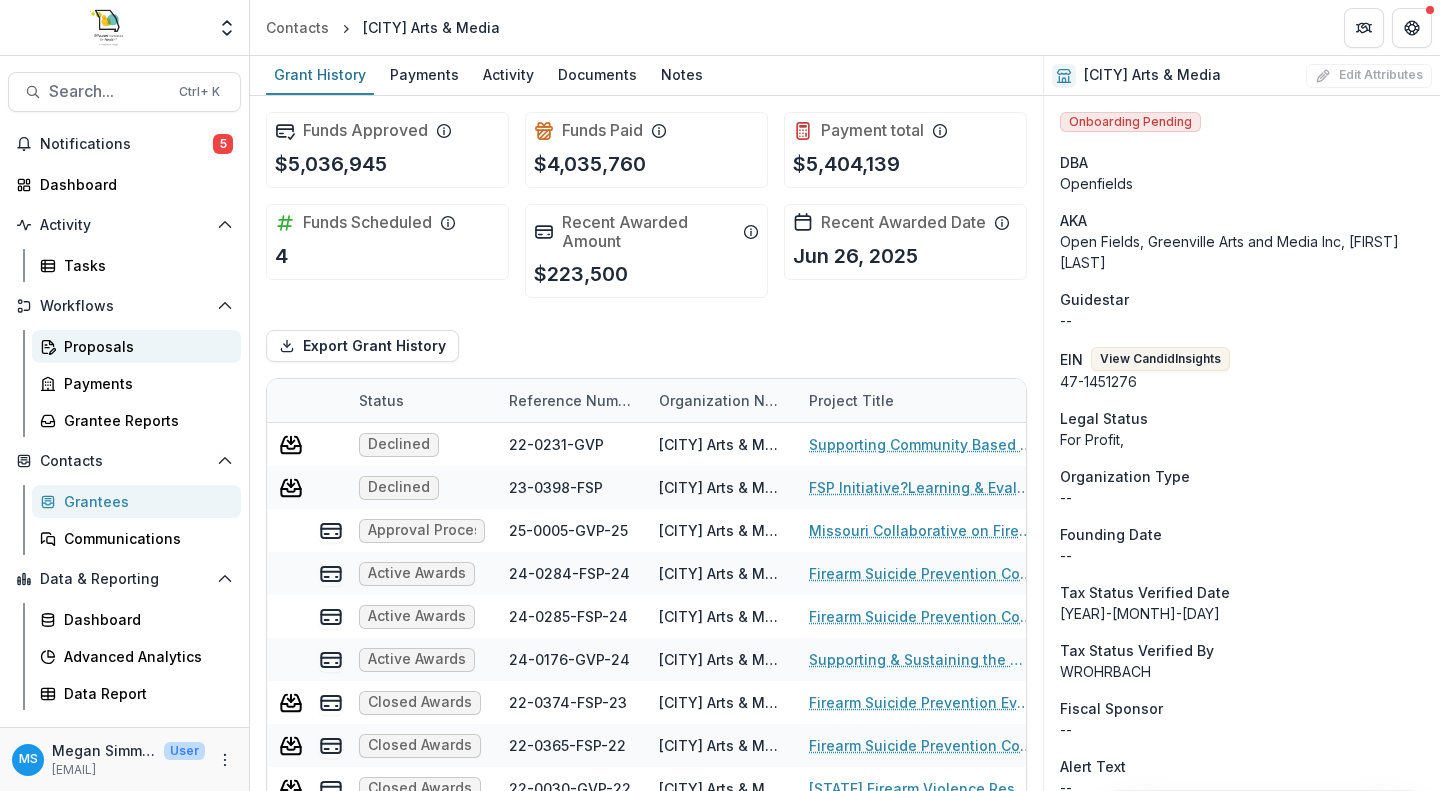 click on "Proposals" at bounding box center (144, 346) 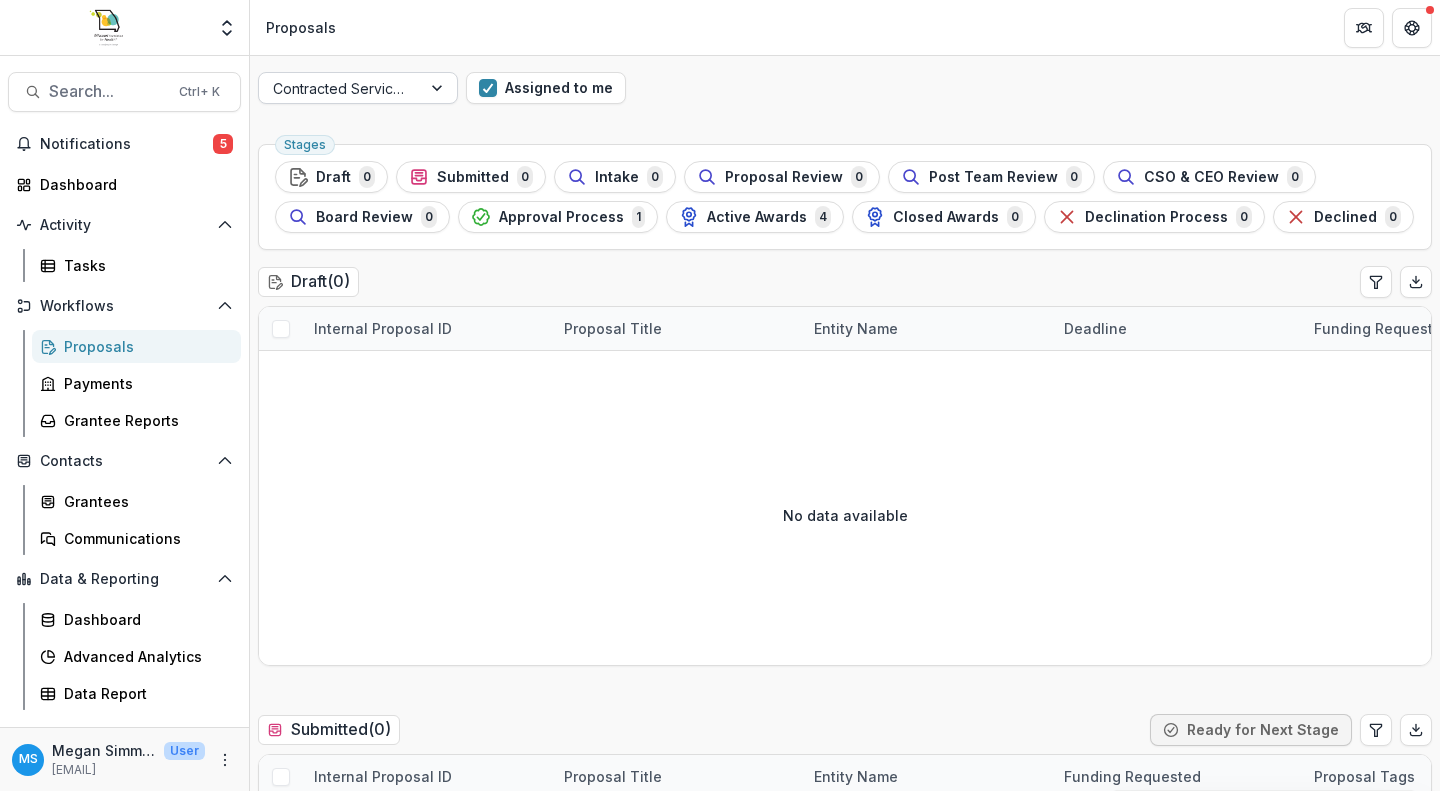 click at bounding box center [439, 88] 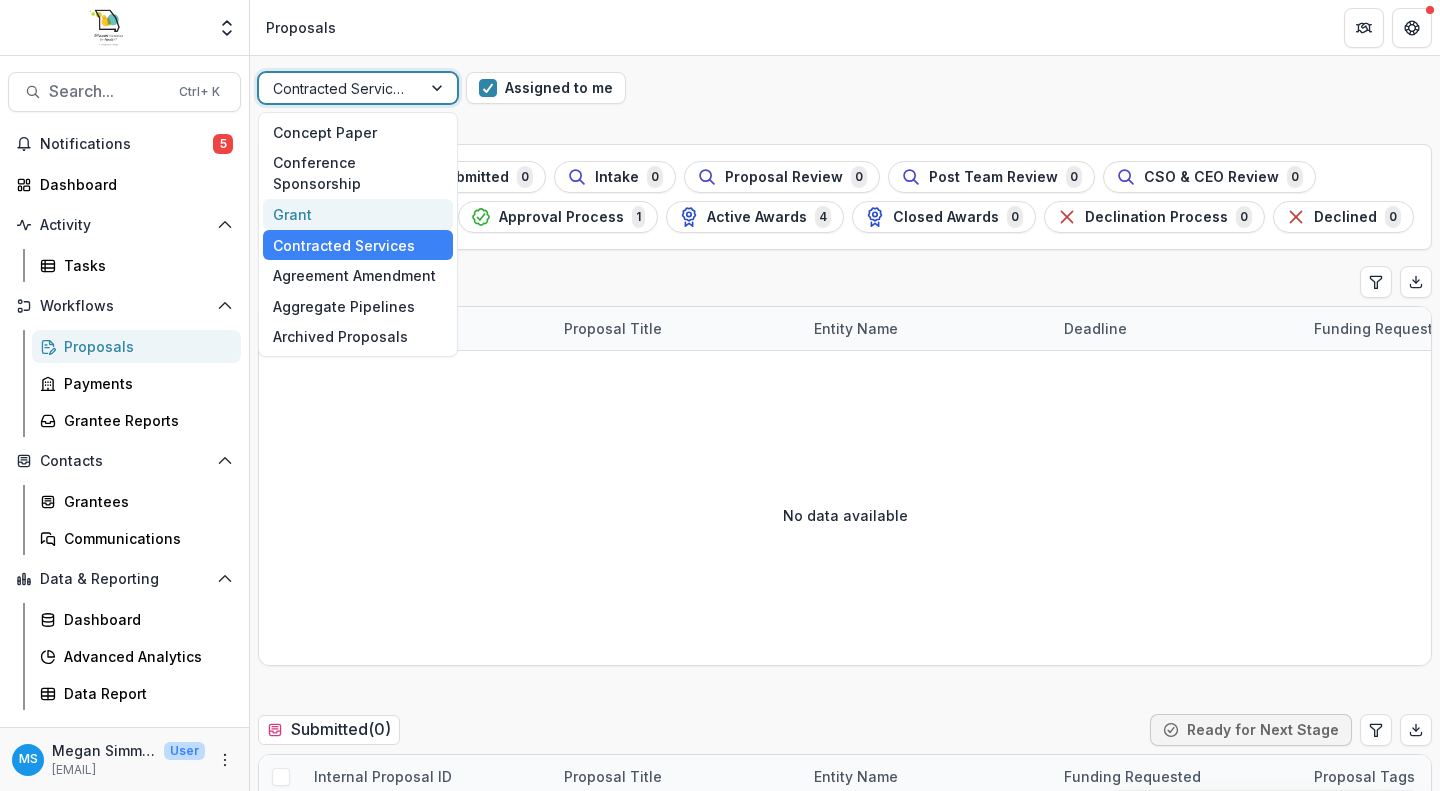 click on "Grant" at bounding box center [358, 214] 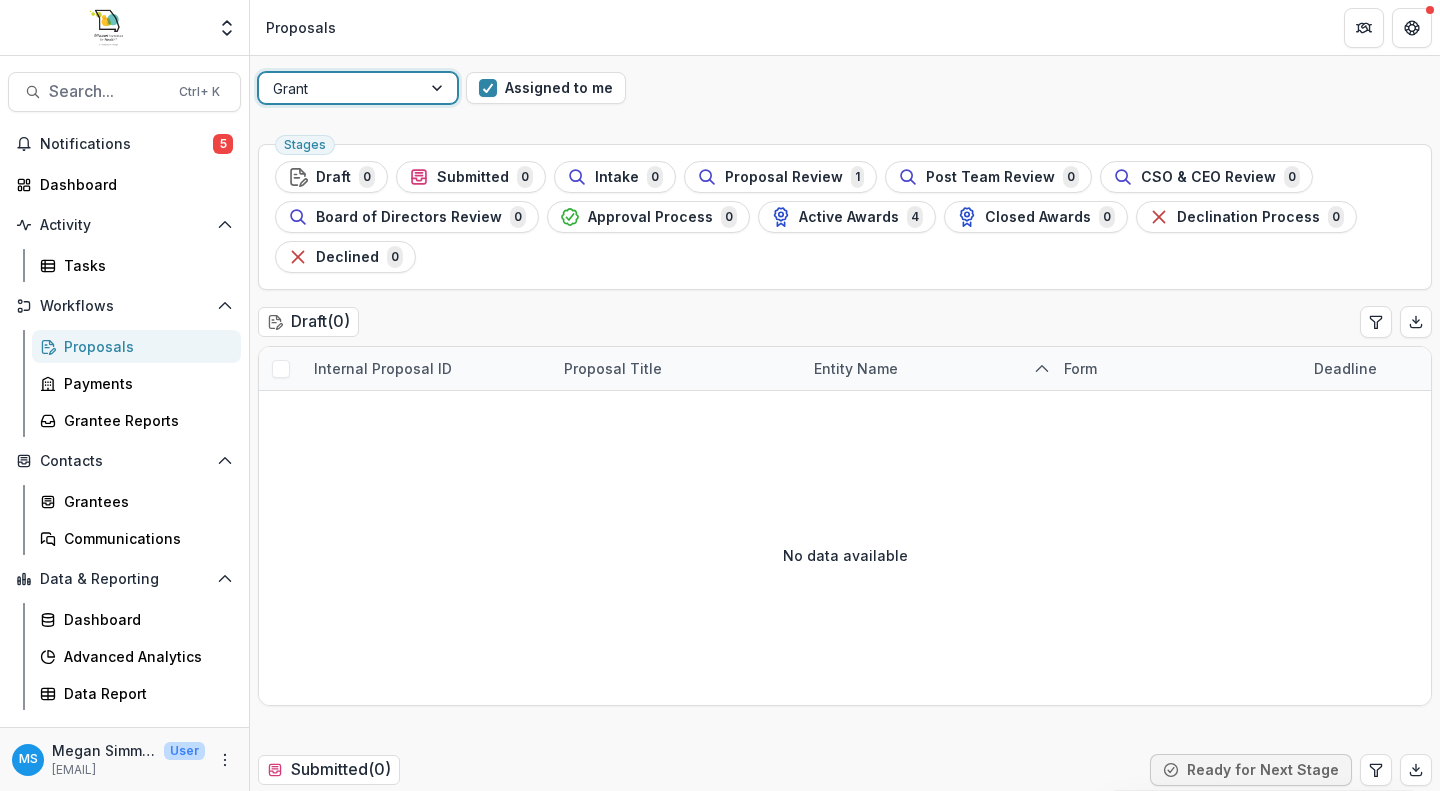 click at bounding box center (439, 88) 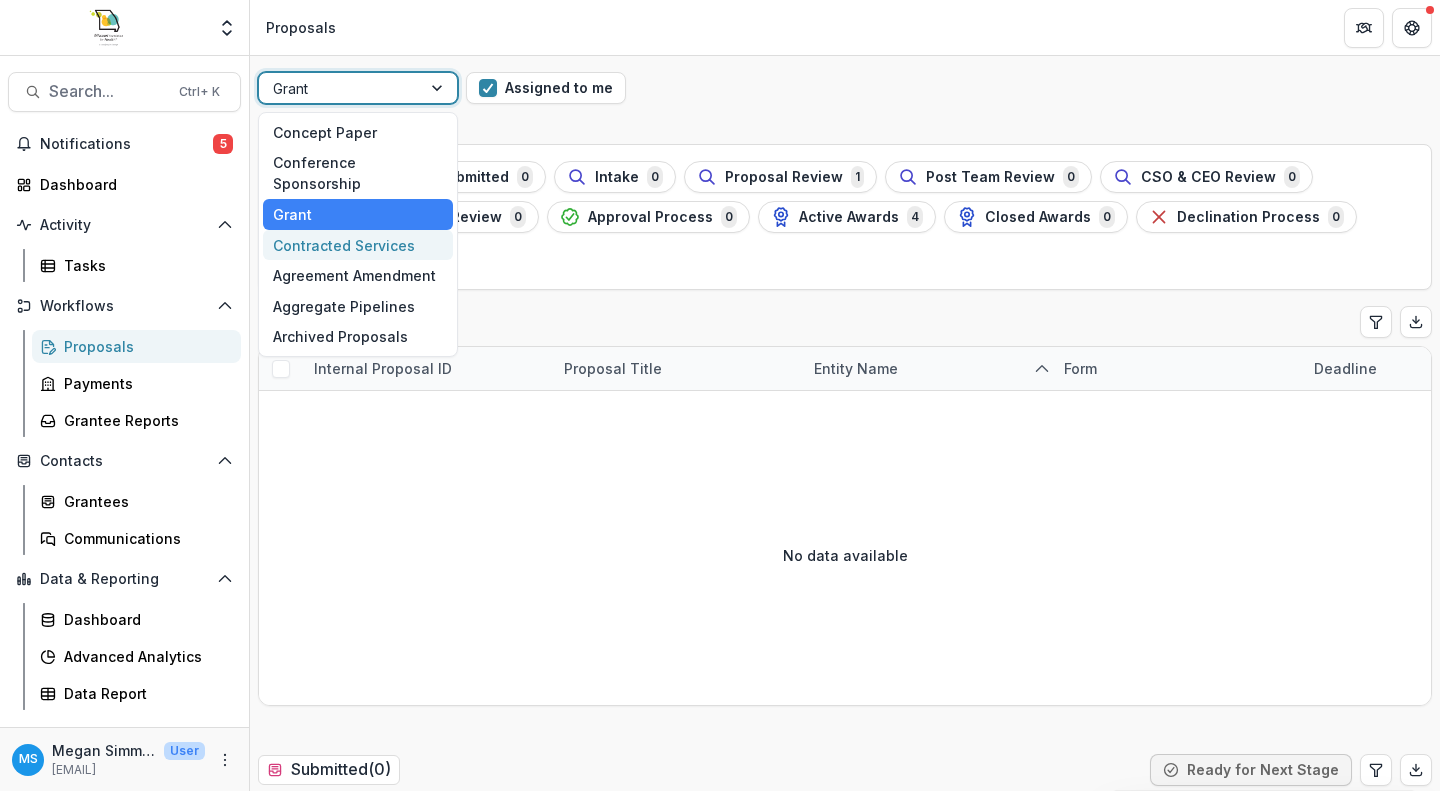 click on "Contracted Services" at bounding box center [358, 245] 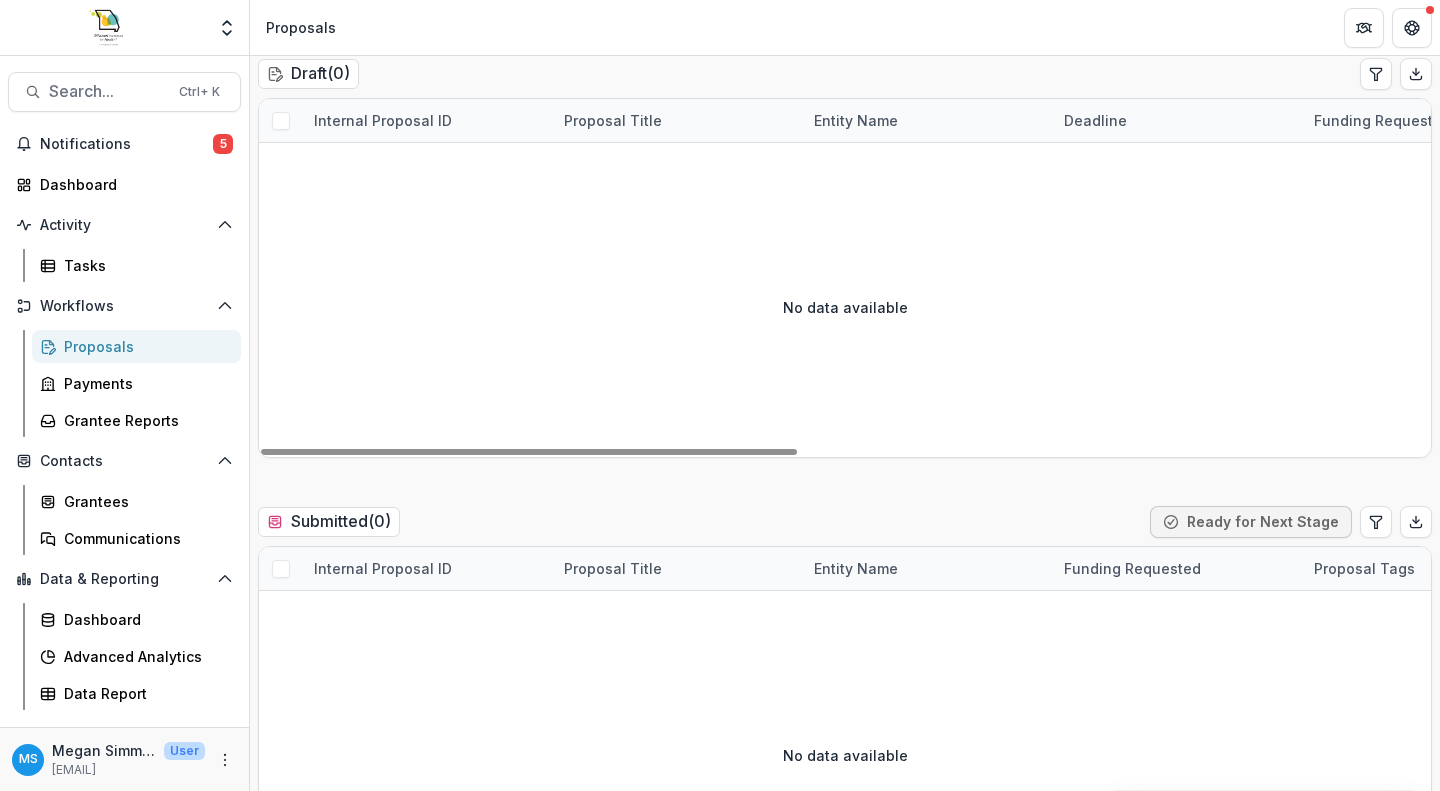 scroll, scrollTop: 0, scrollLeft: 0, axis: both 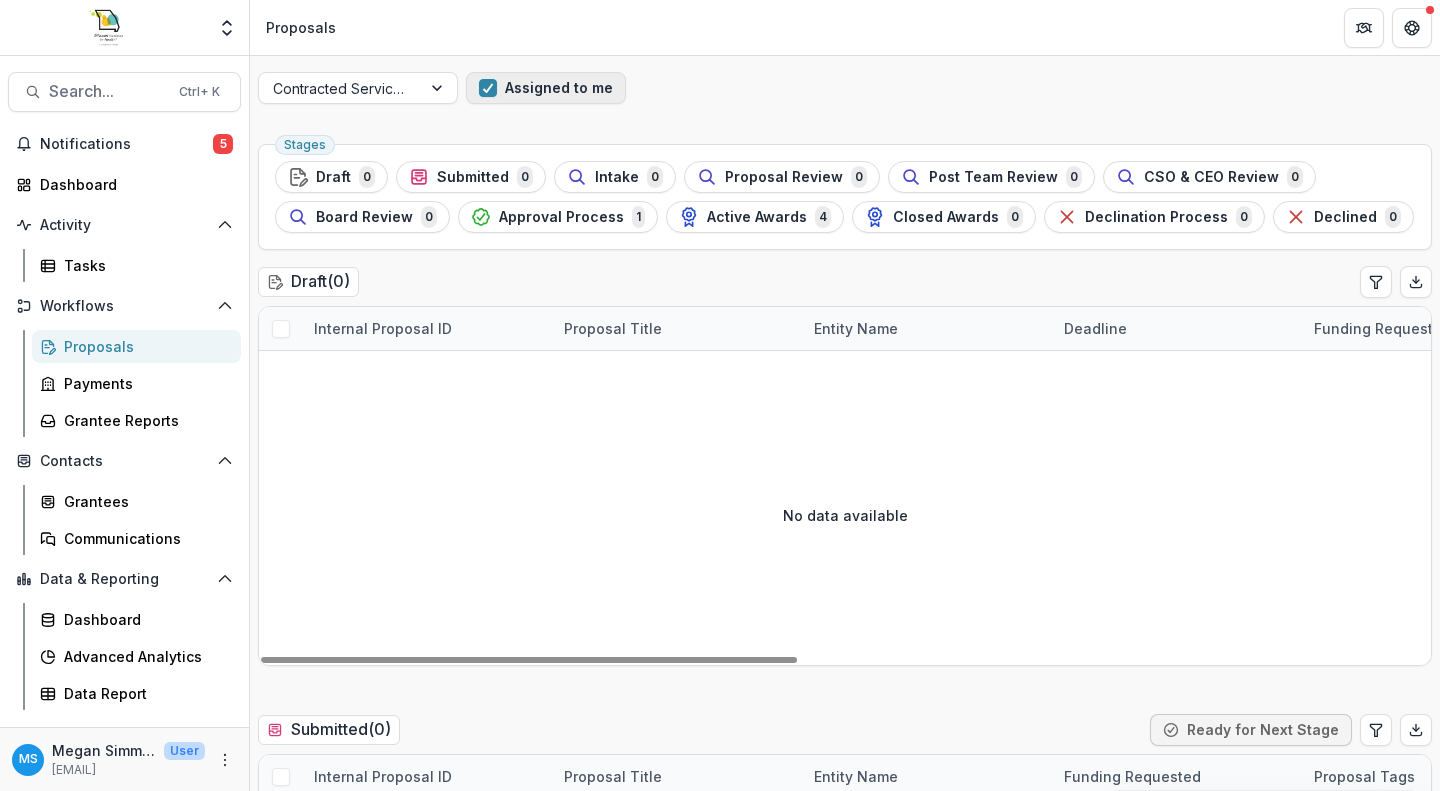 click at bounding box center (488, 88) 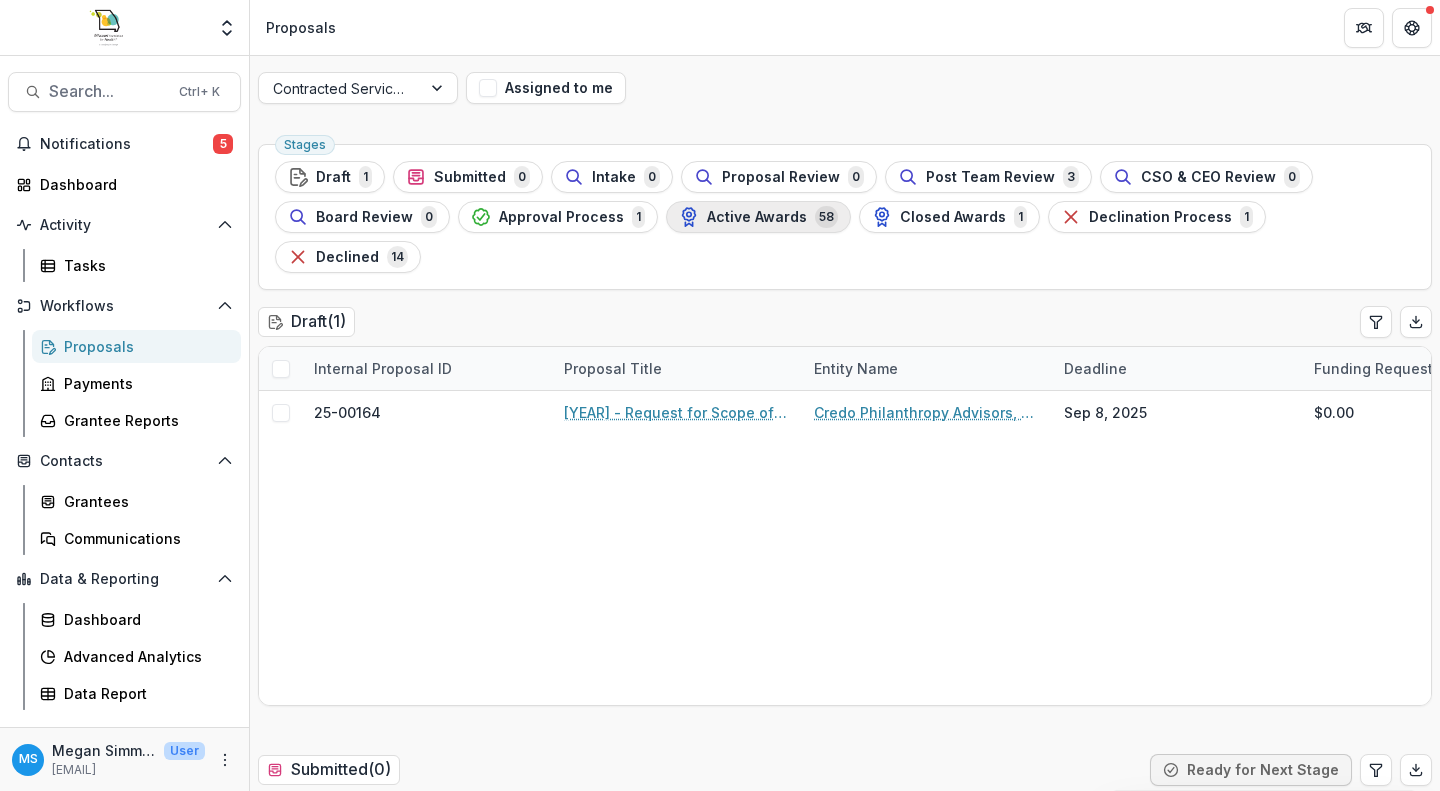 click on "Active Awards" at bounding box center (757, 217) 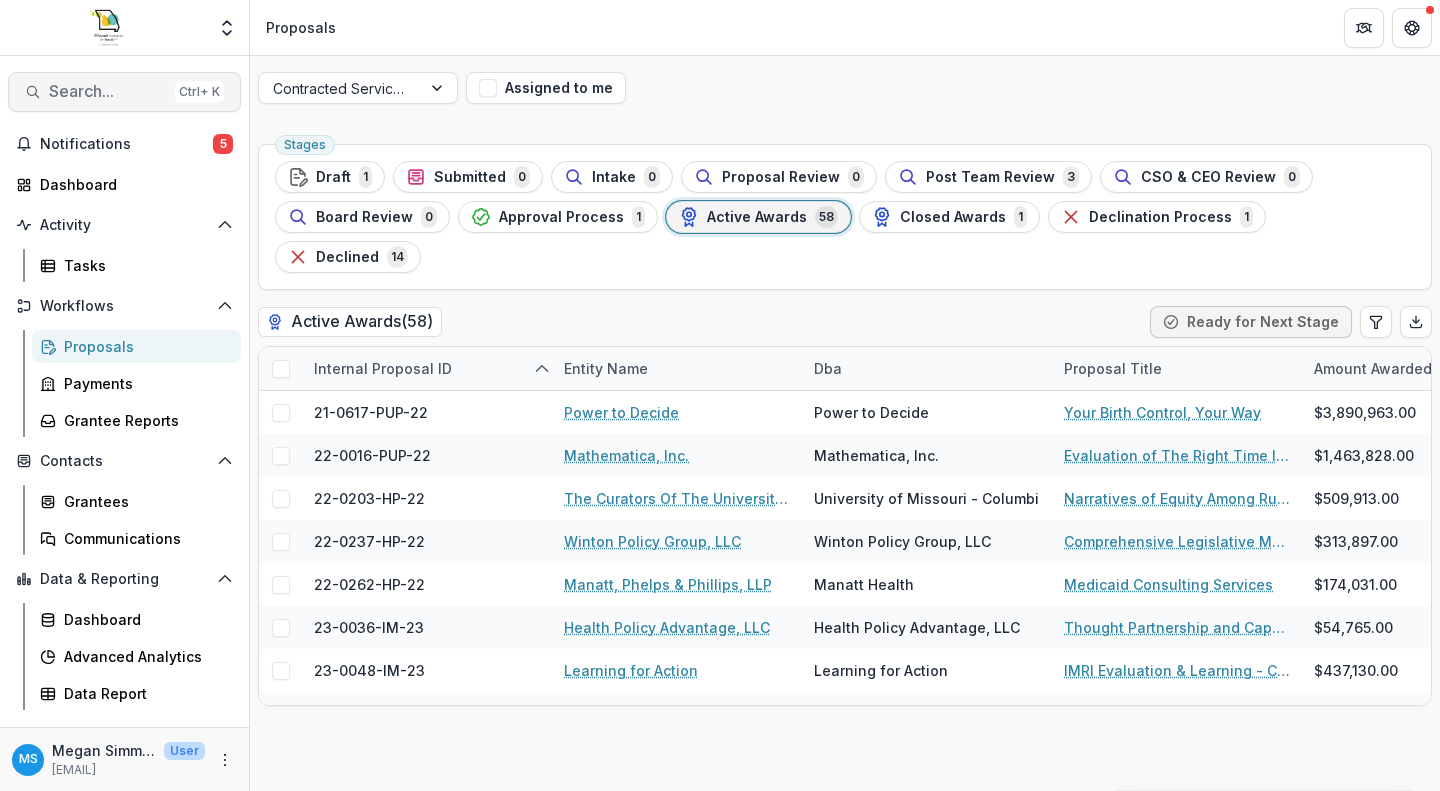 click on "Search... Ctrl  + K" at bounding box center (124, 92) 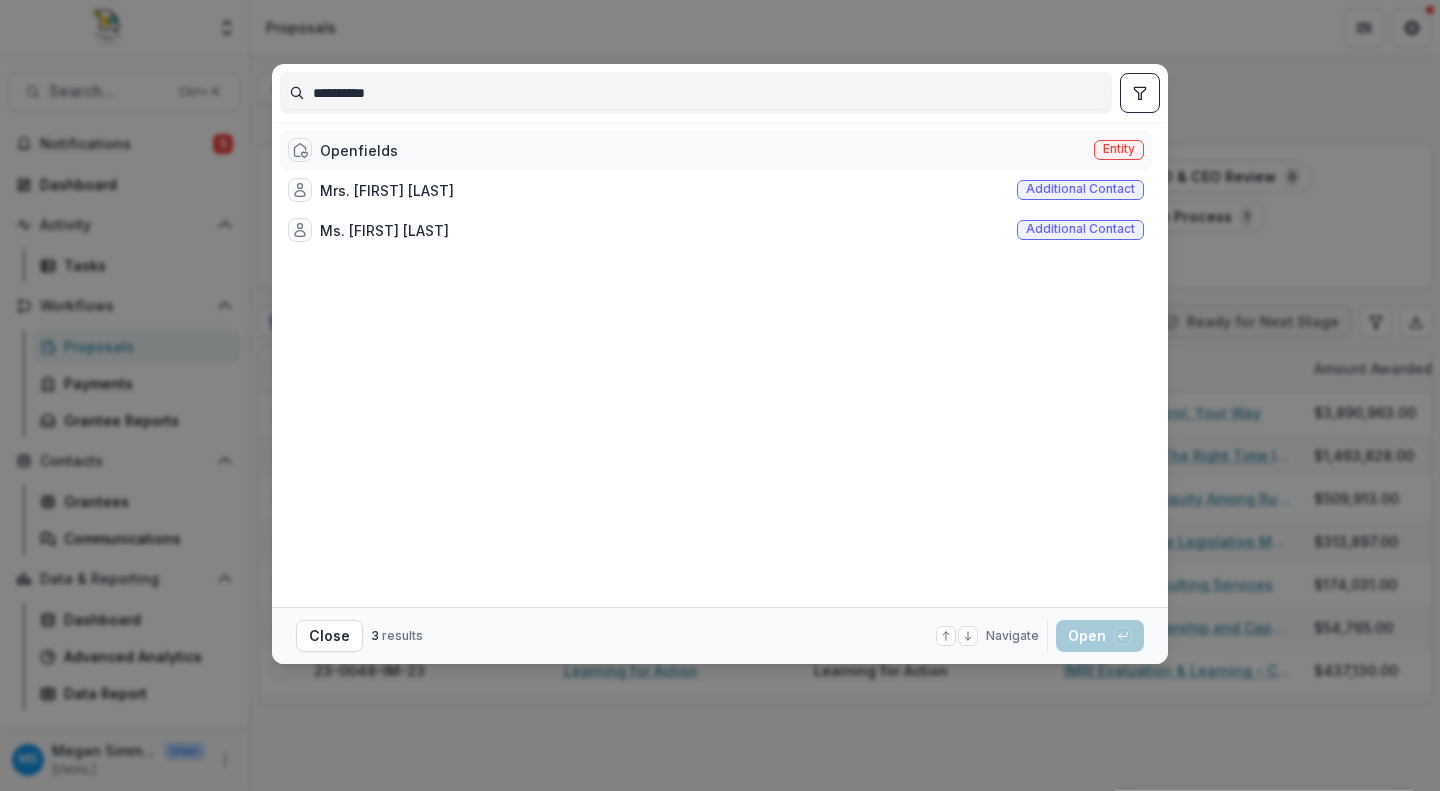 type on "**********" 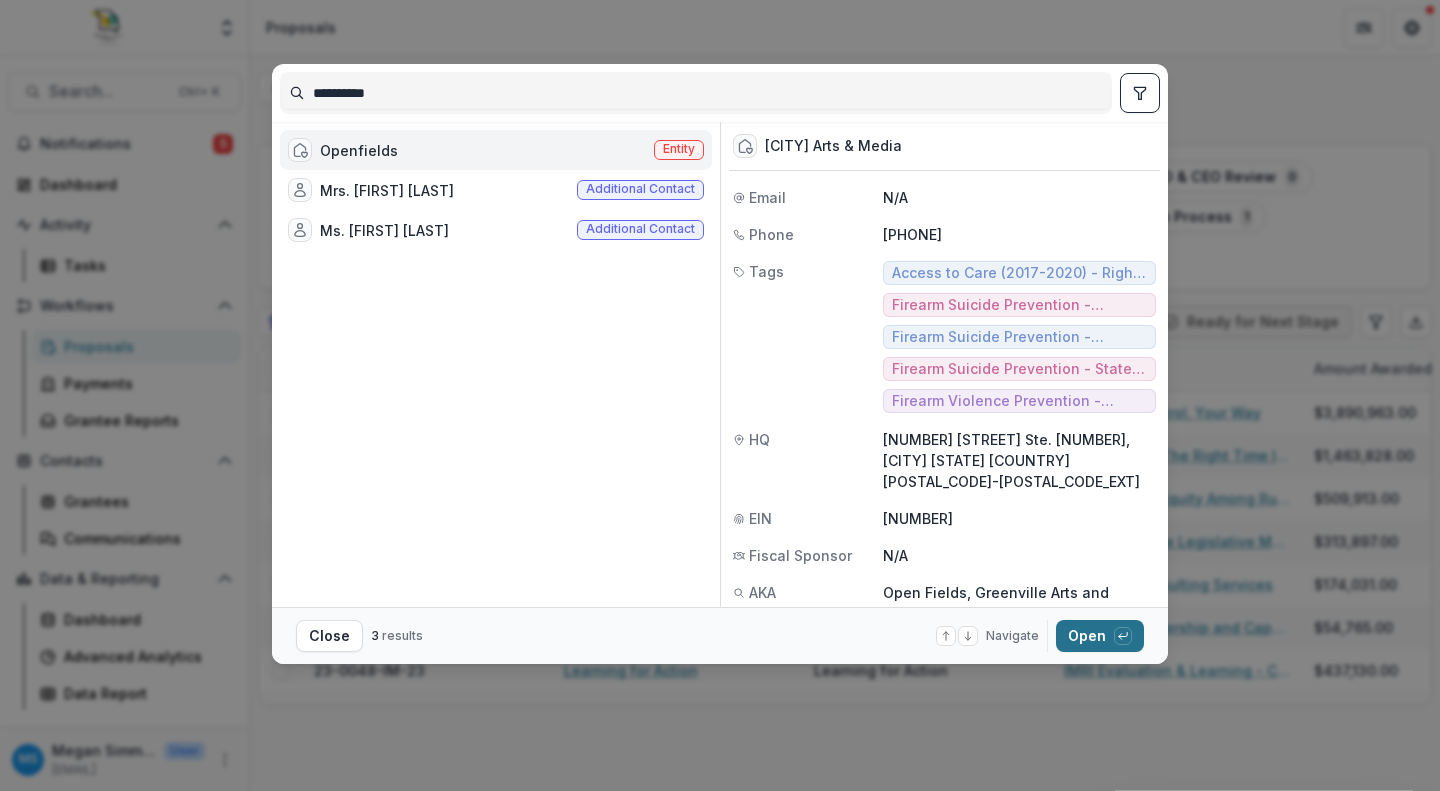 click on "Open with enter key" at bounding box center [1100, 636] 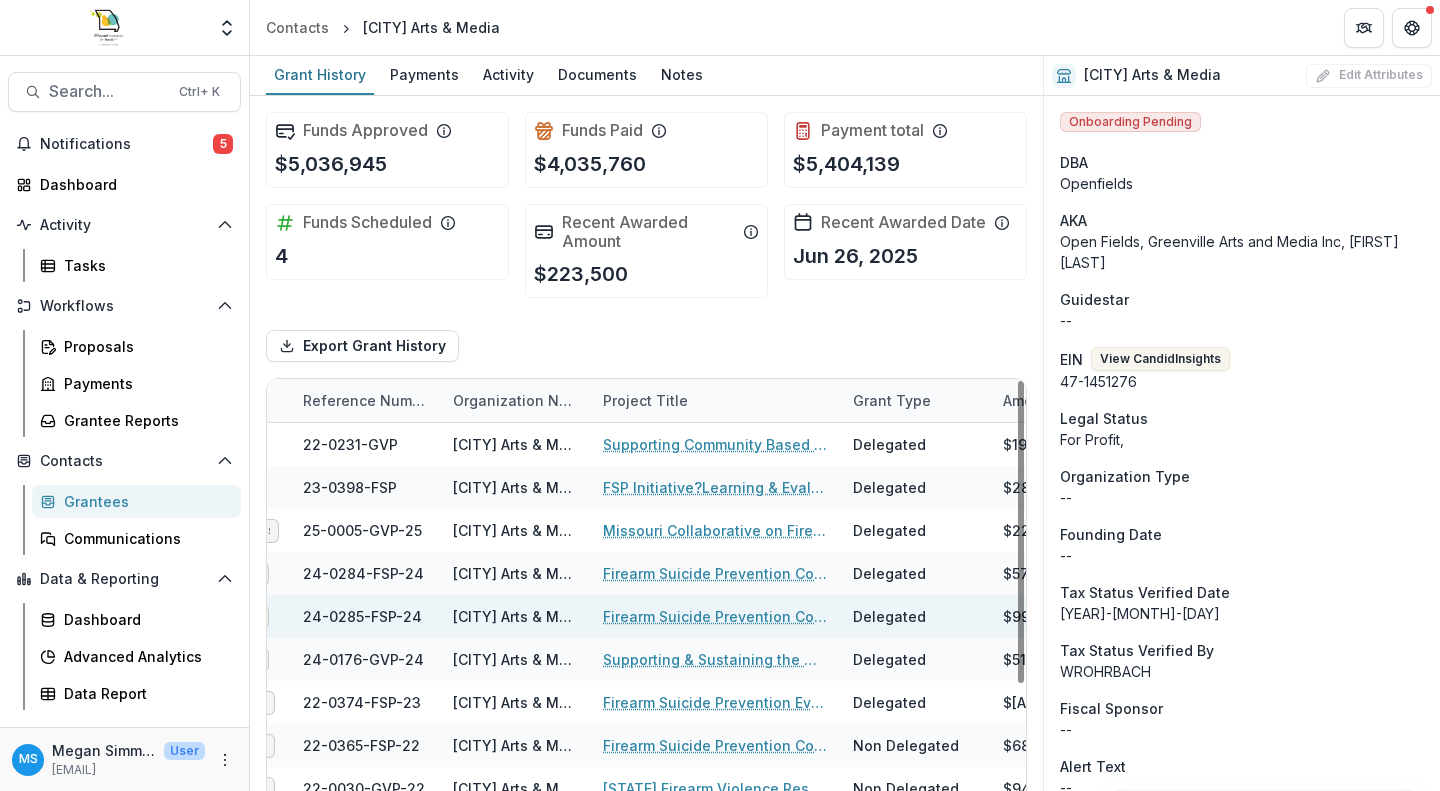 scroll, scrollTop: 0, scrollLeft: 0, axis: both 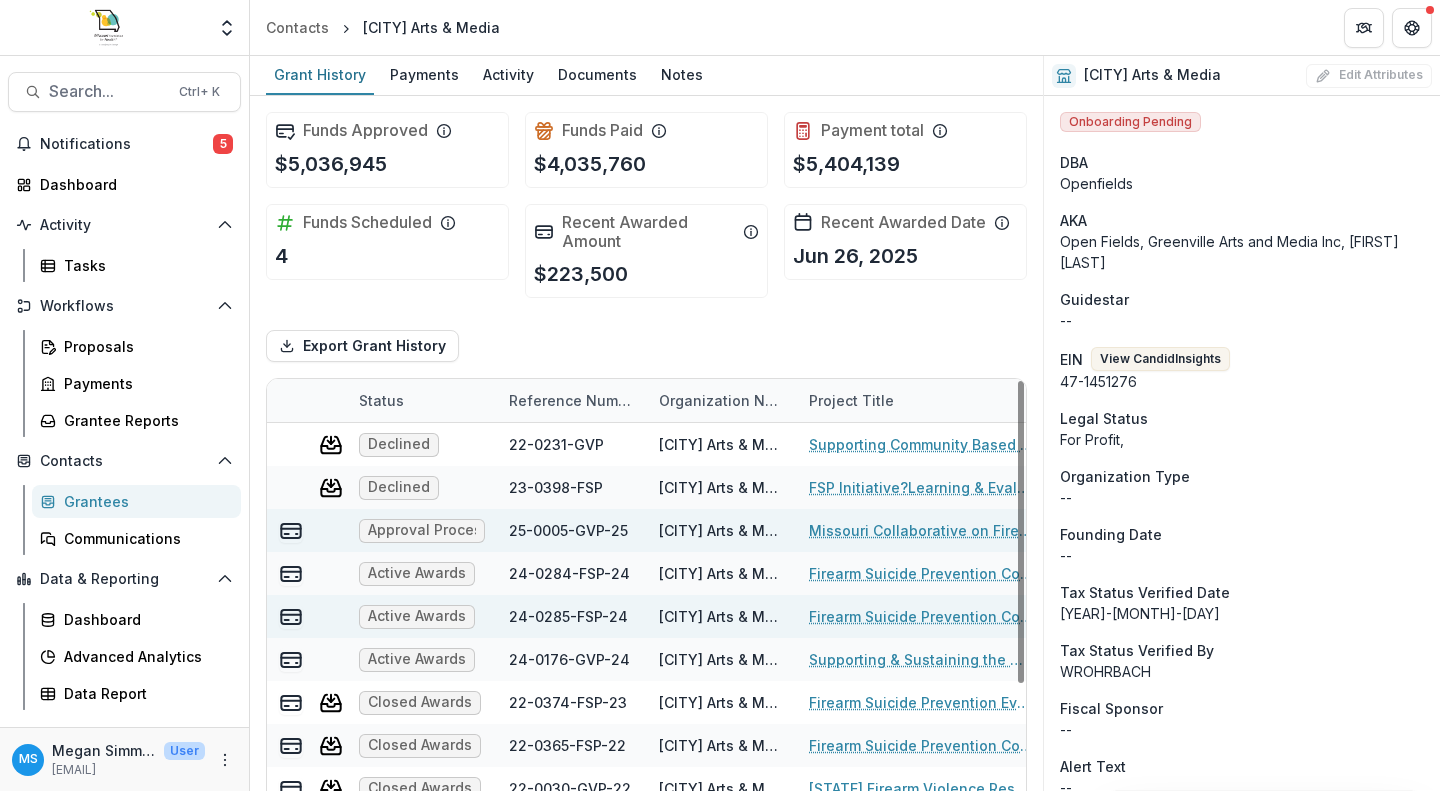 click on "Approval Process" at bounding box center (422, 530) 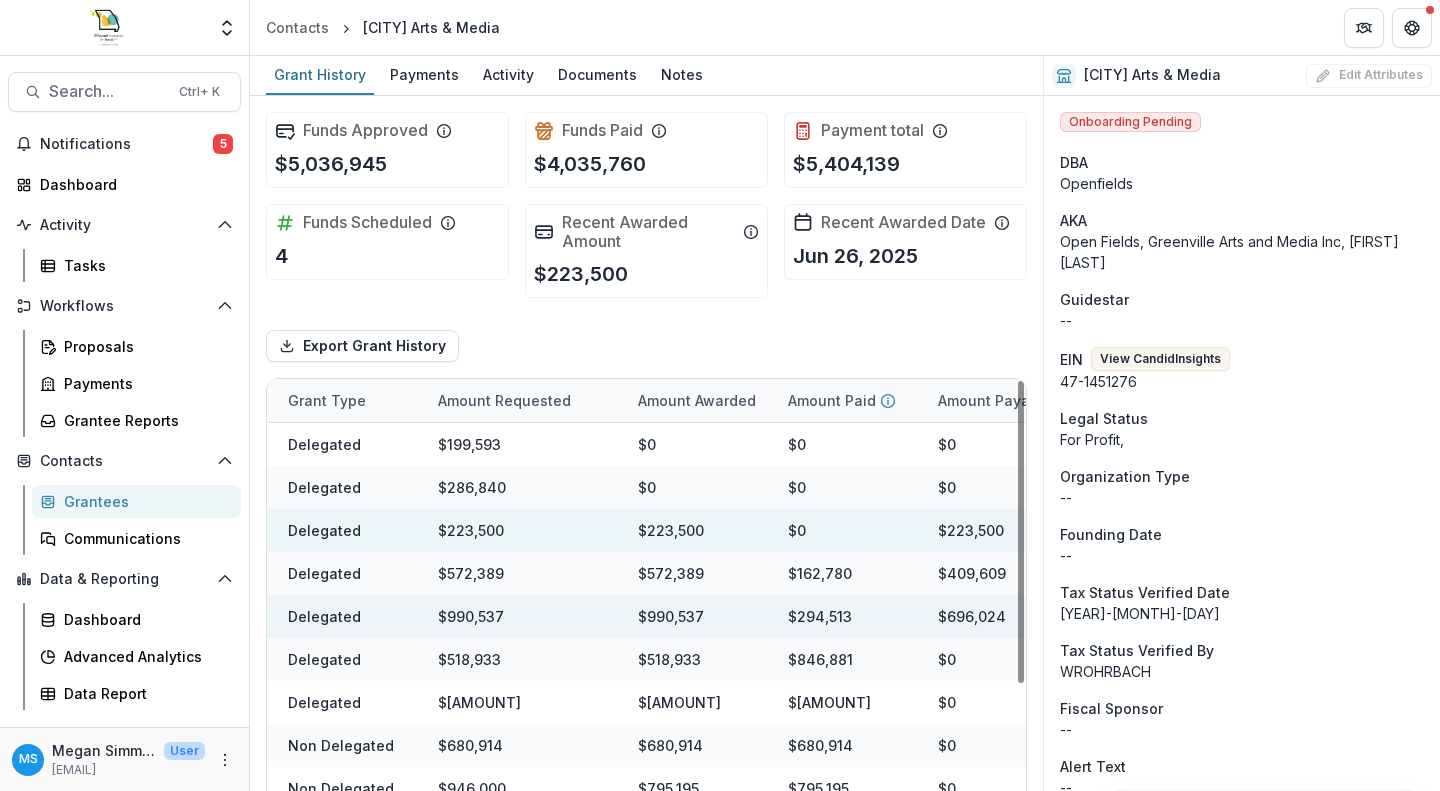 scroll, scrollTop: 0, scrollLeft: 780, axis: horizontal 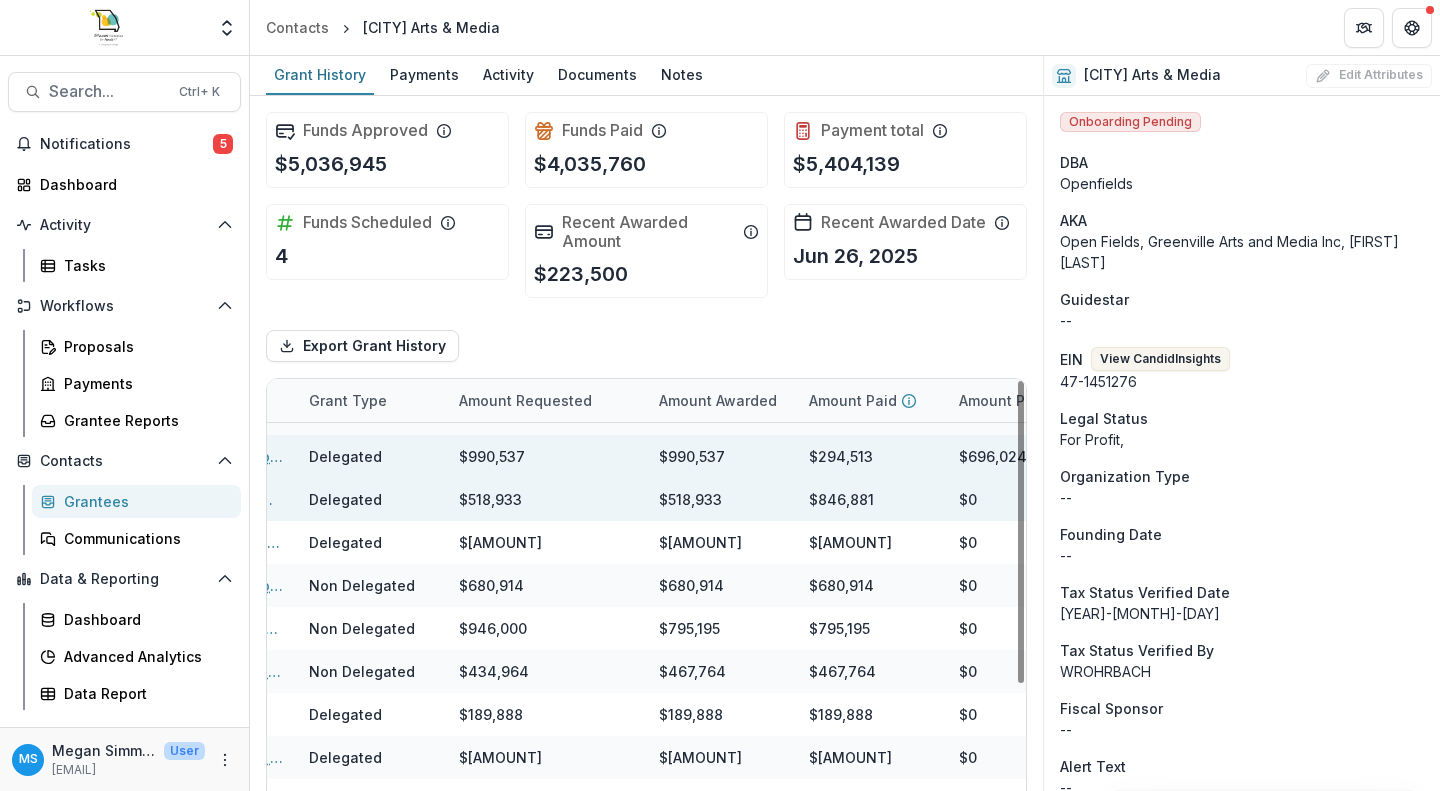 click on "$518,933" at bounding box center [547, 499] 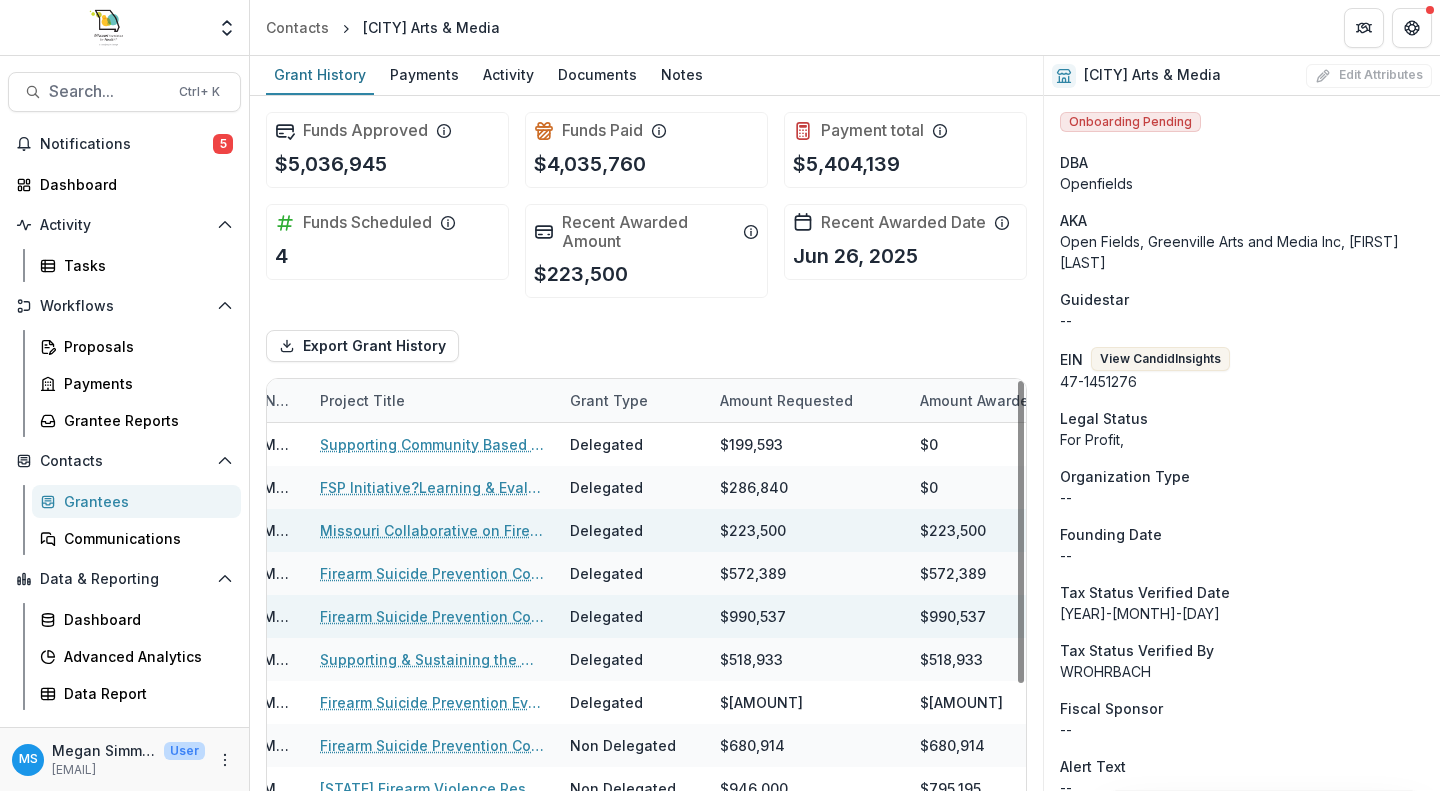 scroll, scrollTop: 0, scrollLeft: 0, axis: both 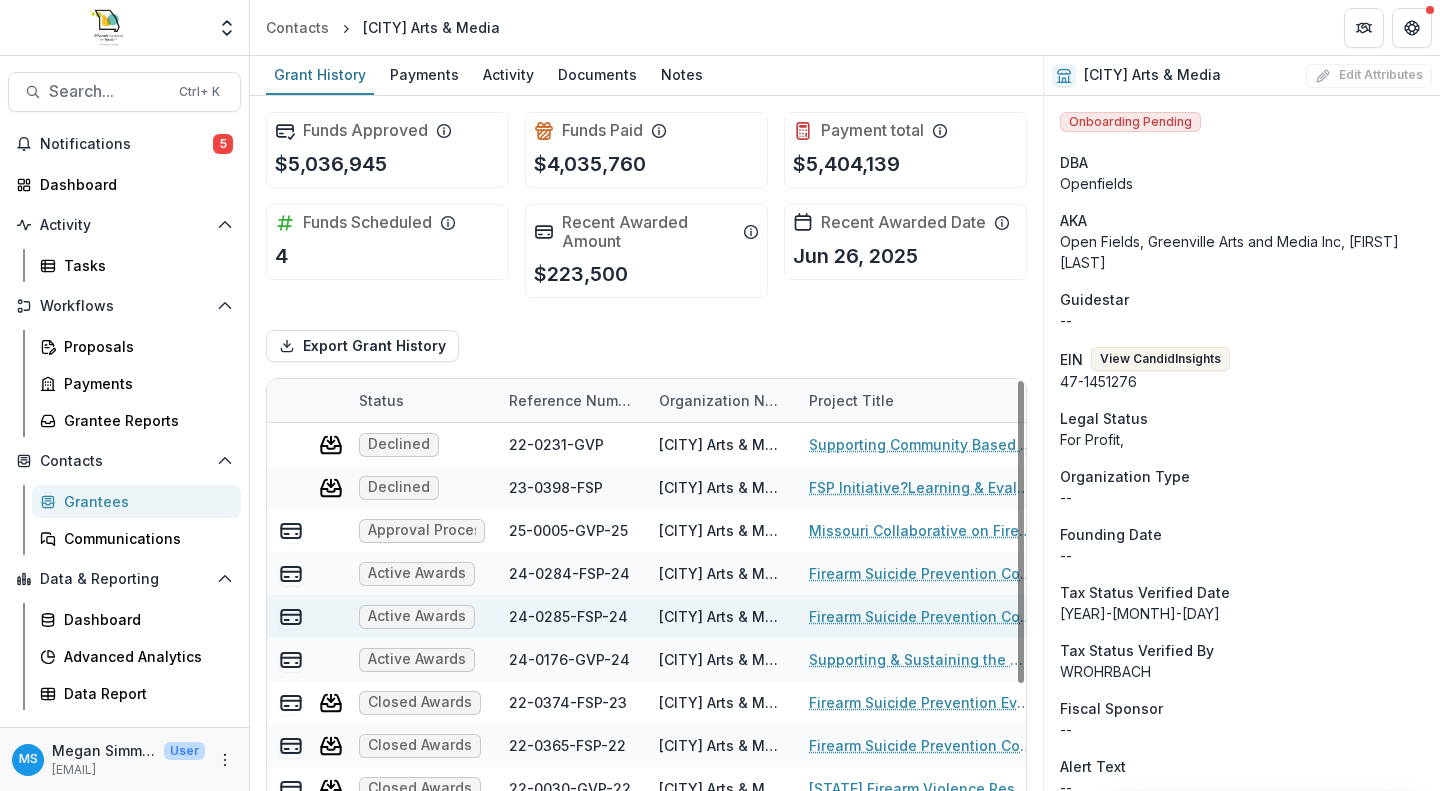 click on "Approval Process" at bounding box center [422, 530] 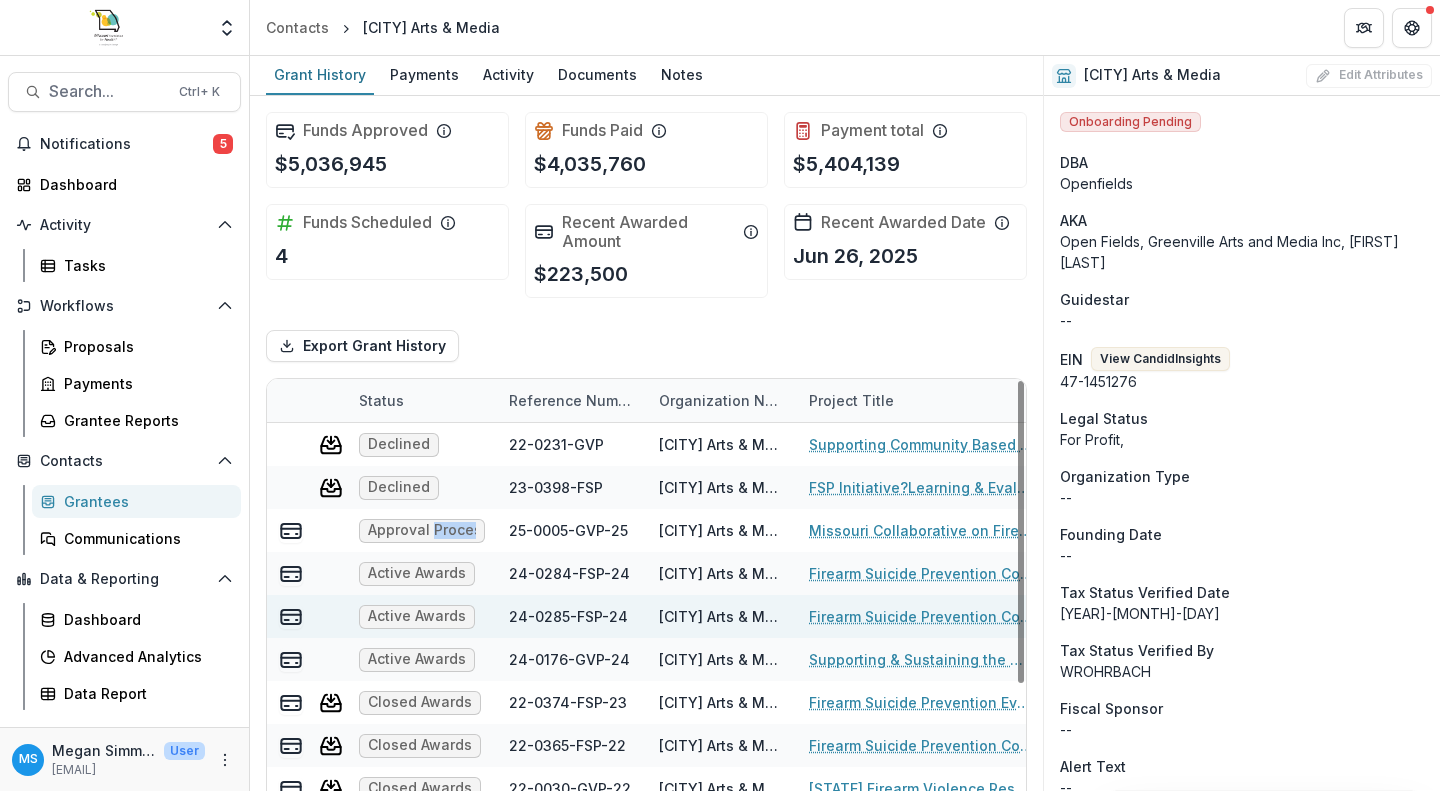 click on "Approval Process" at bounding box center [422, 530] 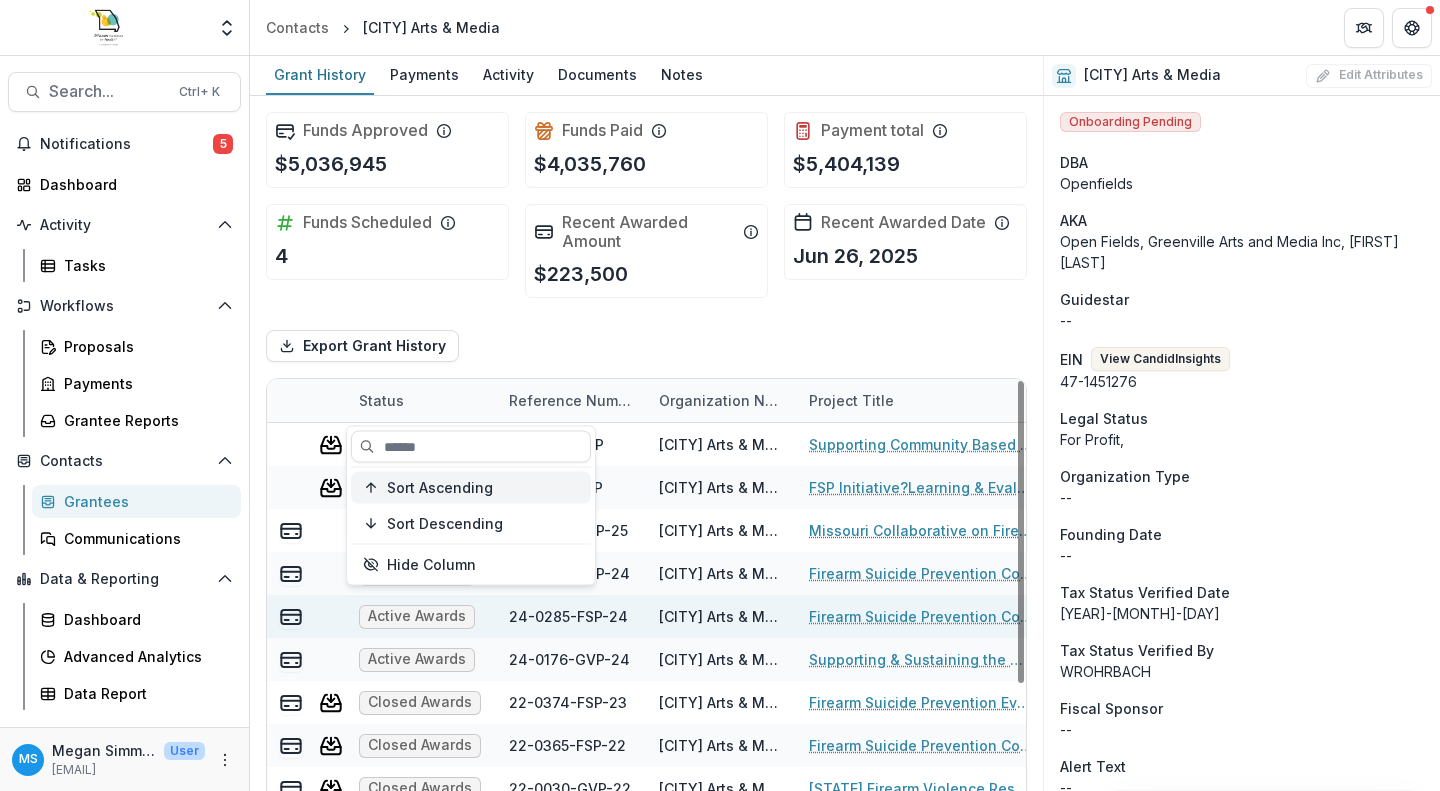 click on "Sort Ascending" at bounding box center [440, 487] 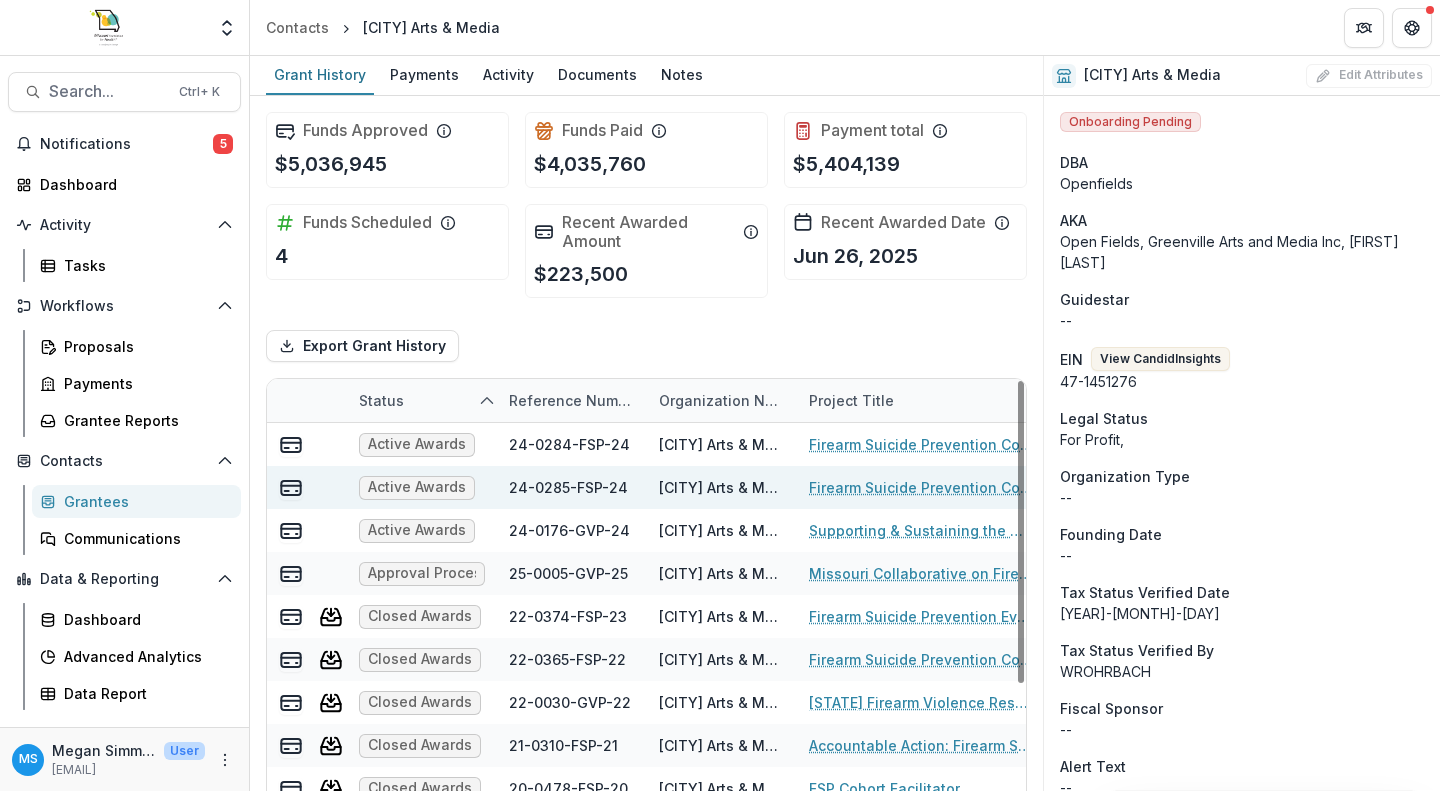 click on "Export Grant History" at bounding box center [646, 346] 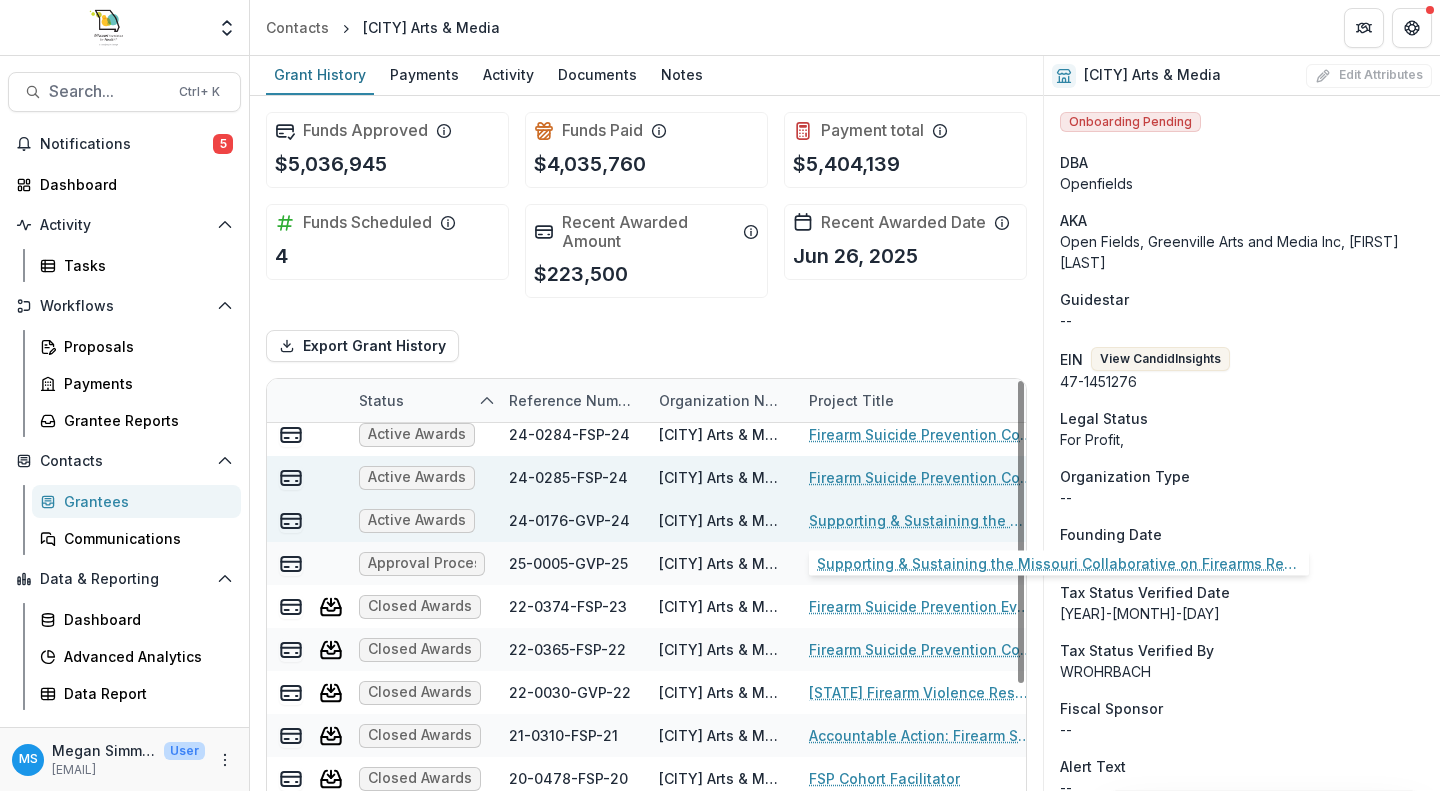 scroll, scrollTop: 12, scrollLeft: 0, axis: vertical 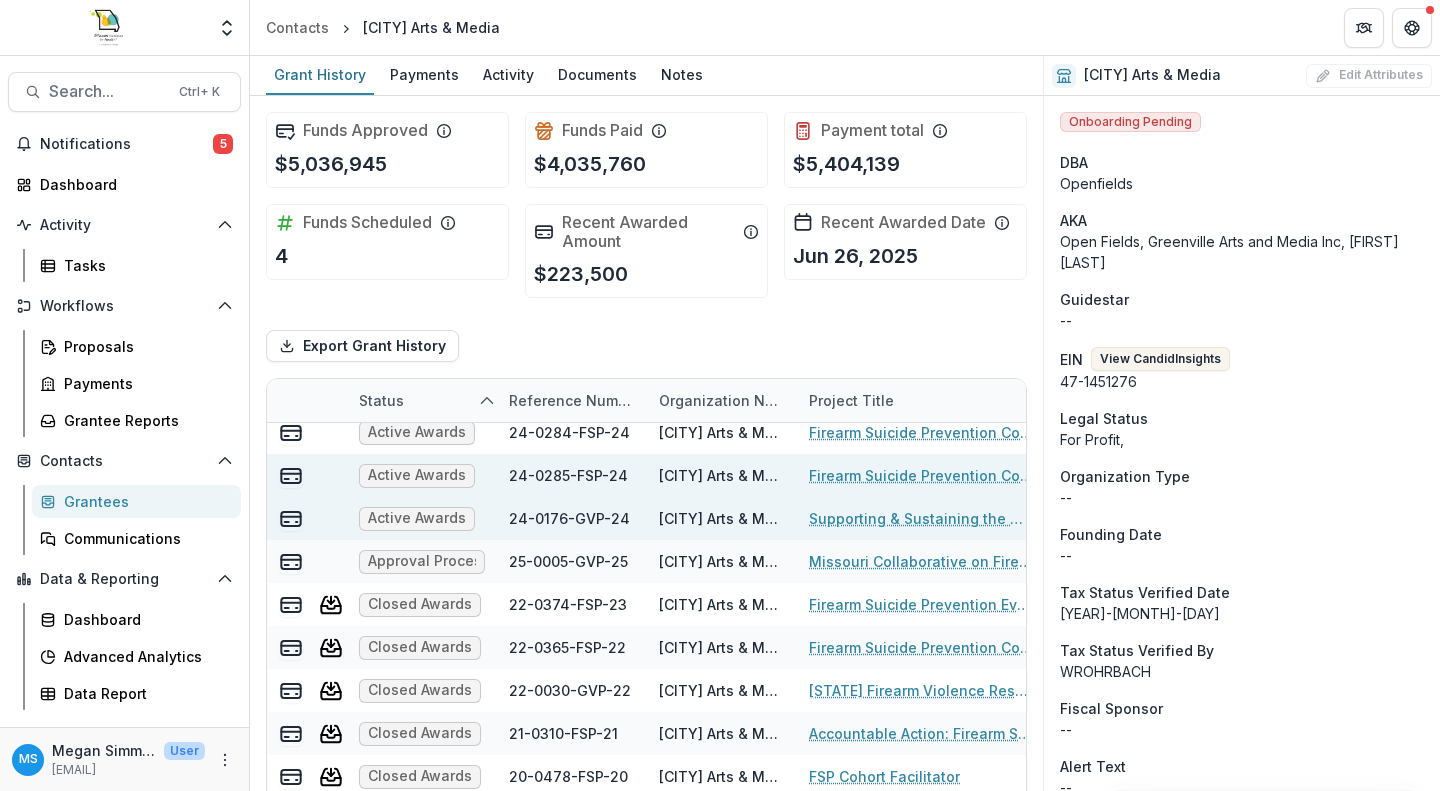 drag, startPoint x: 1275, startPoint y: 76, endPoint x: 1291, endPoint y: 80, distance: 16.492422 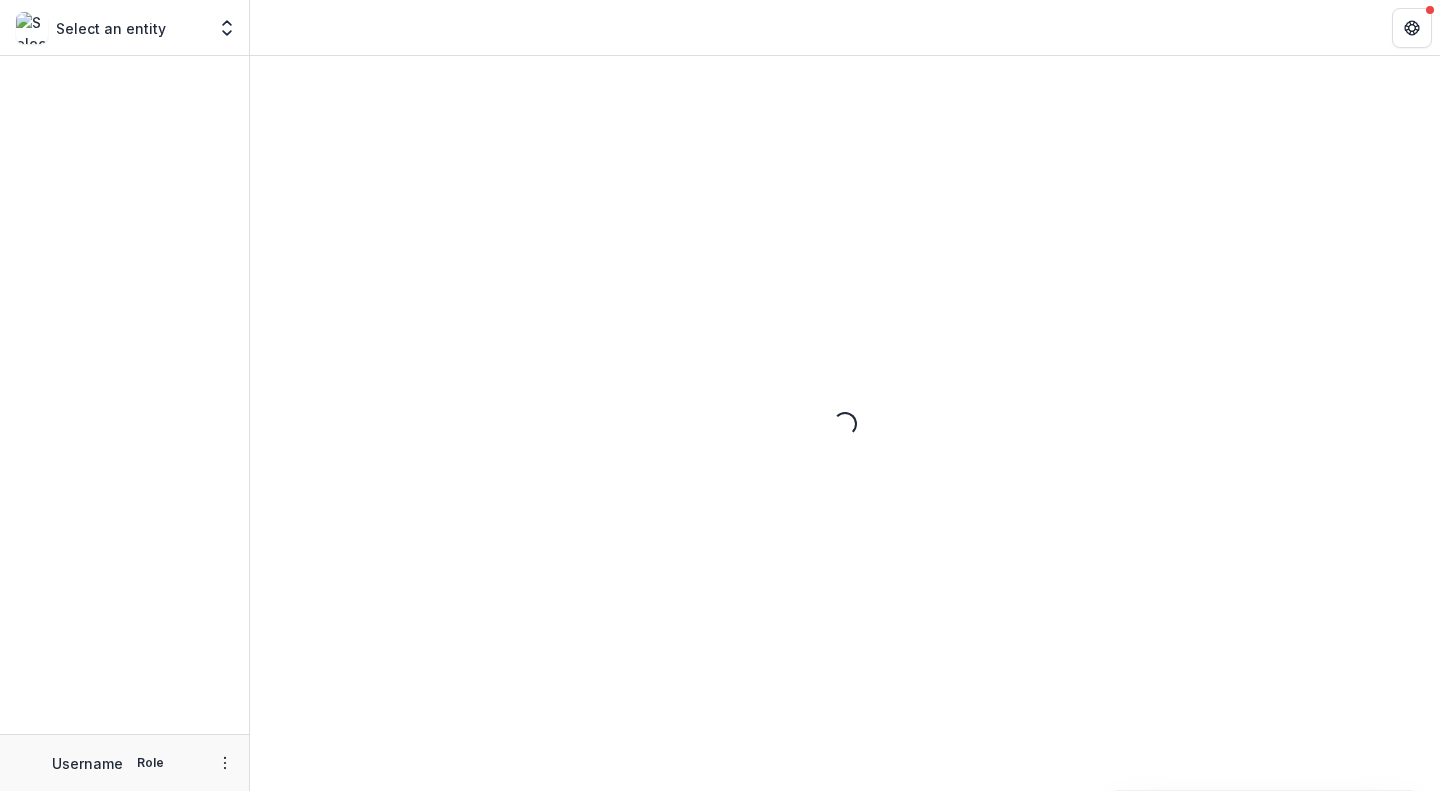 scroll, scrollTop: 0, scrollLeft: 0, axis: both 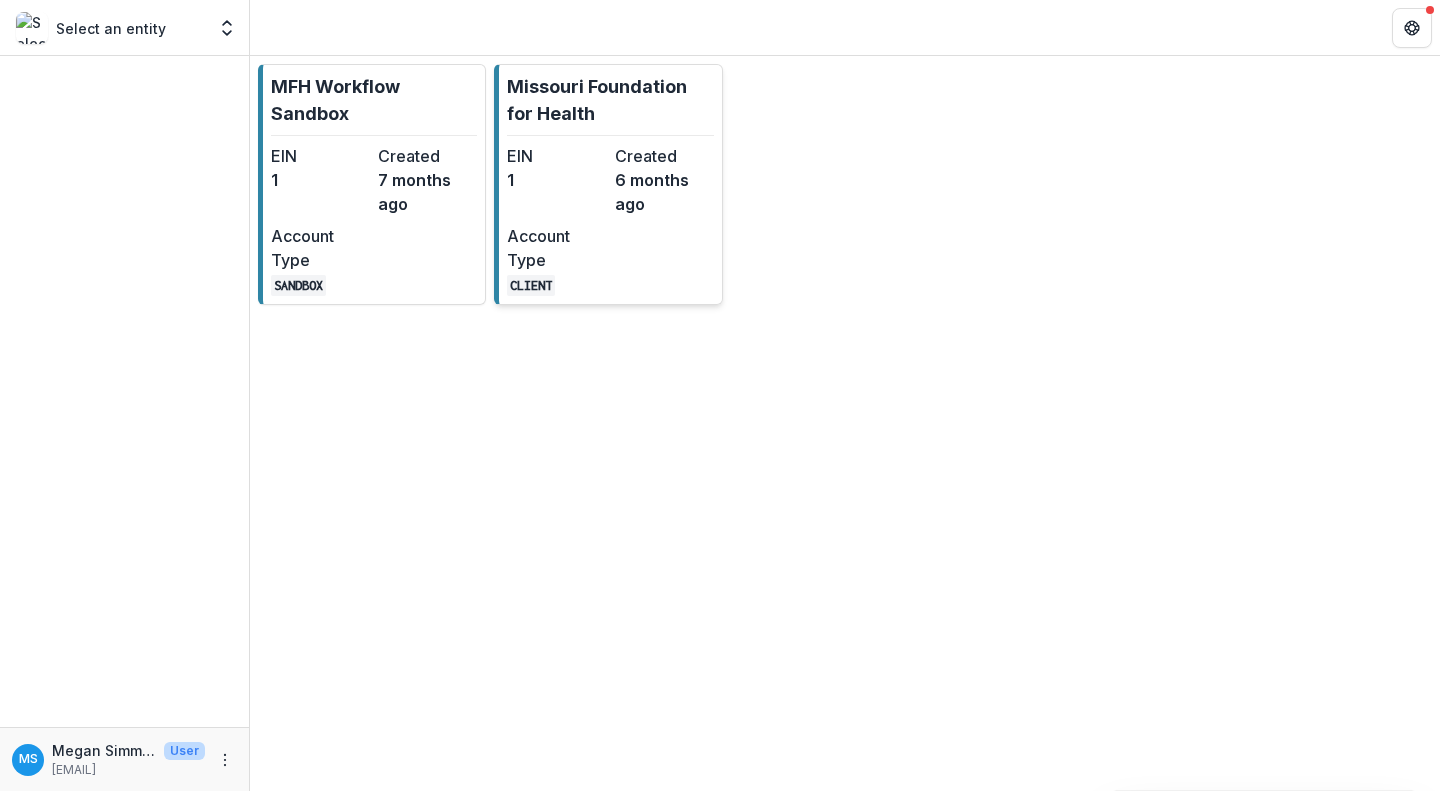 click on "EIN" at bounding box center (556, 156) 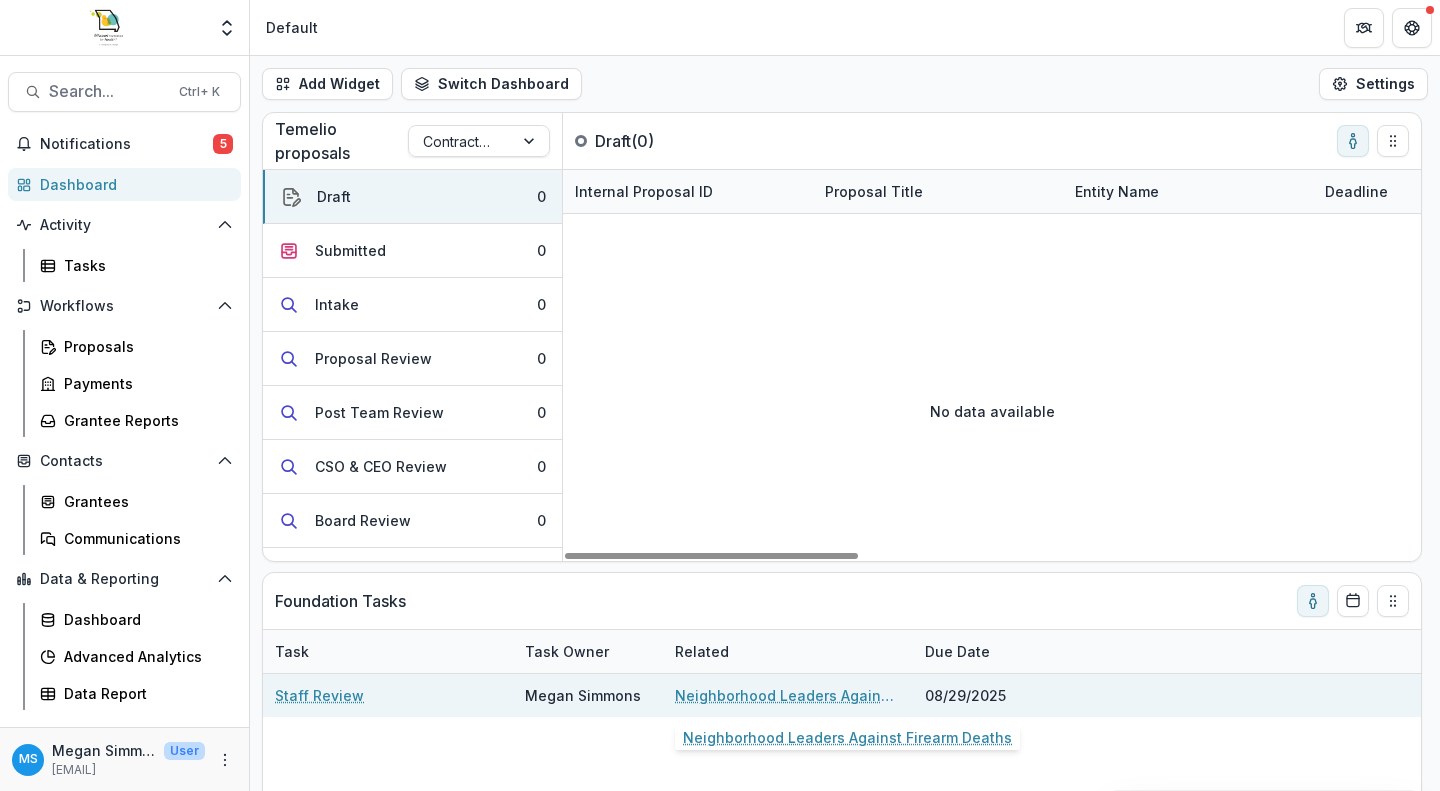 click on "Neighborhood Leaders Against Firearm Deaths" at bounding box center [788, 695] 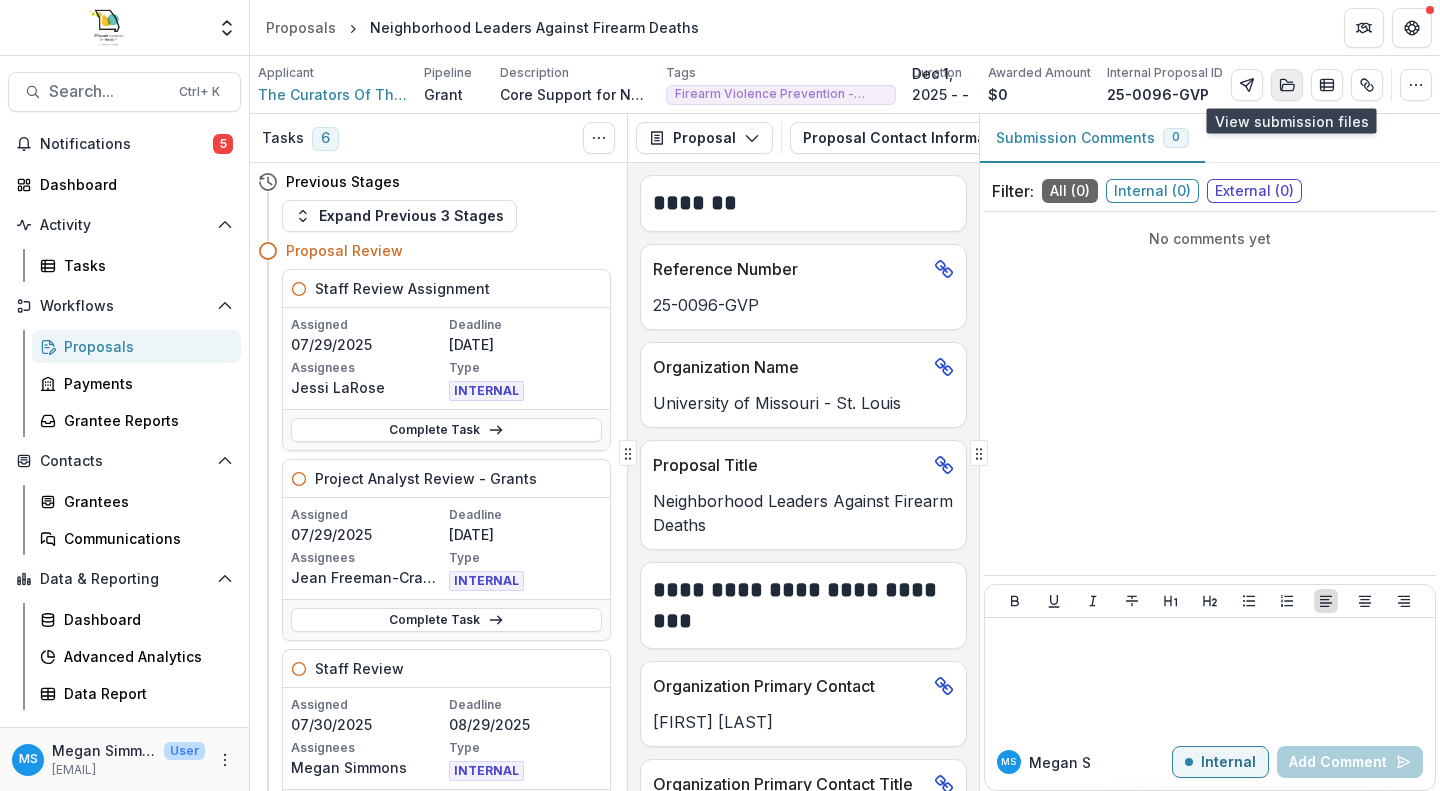 click at bounding box center [1287, 85] 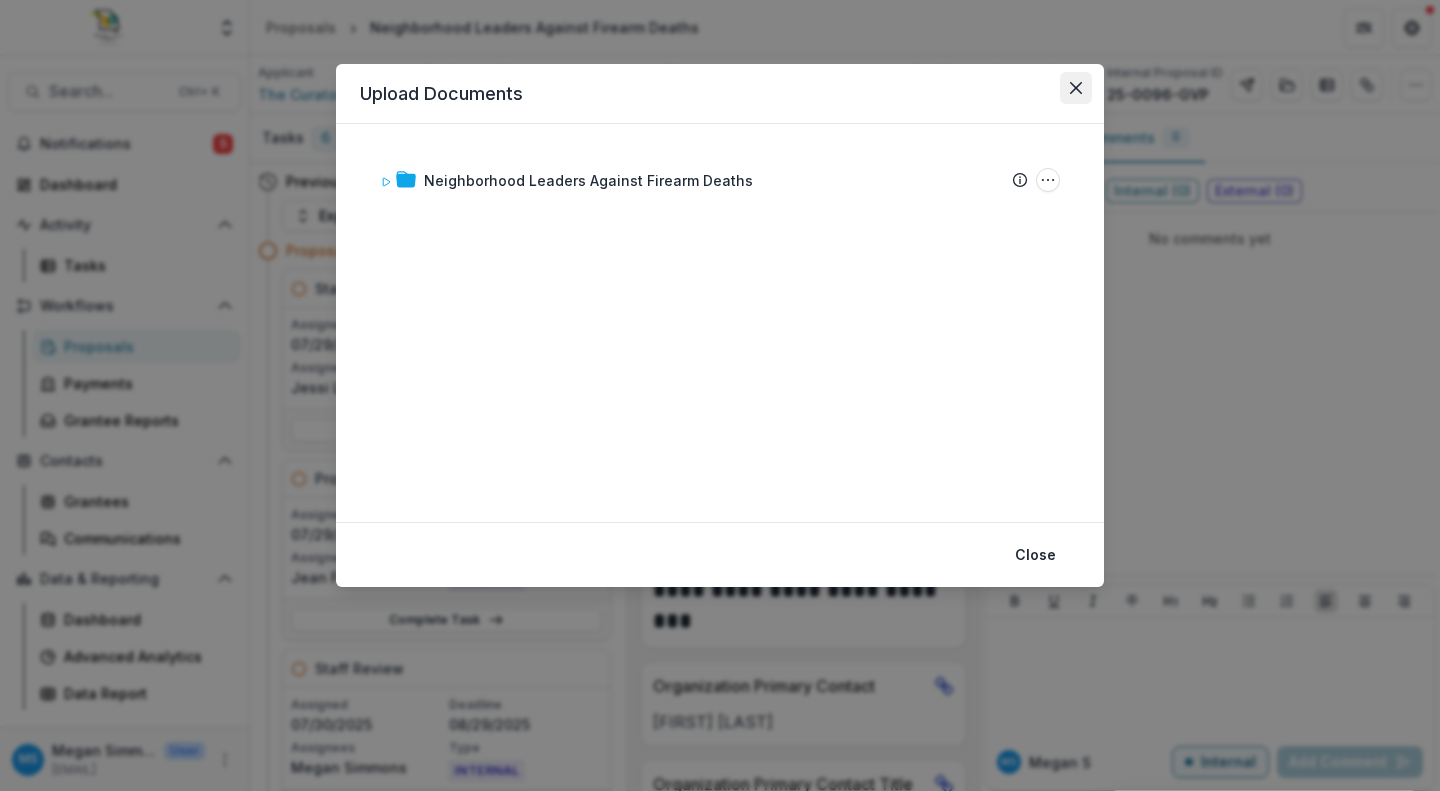 click at bounding box center [1076, 88] 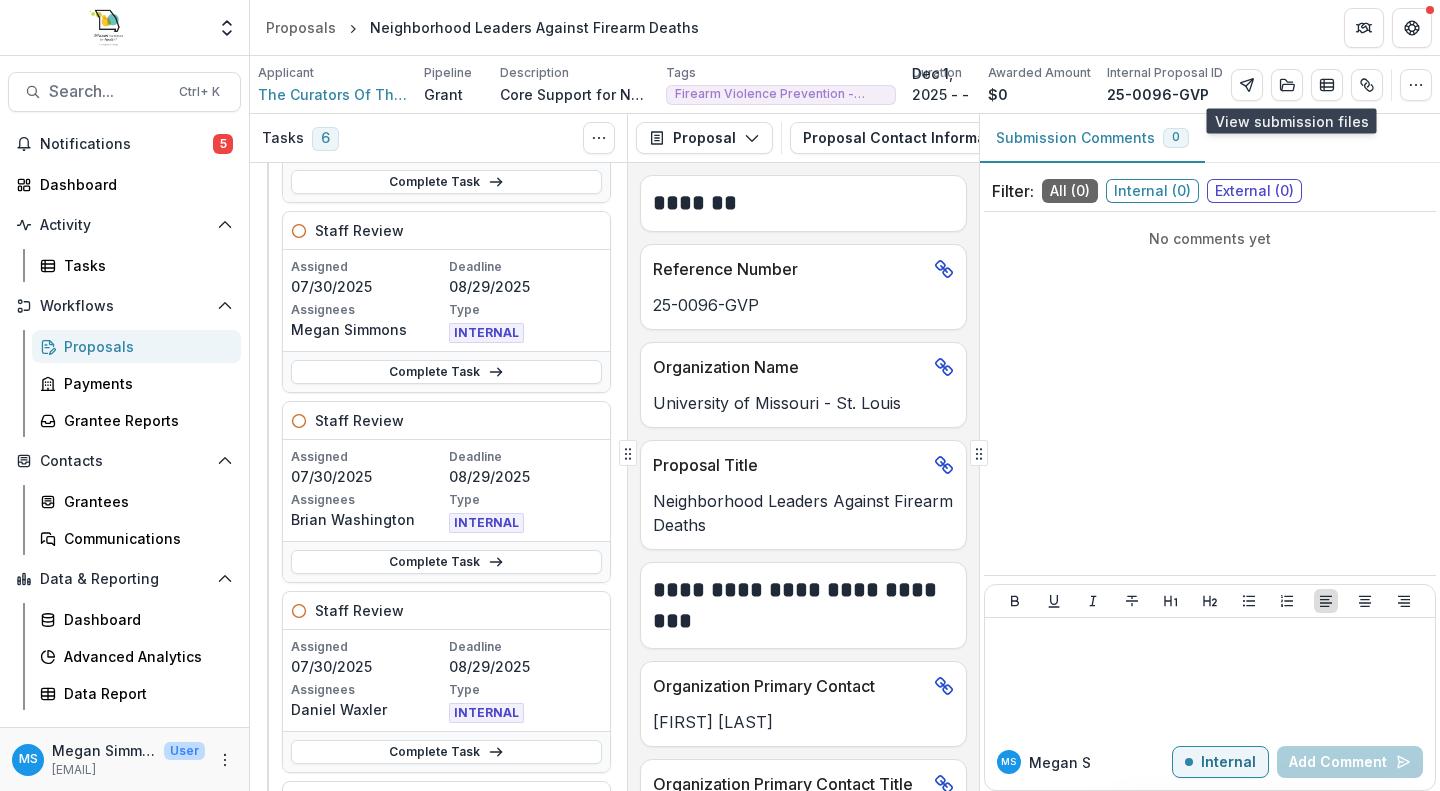 scroll, scrollTop: 437, scrollLeft: 0, axis: vertical 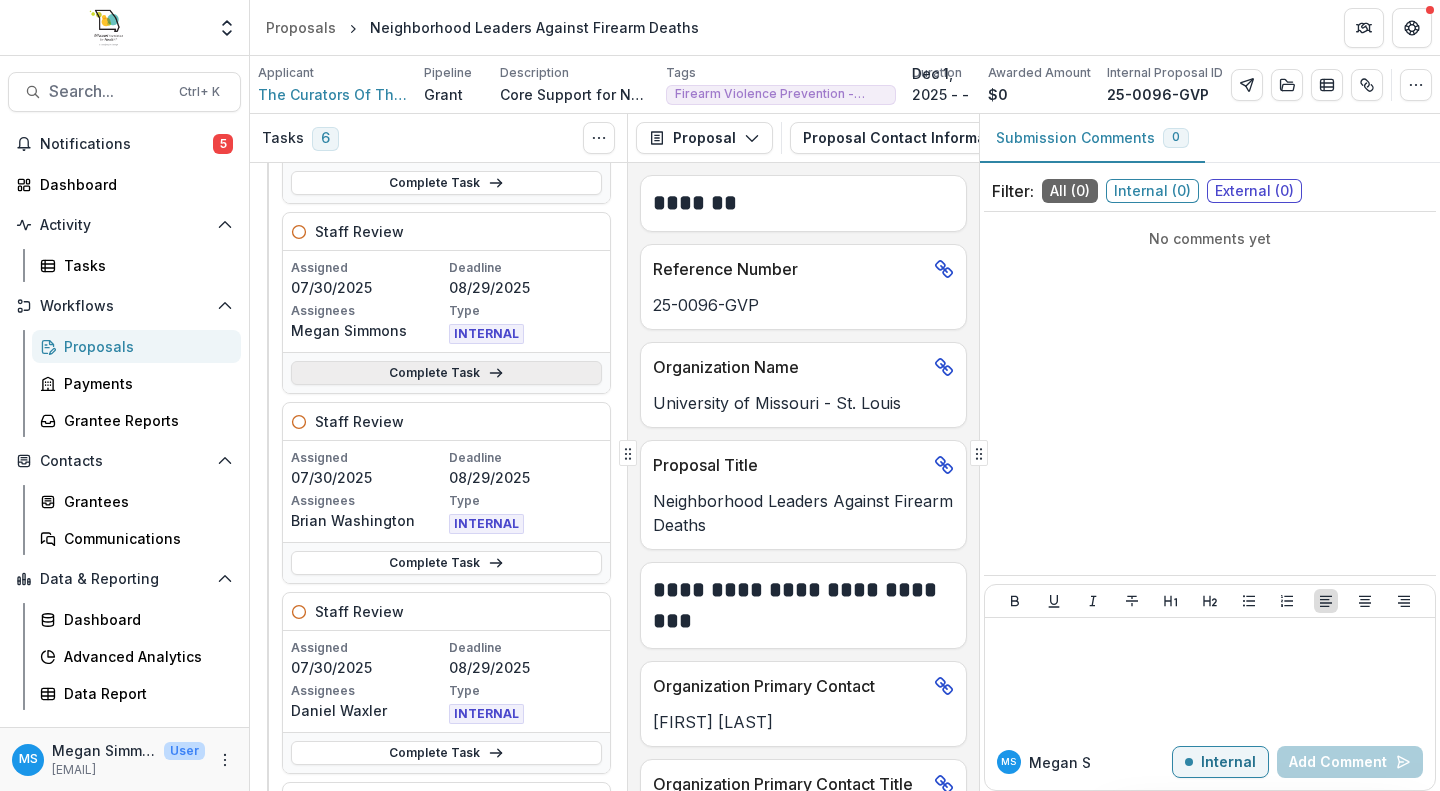 click on "Complete Task" at bounding box center [446, 373] 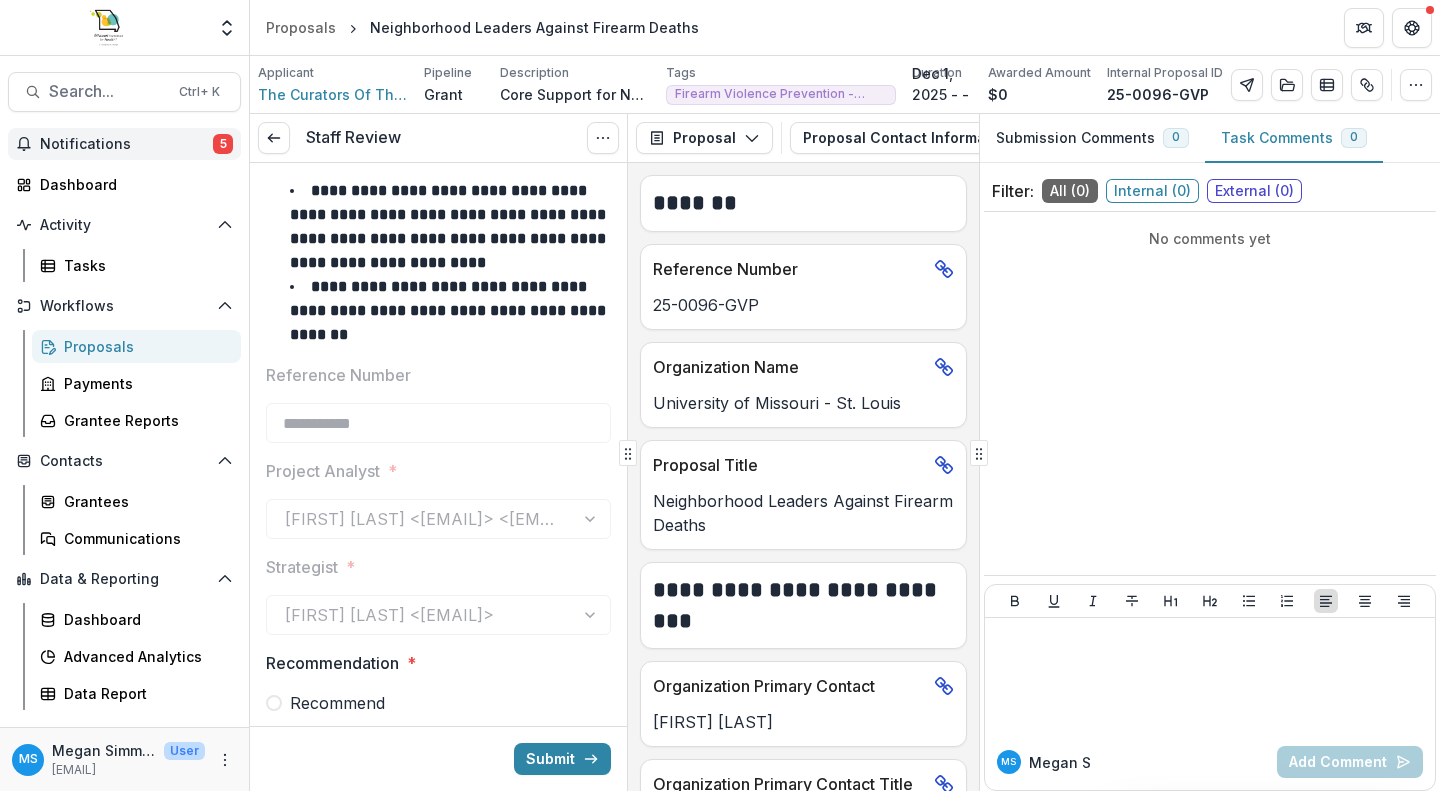 click on "Notifications" at bounding box center (126, 144) 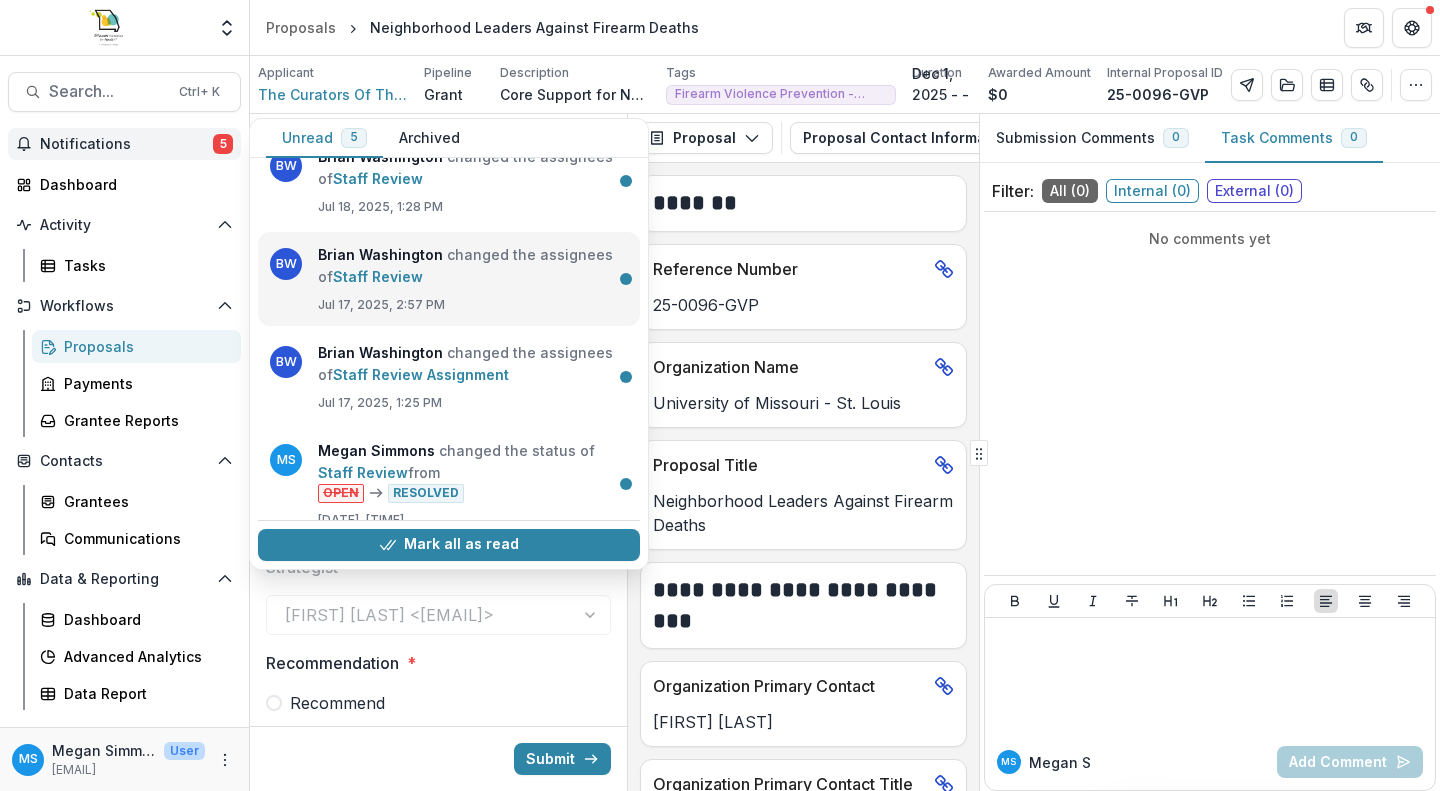 scroll, scrollTop: 155, scrollLeft: 0, axis: vertical 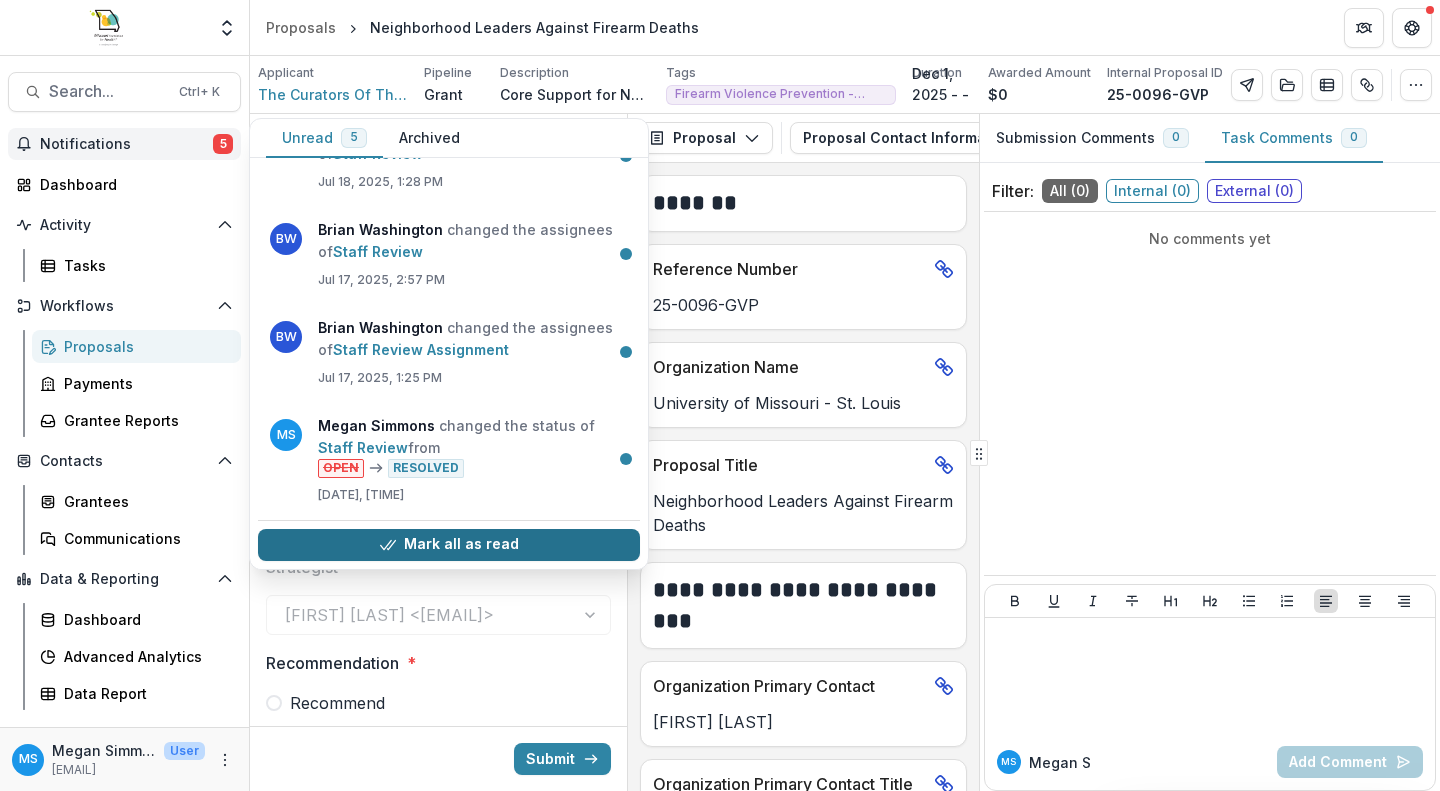 click on "Mark all as read" at bounding box center [449, 545] 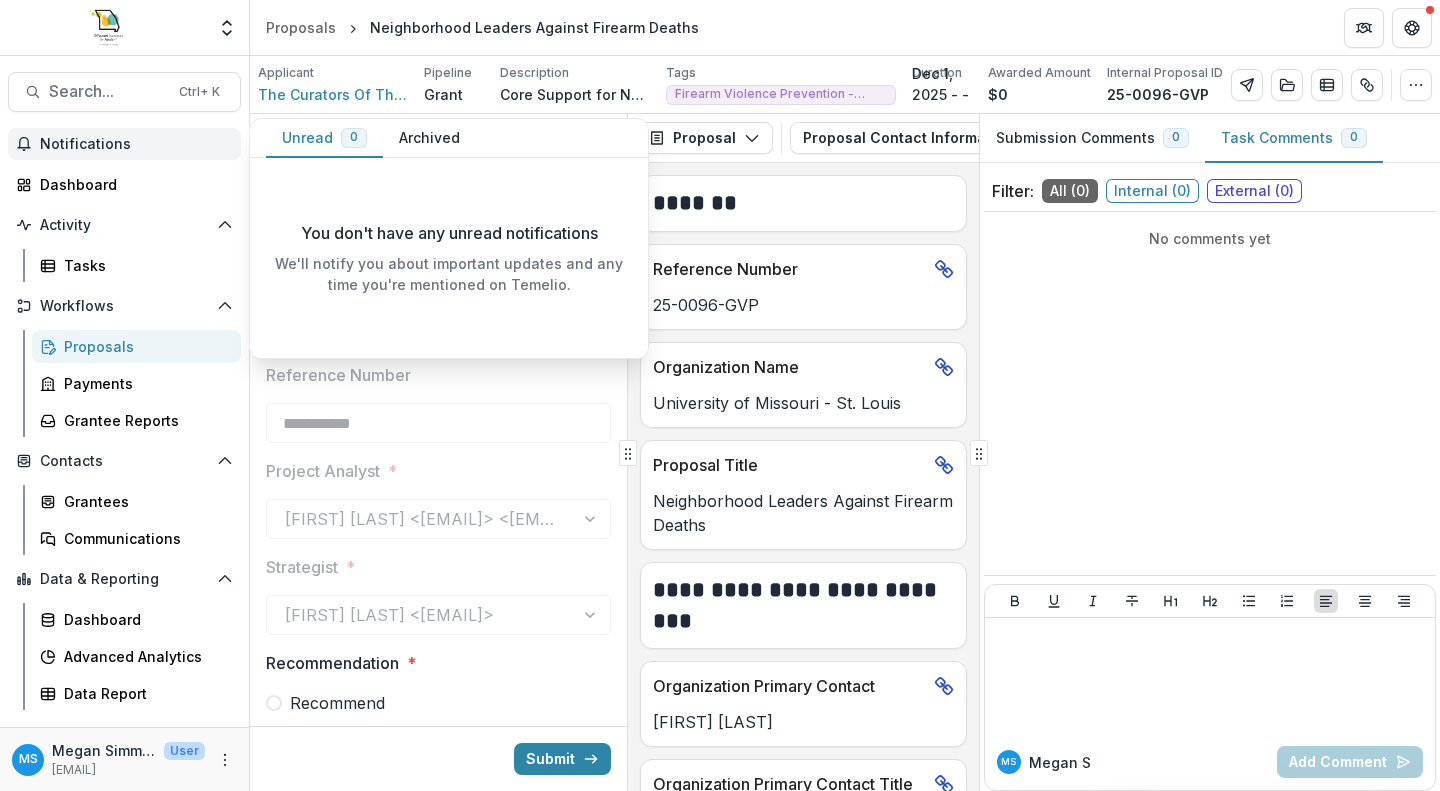 scroll, scrollTop: 0, scrollLeft: 0, axis: both 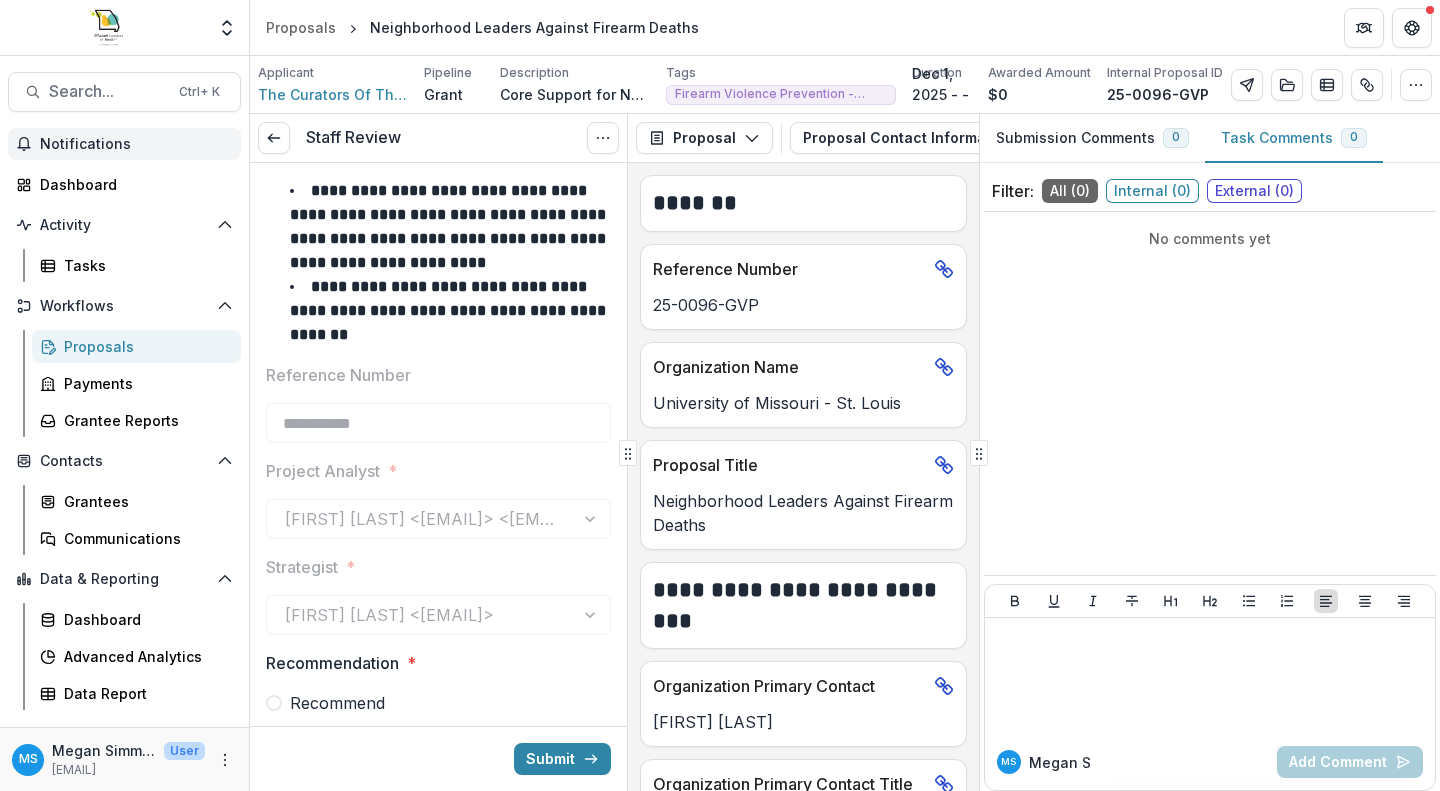 click on "Proposals Neighborhood Leaders Against Firearm Deaths" at bounding box center (845, 27) 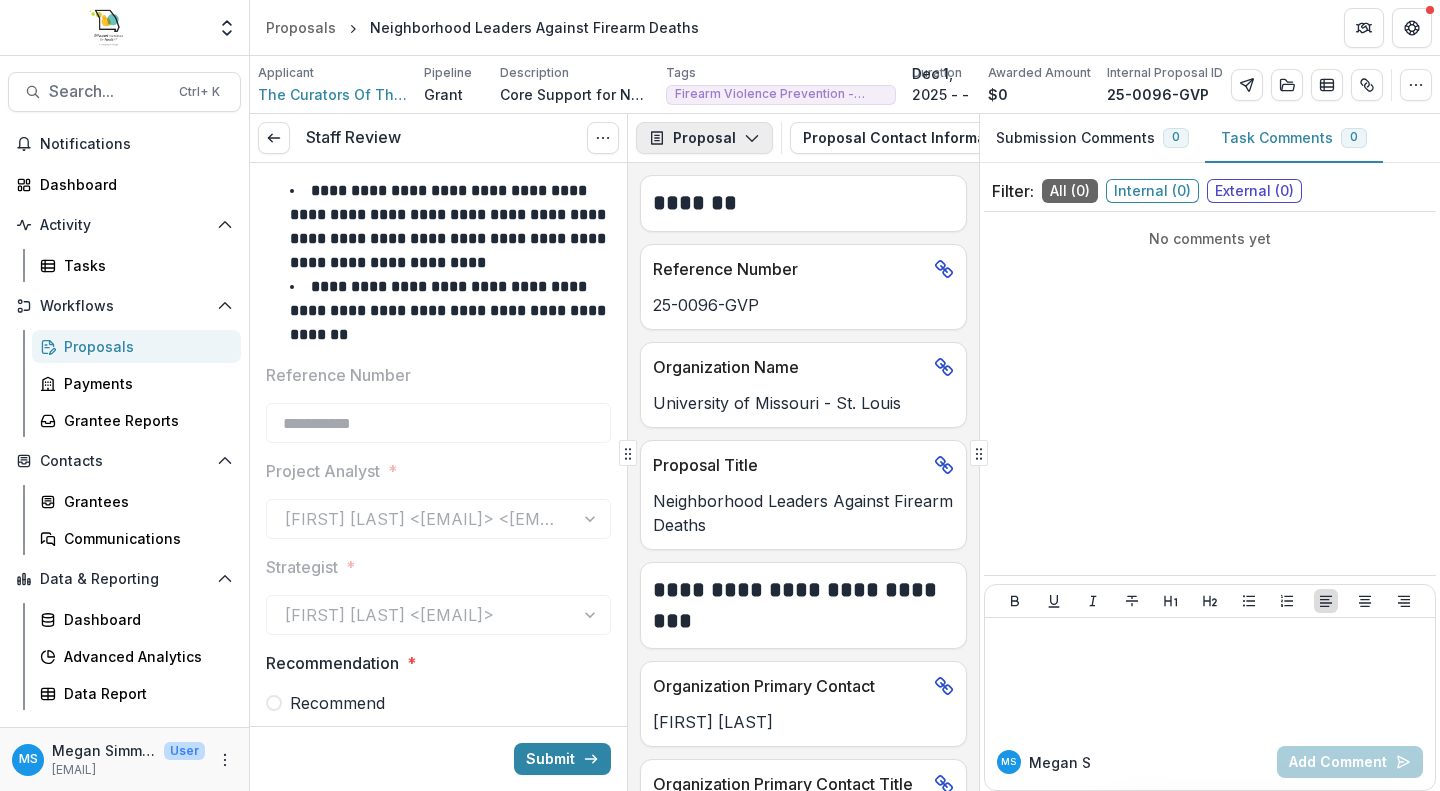 click 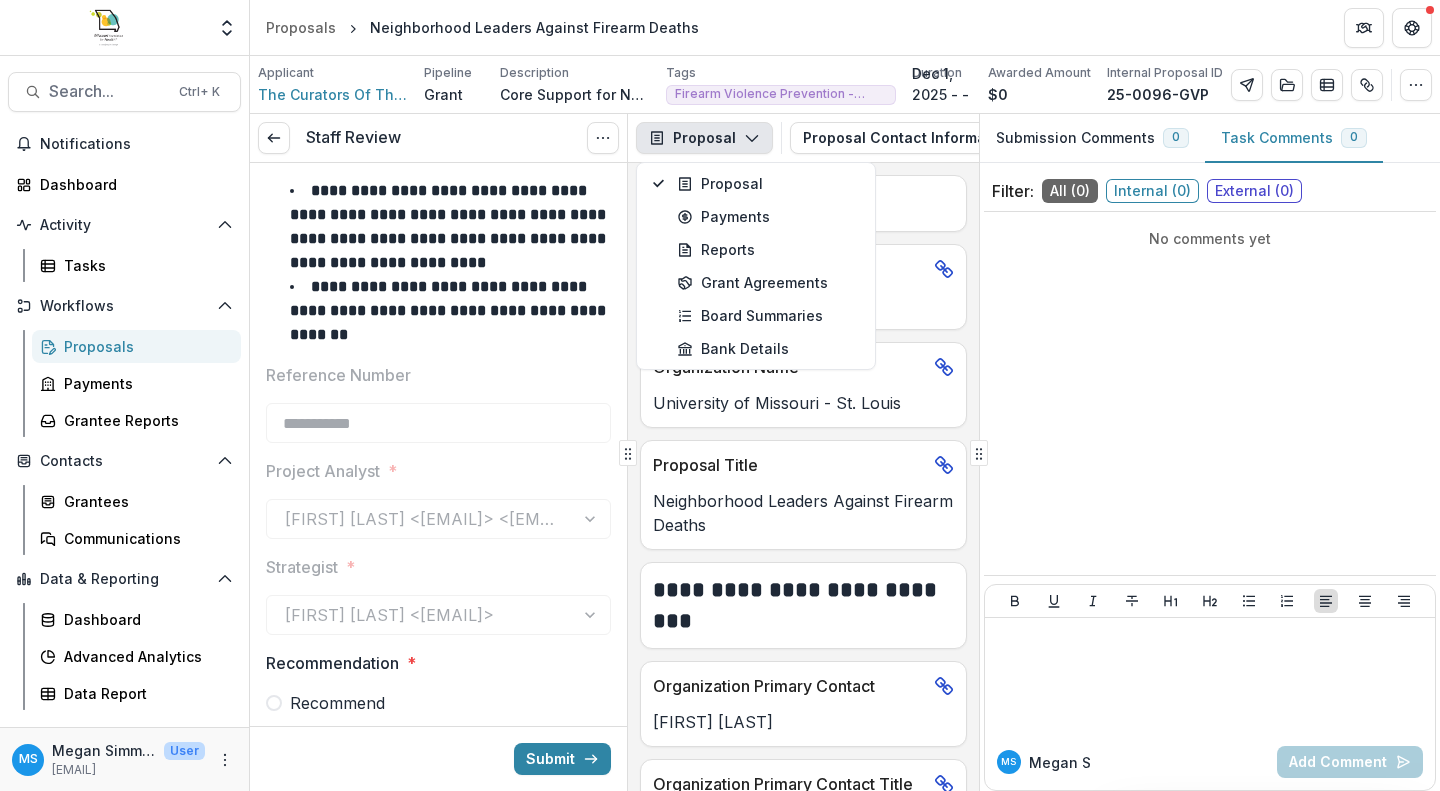 click 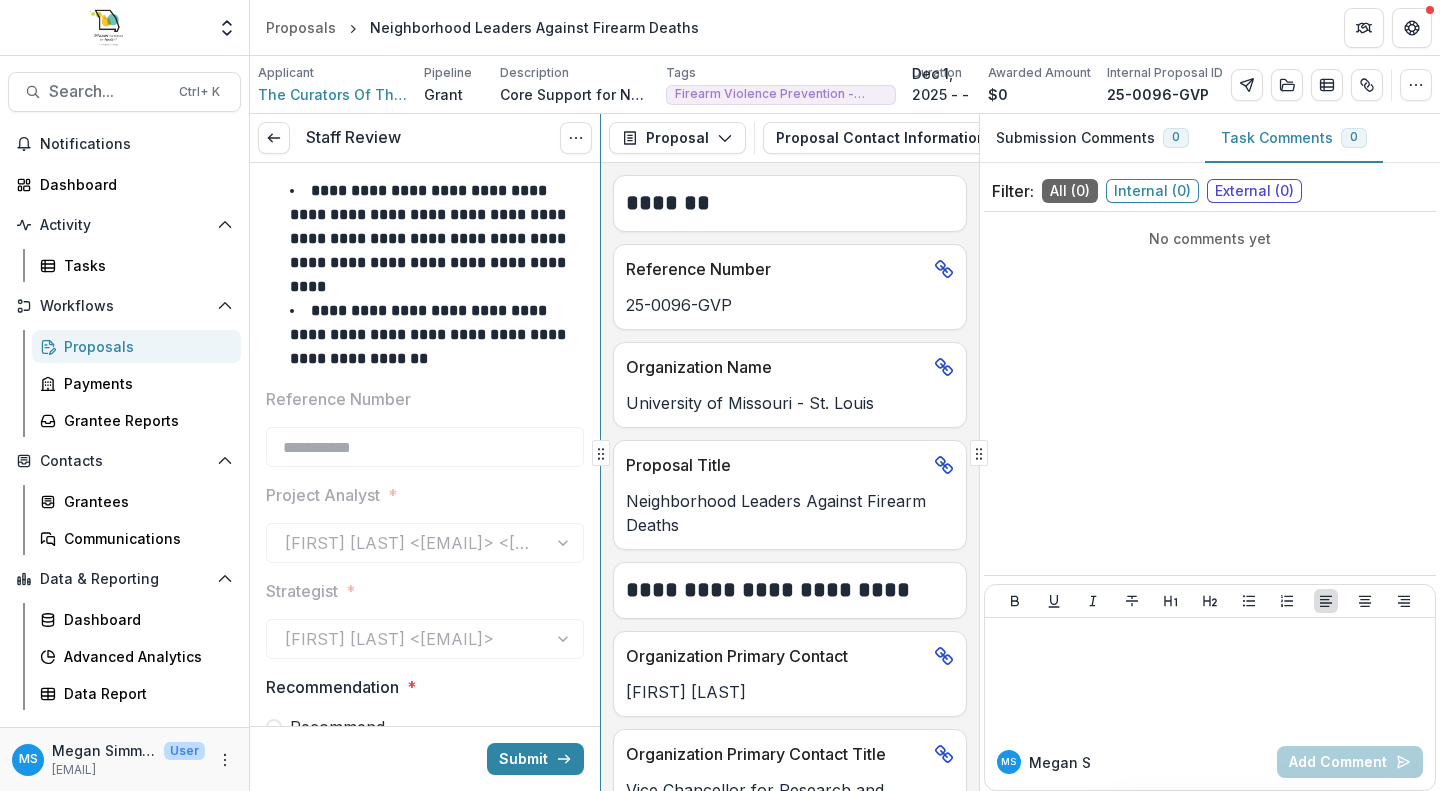 click on "**********" at bounding box center [845, 452] 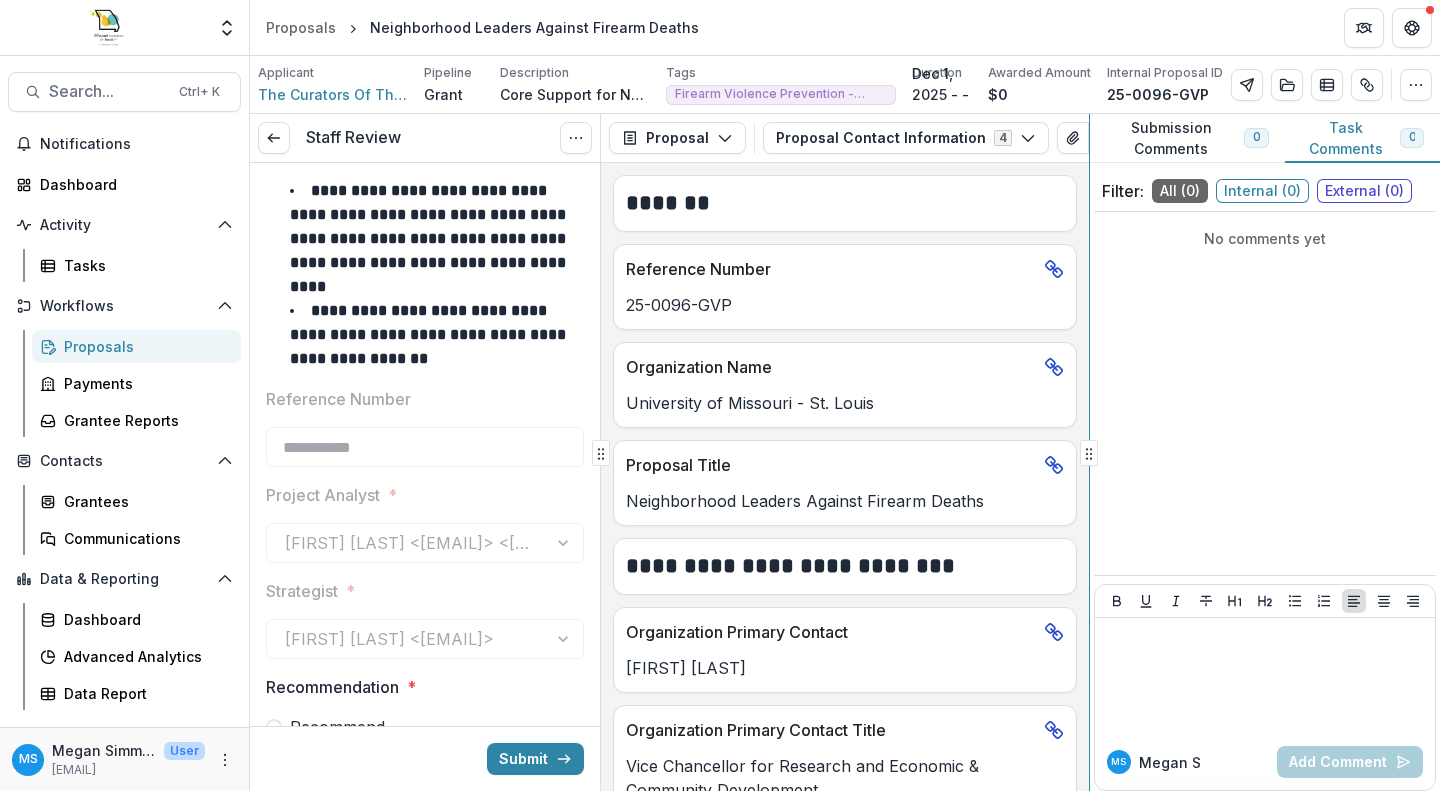 click on "**********" at bounding box center (845, 452) 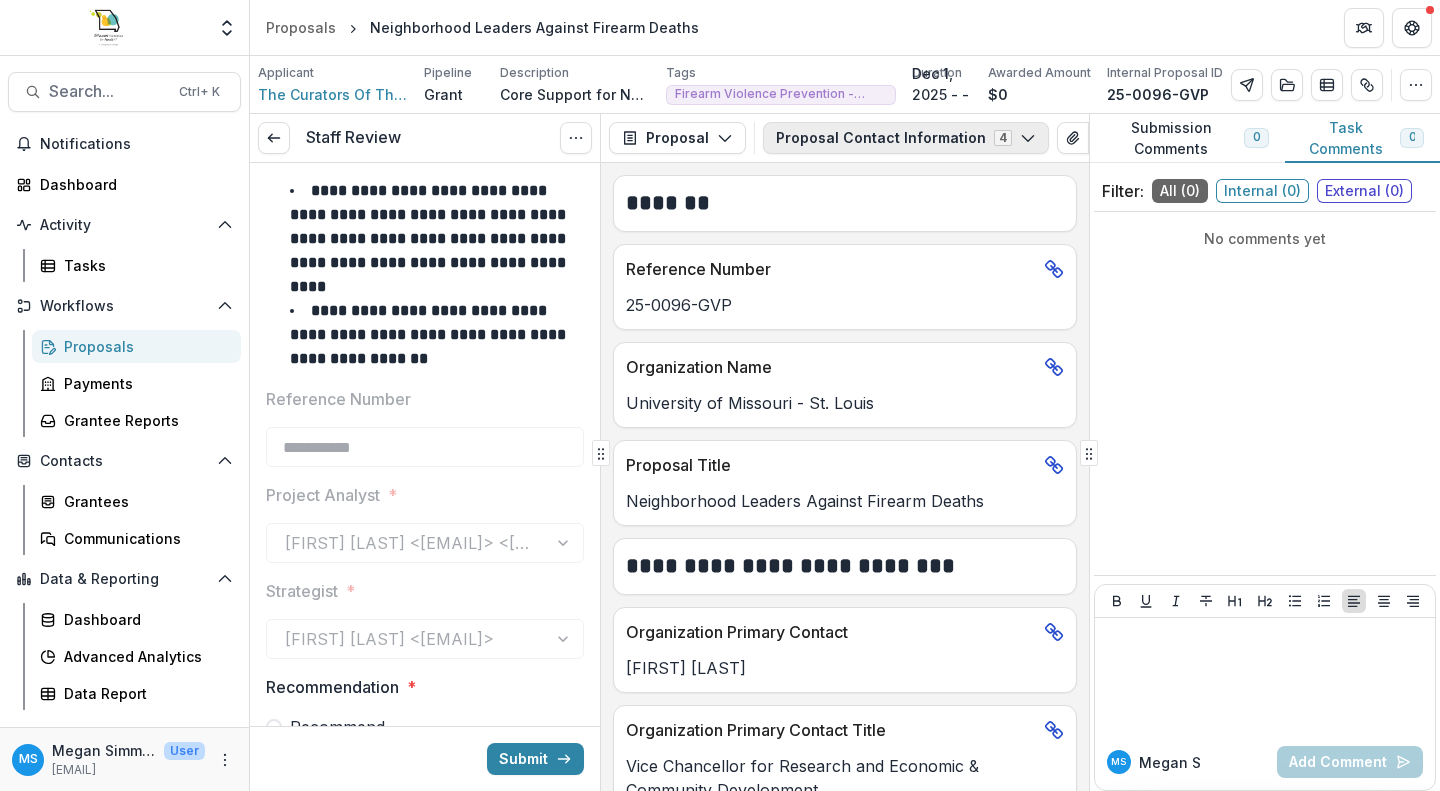 click 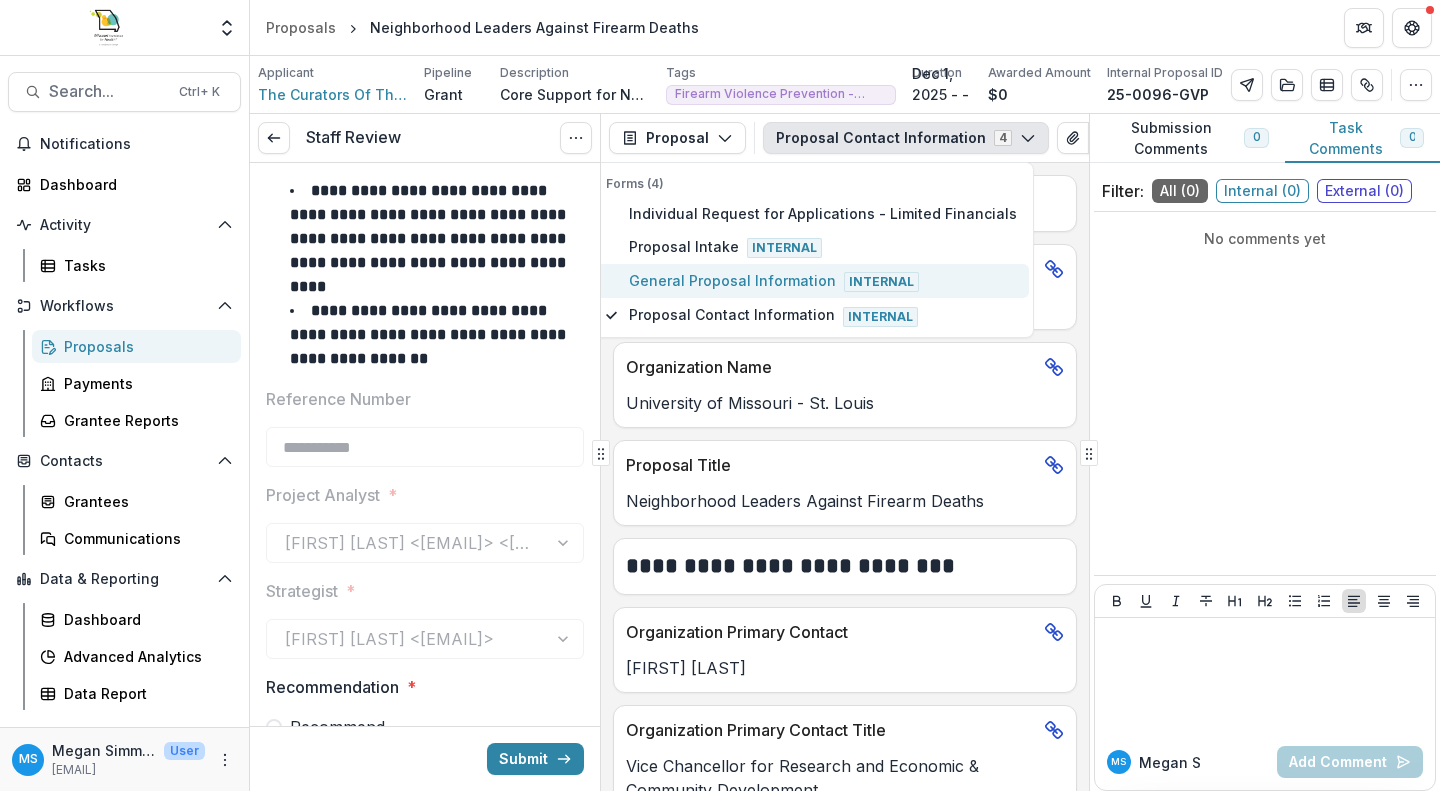 click on "Internal" at bounding box center [881, 282] 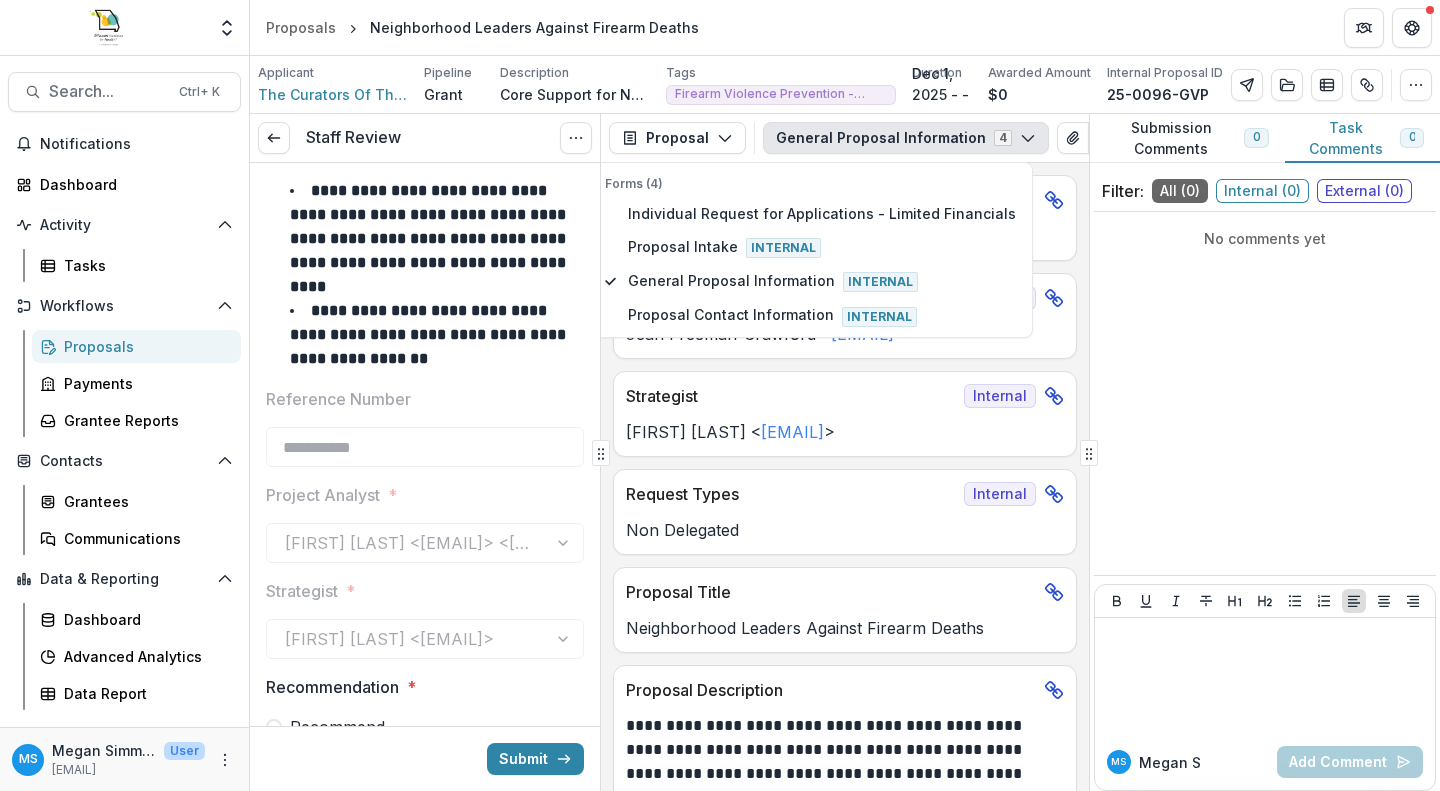 click 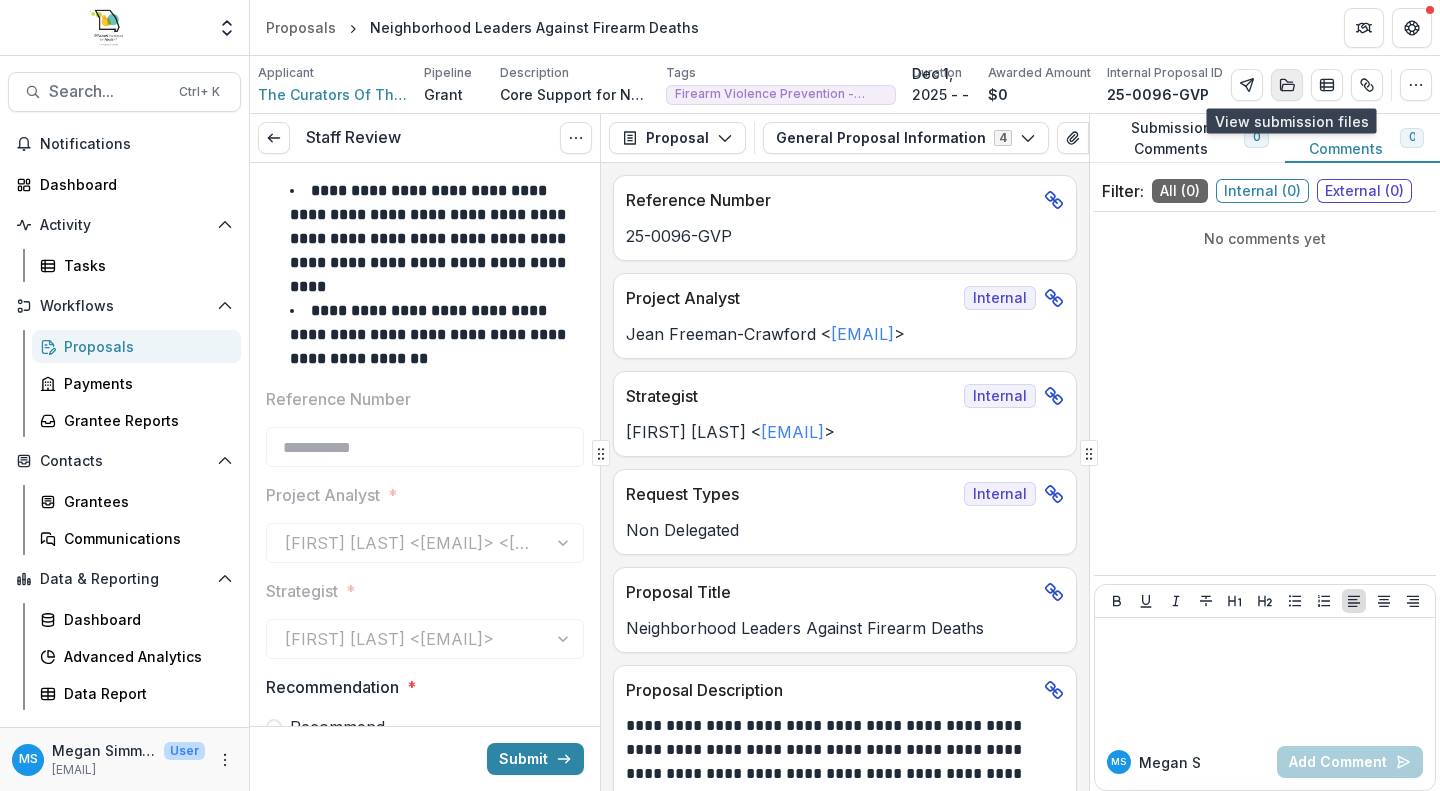 click 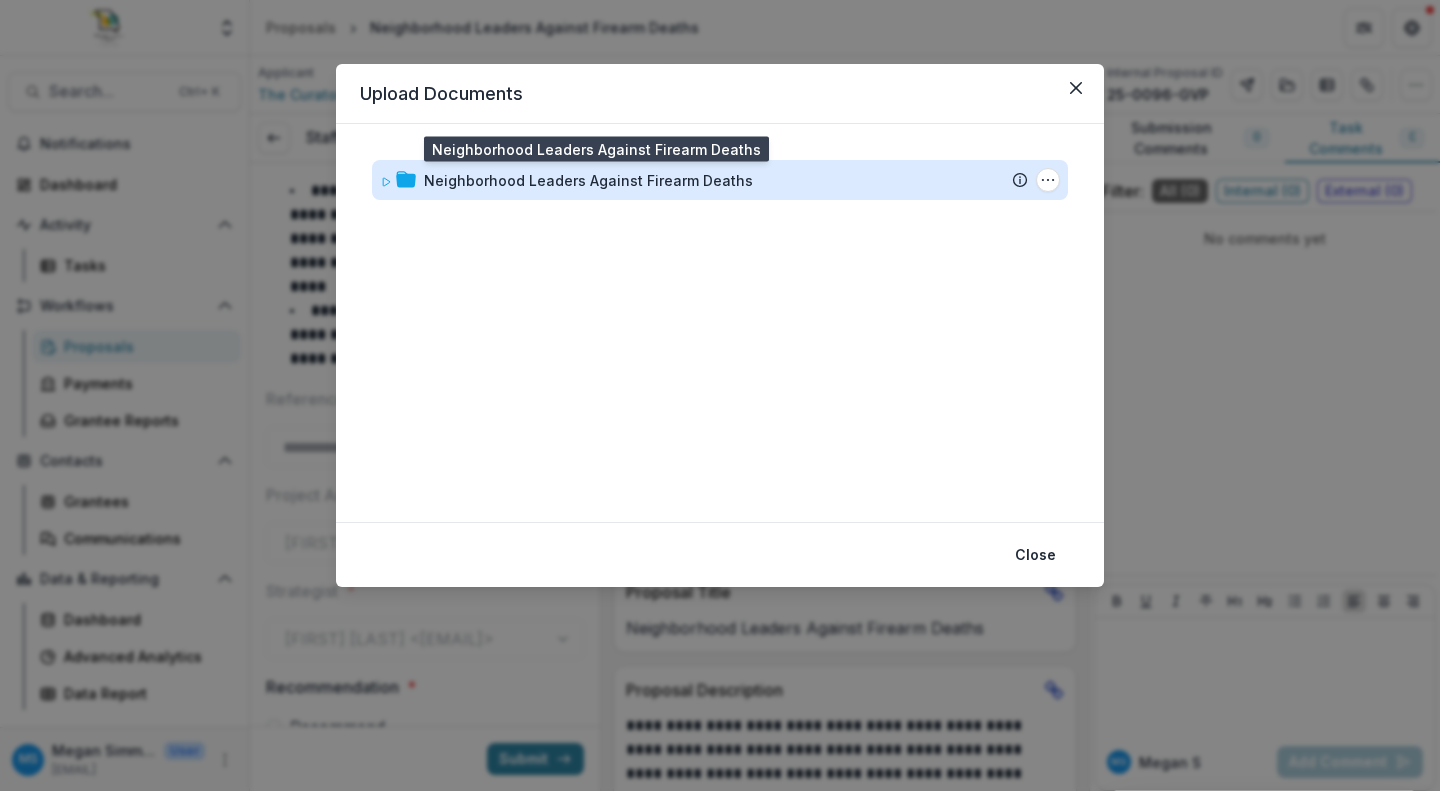click on "Neighborhood Leaders Against Firearm Deaths" at bounding box center (588, 180) 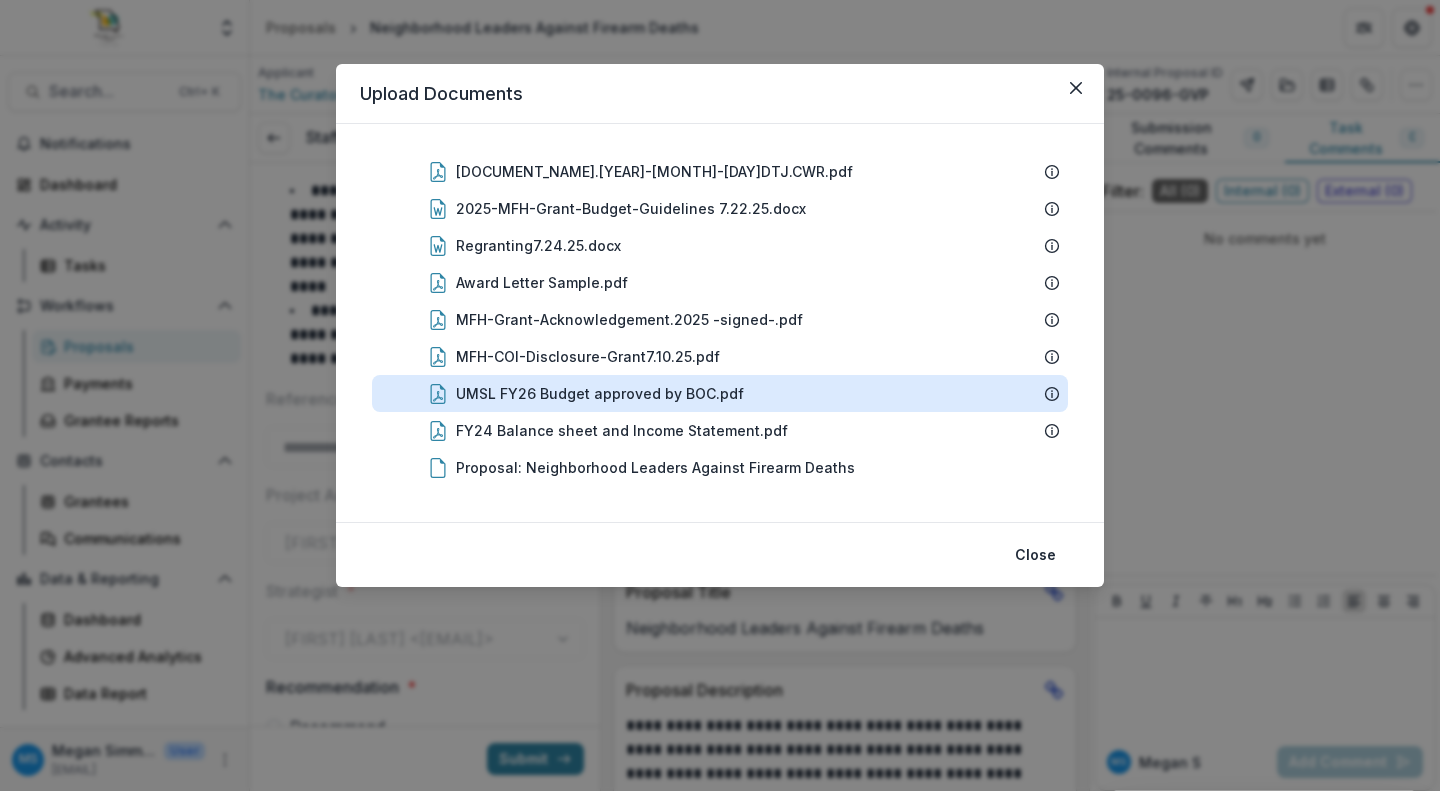 scroll, scrollTop: 0, scrollLeft: 0, axis: both 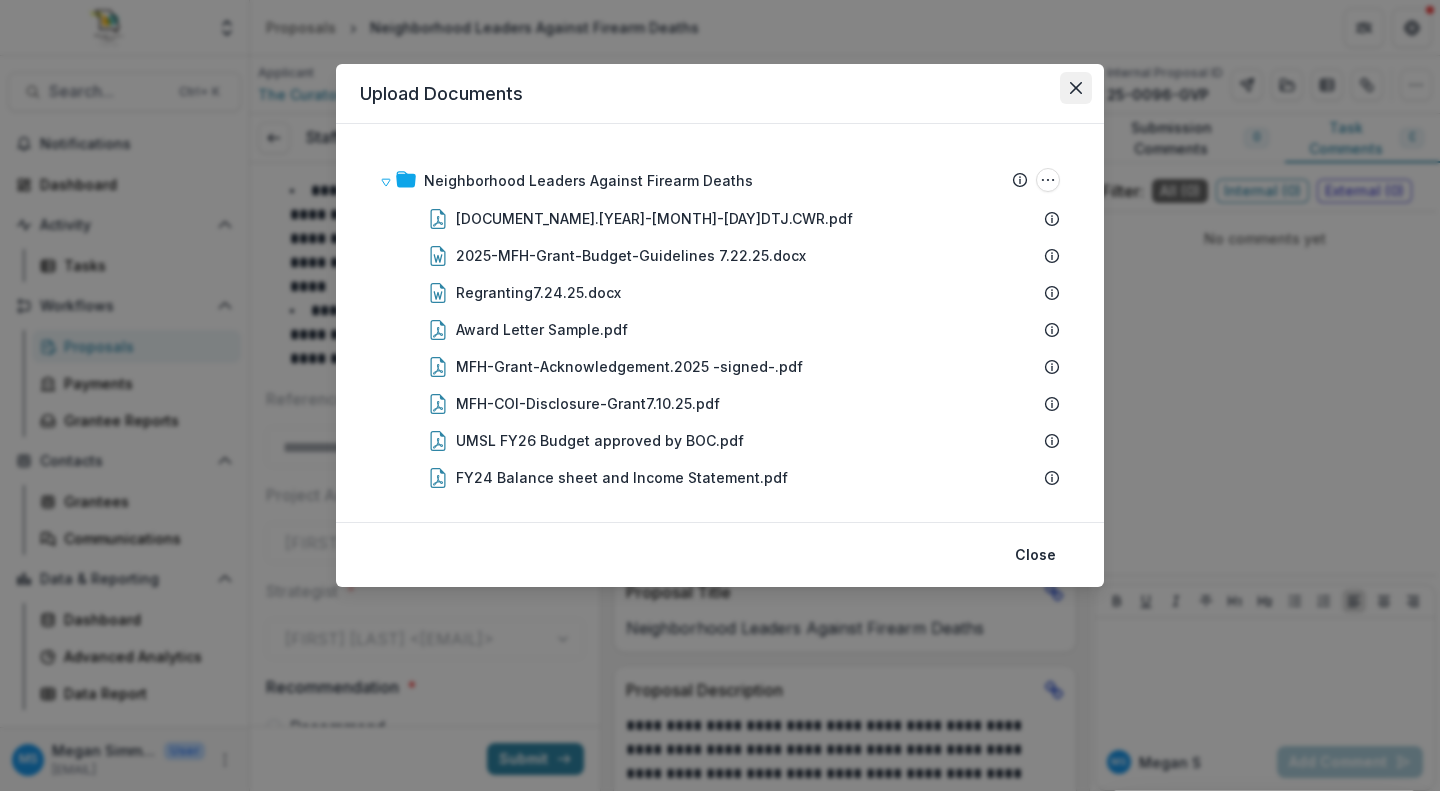click 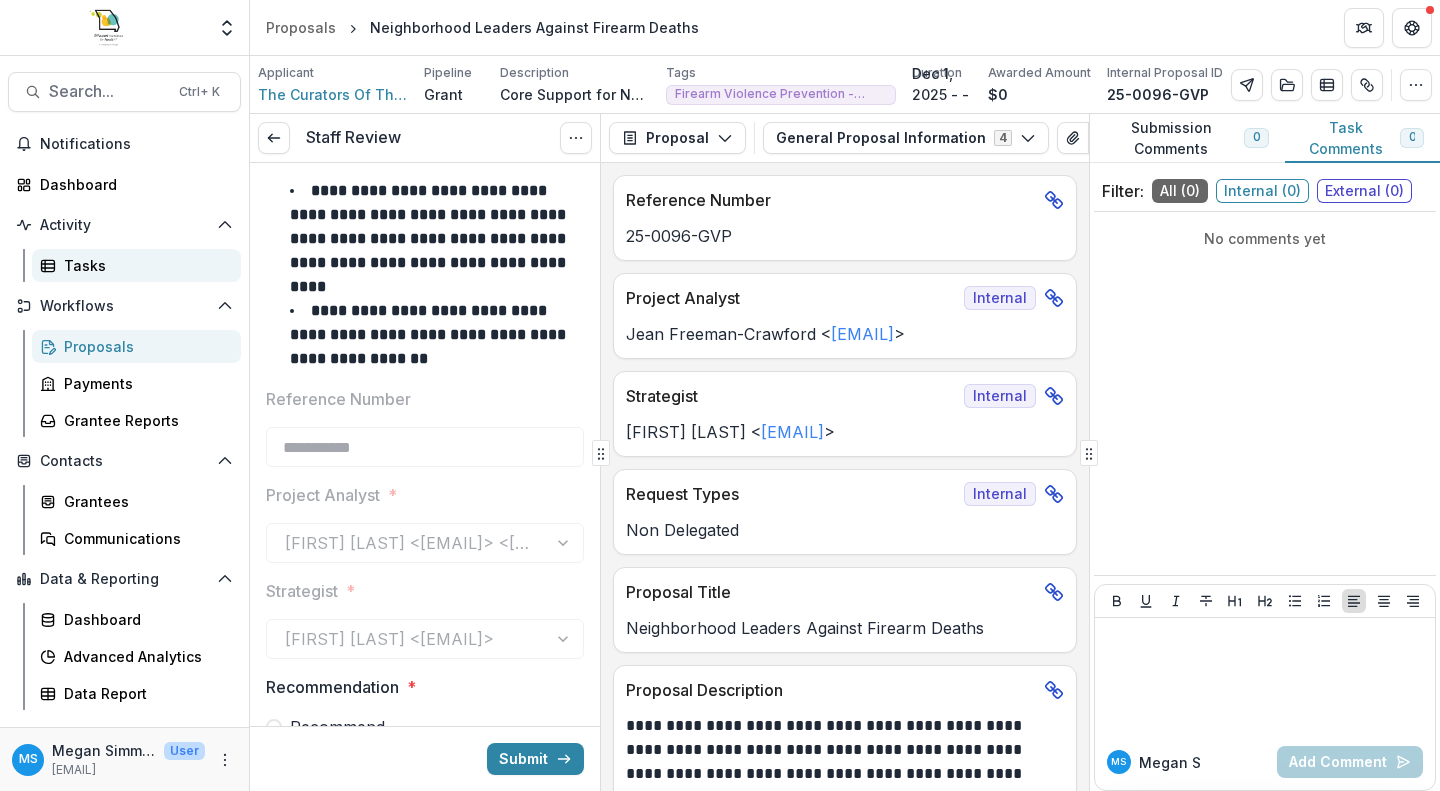 click on "Tasks" at bounding box center [144, 265] 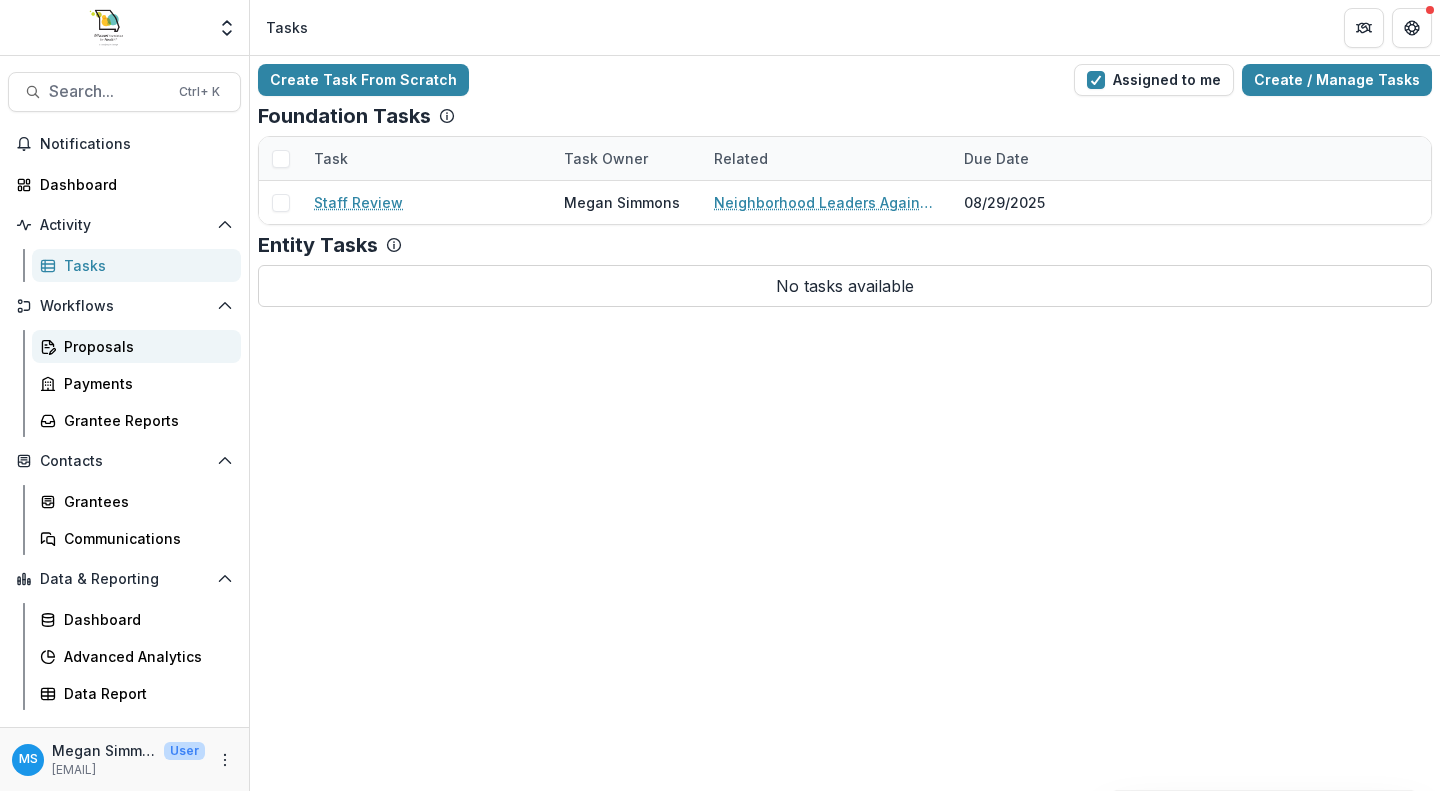 click on "Proposals" at bounding box center [144, 346] 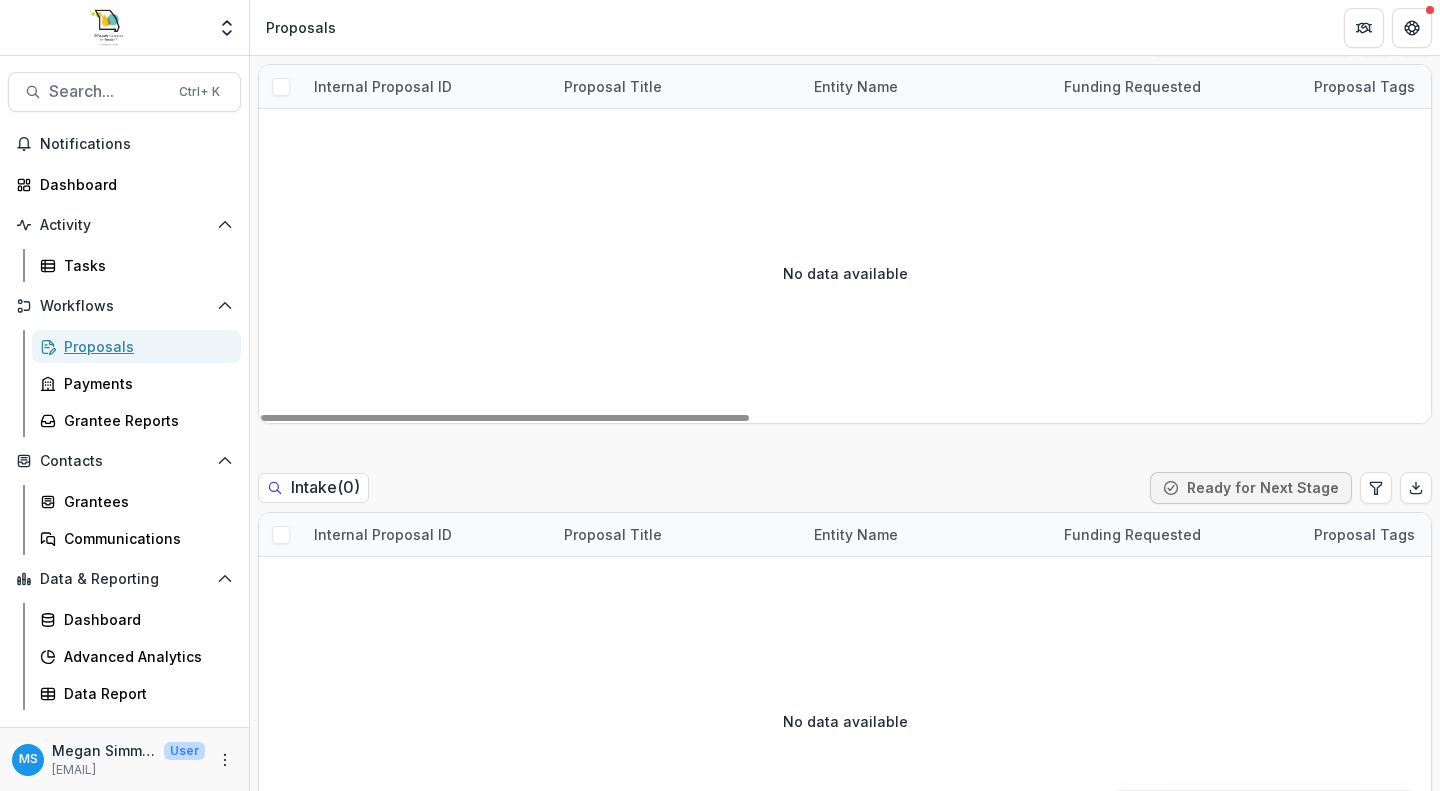 scroll, scrollTop: 694, scrollLeft: 0, axis: vertical 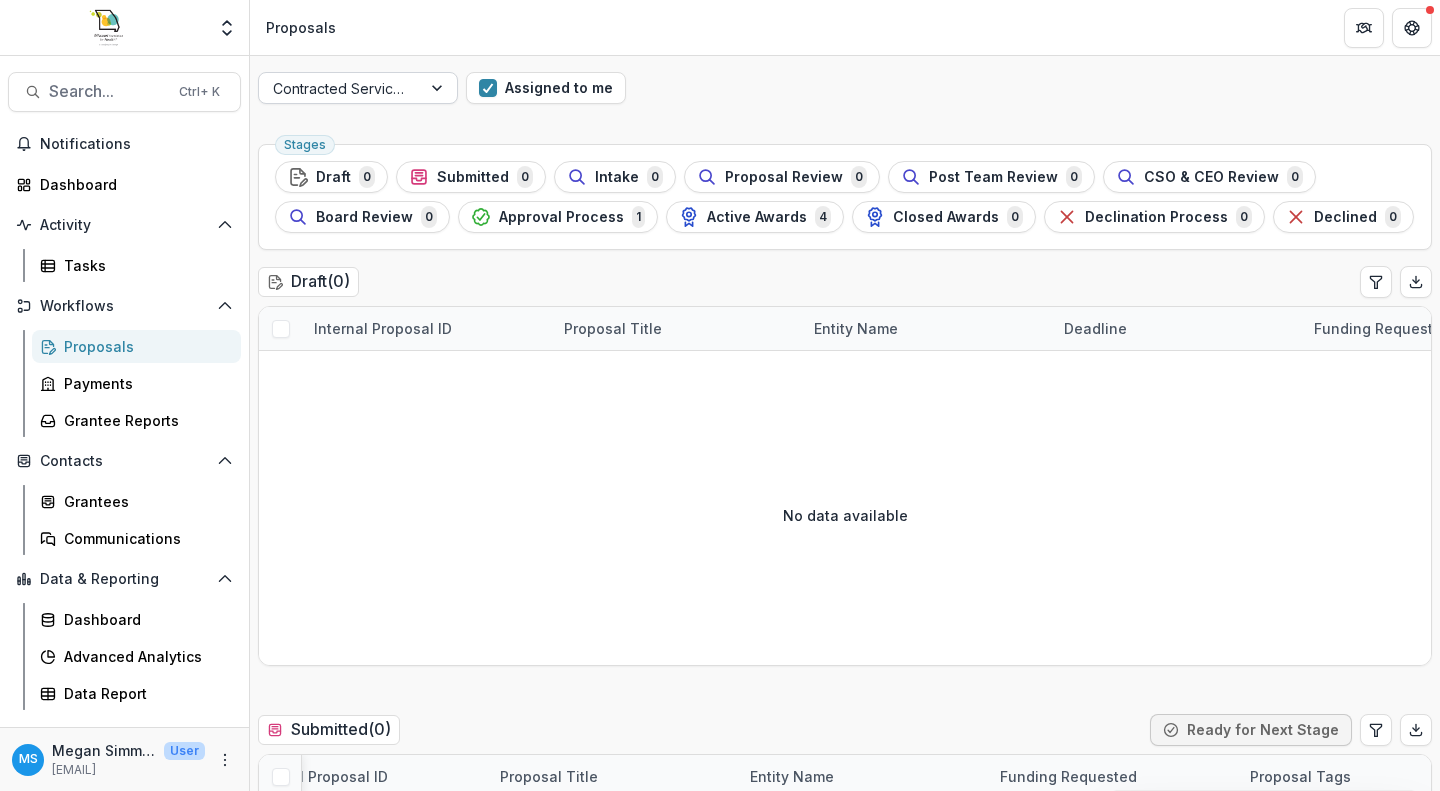 click at bounding box center (439, 88) 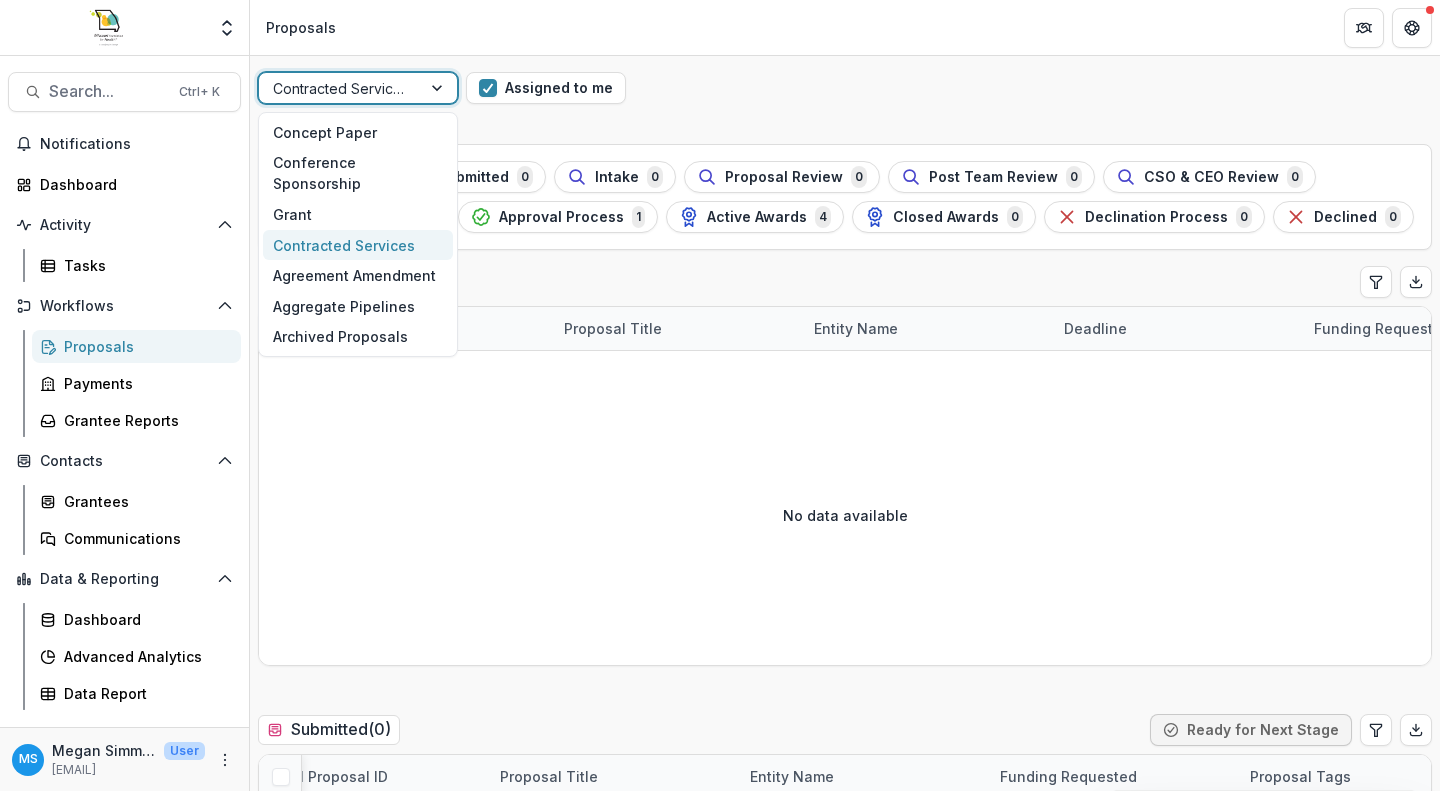 click on "Contracted Services" at bounding box center [358, 245] 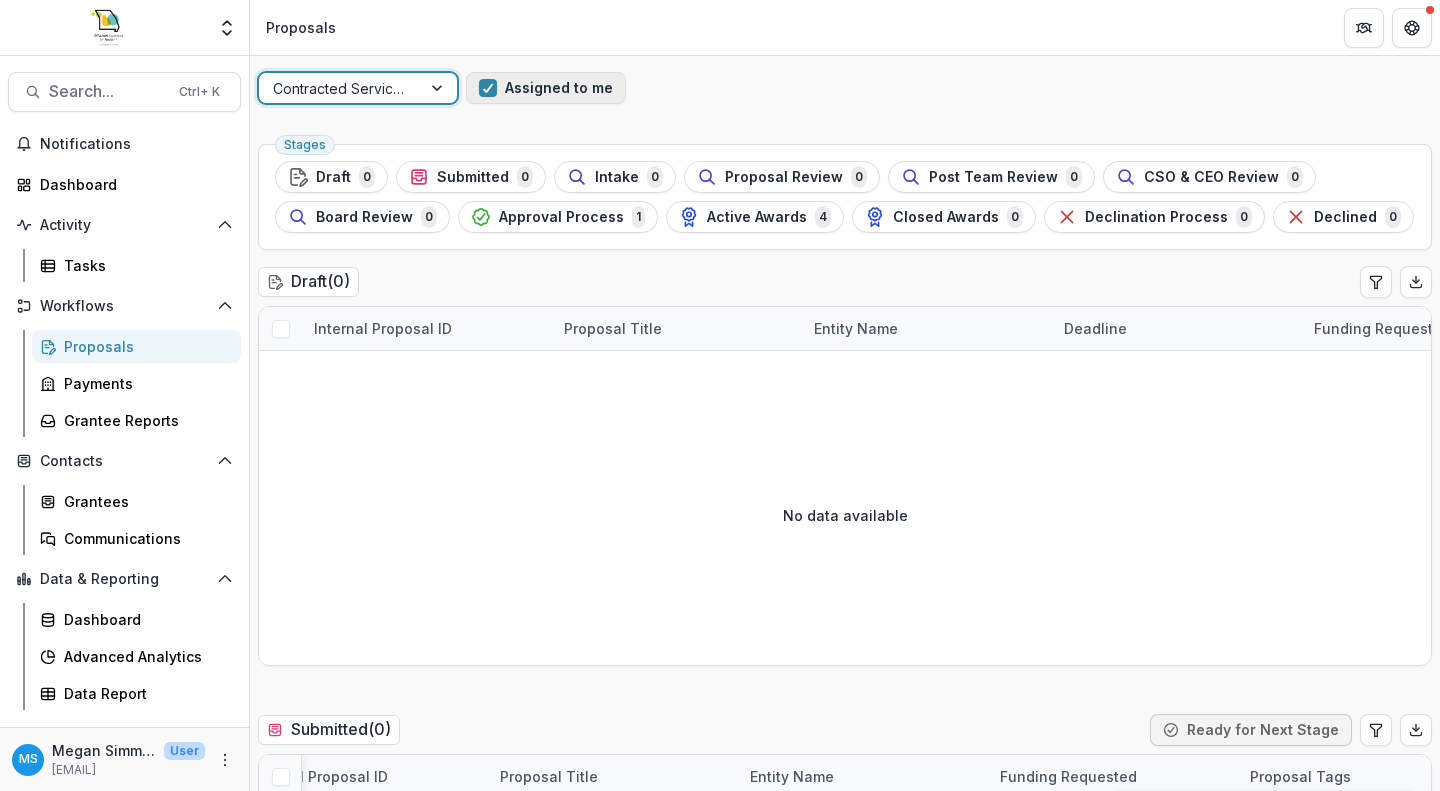 click on "Assigned to me" at bounding box center [546, 88] 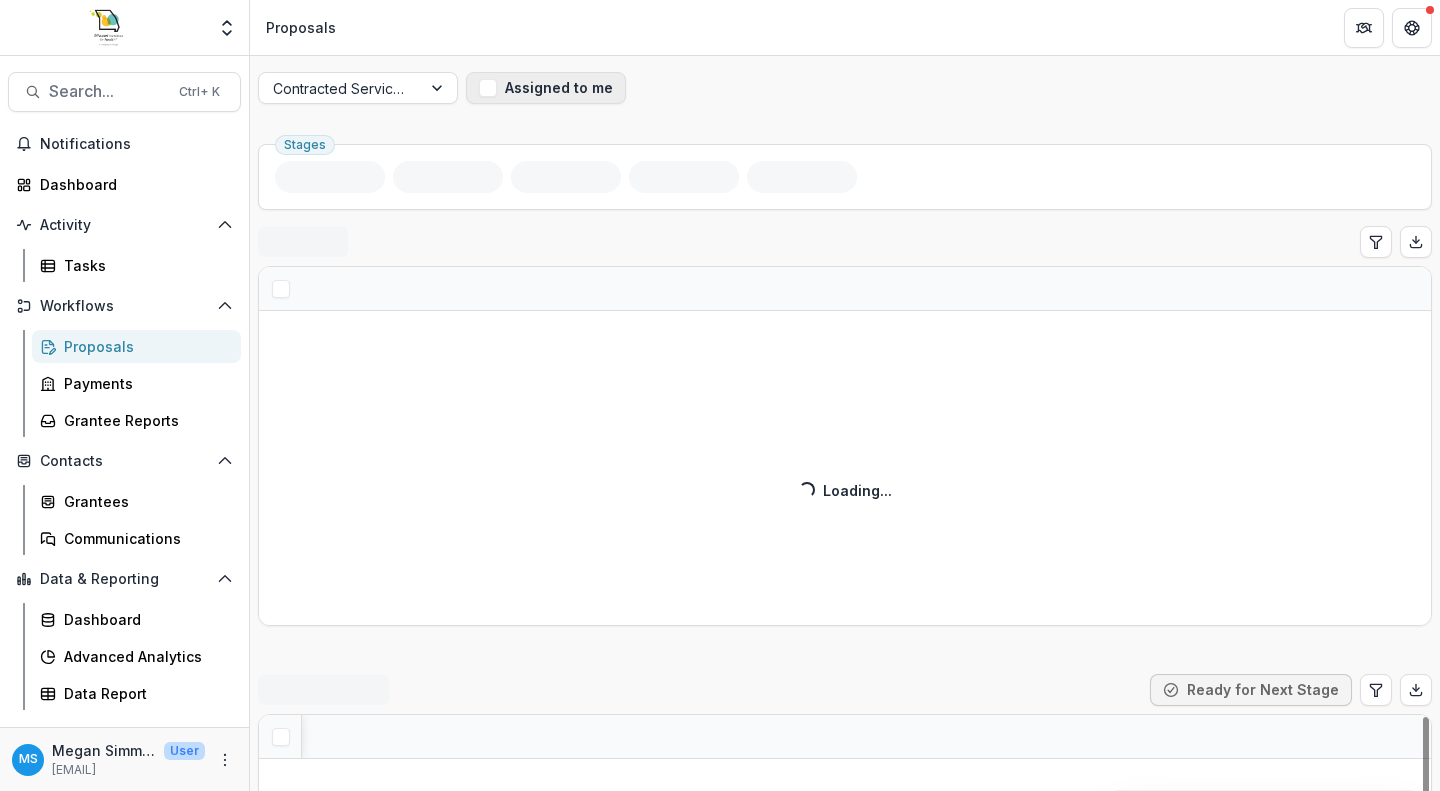 scroll, scrollTop: 0, scrollLeft: 0, axis: both 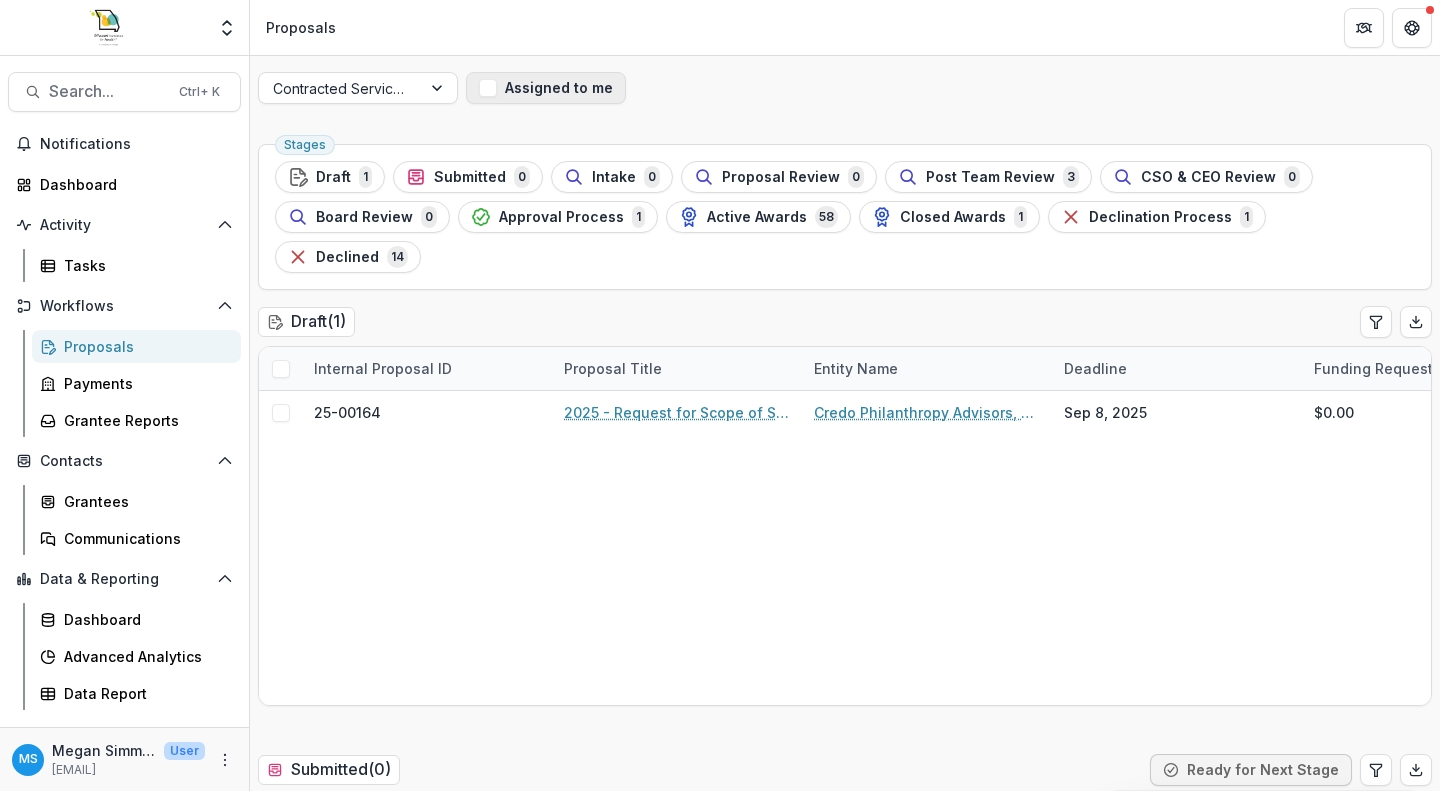 click at bounding box center (488, 88) 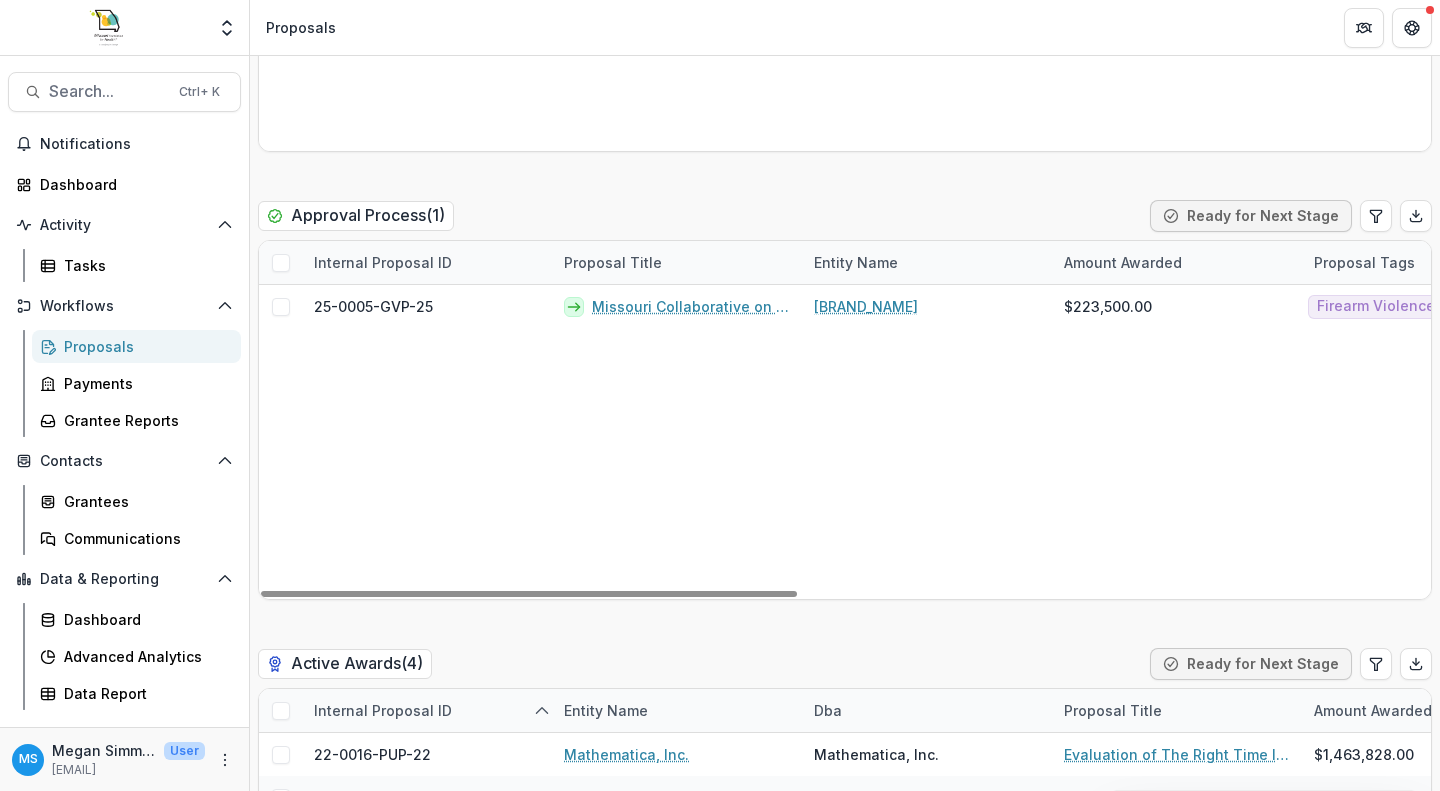 scroll, scrollTop: 3156, scrollLeft: 0, axis: vertical 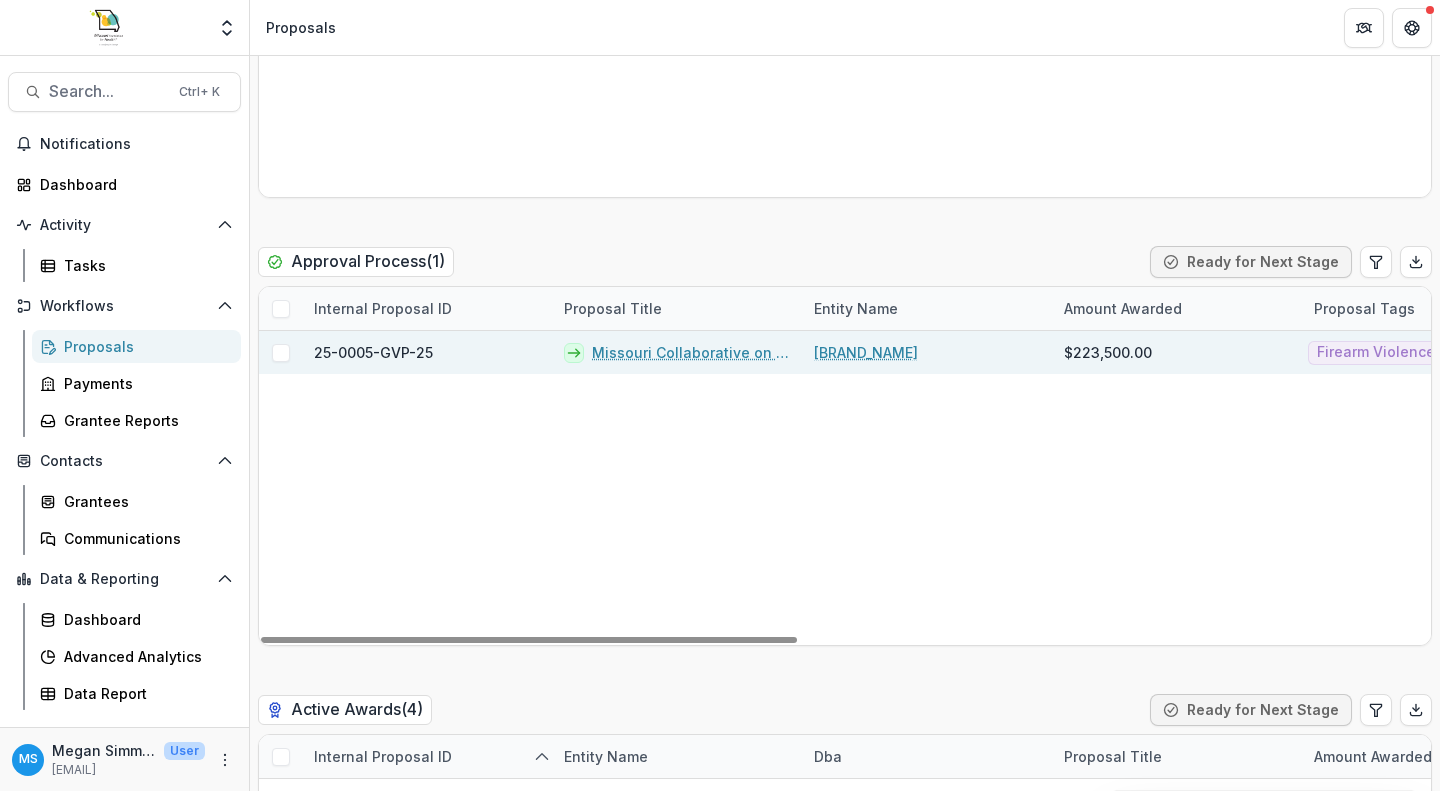 click on "Missouri Collaborative on Firearms Research" at bounding box center (691, 352) 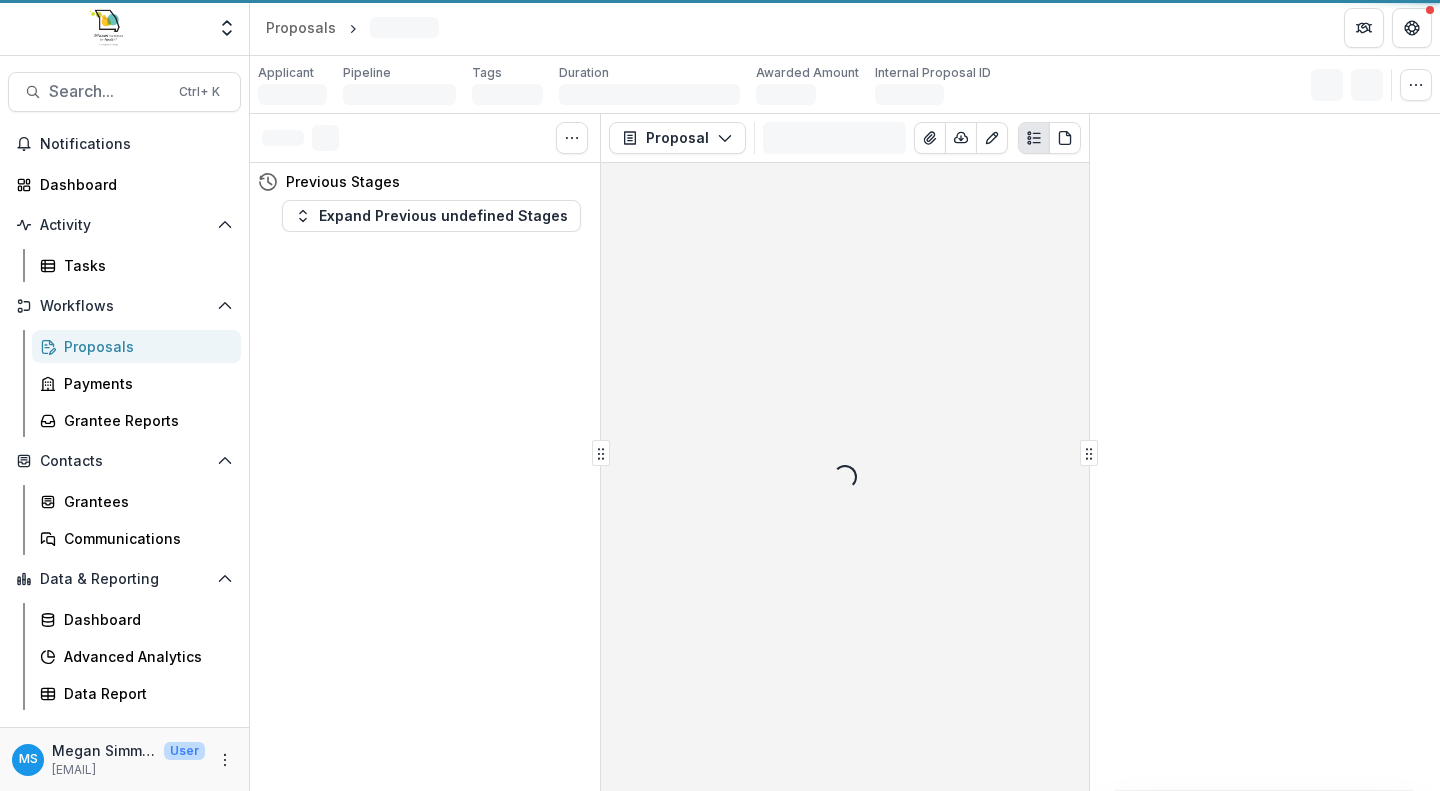 scroll, scrollTop: 0, scrollLeft: 0, axis: both 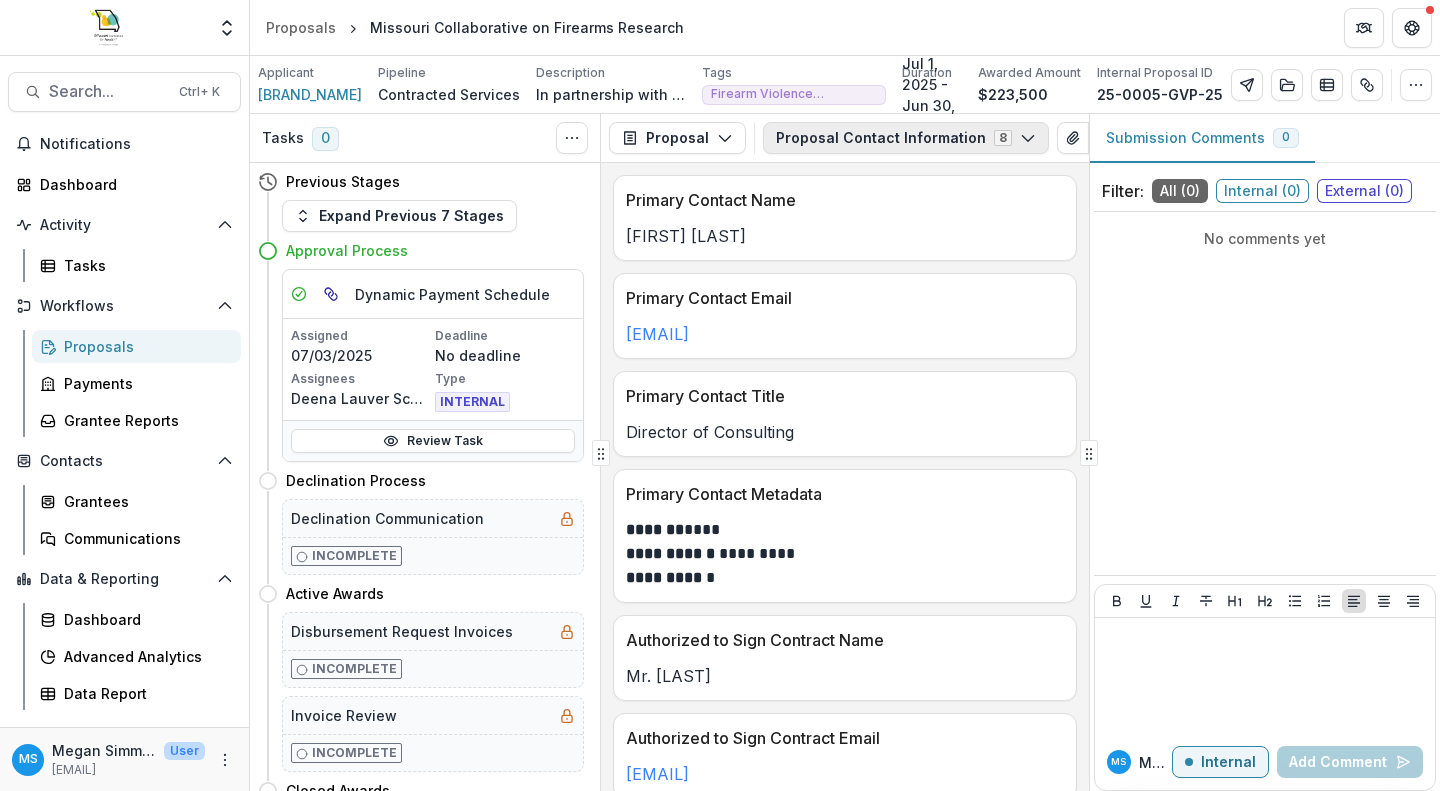 click on "Proposal Contact Information 8" at bounding box center [906, 138] 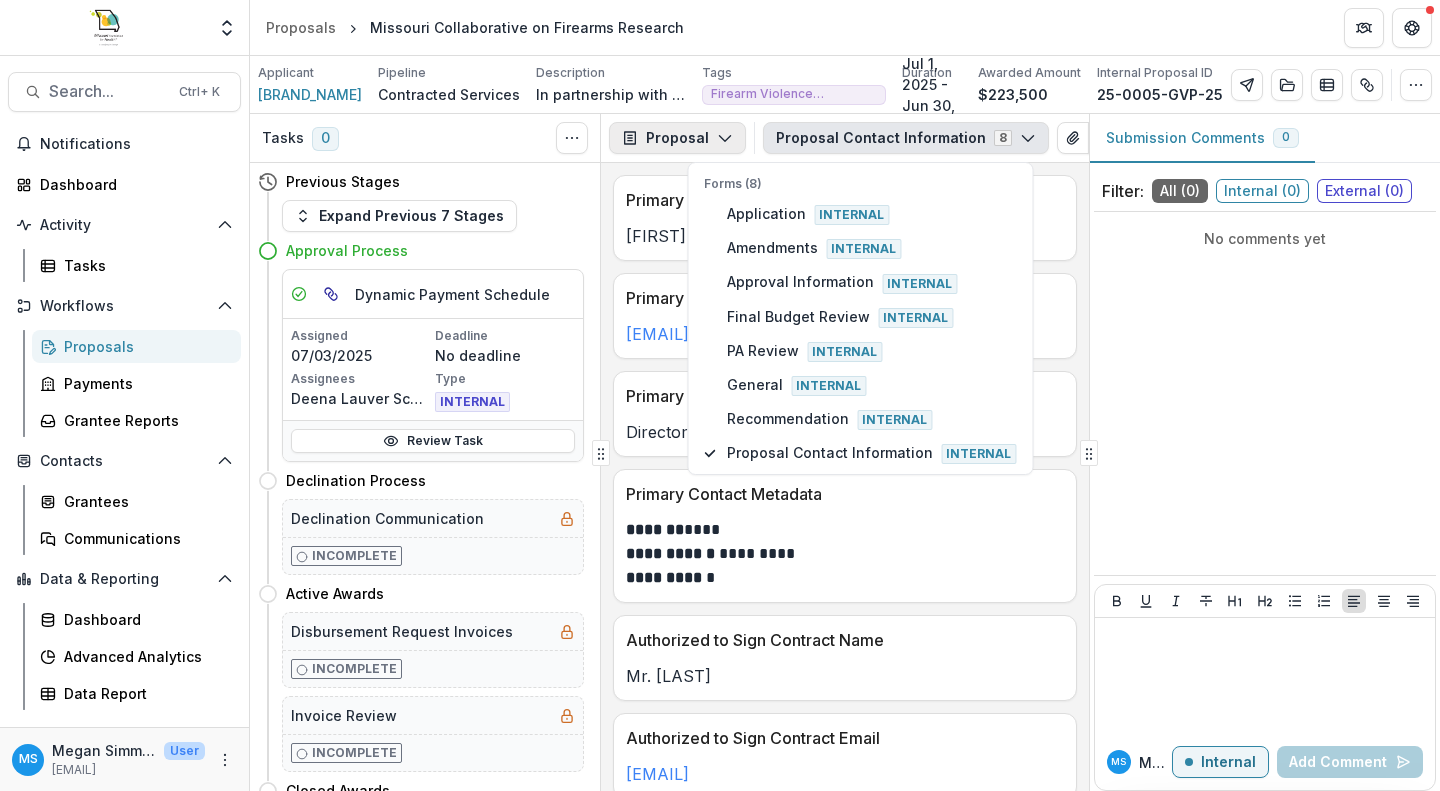 click 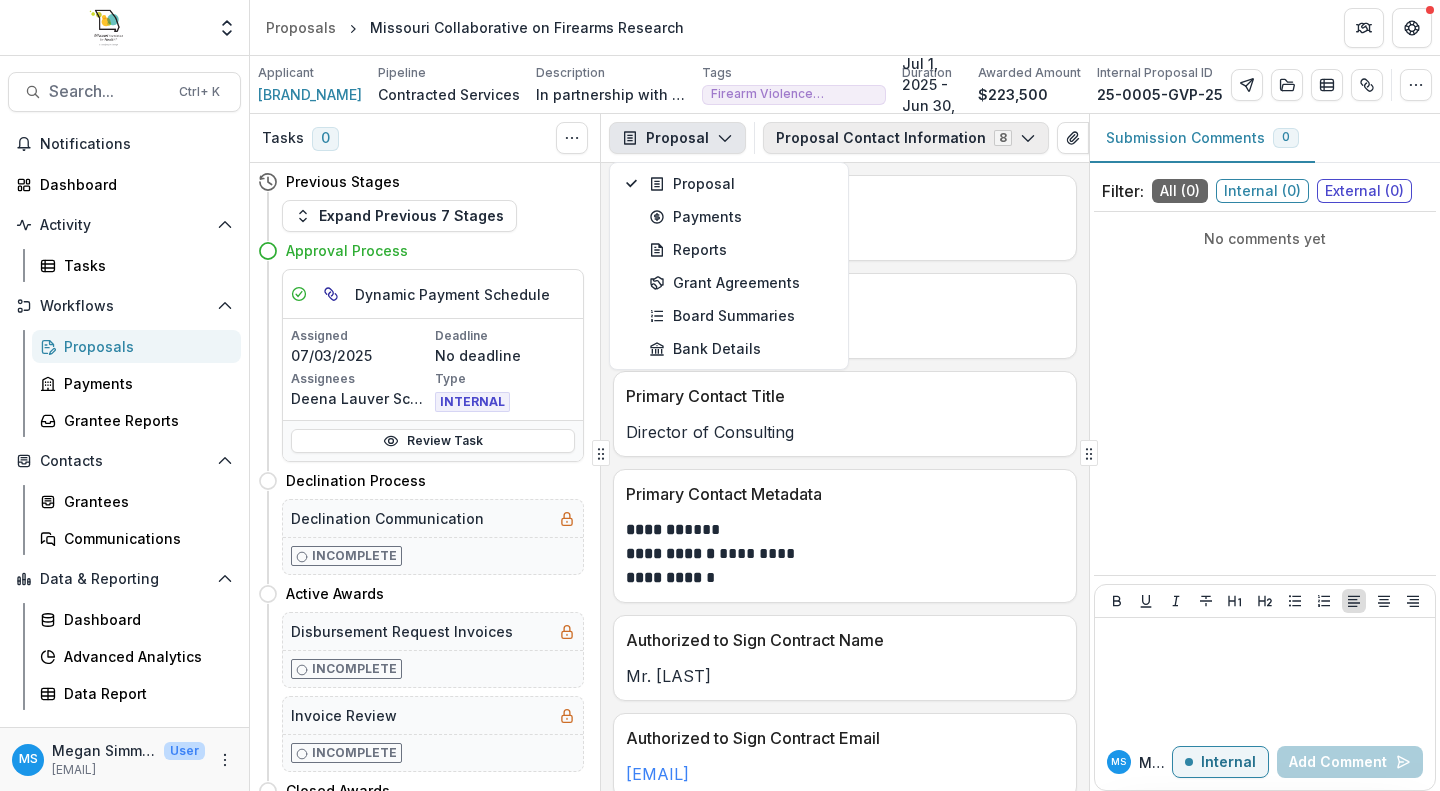 click on "Proposal Contact Information 8" at bounding box center (906, 138) 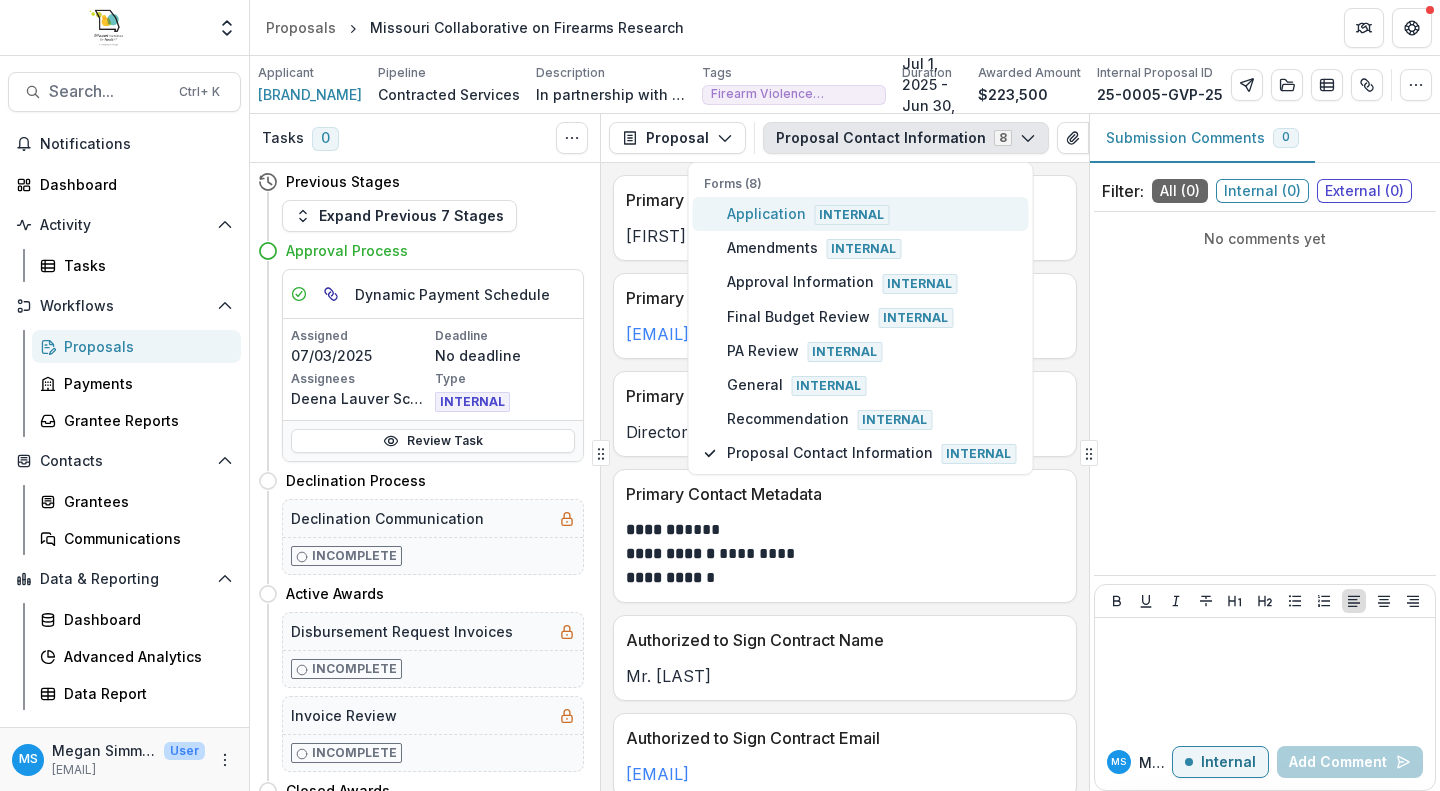 click on "Application Internal" at bounding box center [871, 214] 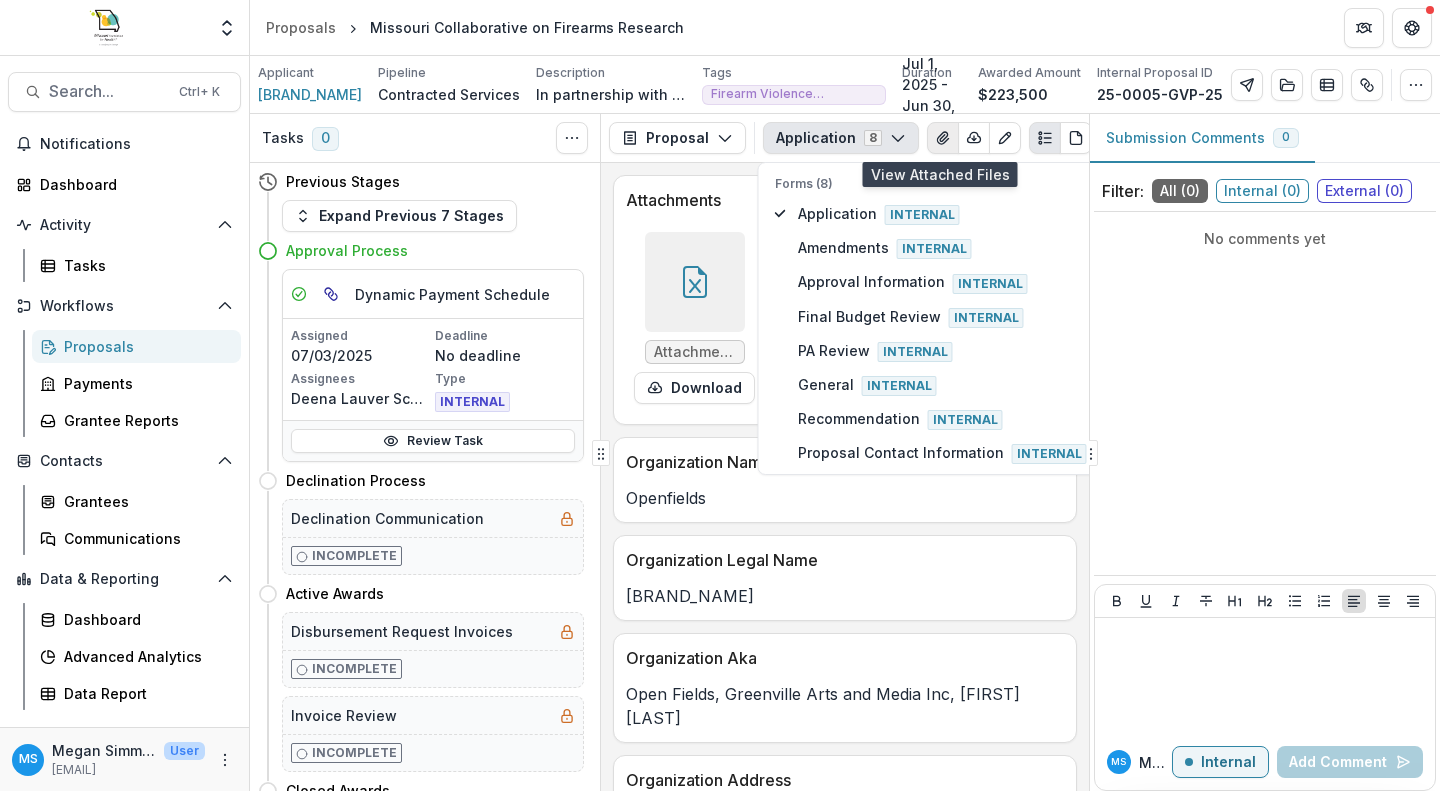 click 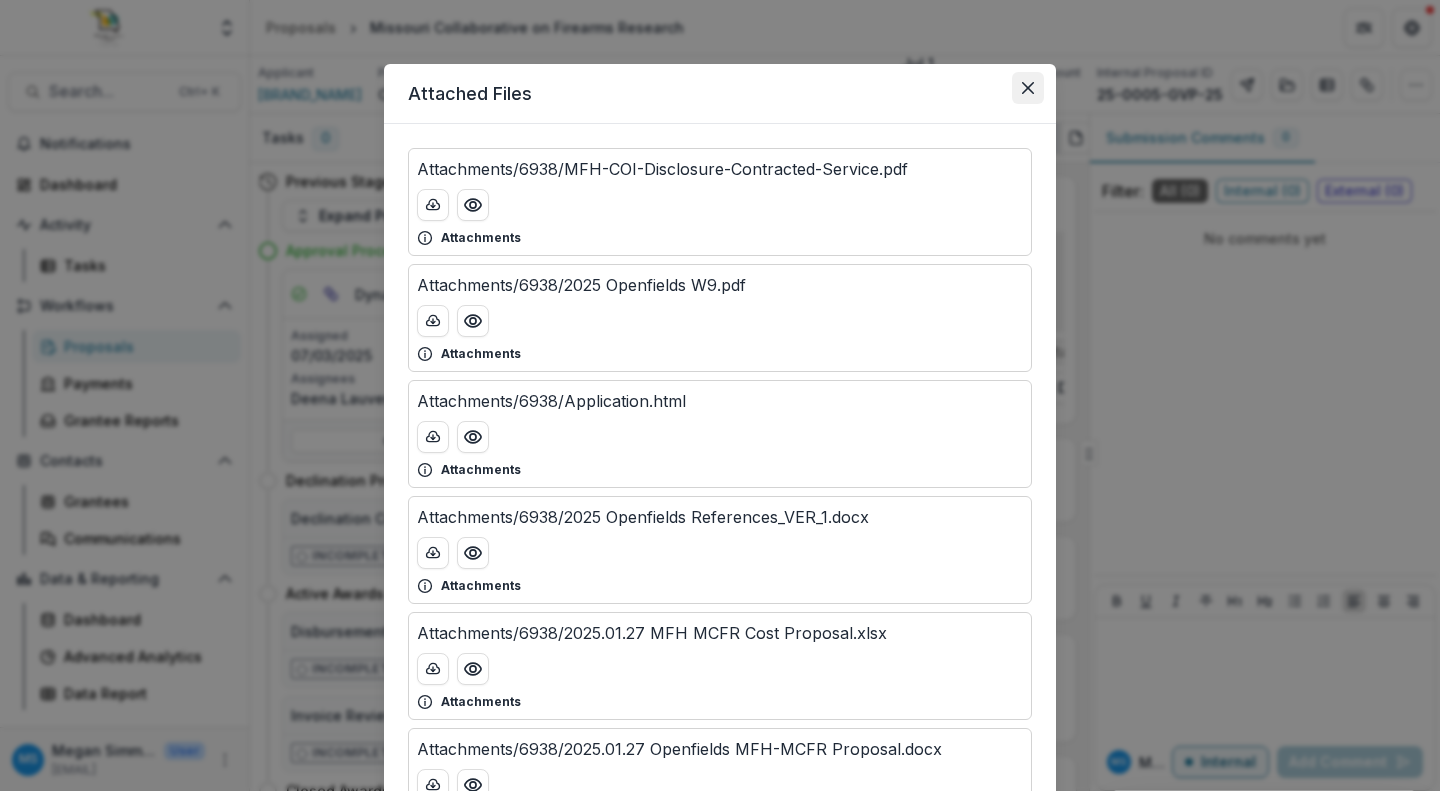 click 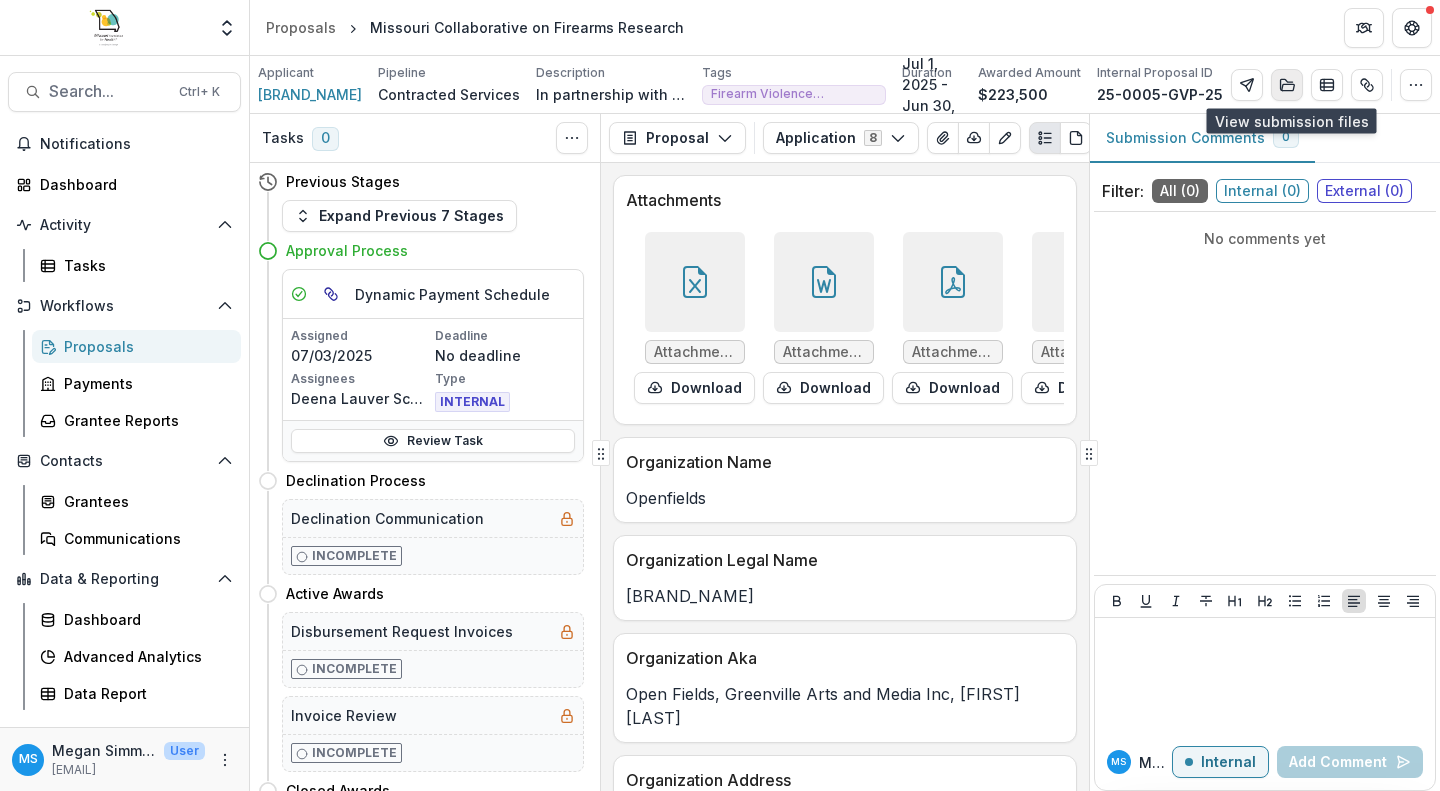 click 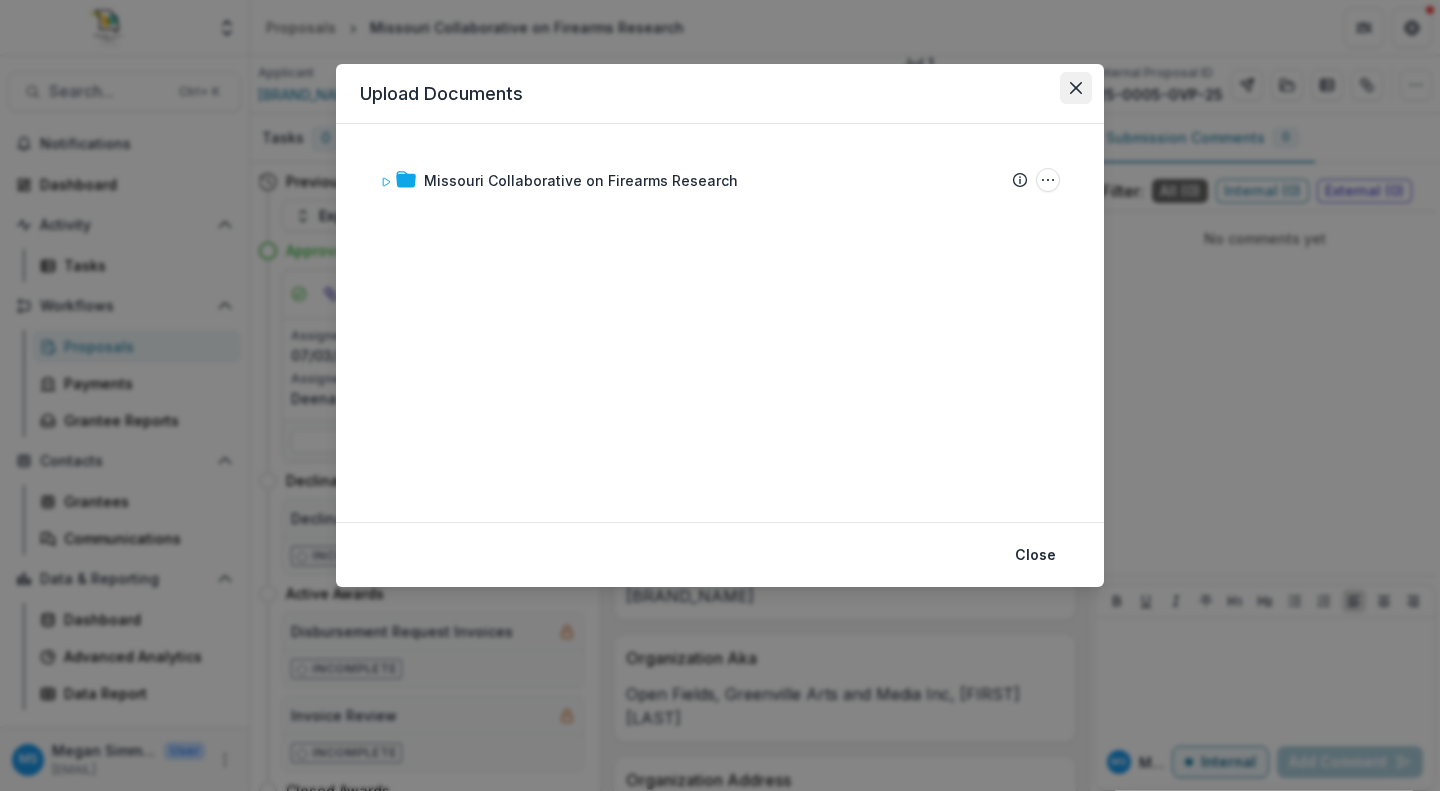 click 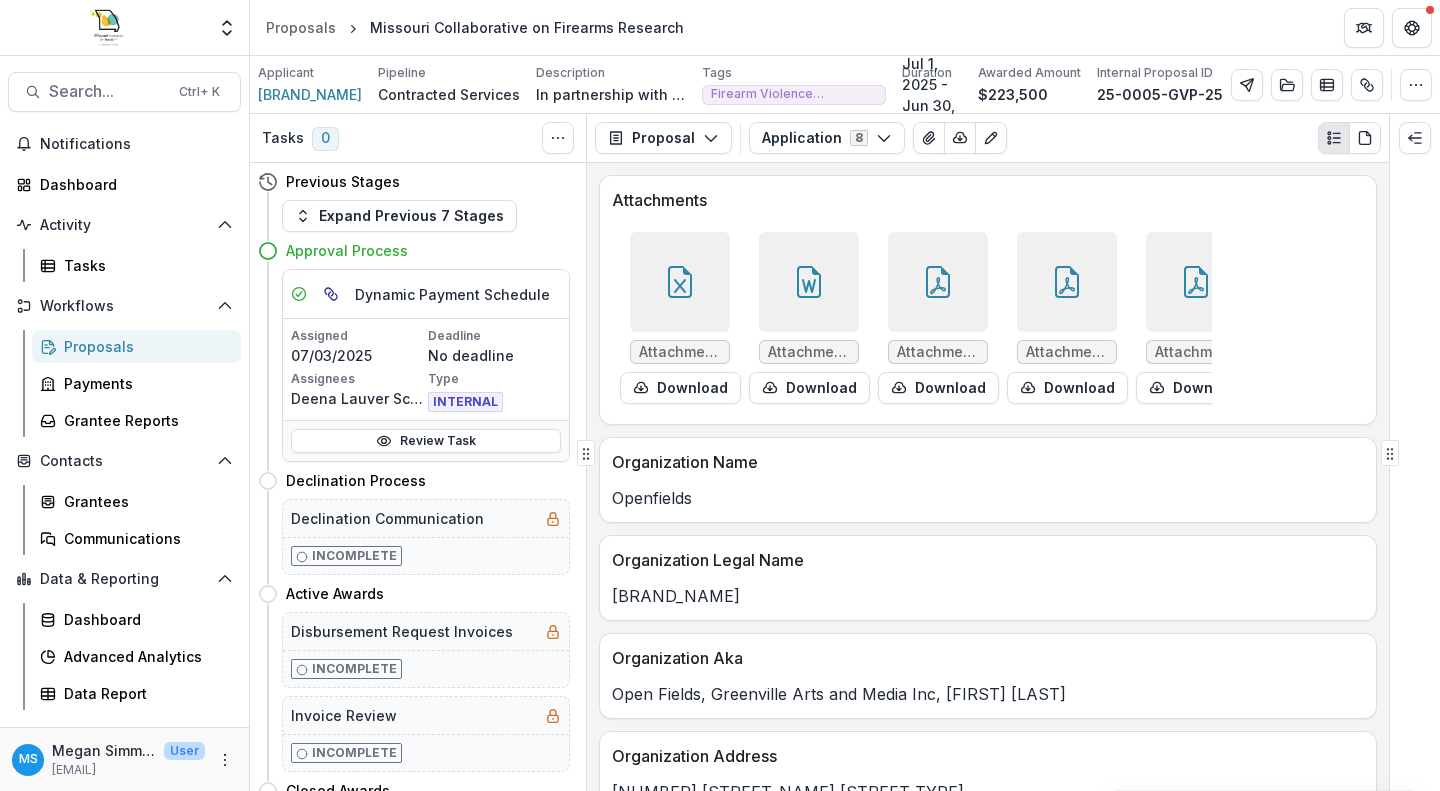 drag, startPoint x: 1355, startPoint y: 240, endPoint x: 1402, endPoint y: 206, distance: 58.00862 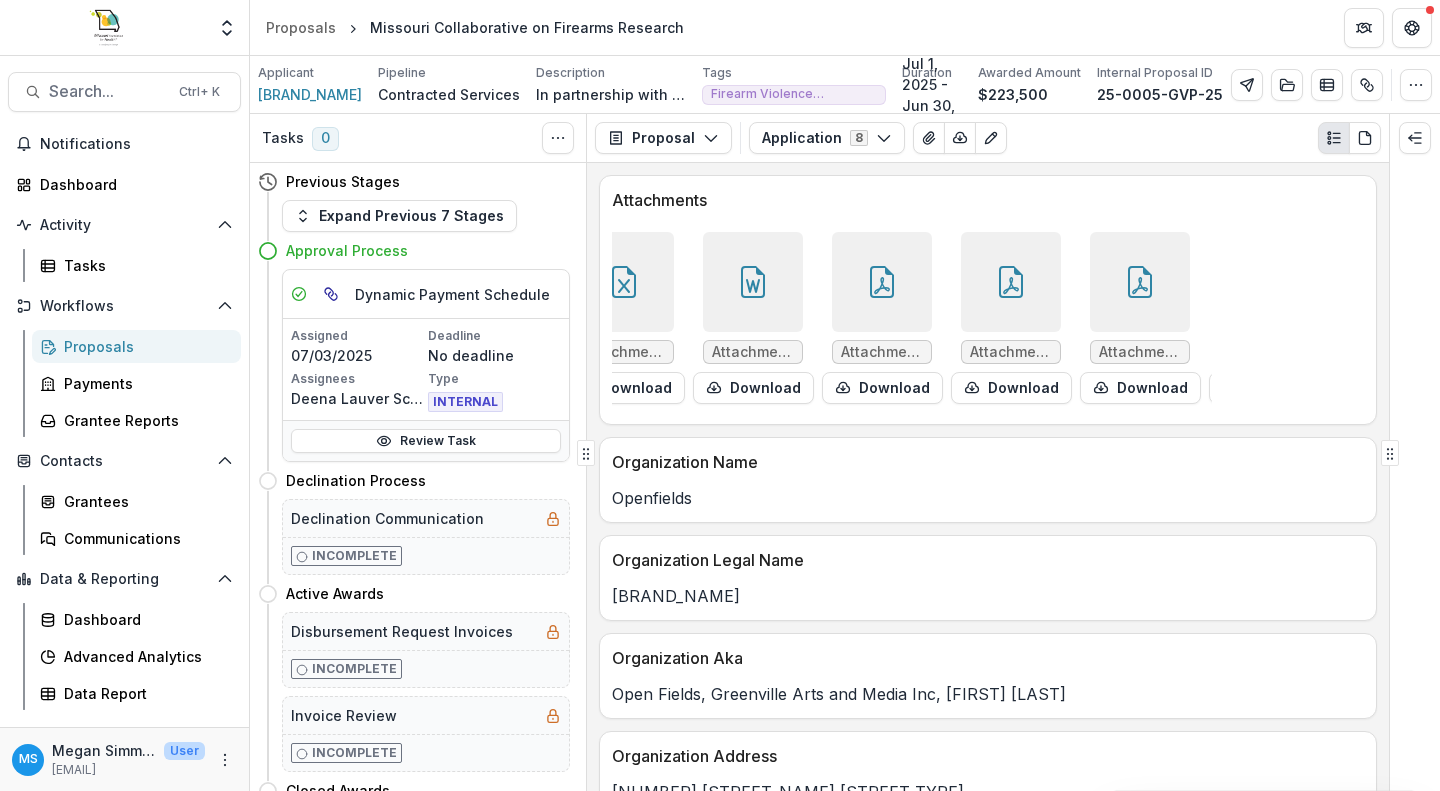 scroll, scrollTop: 0, scrollLeft: 58, axis: horizontal 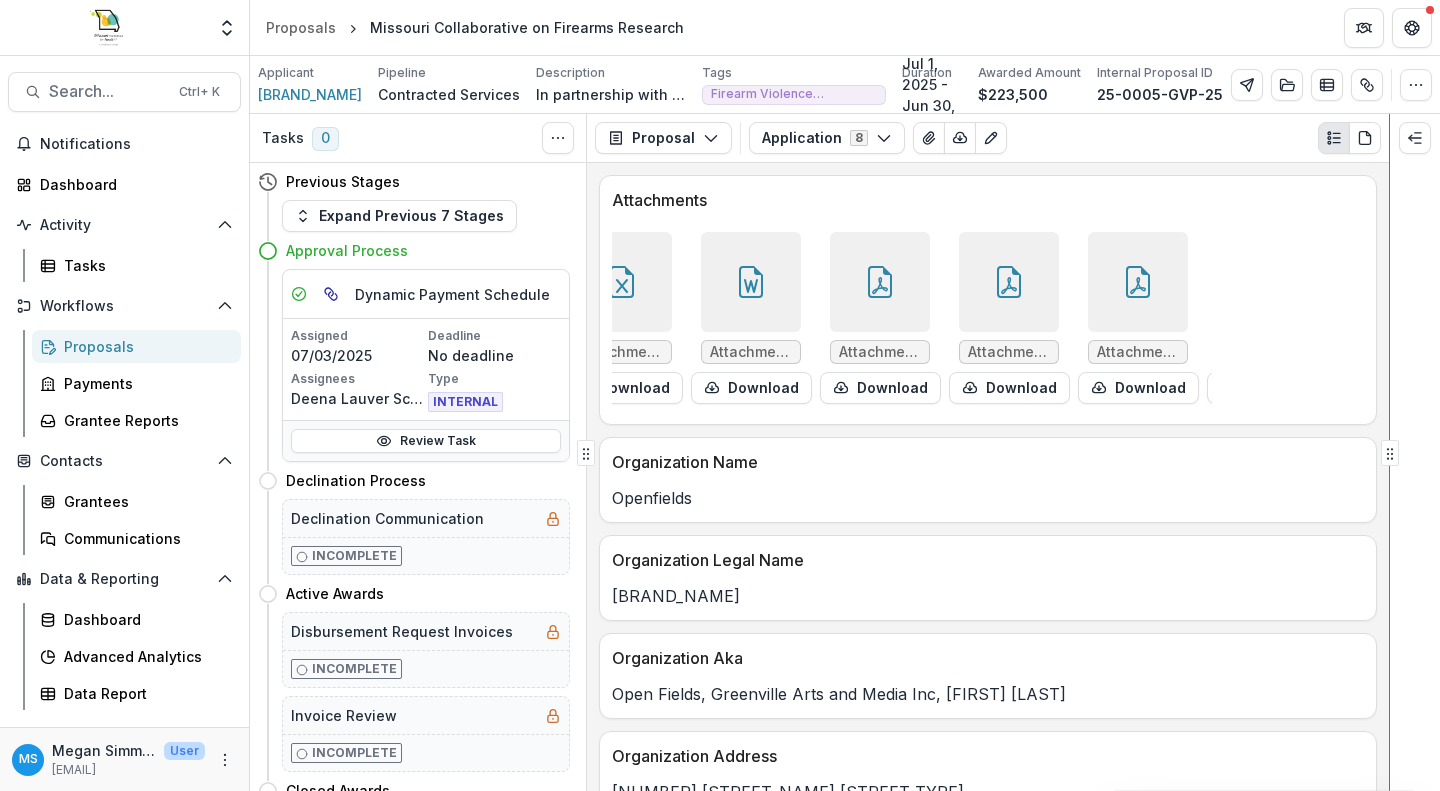 click 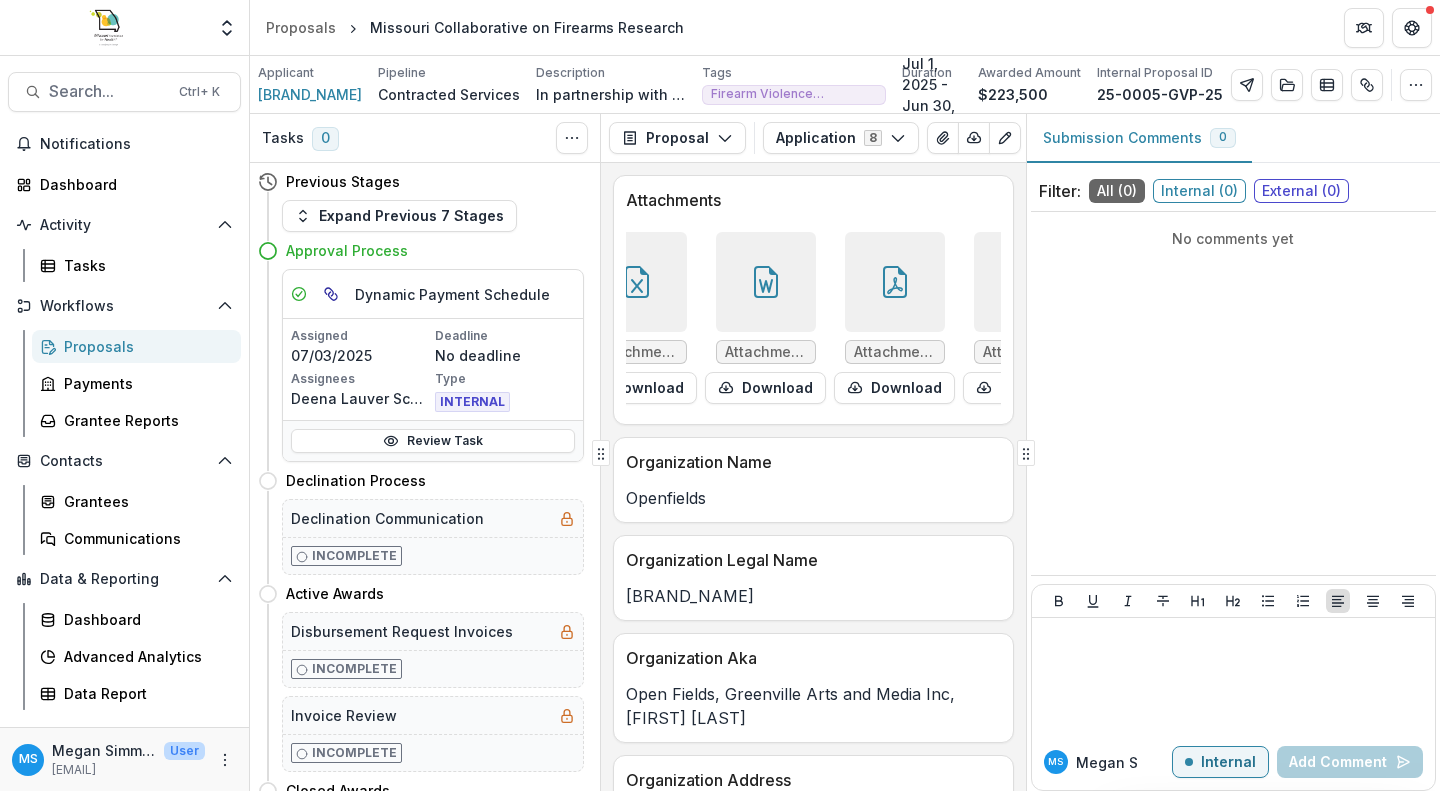 drag, startPoint x: 976, startPoint y: 463, endPoint x: 1299, endPoint y: 495, distance: 324.58127 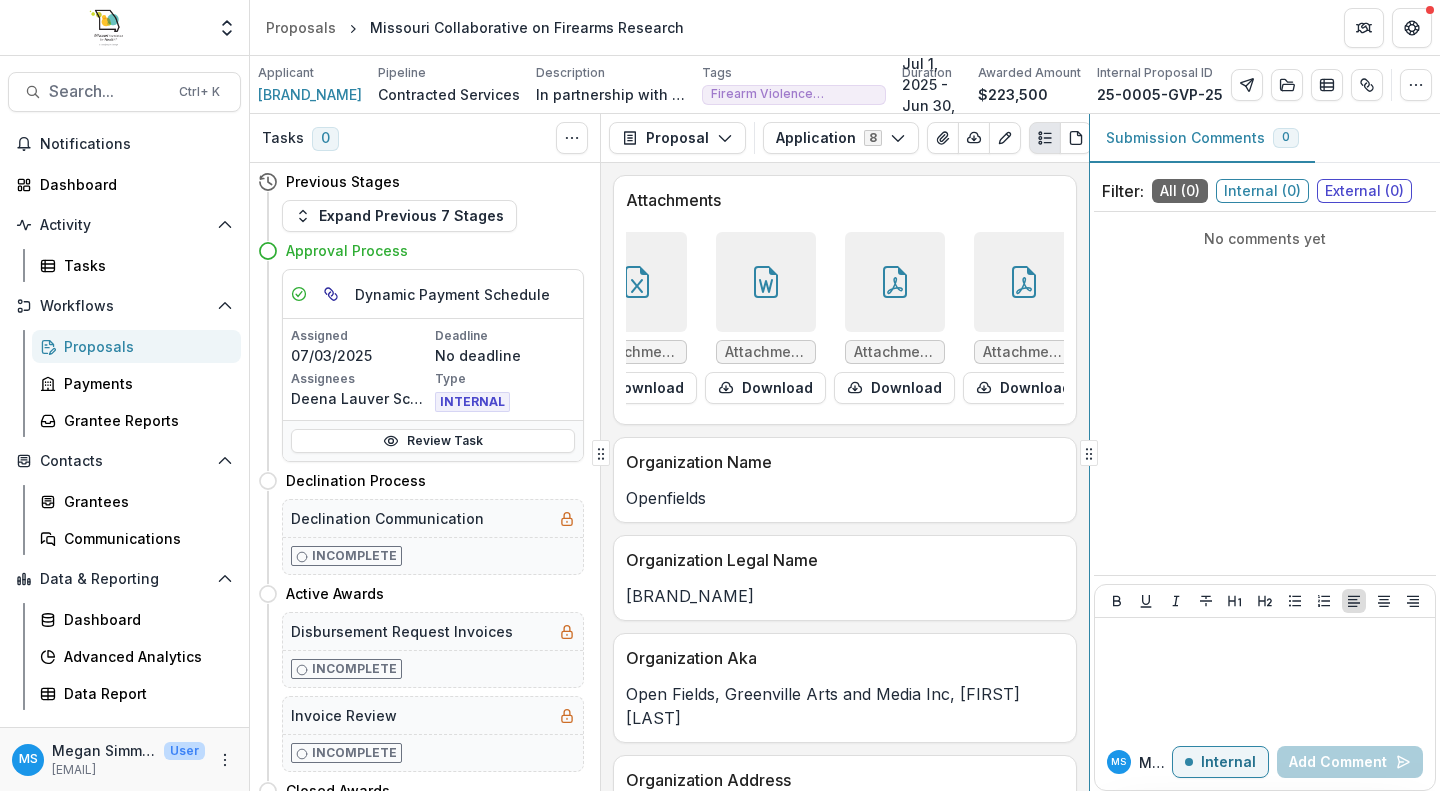 click on "Tasks 0 Show Cancelled Tasks Previous Stages Expand Previous 7 Stages Approval Process Dynamic Payment Schedule Assigned 07/03/2025 Deadline No deadline Assignees [FIRST] [LAST] Type INTERNAL Review Task Declination Process Declination Communication Incomplete Active Awards Disbursement Request Invoices Incomplete Invoice Review Incomplete Closed Awards Declined Declination Communication Incomplete Proposal Proposal Payments Reports Grant Agreements Board Summaries Bank Details Application 8 Forms (8) Application Internal Amendments Internal Approval Information Internal Final Budget Review Internal PA Review Internal General Internal Recommendation Internal Proposal Contact Information Internal Word Download Word Download (with field descriptions) Zip Download Preview Merged PDF Preview Merged PDF (Inline Images & PDFs) Preview Merged PDF (with field descriptions) Custom Download Attachments Attachments/6938/2025.01.27 MFH MCFR Cost Proposal.xlsx Download Download Download Download Download Download
0" at bounding box center (845, 452) 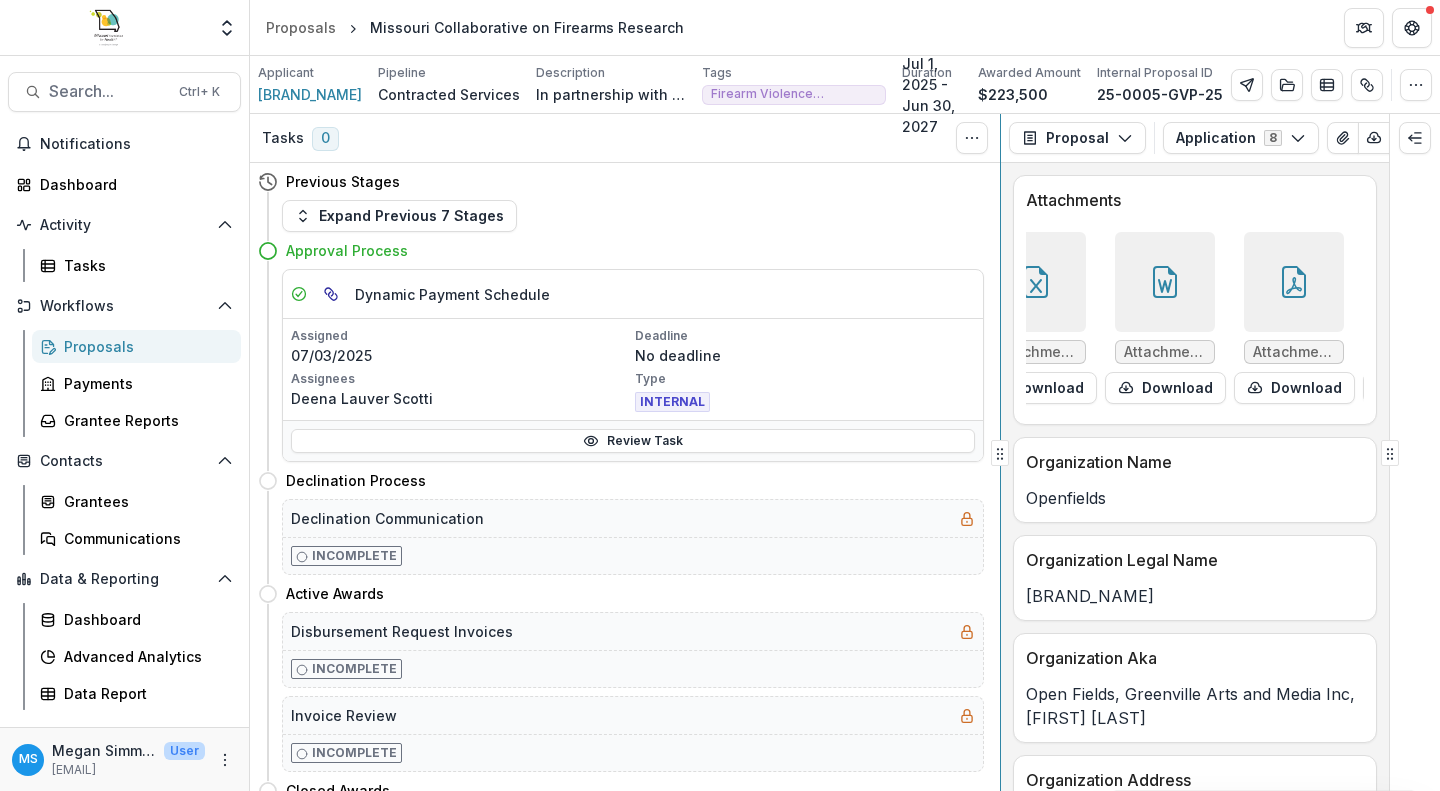 click on "Tasks 0 Show Cancelled Tasks Previous Stages Expand Previous 7 Stages Approval Process Dynamic Payment Schedule Assigned 07/03/2025 Deadline No deadline Assignees [FIRST] [LAST] Type INTERNAL Review Task Declination Process Declination Communication Incomplete Active Awards Disbursement Request Invoices Incomplete Invoice Review Incomplete Closed Awards Declined Declination Communication Incomplete Proposal Proposal Payments Reports Grant Agreements Board Summaries Bank Details Application 8 Forms (8) Application Internal Amendments Internal Approval Information Internal Final Budget Review Internal PA Review Internal General Internal Recommendation Internal Proposal Contact Information Internal Word Download Word Download (with field descriptions) Zip Download Preview Merged PDF Preview Merged PDF (Inline Images & PDFs) Preview Merged PDF (with field descriptions) Custom Download Attachments Attachments/6938/2025.01.27 MFH MCFR Cost Proposal.xlsx Download Download Download Download Download Download
0" at bounding box center [845, 452] 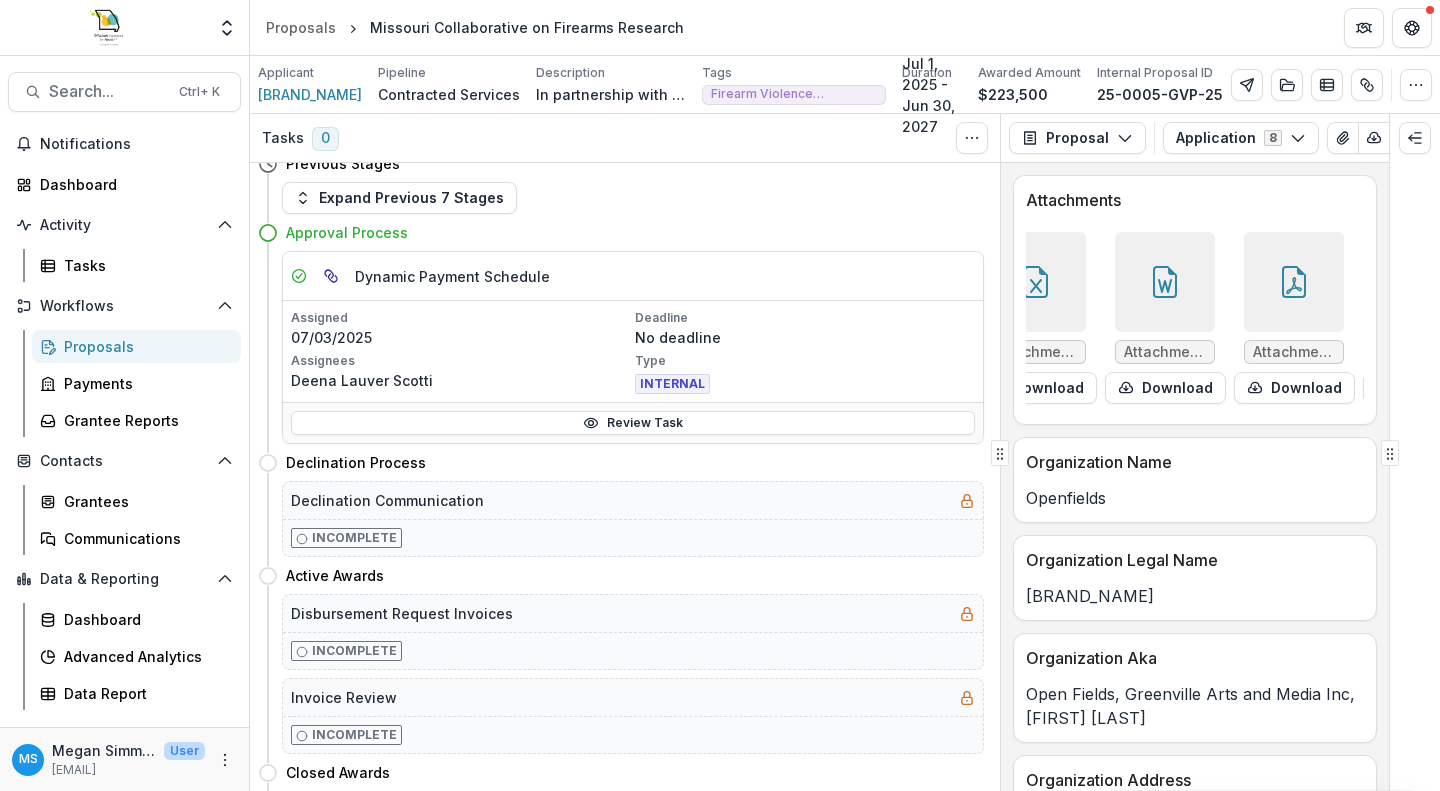 scroll, scrollTop: 0, scrollLeft: 0, axis: both 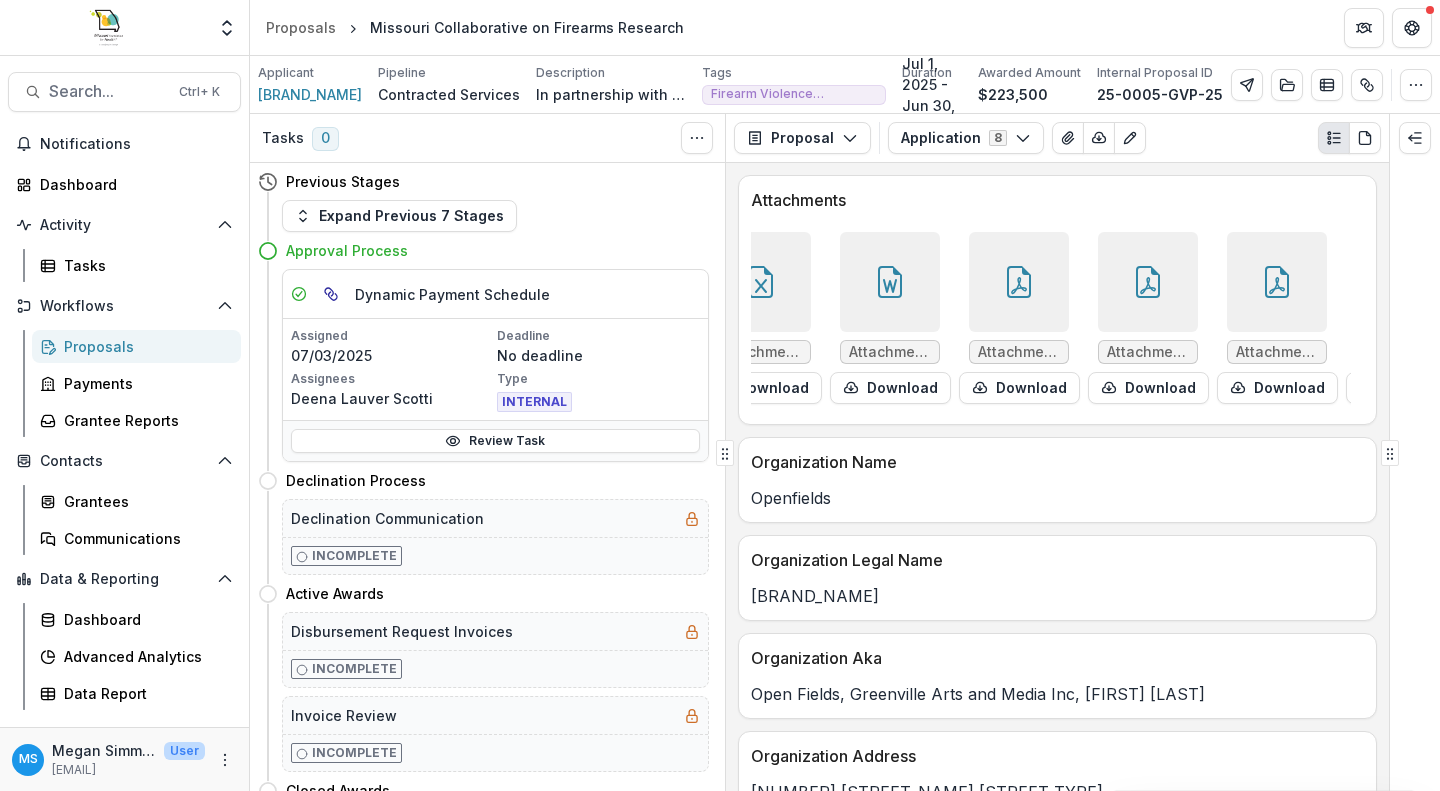 click 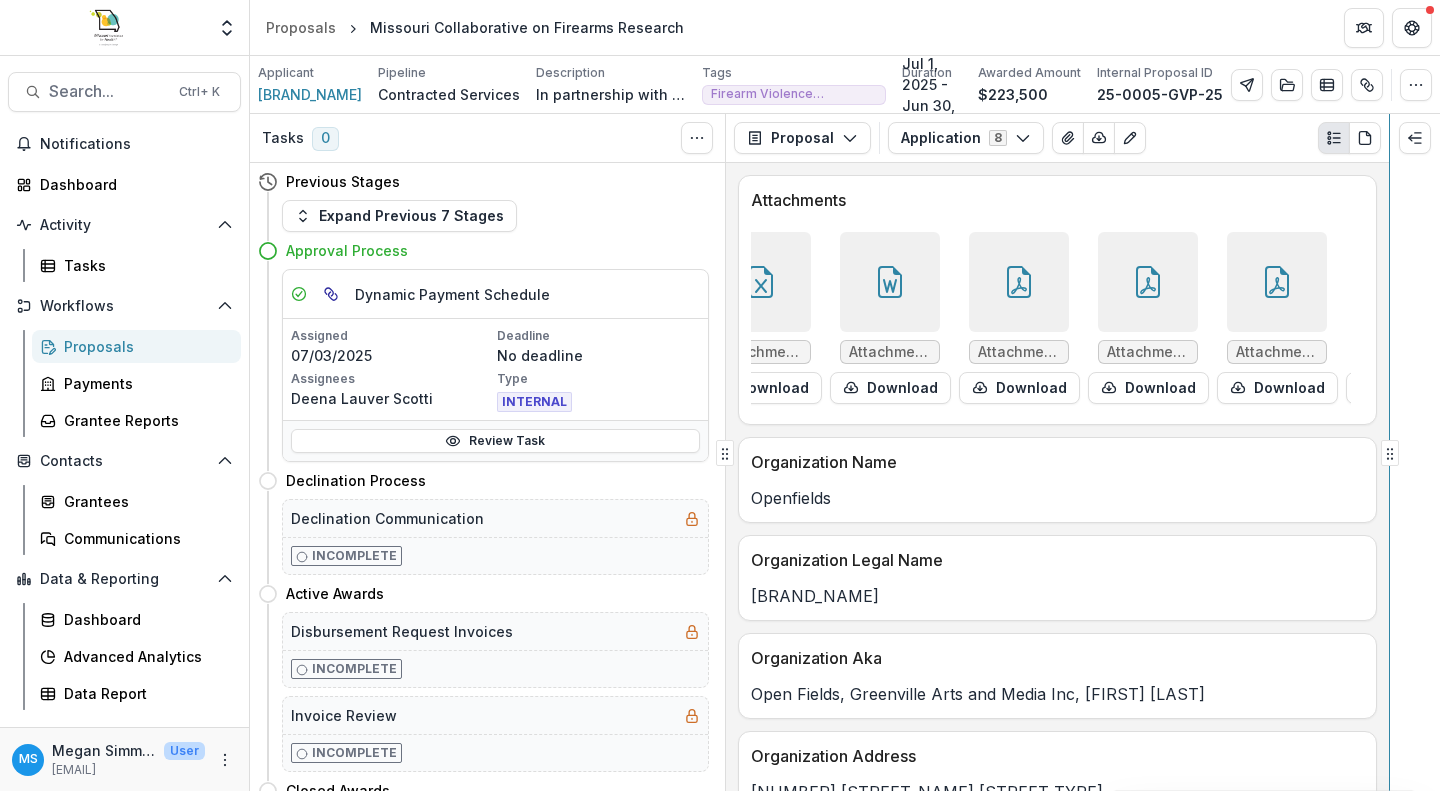 click on "Tasks 0 Show Cancelled Tasks Previous Stages Expand Previous 7 Stages Approval Process Dynamic Payment Schedule Assigned 07/03/2025 Deadline No deadline Assignees [FIRST] [LAST] Type INTERNAL Review Task Declination Process Declination Communication Incomplete Active Awards Disbursement Request Invoices Incomplete Invoice Review Incomplete Closed Awards Declined Declination Communication Incomplete Proposal Proposal Payments Reports Grant Agreements Board Summaries Bank Details Application 8 Forms (8) Application Internal Amendments Internal Approval Information Internal Final Budget Review Internal PA Review Internal General Internal Recommendation Internal Proposal Contact Information Internal Word Download Word Download (with field descriptions) Zip Download Preview Merged PDF Preview Merged PDF (Inline Images & PDFs) Preview Merged PDF (with field descriptions) Custom Download Attachments Attachments/6938/2025.01.27 MFH MCFR Cost Proposal.xlsx Download Download Download Download Download Download
0" at bounding box center (845, 452) 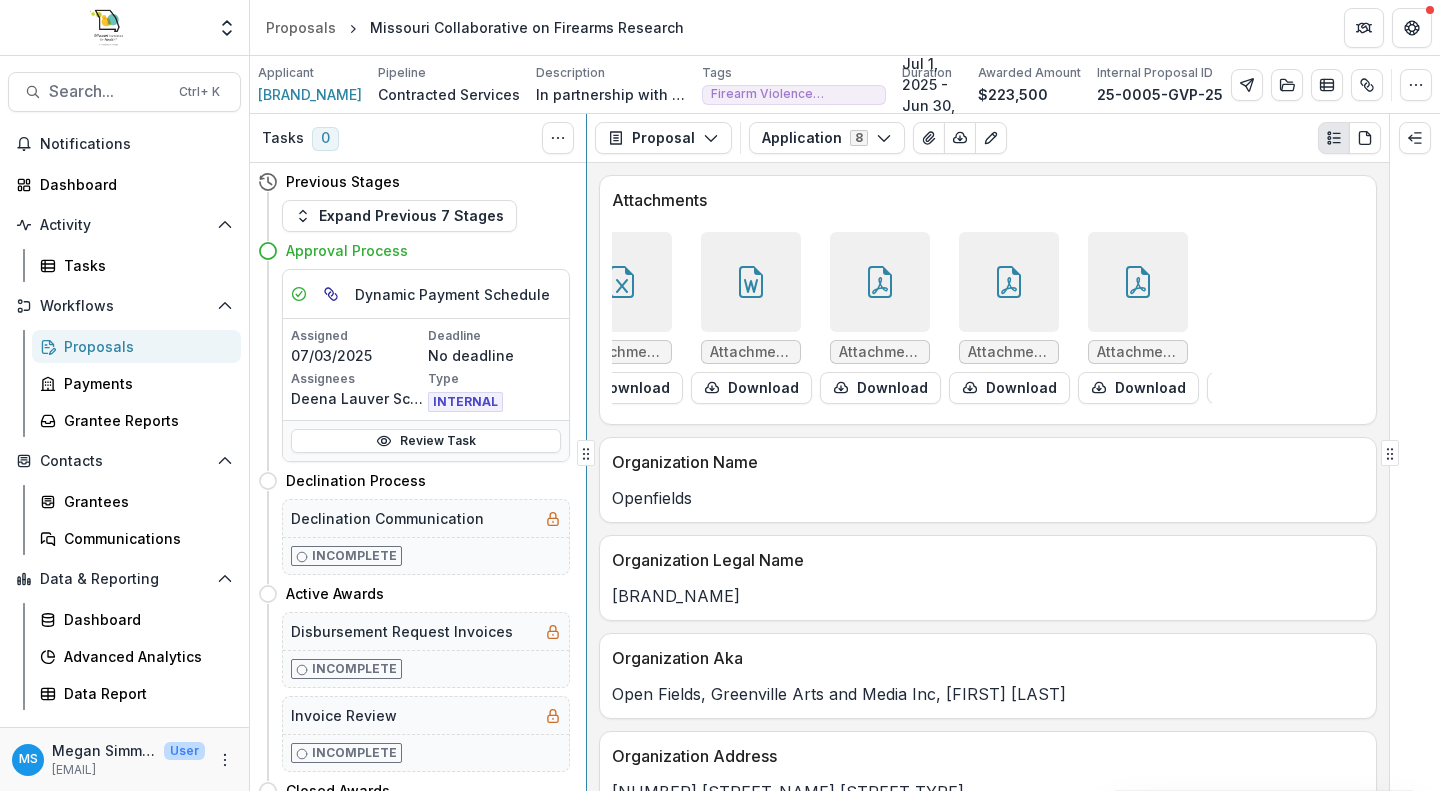 click on "Tasks 0 Show Cancelled Tasks Previous Stages Expand Previous 7 Stages Approval Process Dynamic Payment Schedule Assigned 07/03/2025 Deadline No deadline Assignees [FIRST] [LAST] Type INTERNAL Review Task Declination Process Declination Communication Incomplete Active Awards Disbursement Request Invoices Incomplete Invoice Review Incomplete Closed Awards Declined Declination Communication Incomplete Proposal Proposal Payments Reports Grant Agreements Board Summaries Bank Details Application 8 Forms (8) Application Internal Amendments Internal Approval Information Internal Final Budget Review Internal PA Review Internal General Internal Recommendation Internal Proposal Contact Information Internal Word Download Word Download (with field descriptions) Zip Download Preview Merged PDF Preview Merged PDF (Inline Images & PDFs) Preview Merged PDF (with field descriptions) Custom Download Attachments Attachments/6938/2025.01.27 MFH MCFR Cost Proposal.xlsx Download Download Download Download Download Download
0" at bounding box center [845, 452] 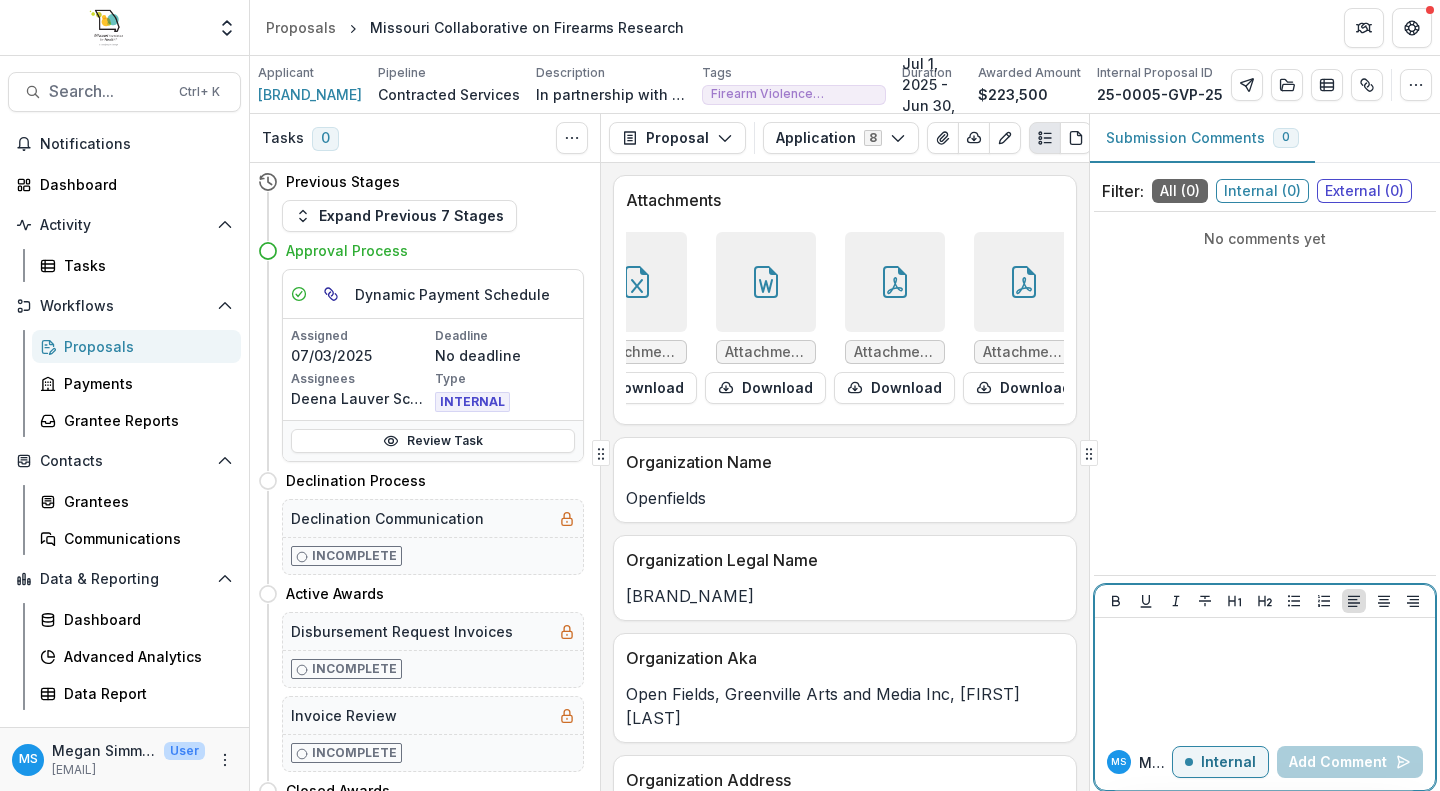 drag, startPoint x: 1042, startPoint y: 427, endPoint x: 1130, endPoint y: 712, distance: 298.2767 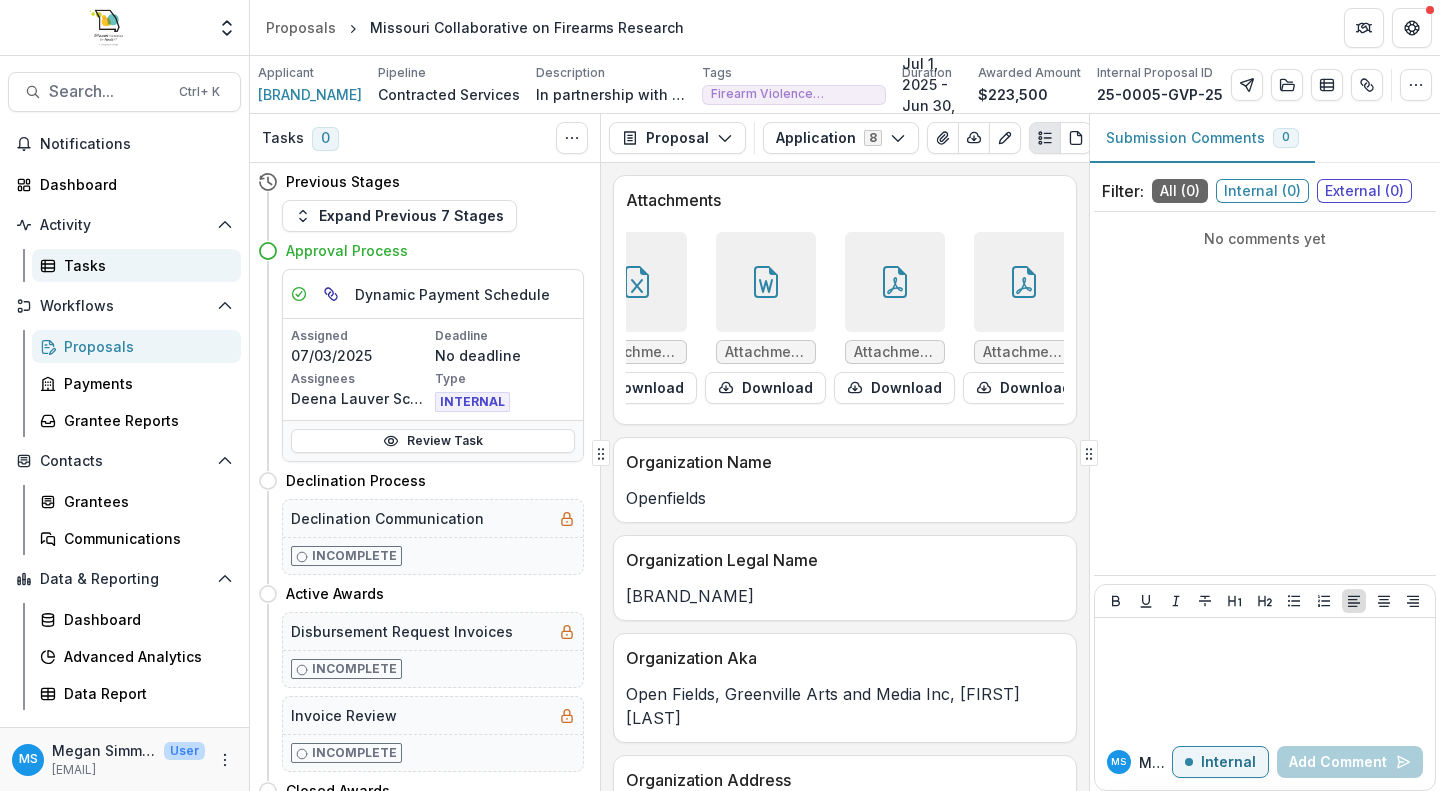 click on "Tasks" at bounding box center (144, 265) 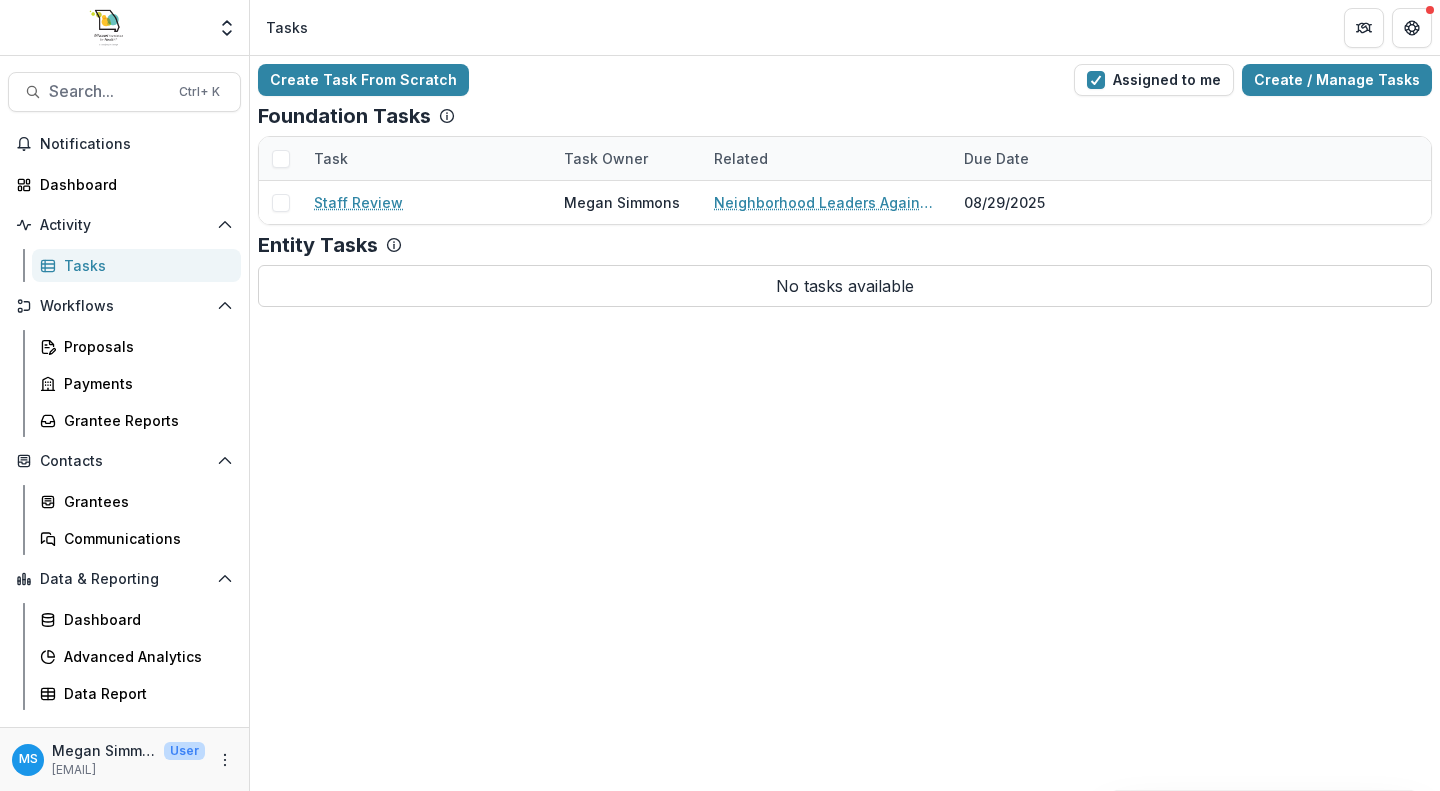 click on "Create Task From Scratch Assigned to me Create / Manage Tasks Foundation Tasks Task Task Owner Related Due Date Staff Review [FIRST] [LAST] Neighborhood Leaders Against Firearm Deaths 08/29/2025 Entity Tasks No tasks available" at bounding box center (845, 423) 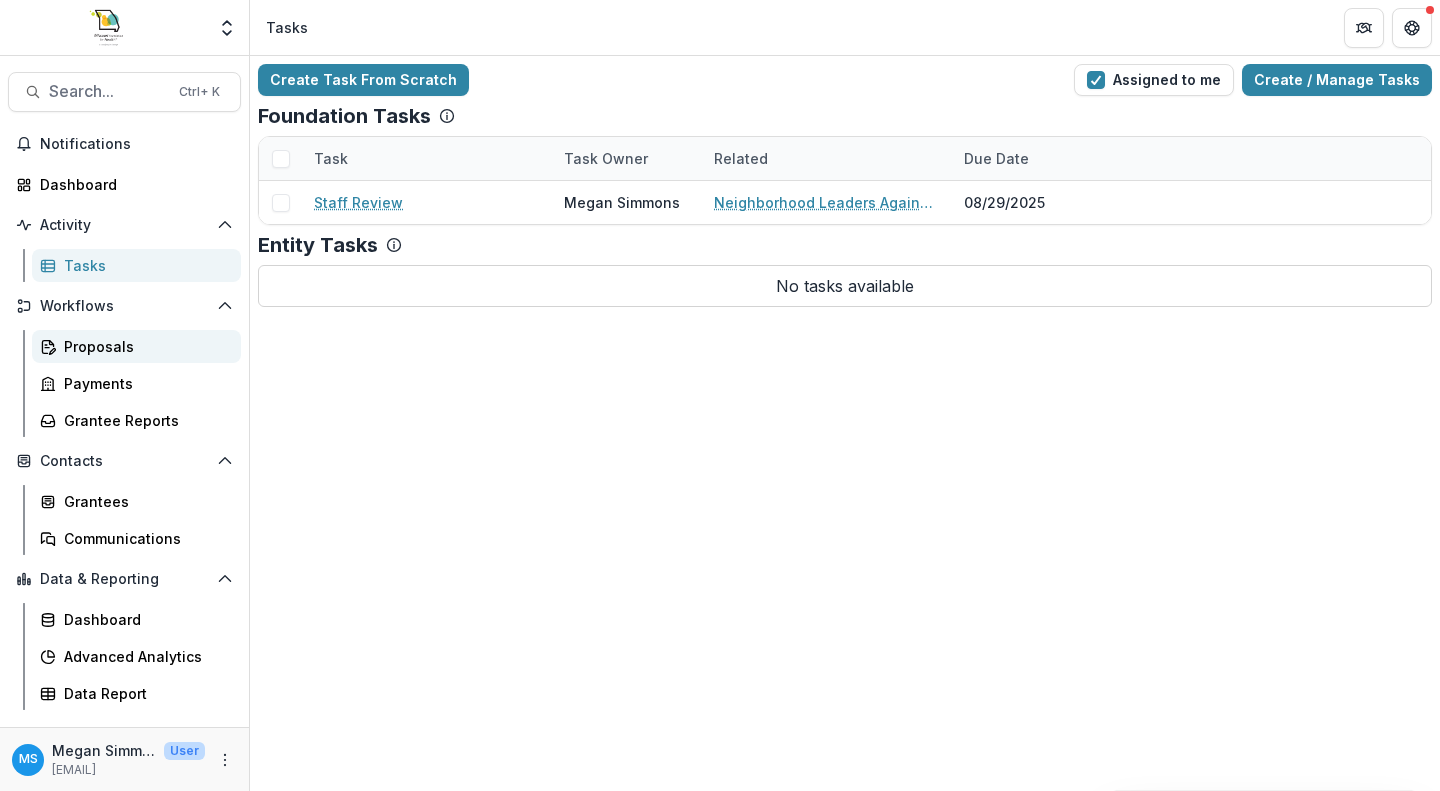 click on "Proposals" at bounding box center [144, 346] 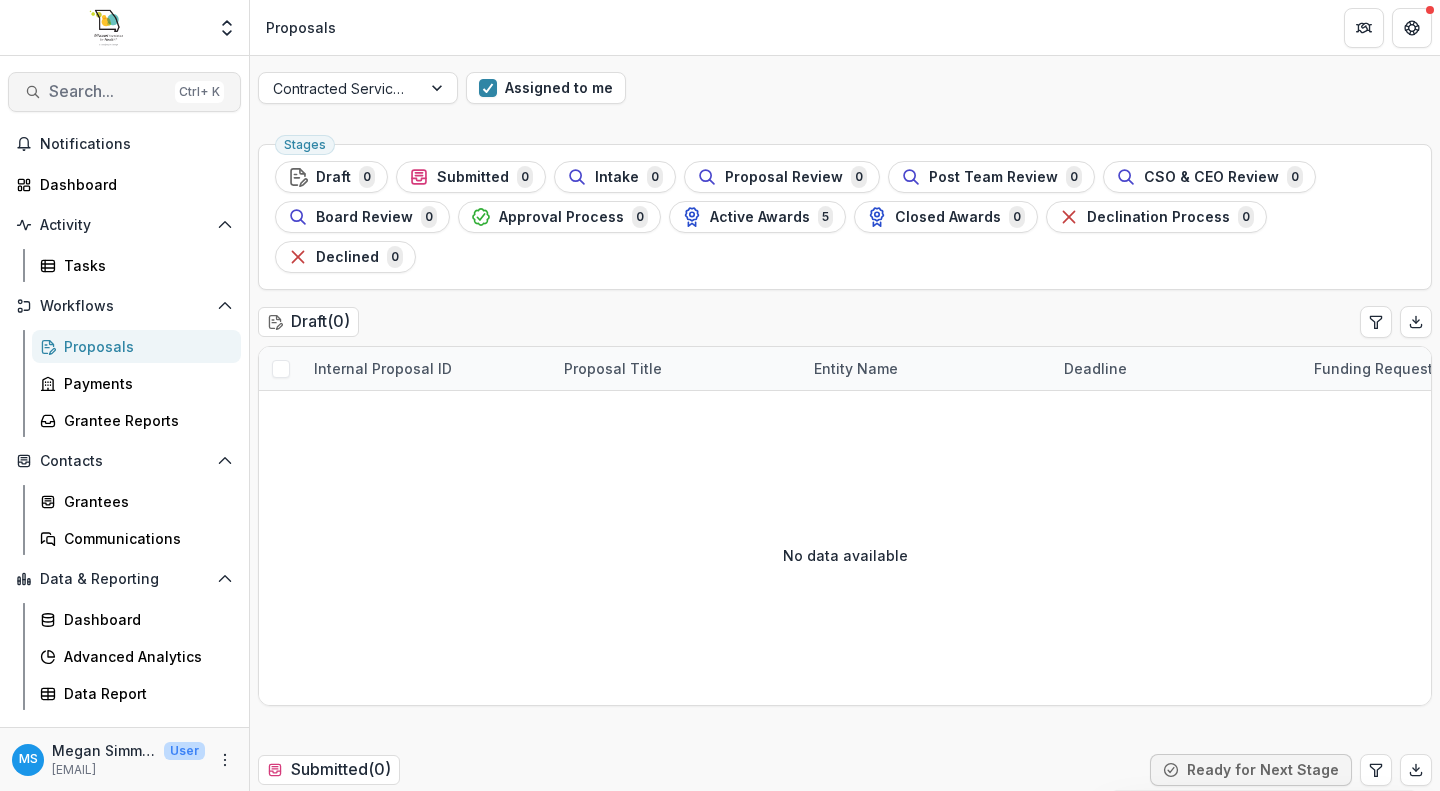 click on "Search..." at bounding box center (108, 91) 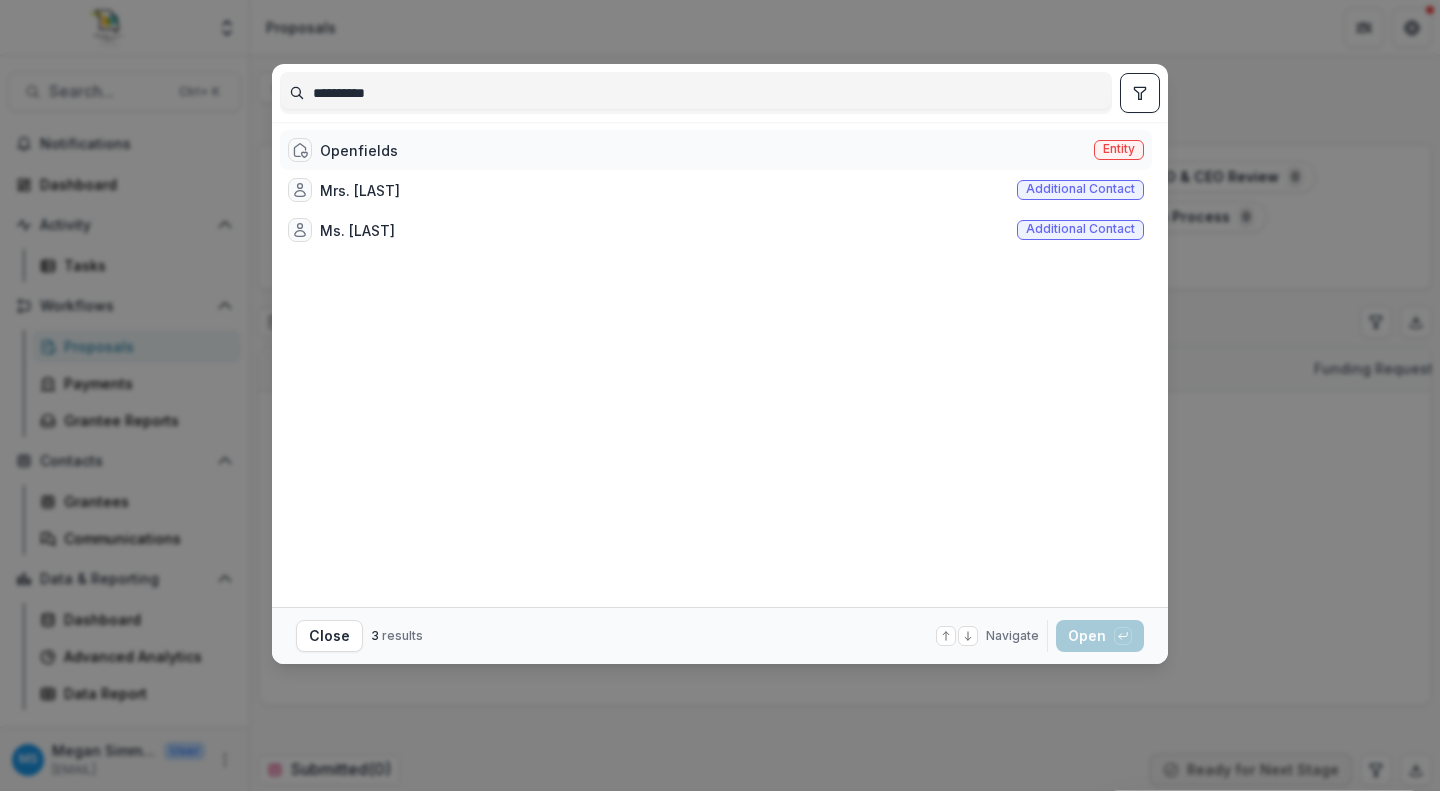 type on "**********" 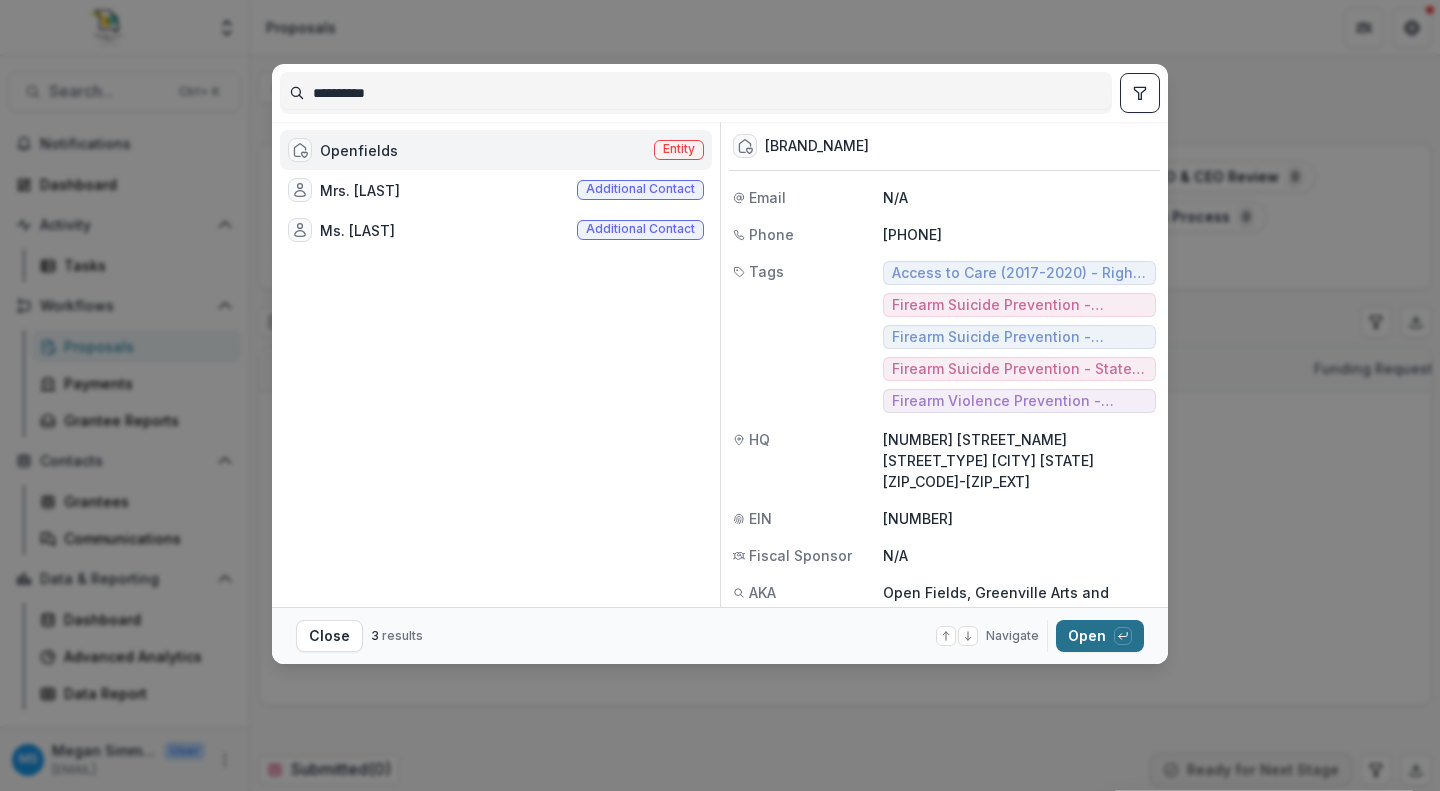 click on "Open with enter key" at bounding box center (1100, 636) 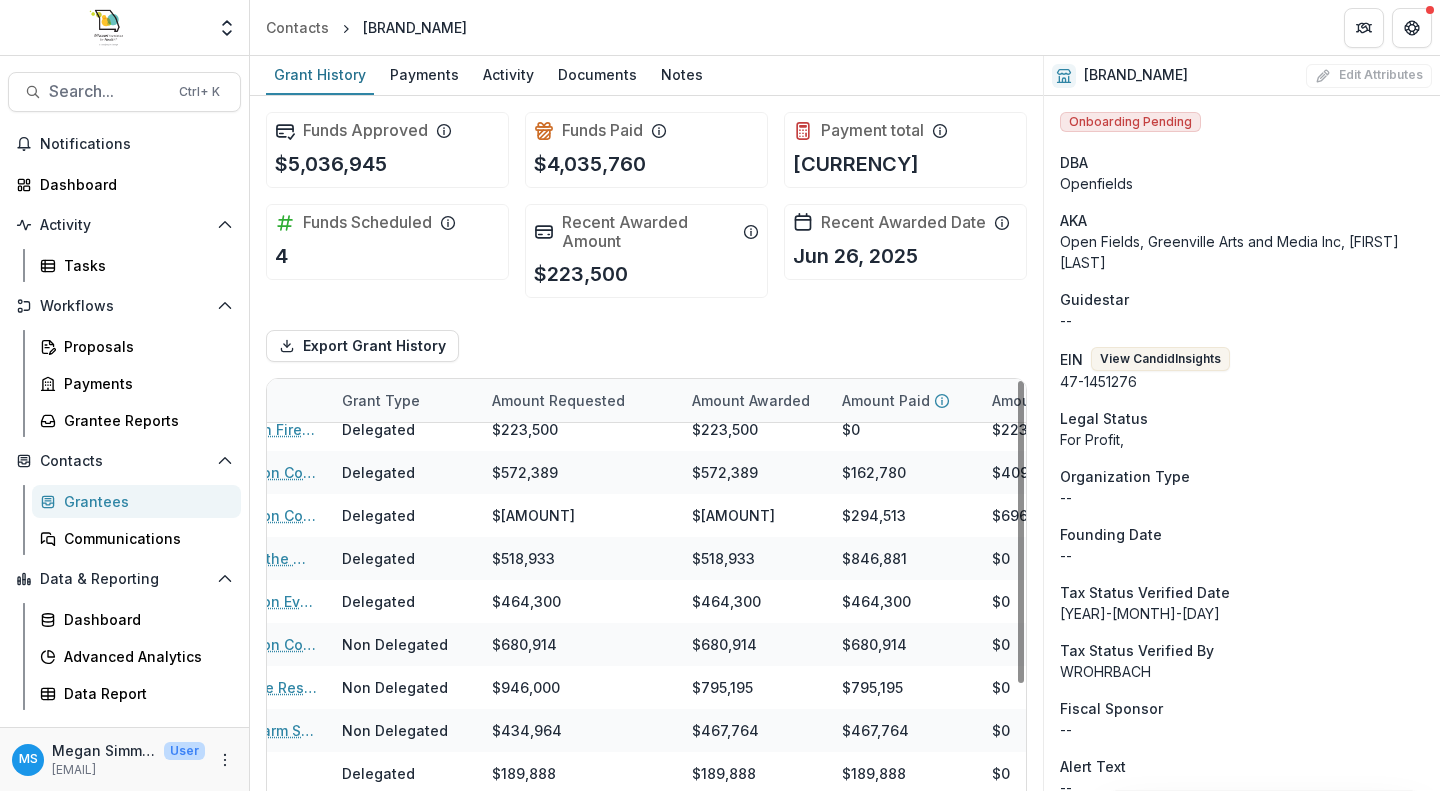 scroll, scrollTop: 169, scrollLeft: 717, axis: both 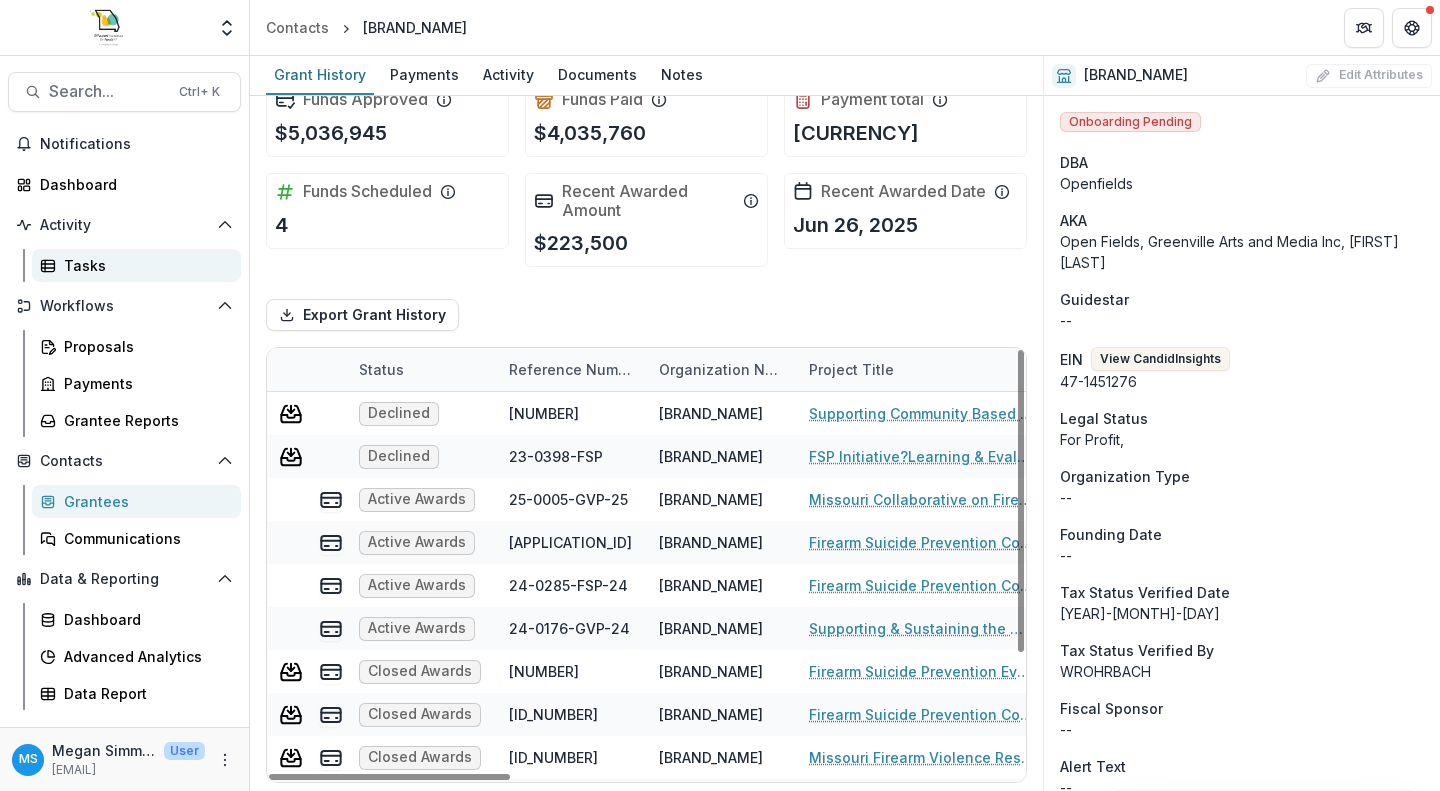 click on "Tasks" at bounding box center (144, 265) 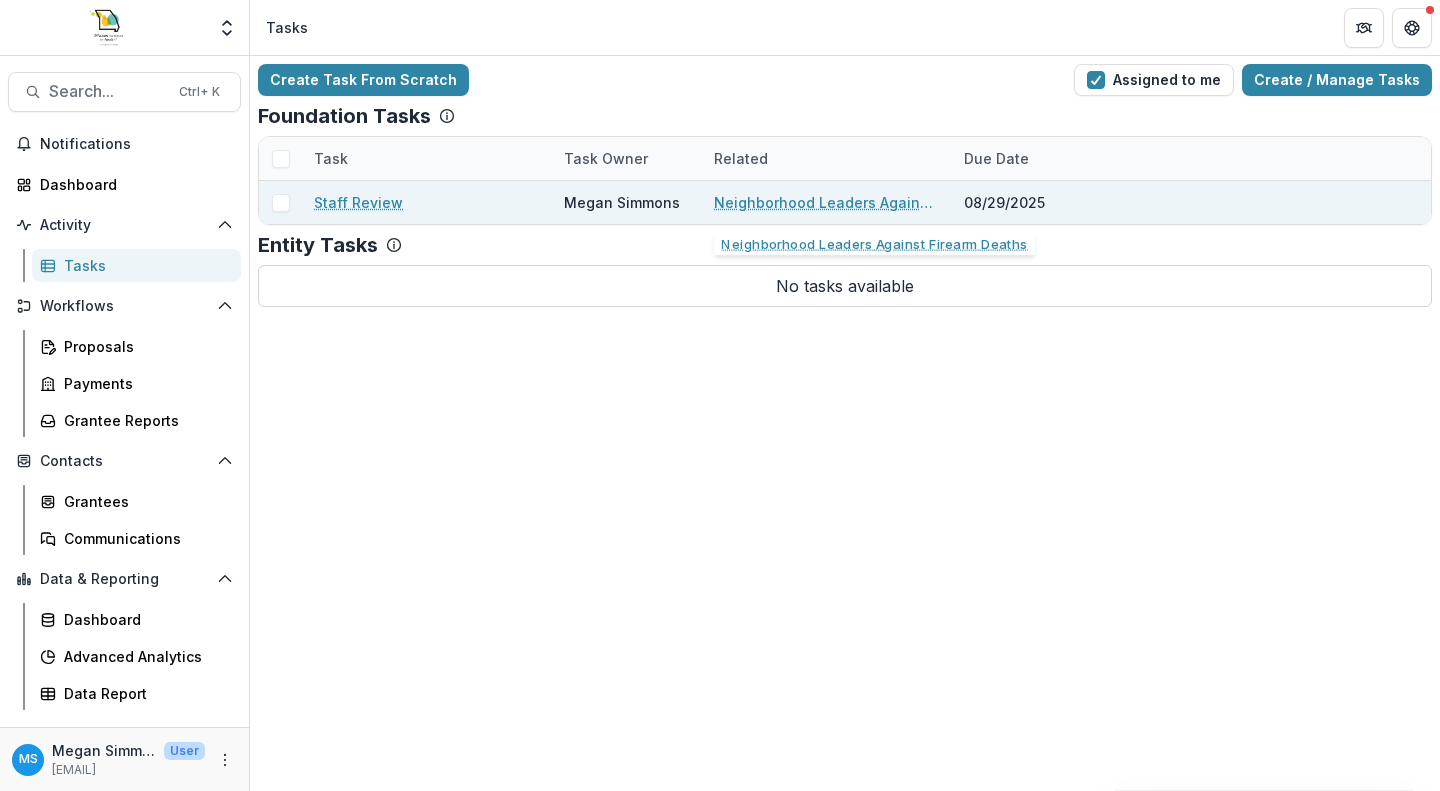 click on "Neighborhood Leaders Against Firearm Deaths" at bounding box center [827, 202] 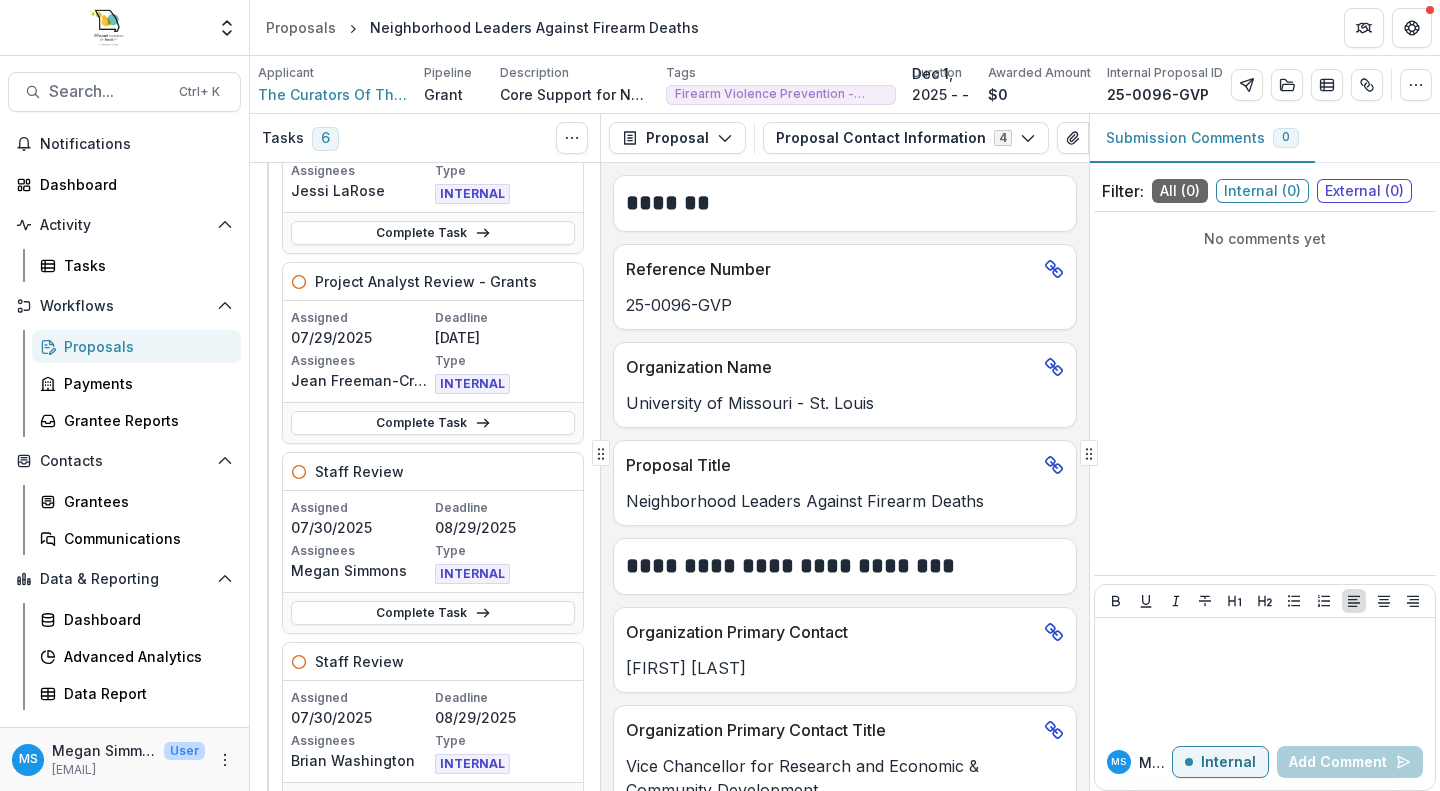 scroll, scrollTop: 205, scrollLeft: 0, axis: vertical 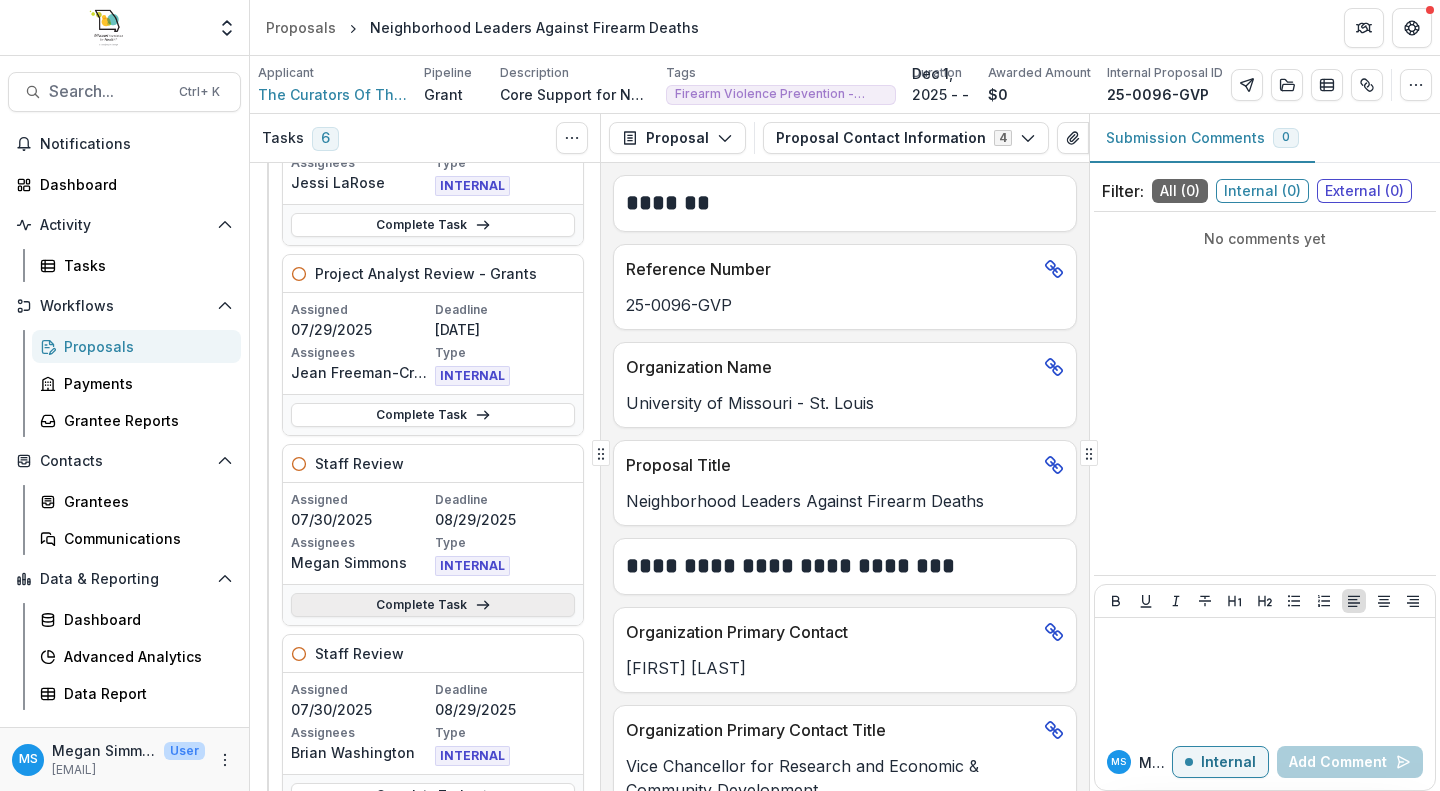 click on "Complete Task" at bounding box center [433, 605] 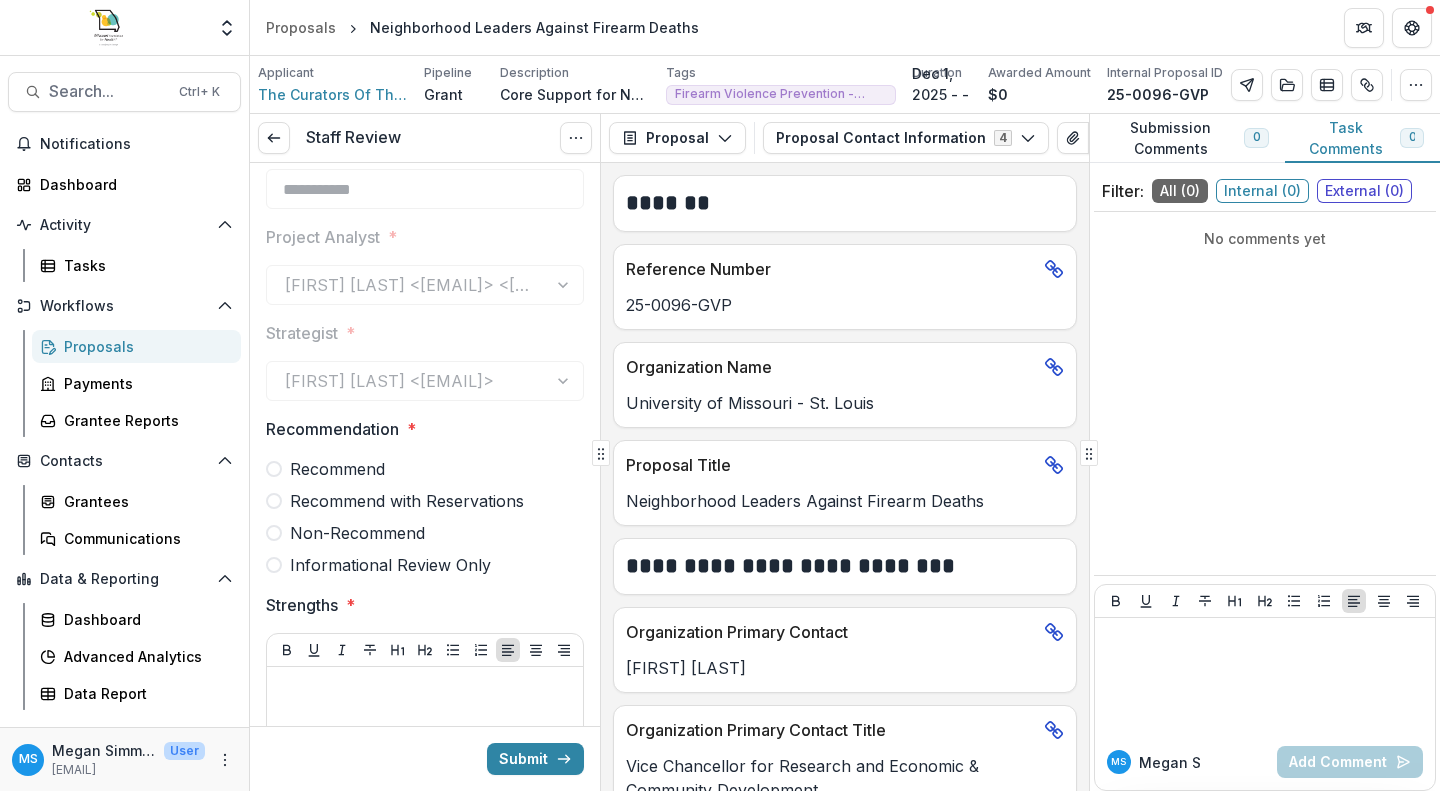 scroll, scrollTop: 259, scrollLeft: 0, axis: vertical 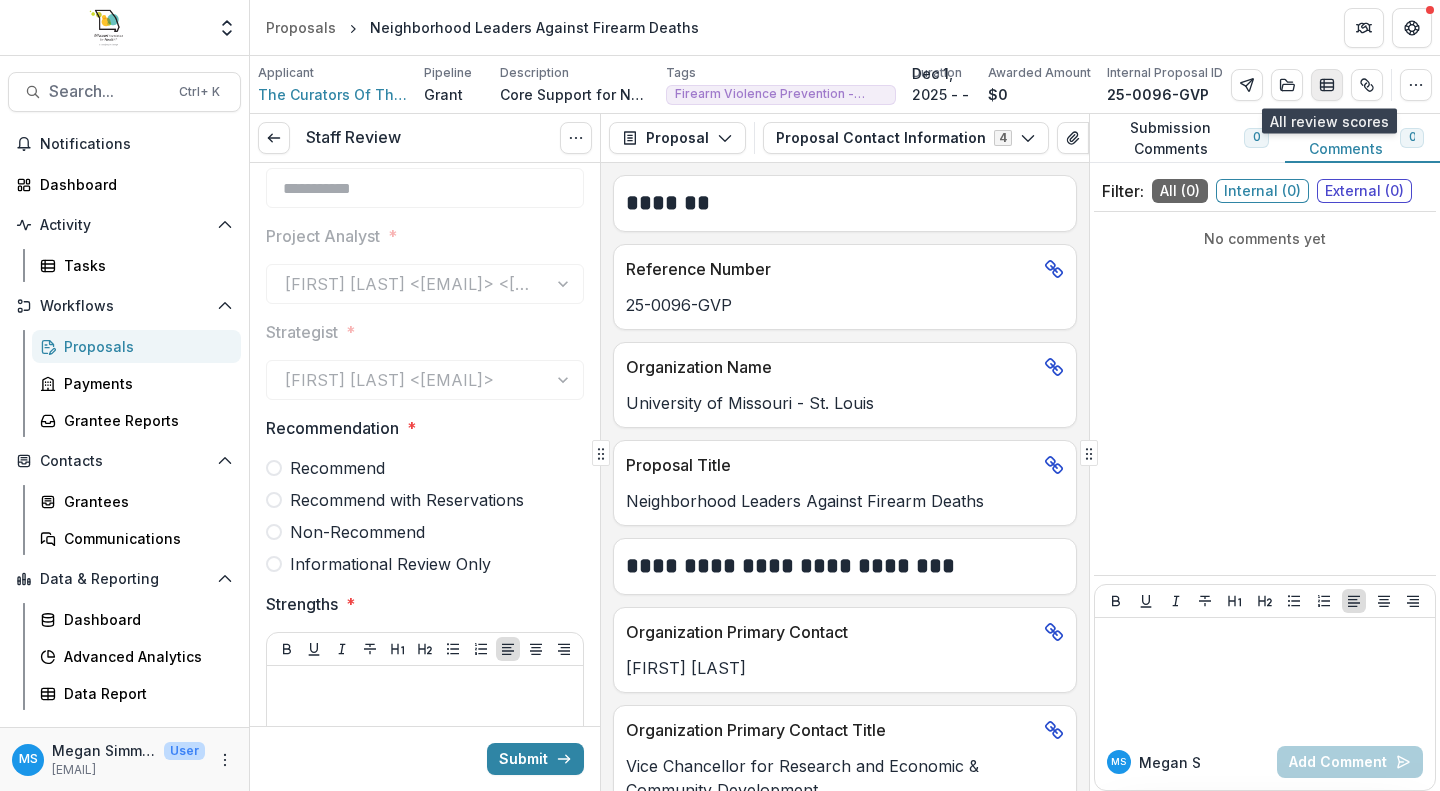 click 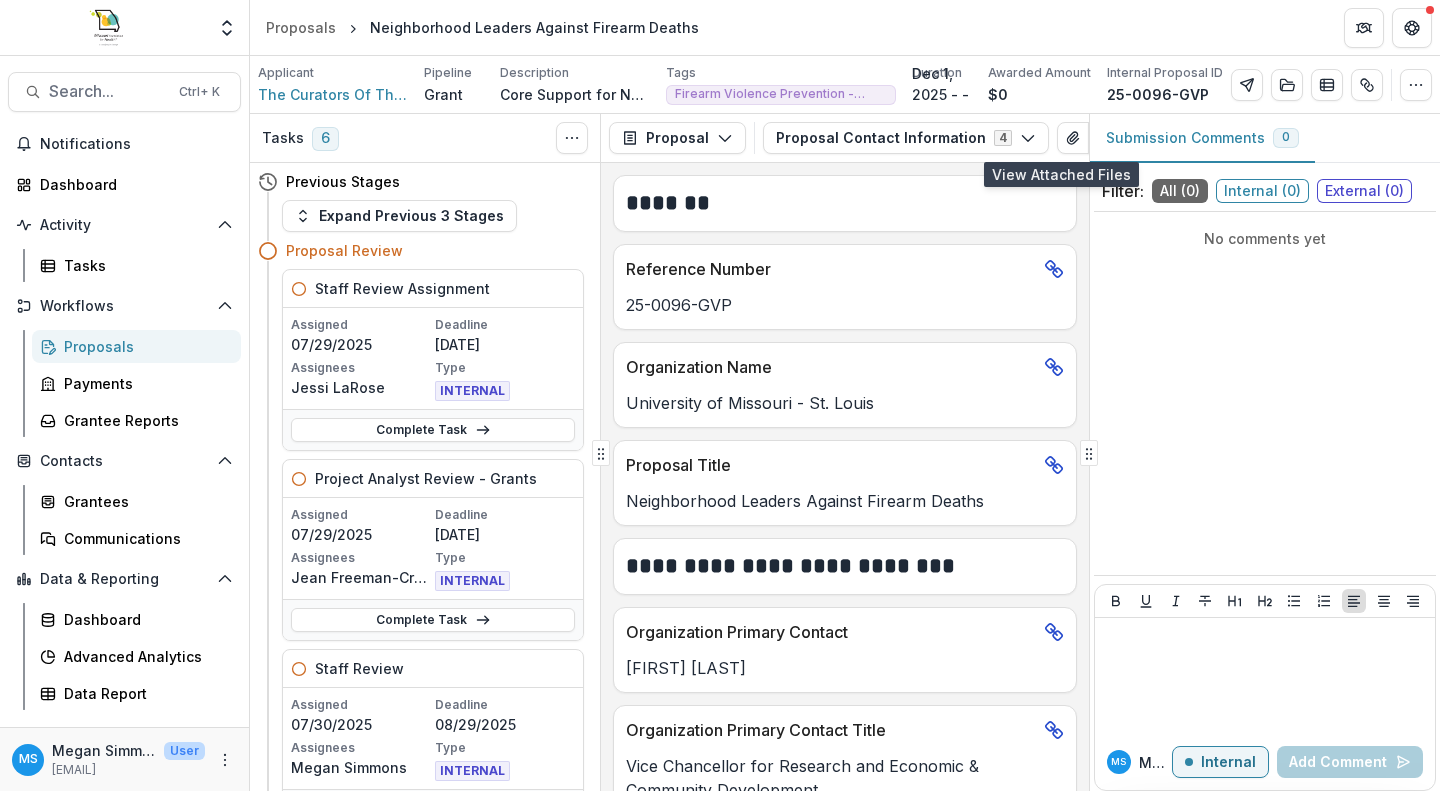 click on "Submission Comments  0" at bounding box center [1265, 138] 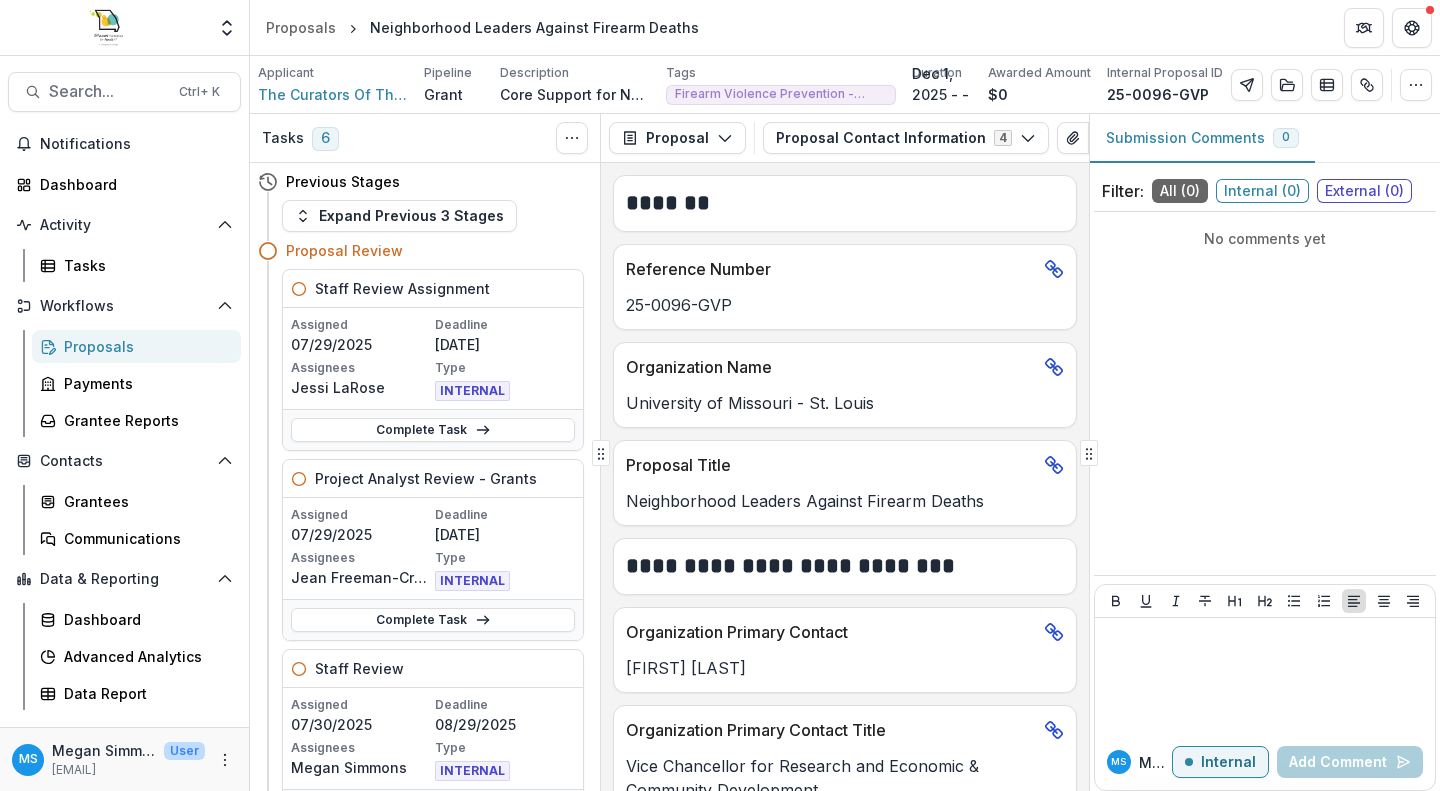click on "Proposals Neighborhood Leaders Against Firearm Deaths" at bounding box center (845, 27) 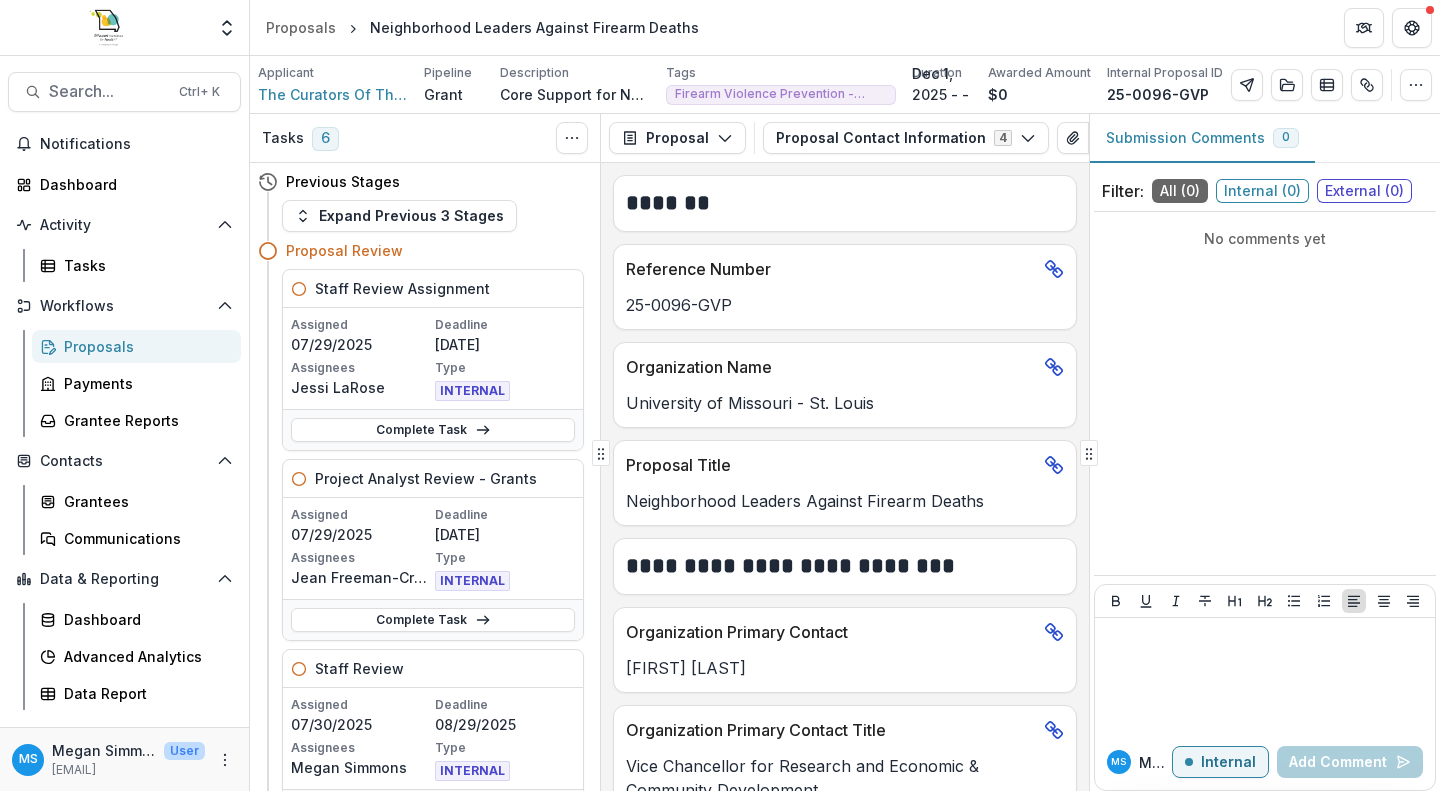 click on "Proposals Neighborhood Leaders Against Firearm Deaths" at bounding box center [845, 27] 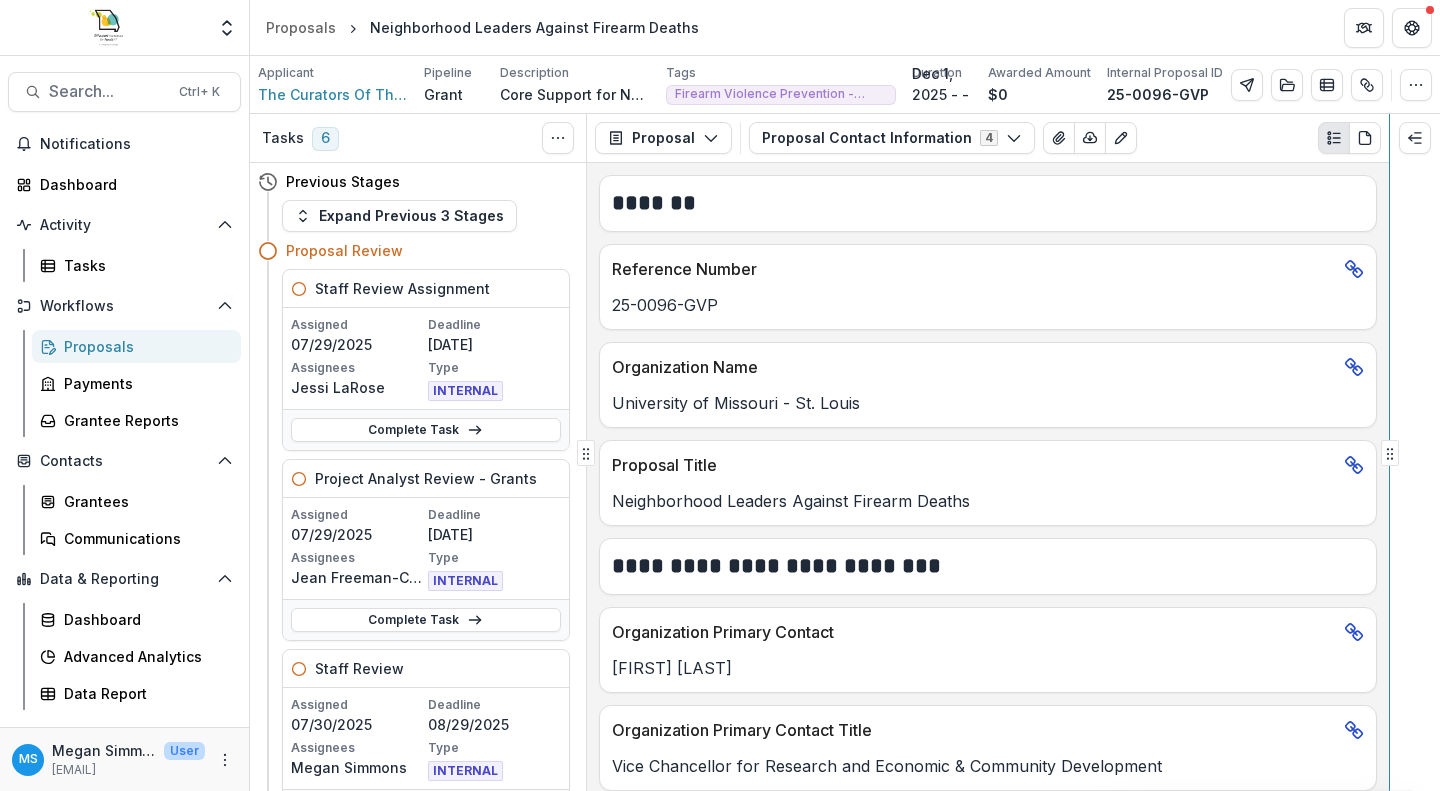click 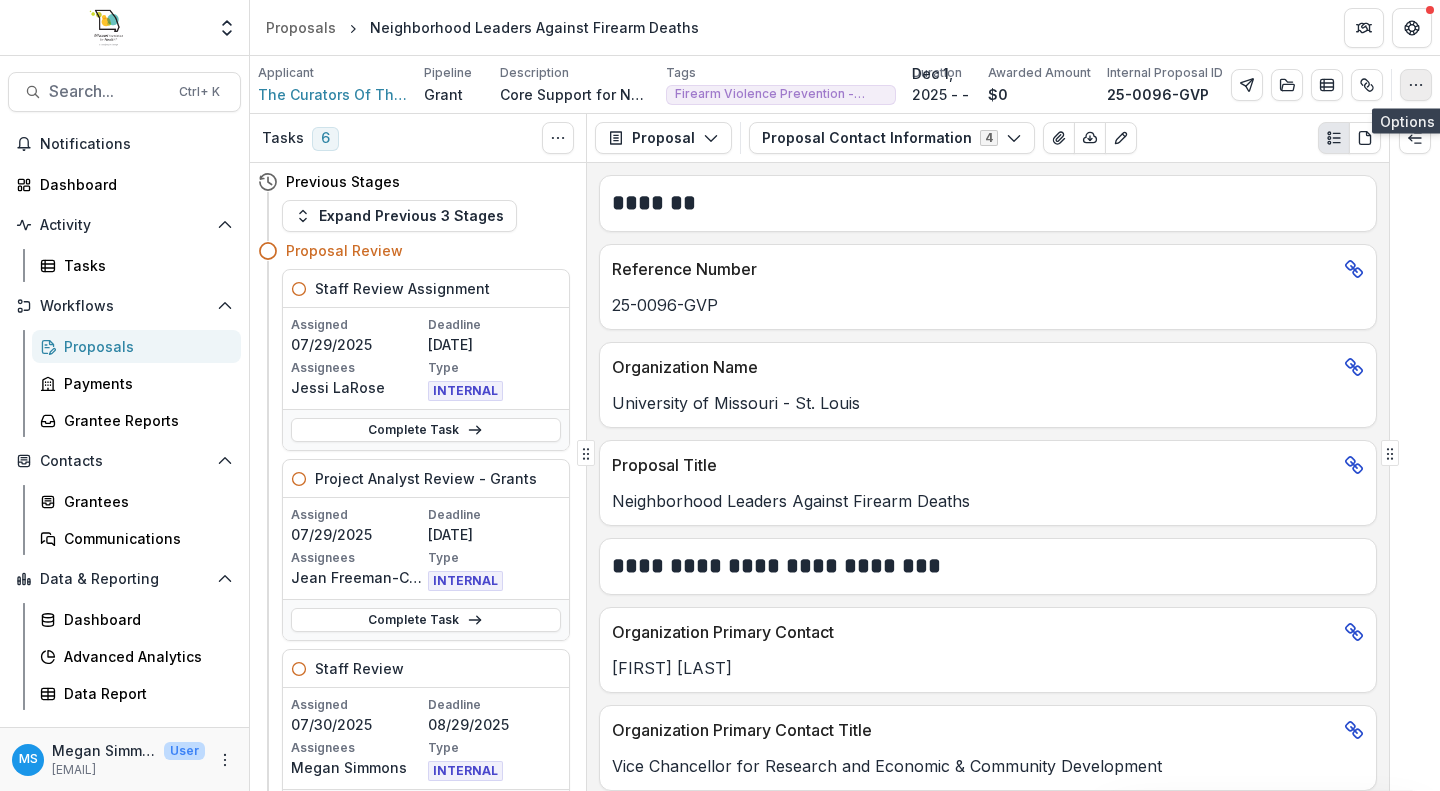 click 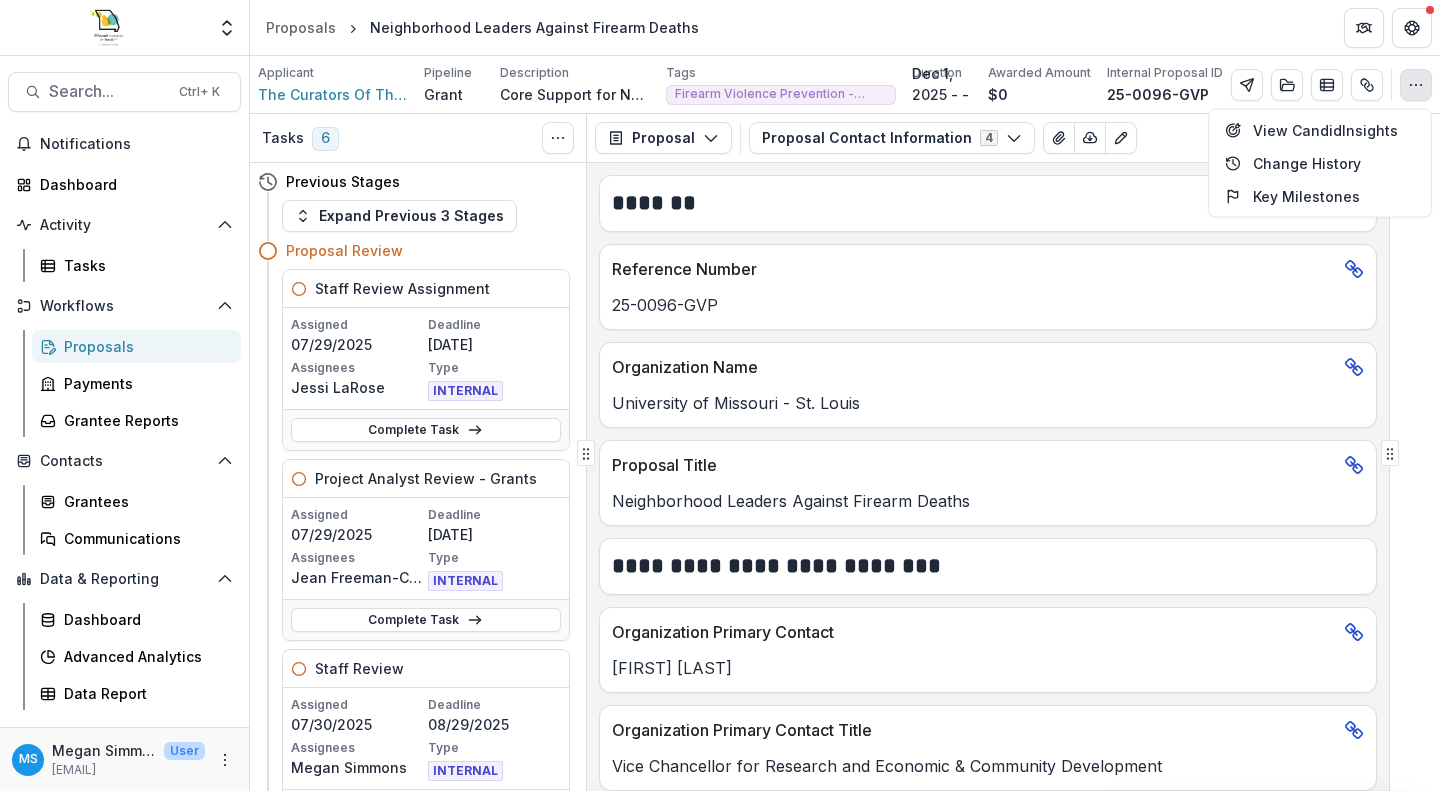click 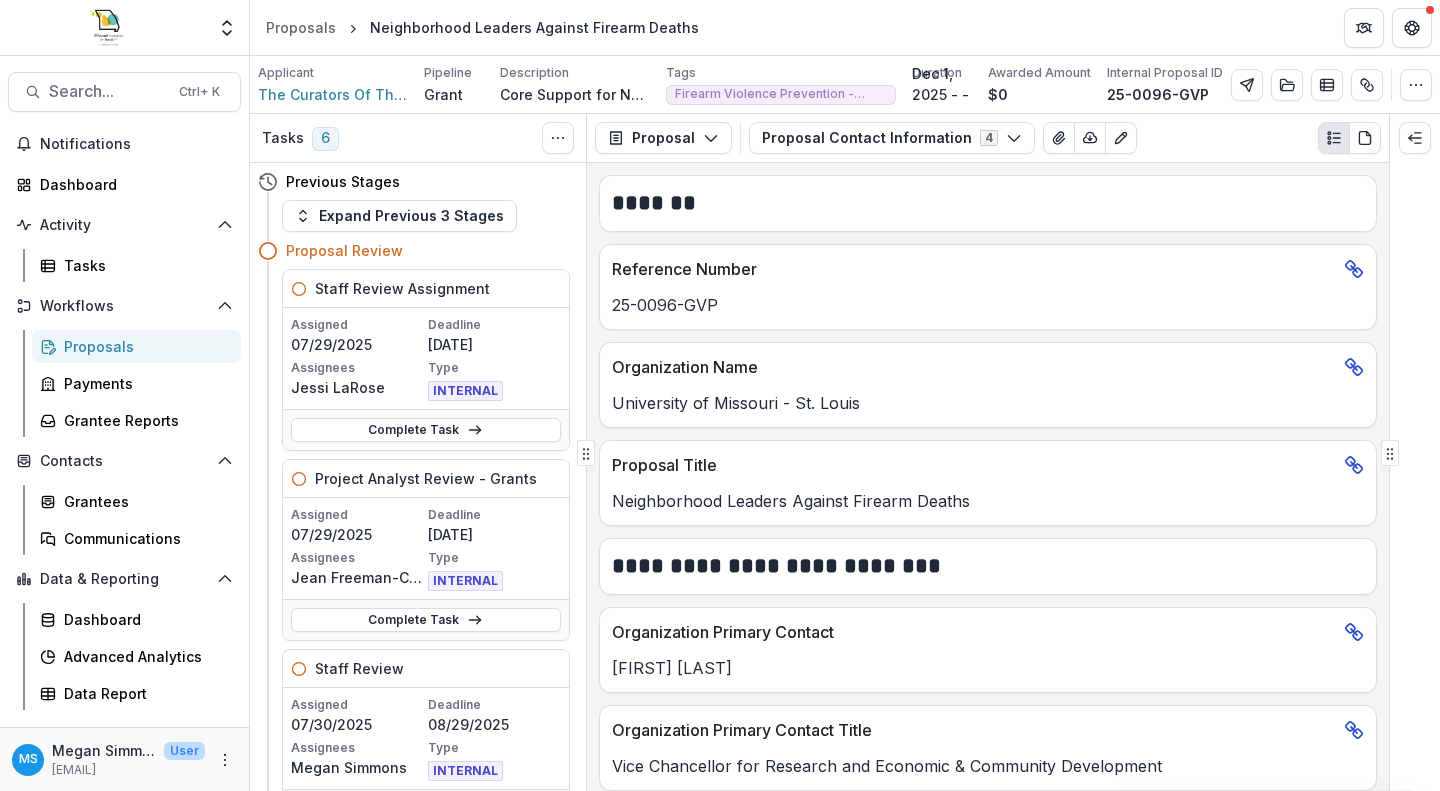 click on "Proposal Contact Information 4 Forms (4) Individual Request for Applications - Limited Financials Proposal Intake Internal General Proposal Information Internal Proposal Contact Information Internal Word Download Word Download (with field descriptions) Zip Download Preview Merged PDF Preview Merged PDF (Inline Images & PDFs) Preview Merged PDF (with field descriptions) Custom Download" at bounding box center (943, 138) 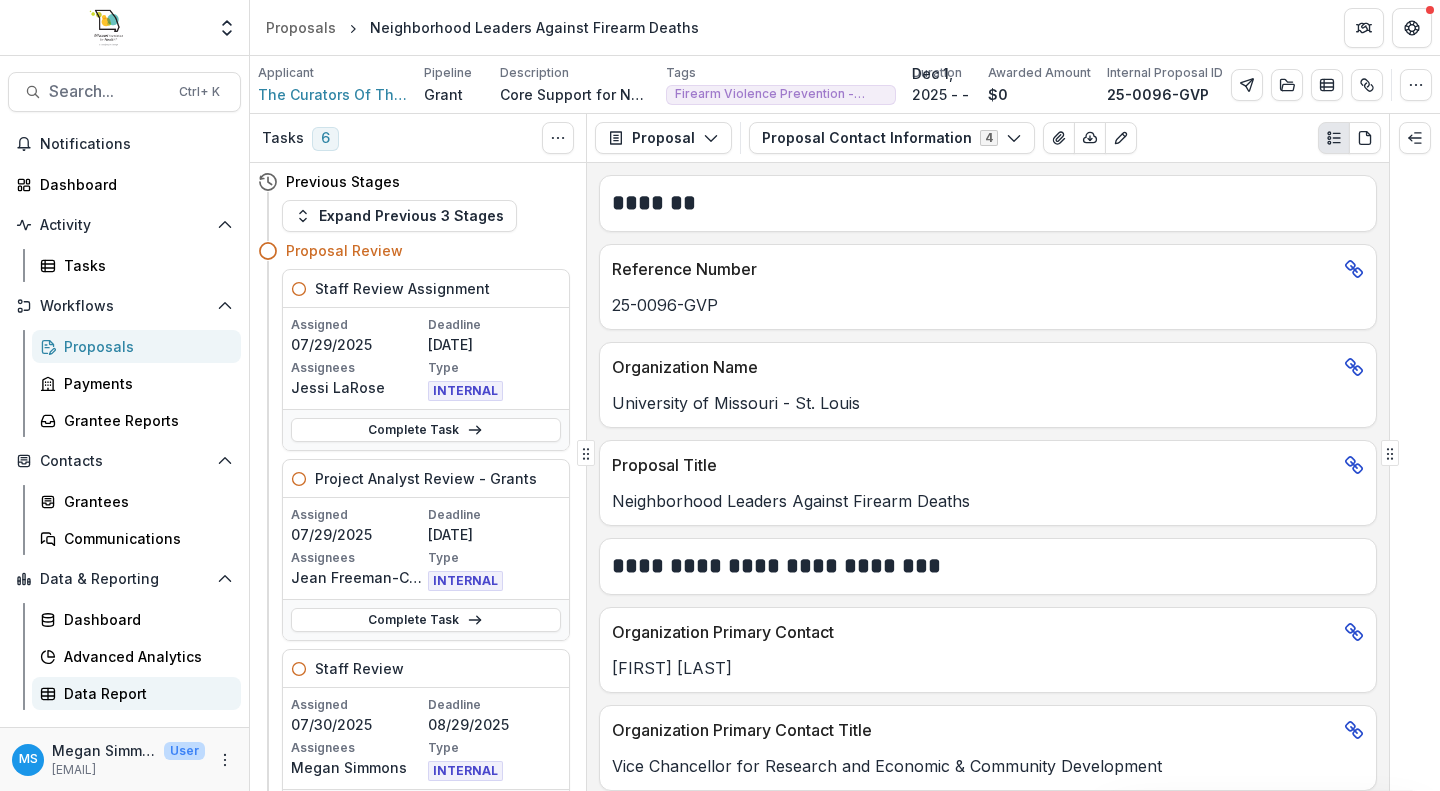 click on "Data Report" at bounding box center [144, 693] 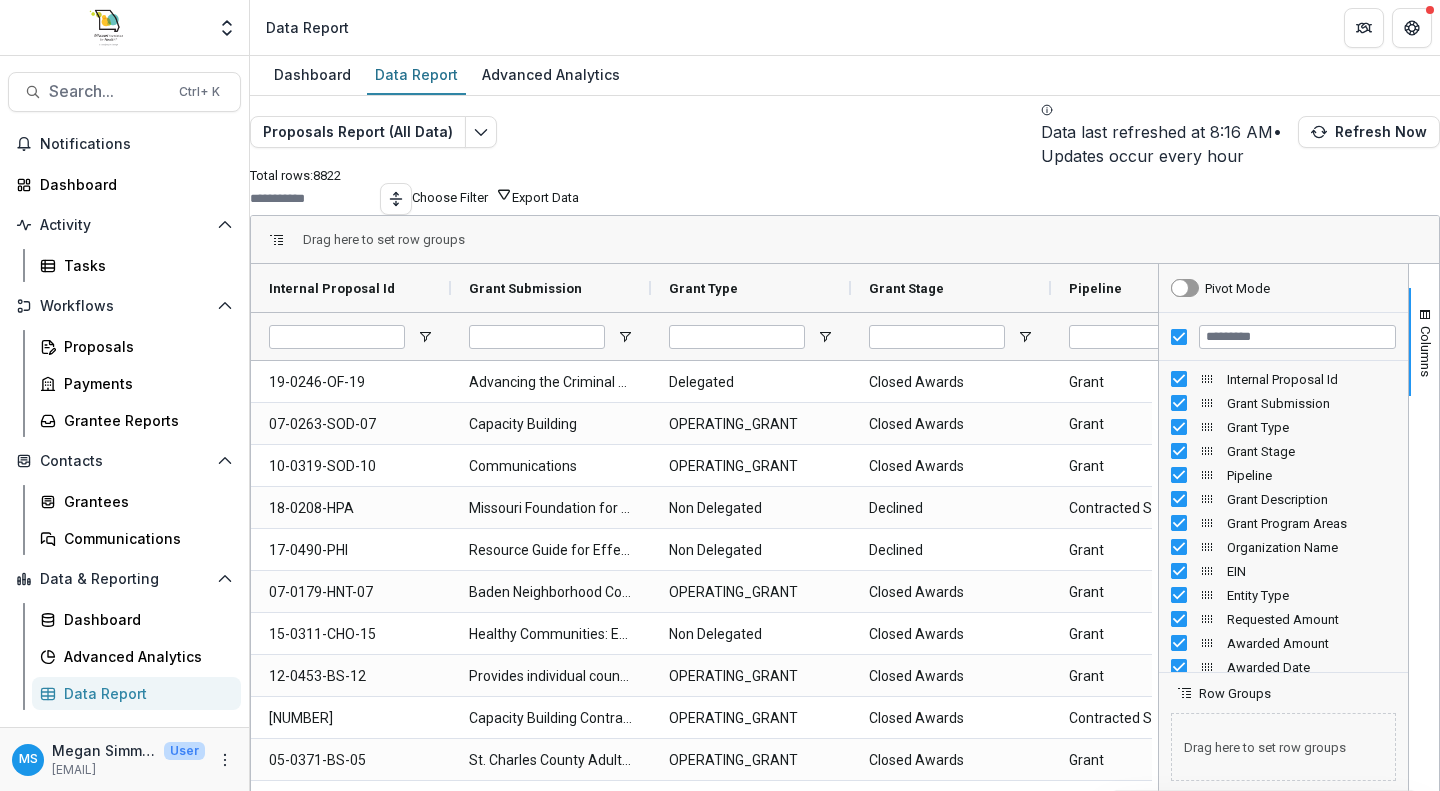 click 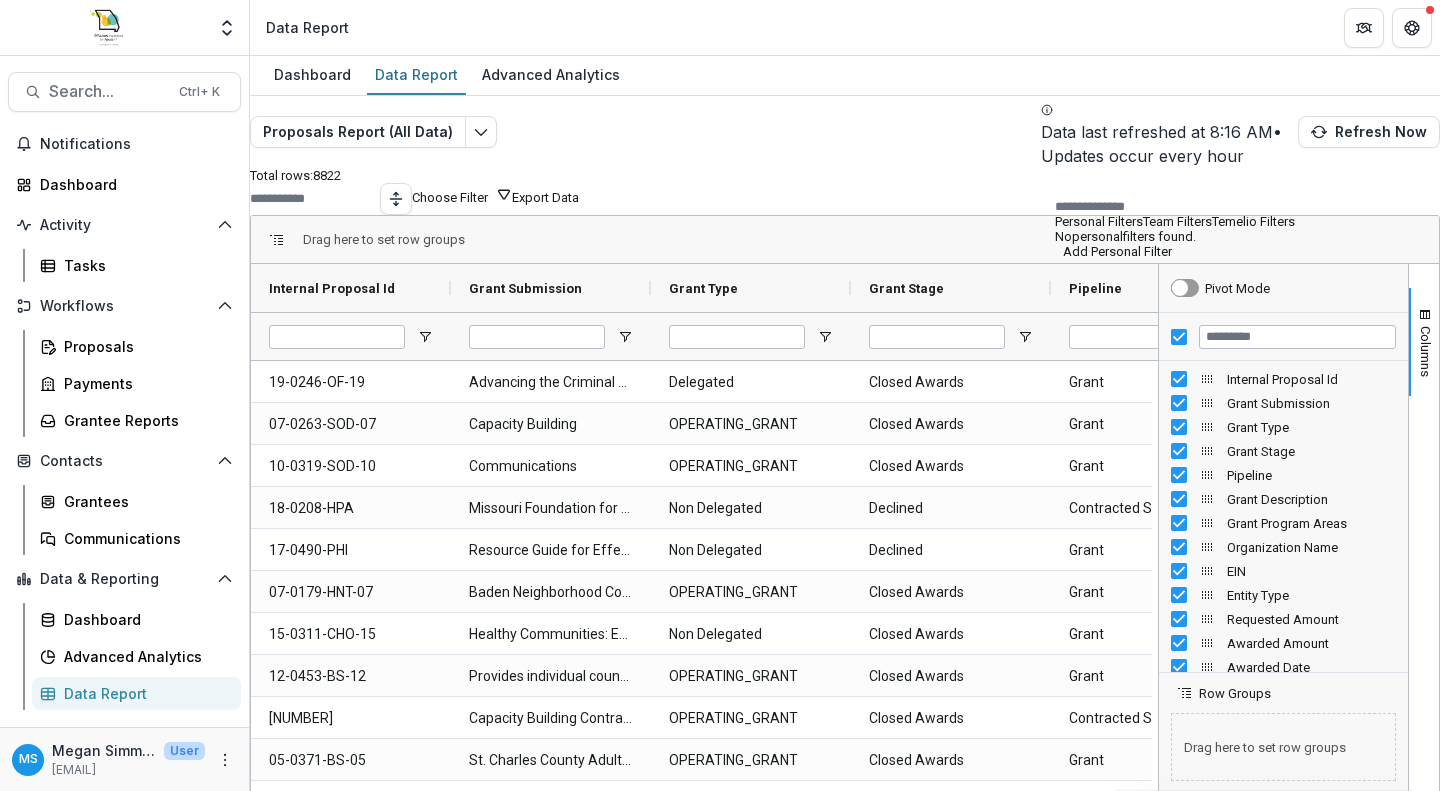 click at bounding box center (315, 199) 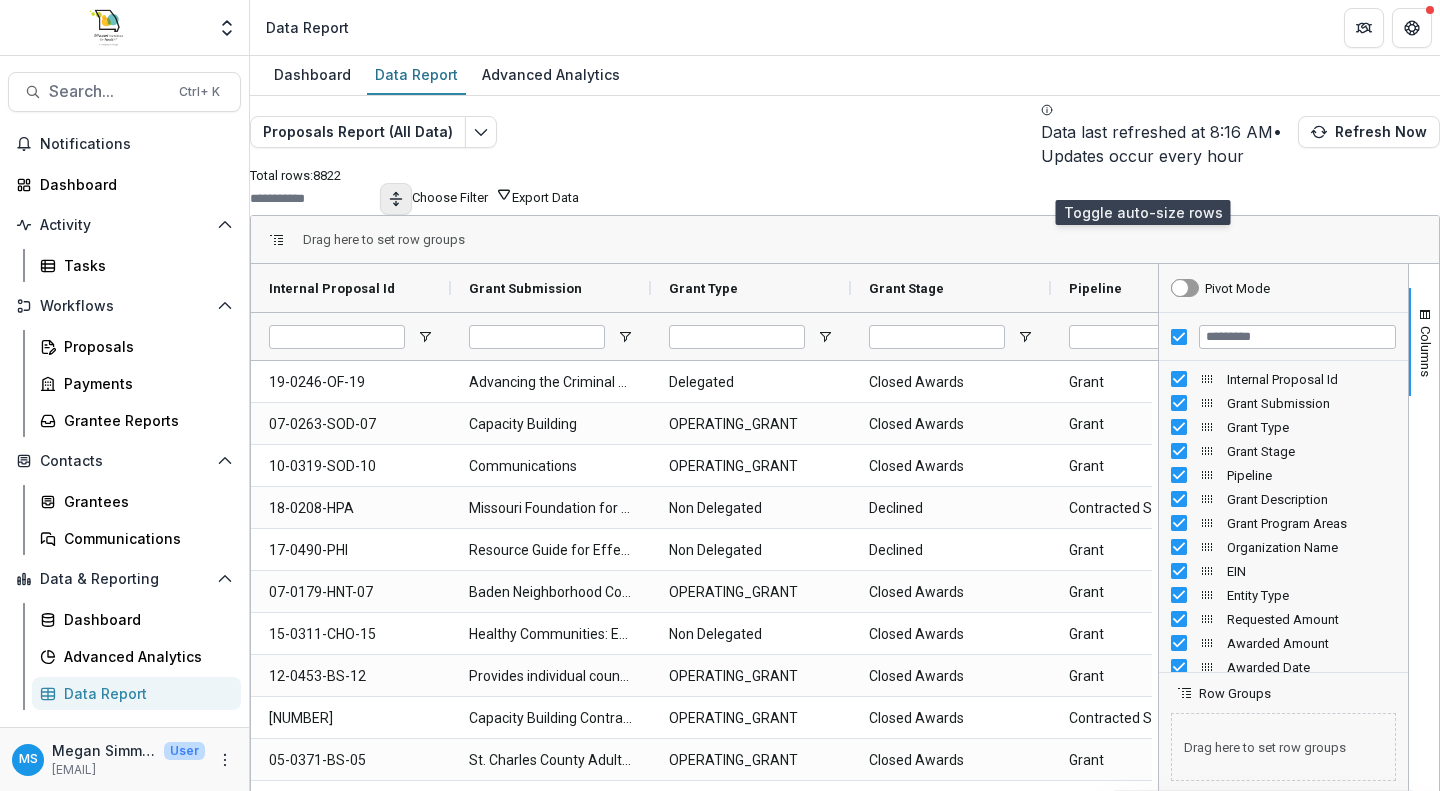 click at bounding box center (396, 199) 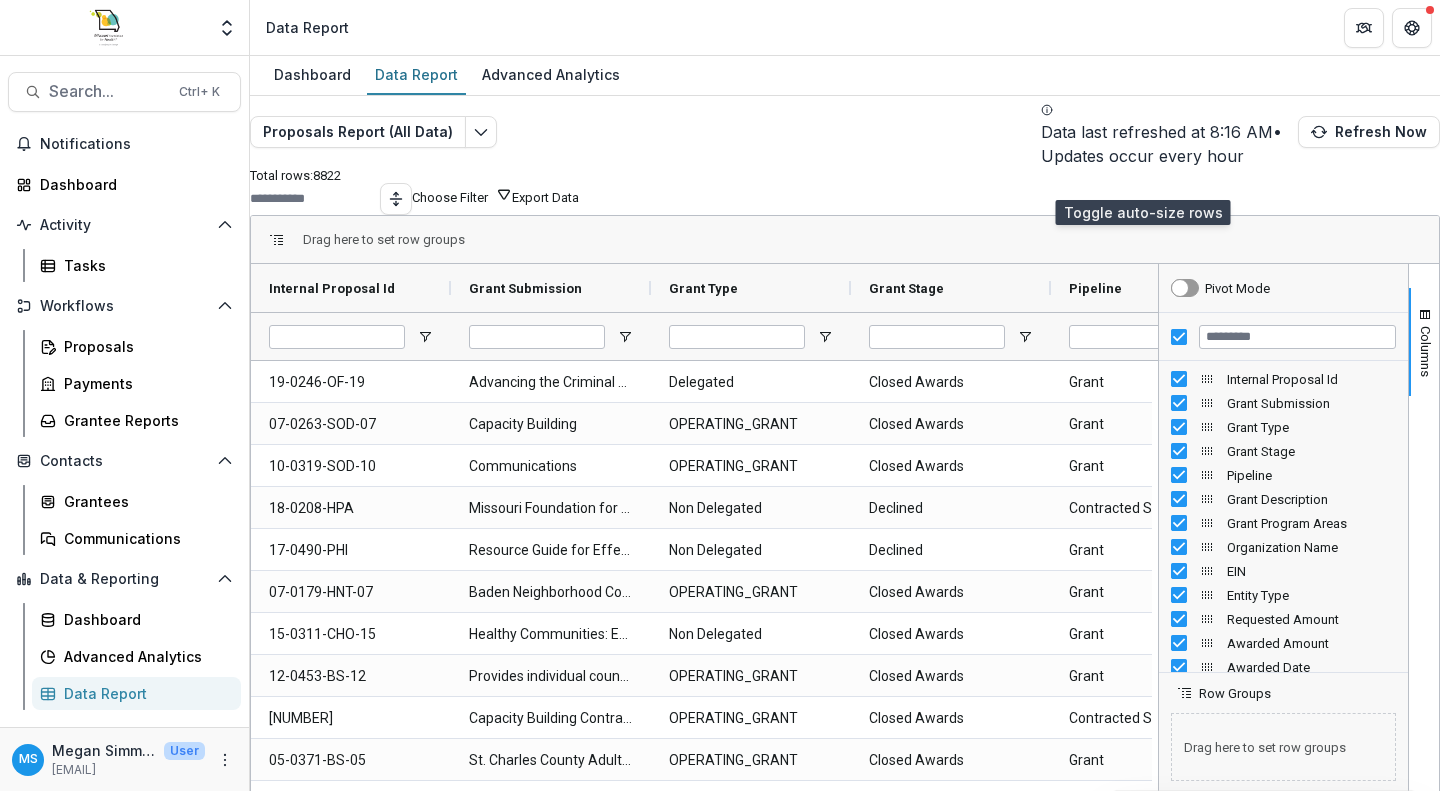 click 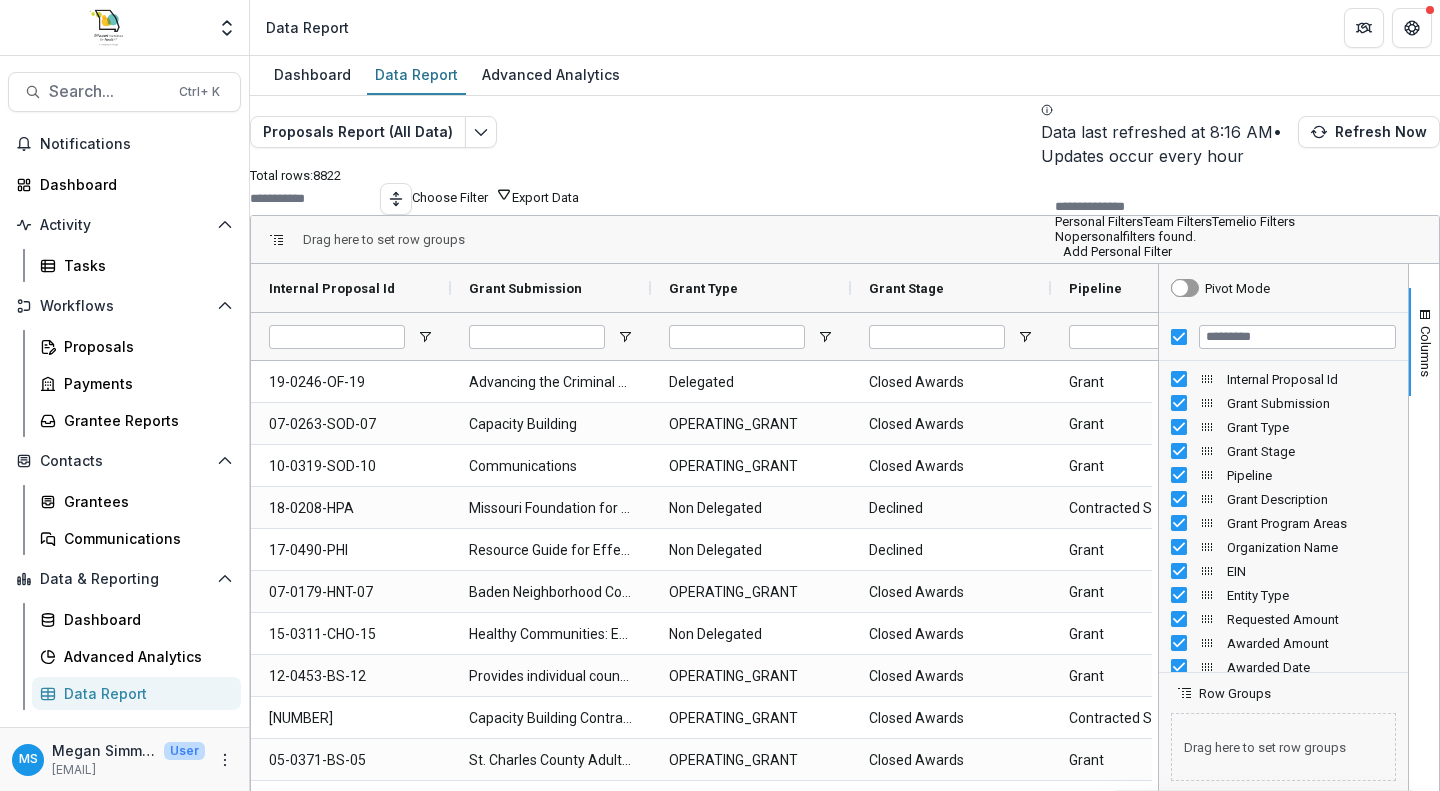 scroll, scrollTop: 261, scrollLeft: 0, axis: vertical 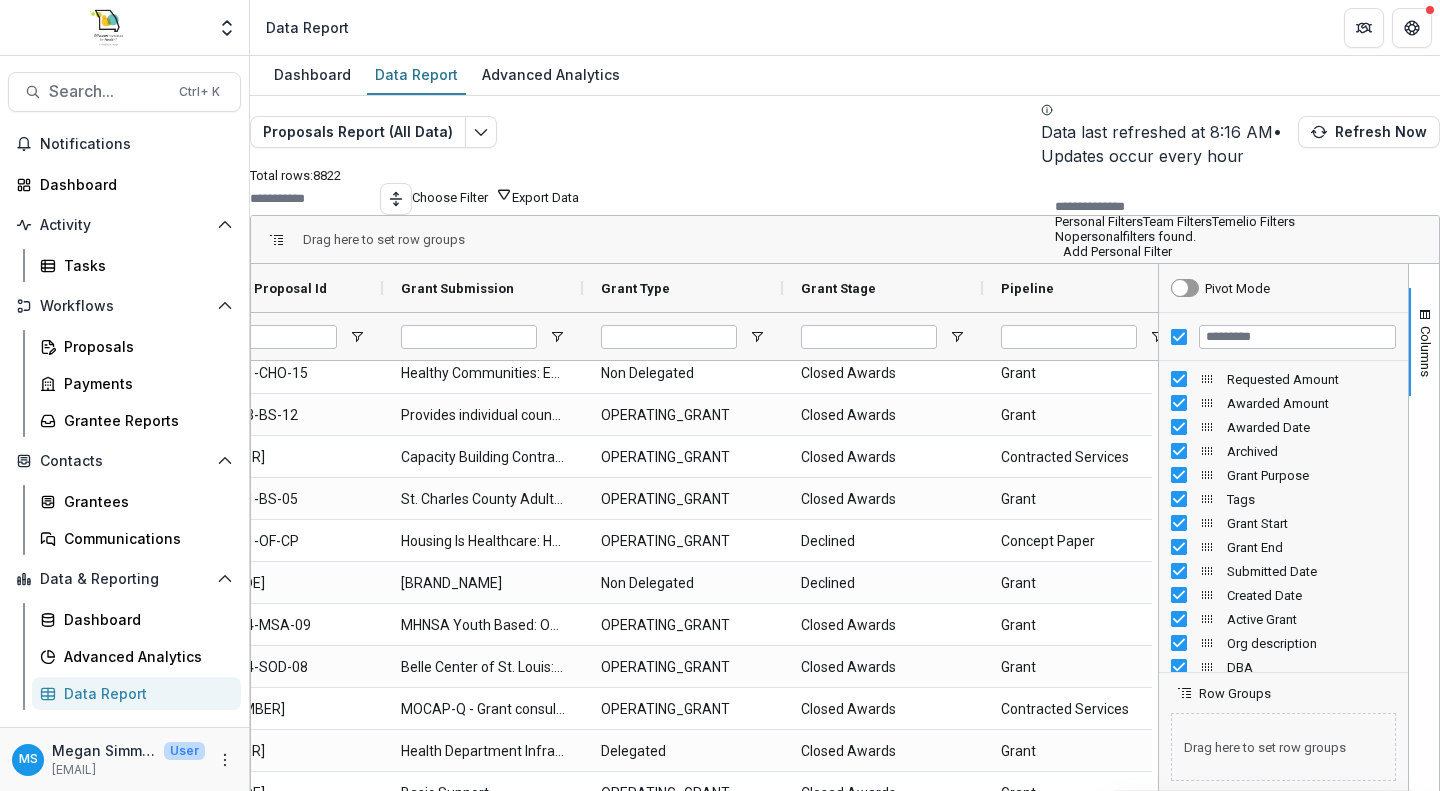 click 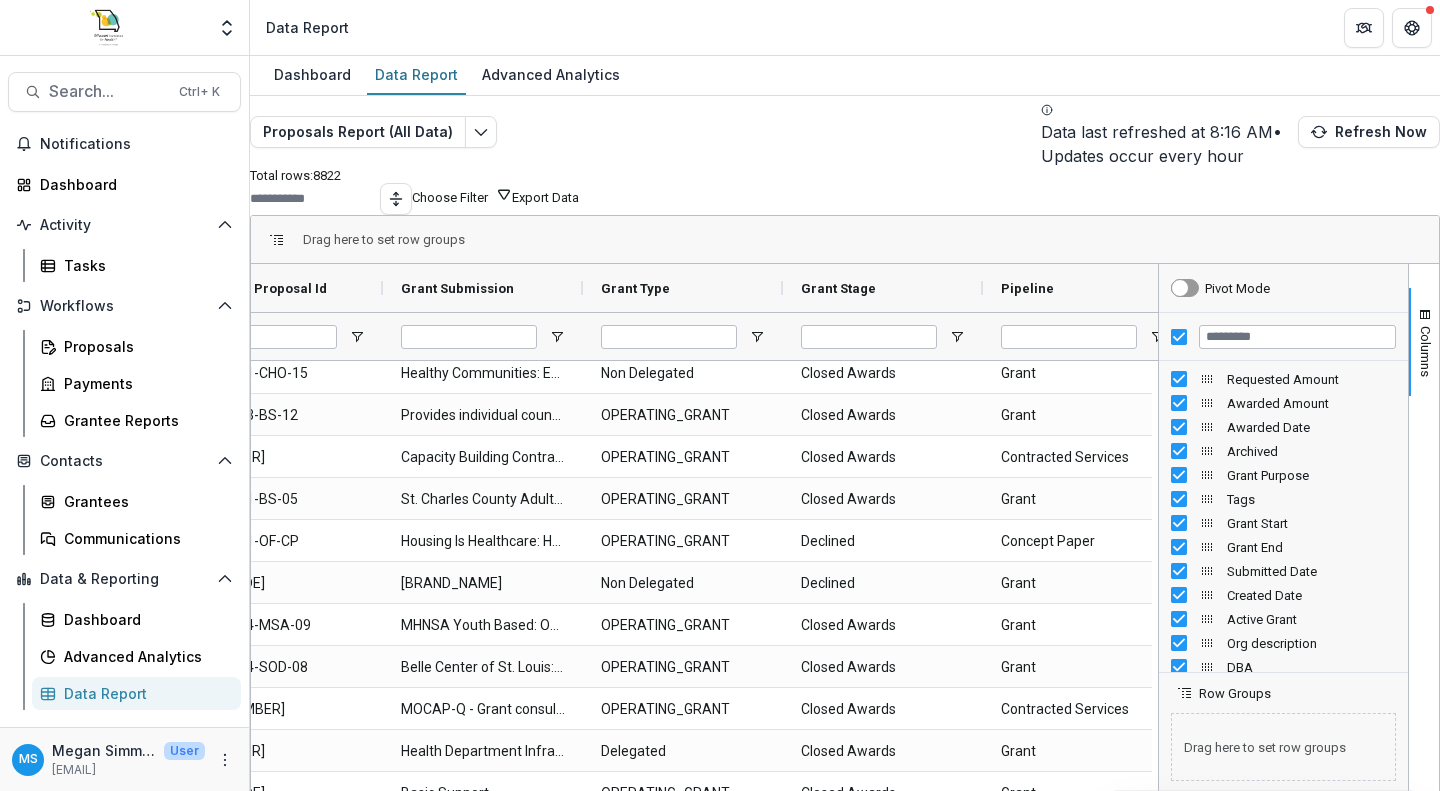 click 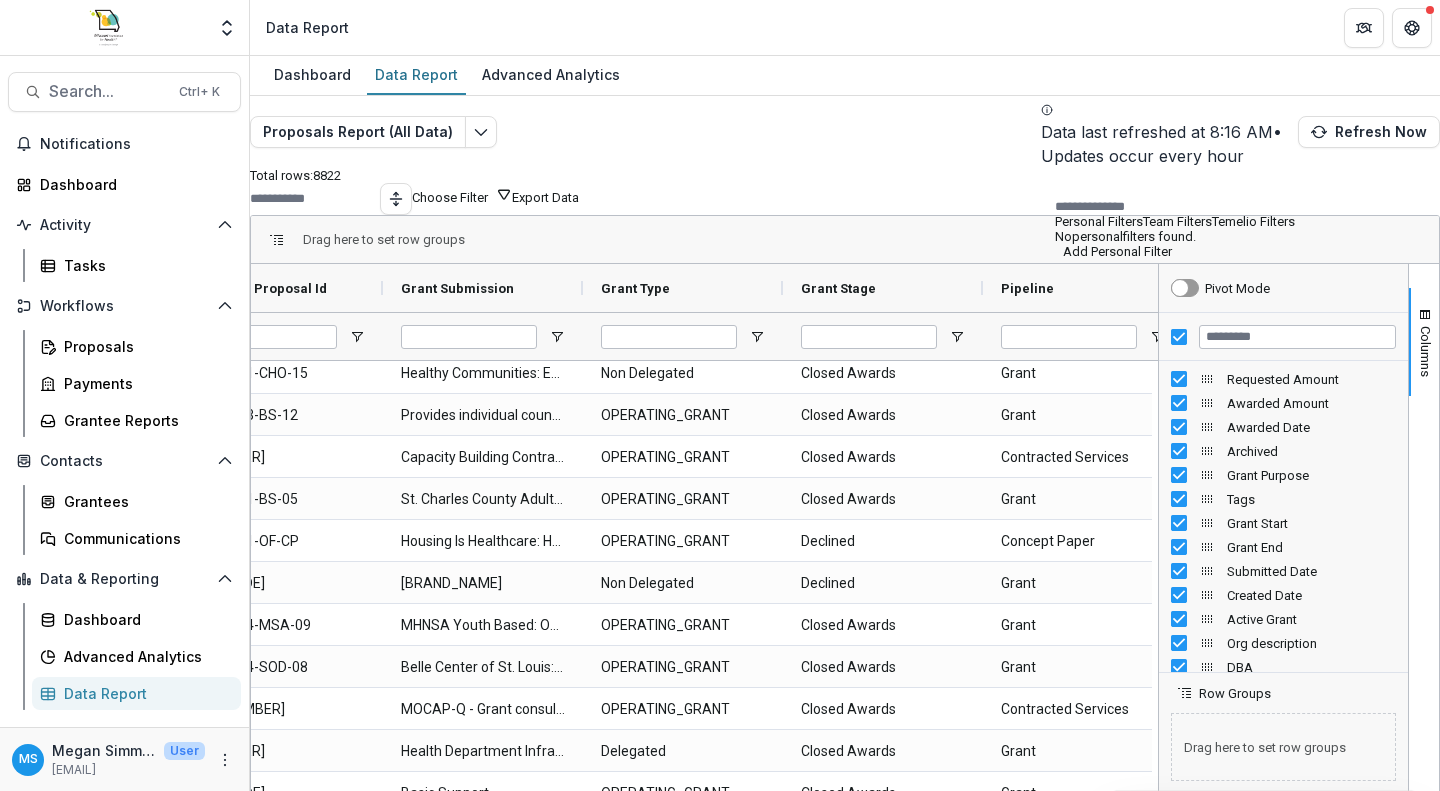 click on "Team Filters" at bounding box center [1177, 221] 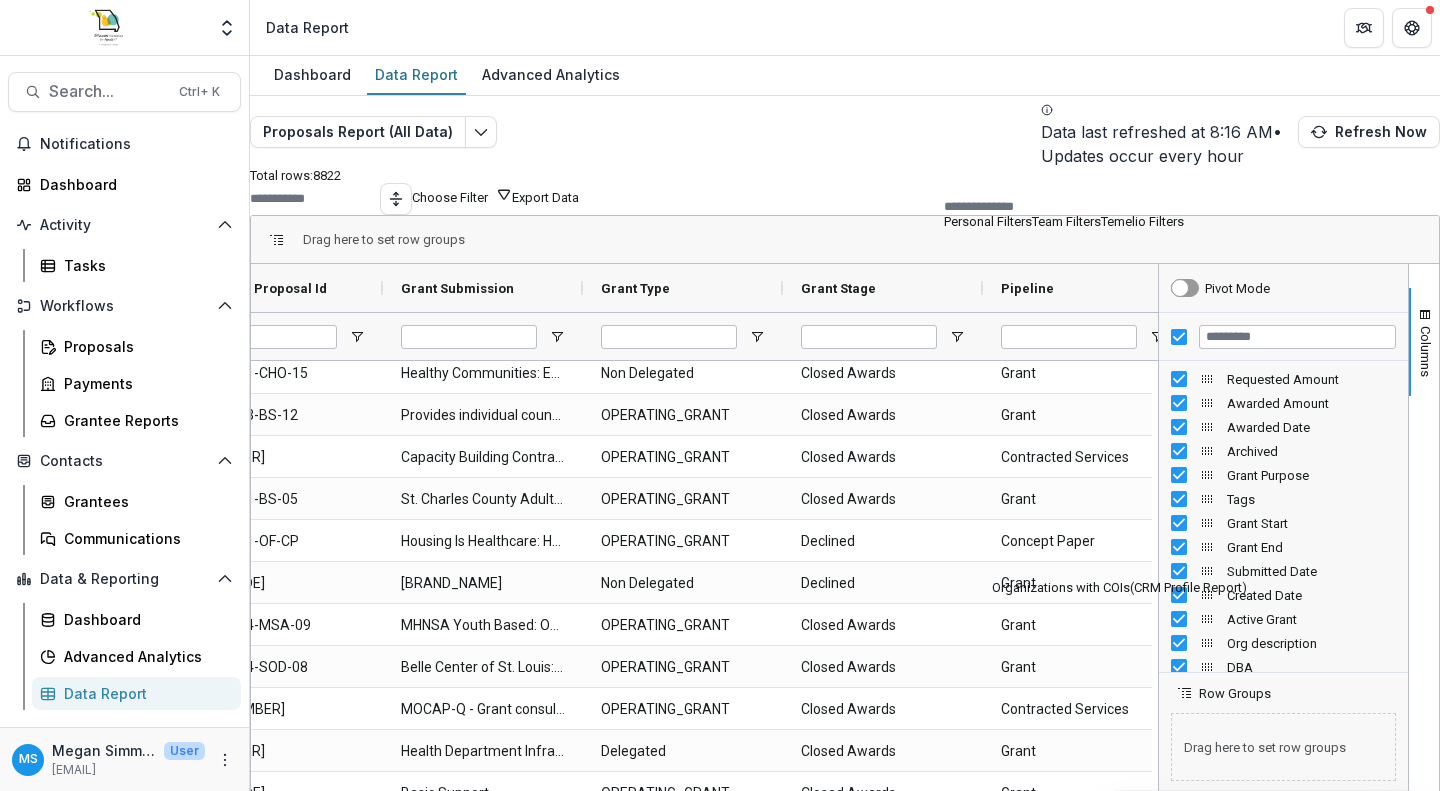 scroll, scrollTop: 626, scrollLeft: 0, axis: vertical 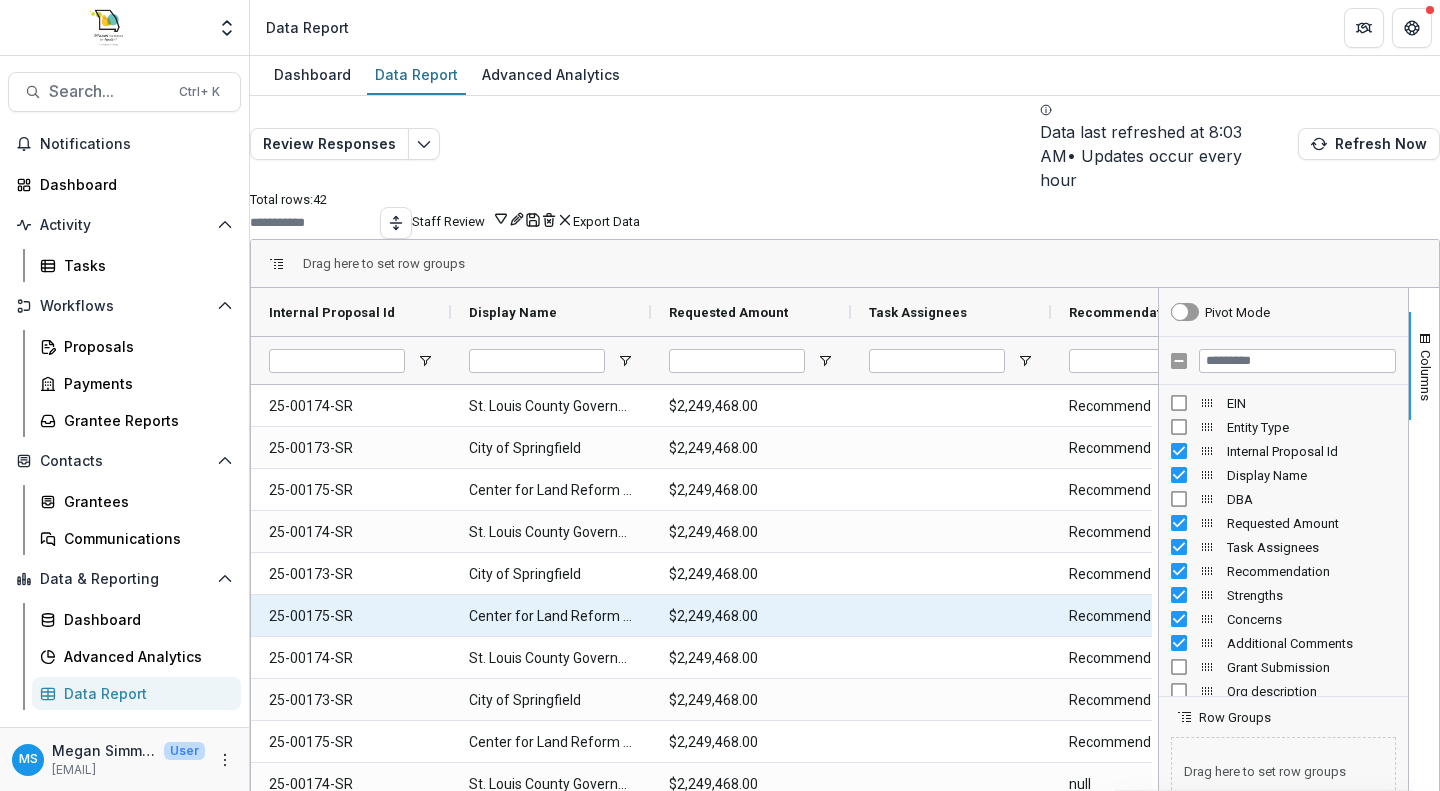 click on "Center for Land Reform Inc" at bounding box center (551, 616) 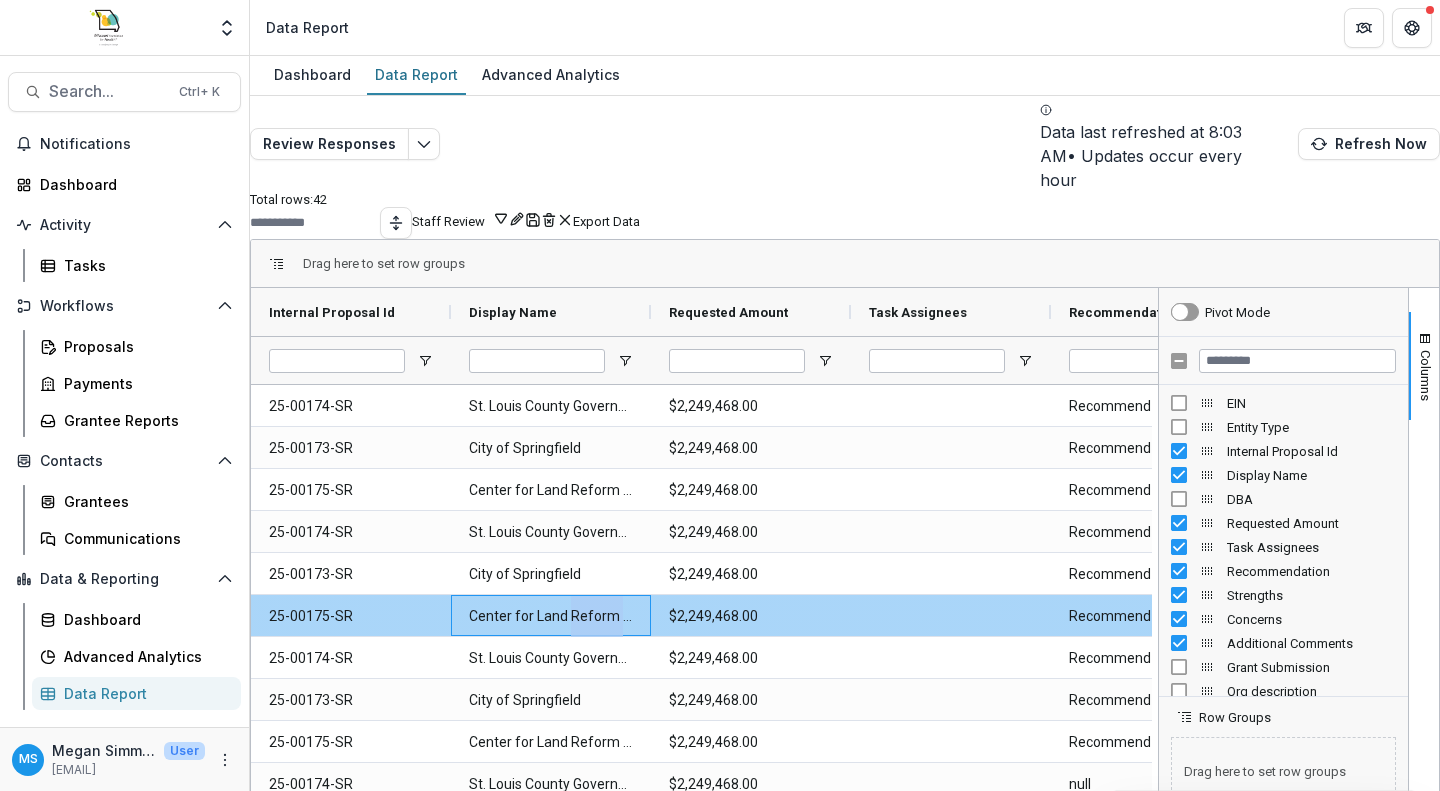click on "Center for Land Reform Inc" at bounding box center (551, 616) 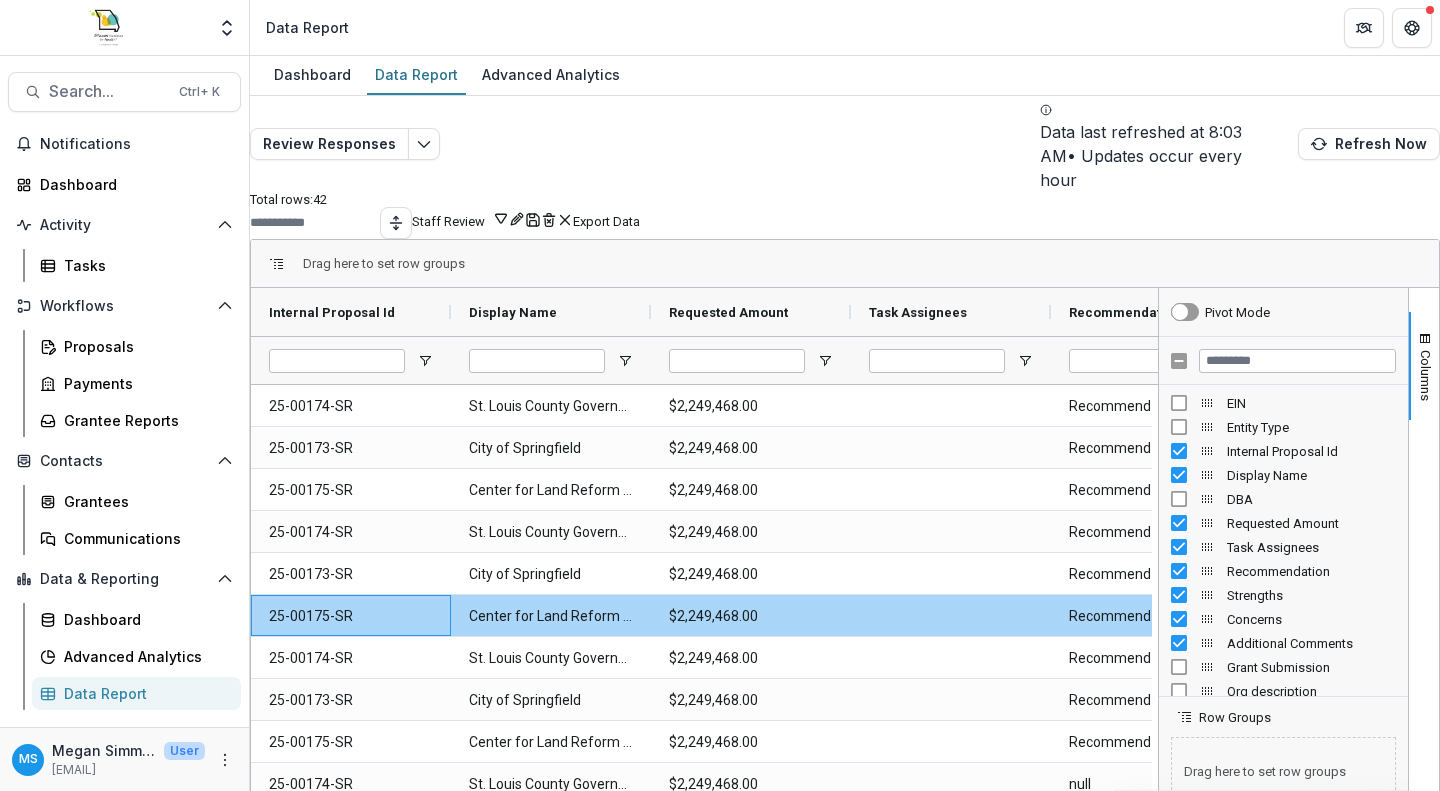 click on "25-00175-SR" at bounding box center (351, 616) 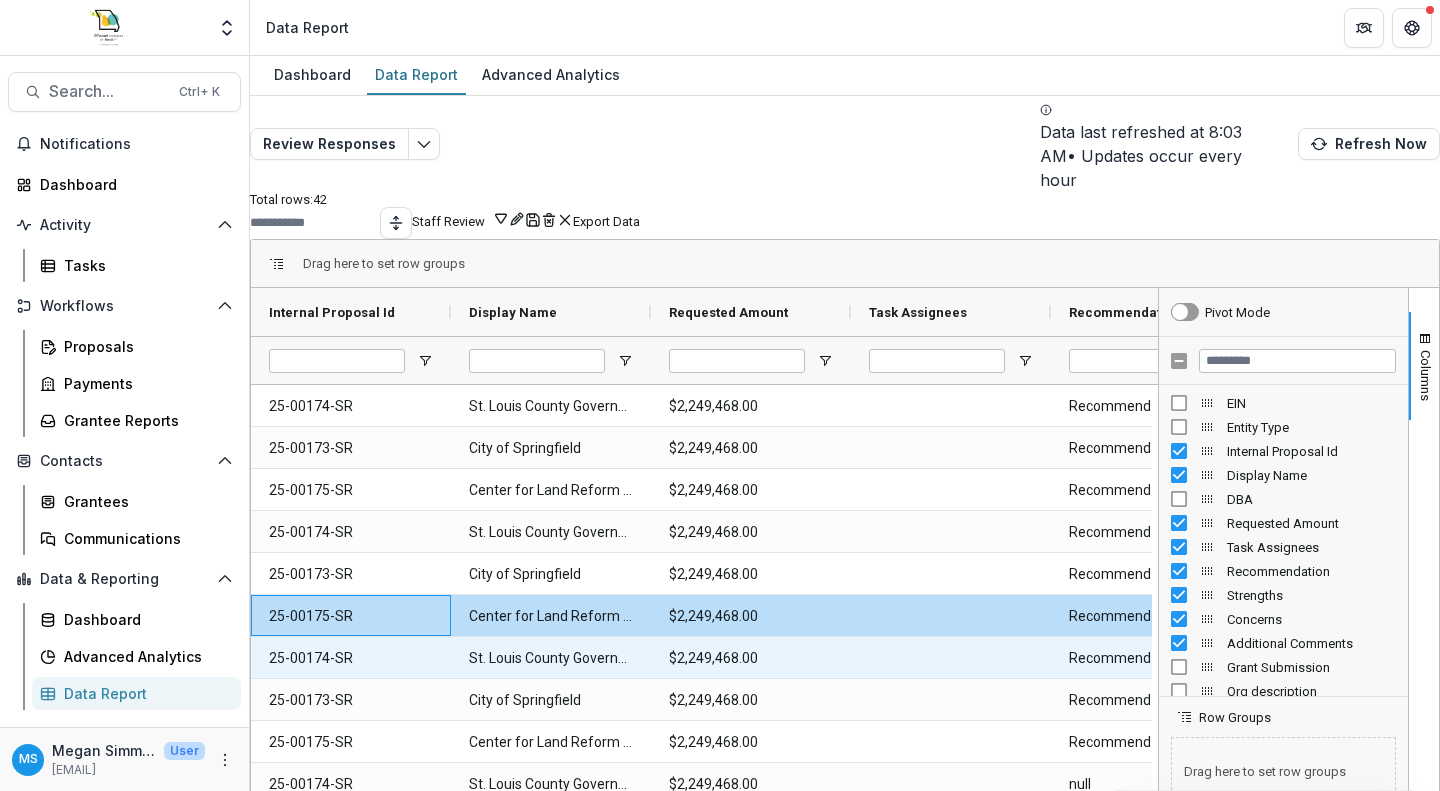 scroll, scrollTop: 0, scrollLeft: 106, axis: horizontal 